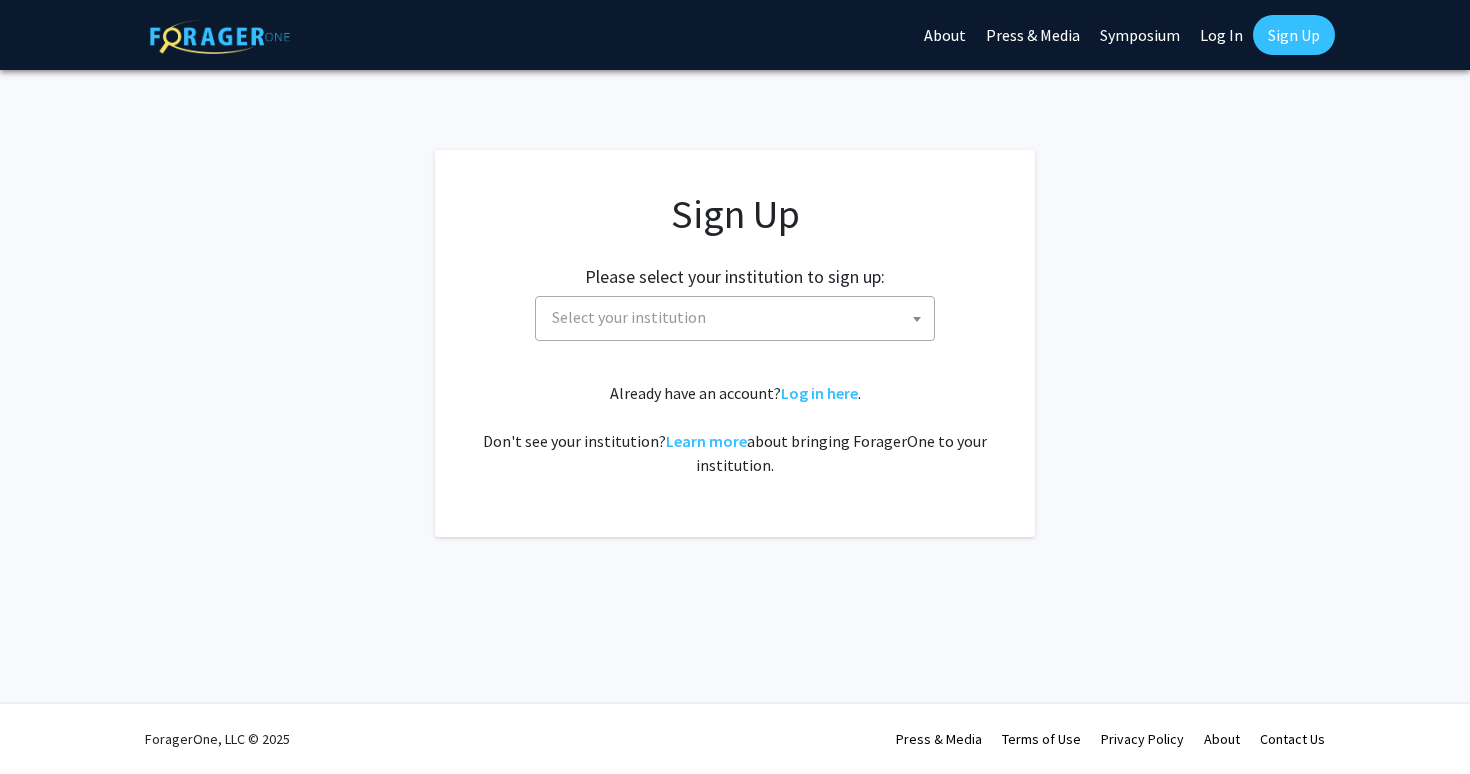 scroll, scrollTop: 0, scrollLeft: 0, axis: both 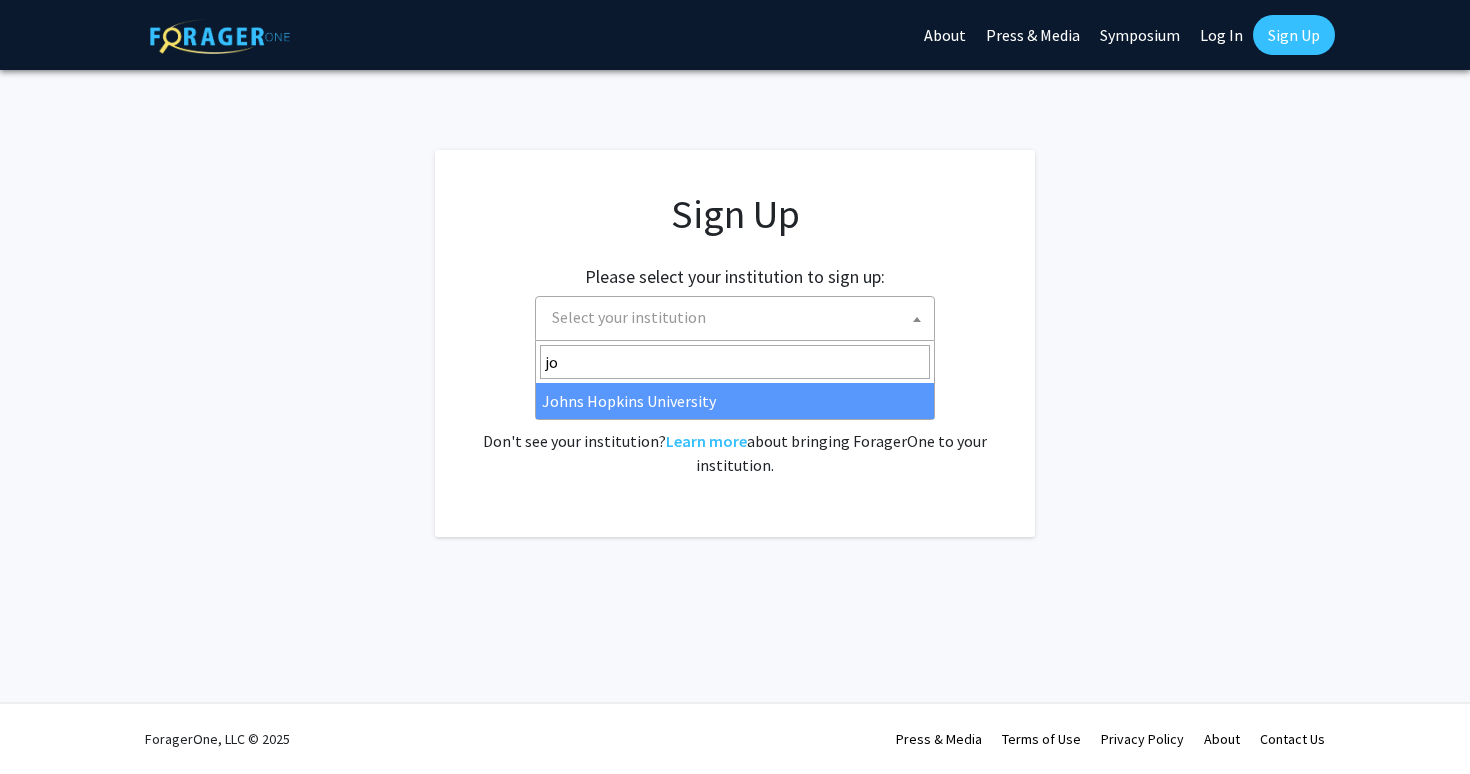 type on "jo" 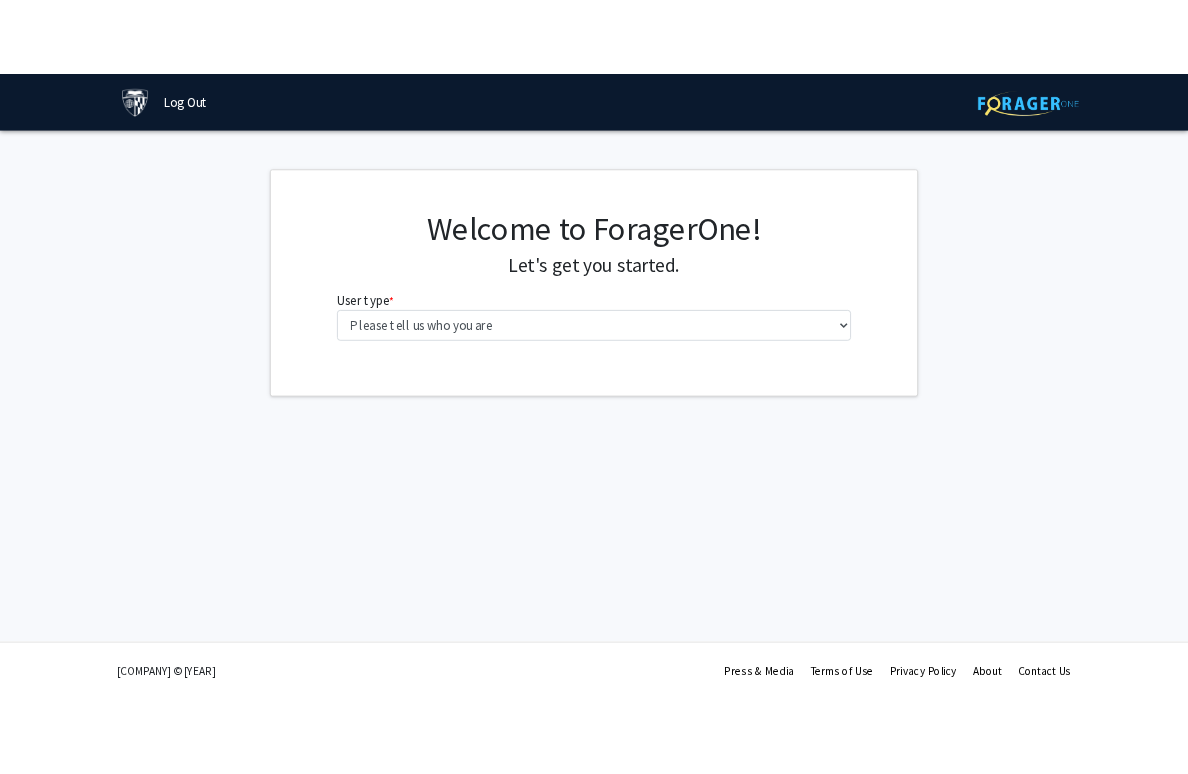 scroll, scrollTop: 0, scrollLeft: 0, axis: both 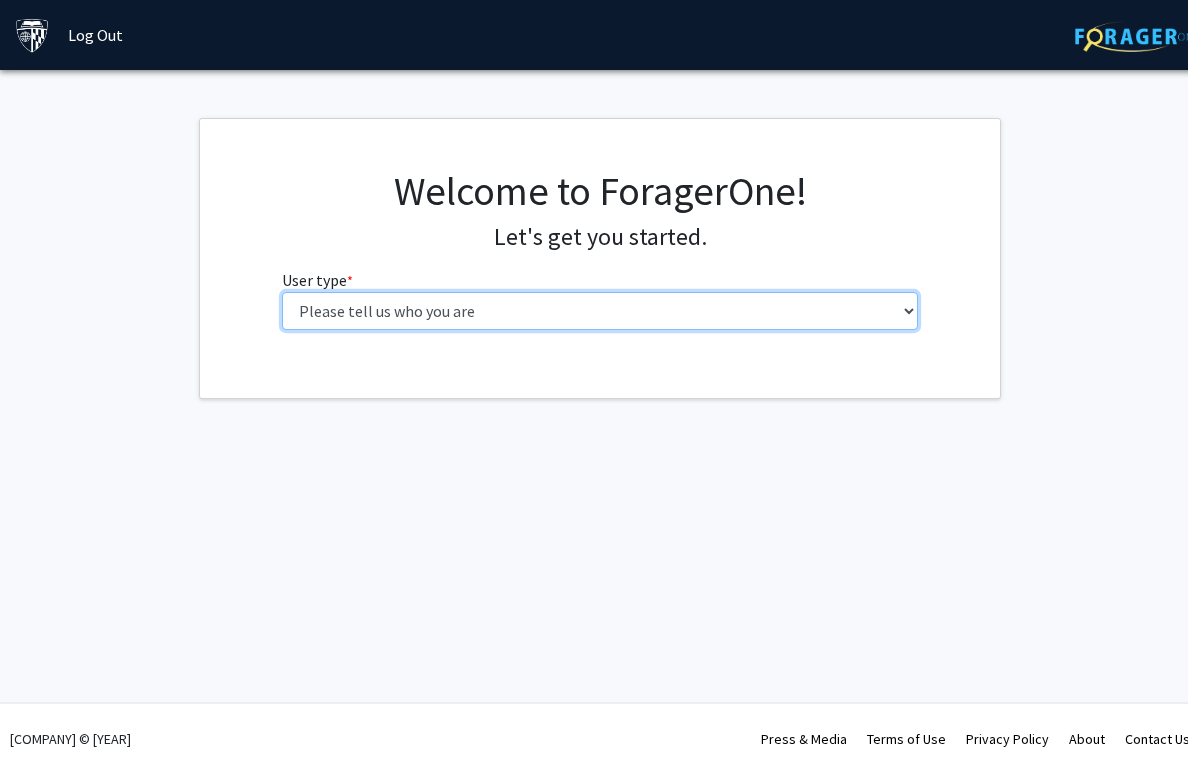 click on "Please tell us who you are  Undergraduate Student   Master's Student   Doctoral Candidate (PhD, MD, DMD, PharmD, etc.)   Postdoctoral Researcher / Research Staff / Medical Resident / Medical Fellow   Faculty   Administrative Staff" at bounding box center [600, 311] 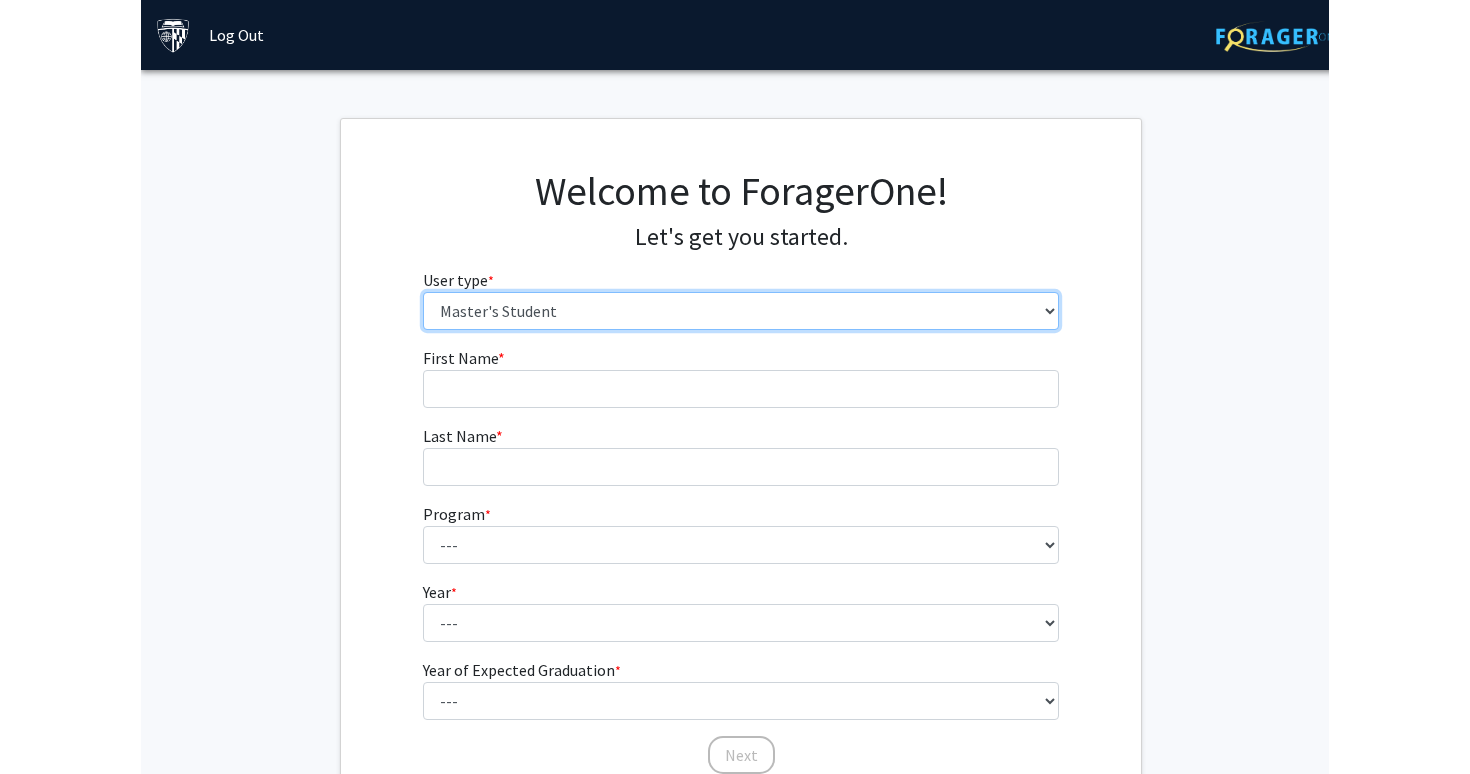 scroll, scrollTop: 49, scrollLeft: 0, axis: vertical 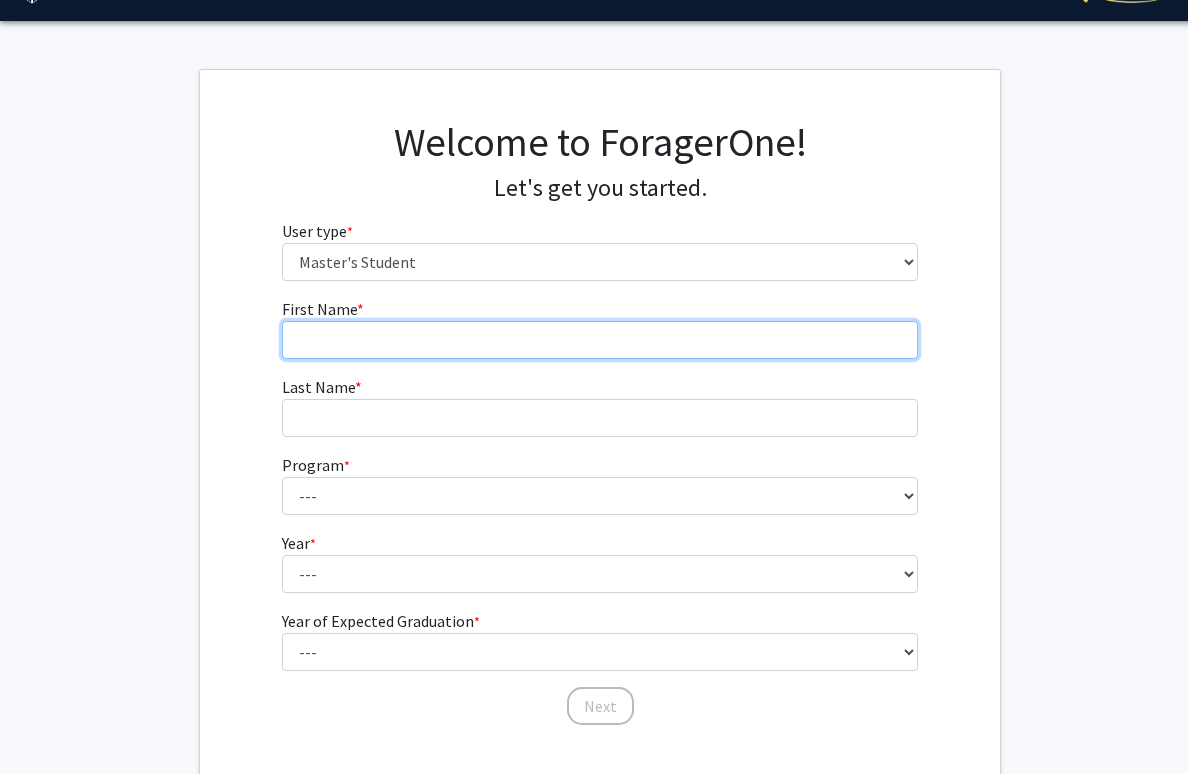 click on "First Name * required" at bounding box center (600, 340) 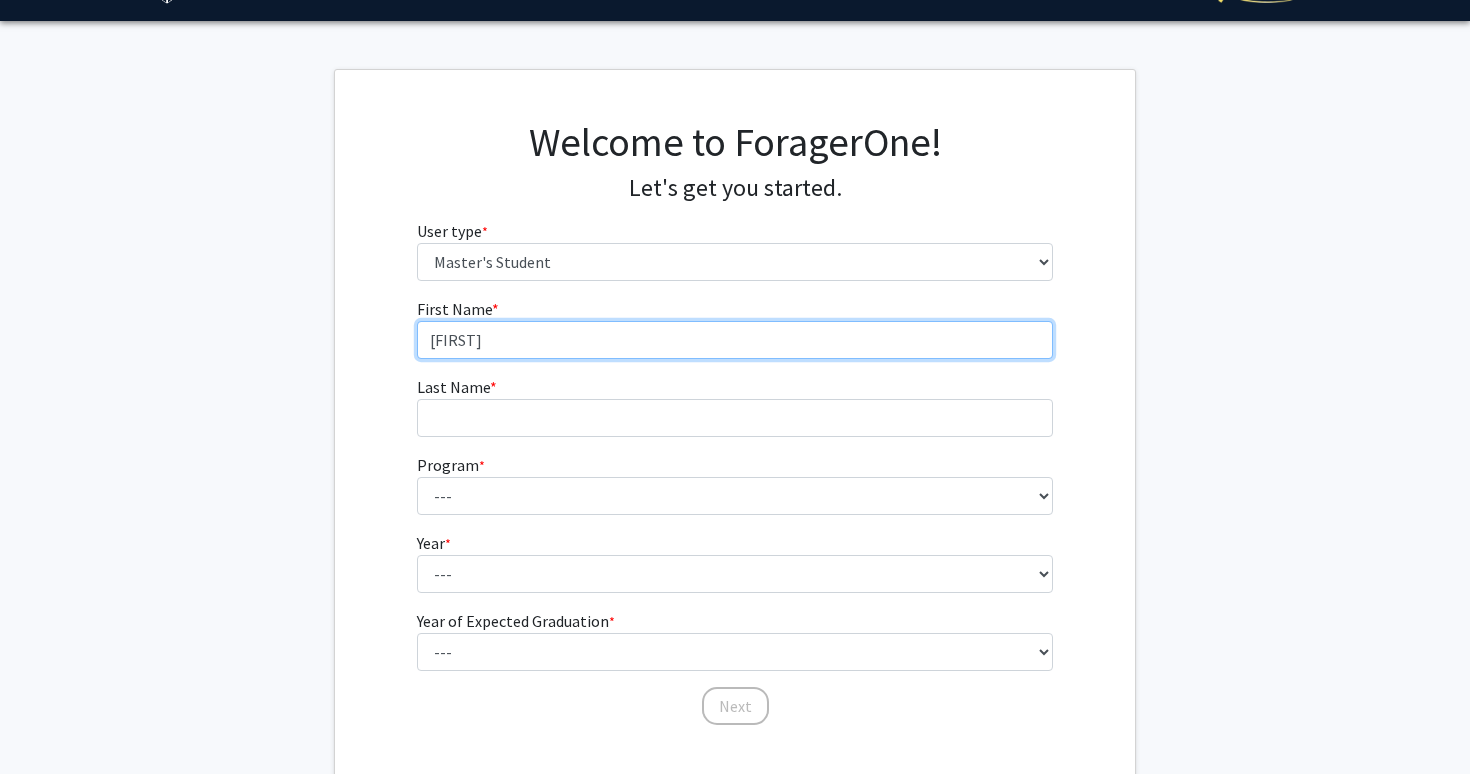 type on "[FIRST]" 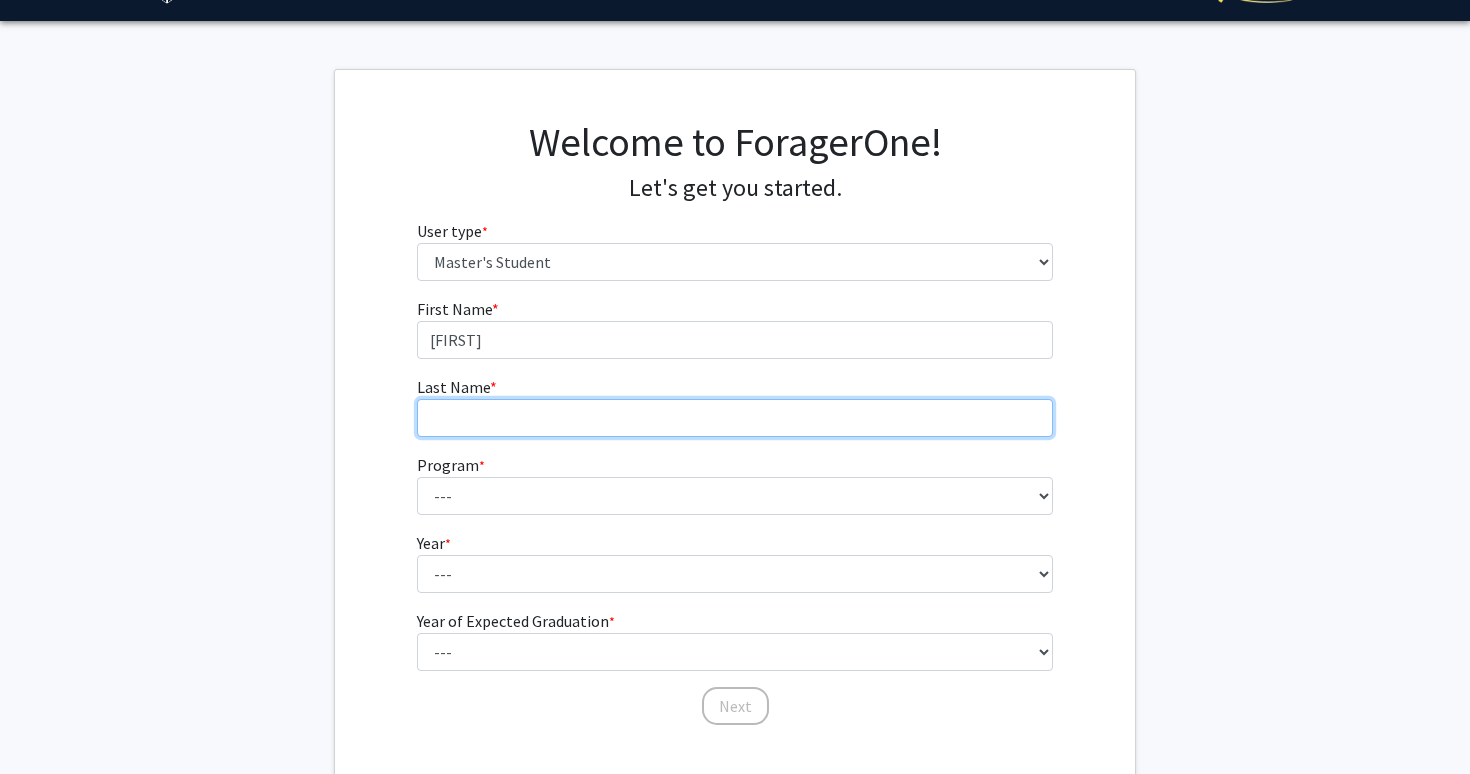 click on "Last Name * required" at bounding box center [735, 418] 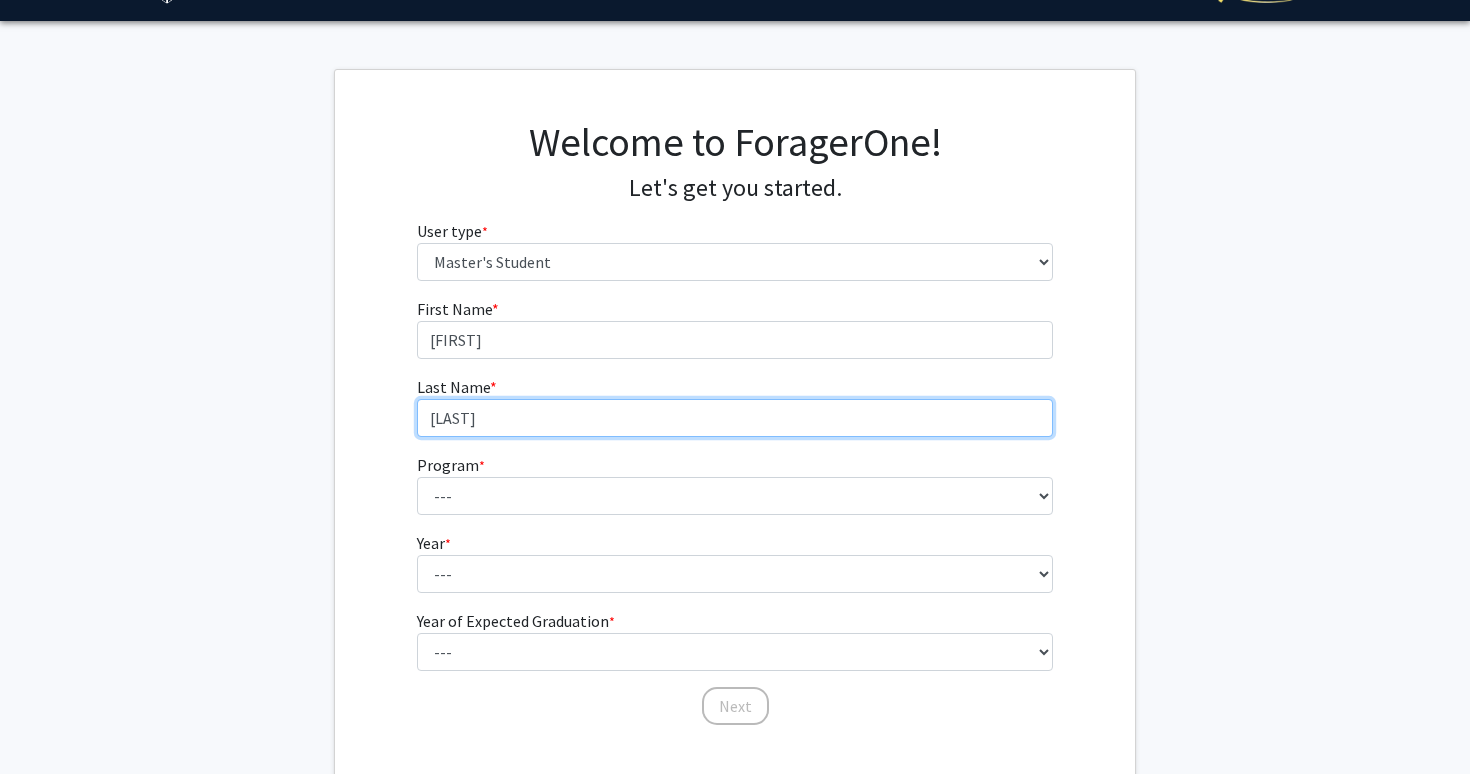 type on "[LAST]" 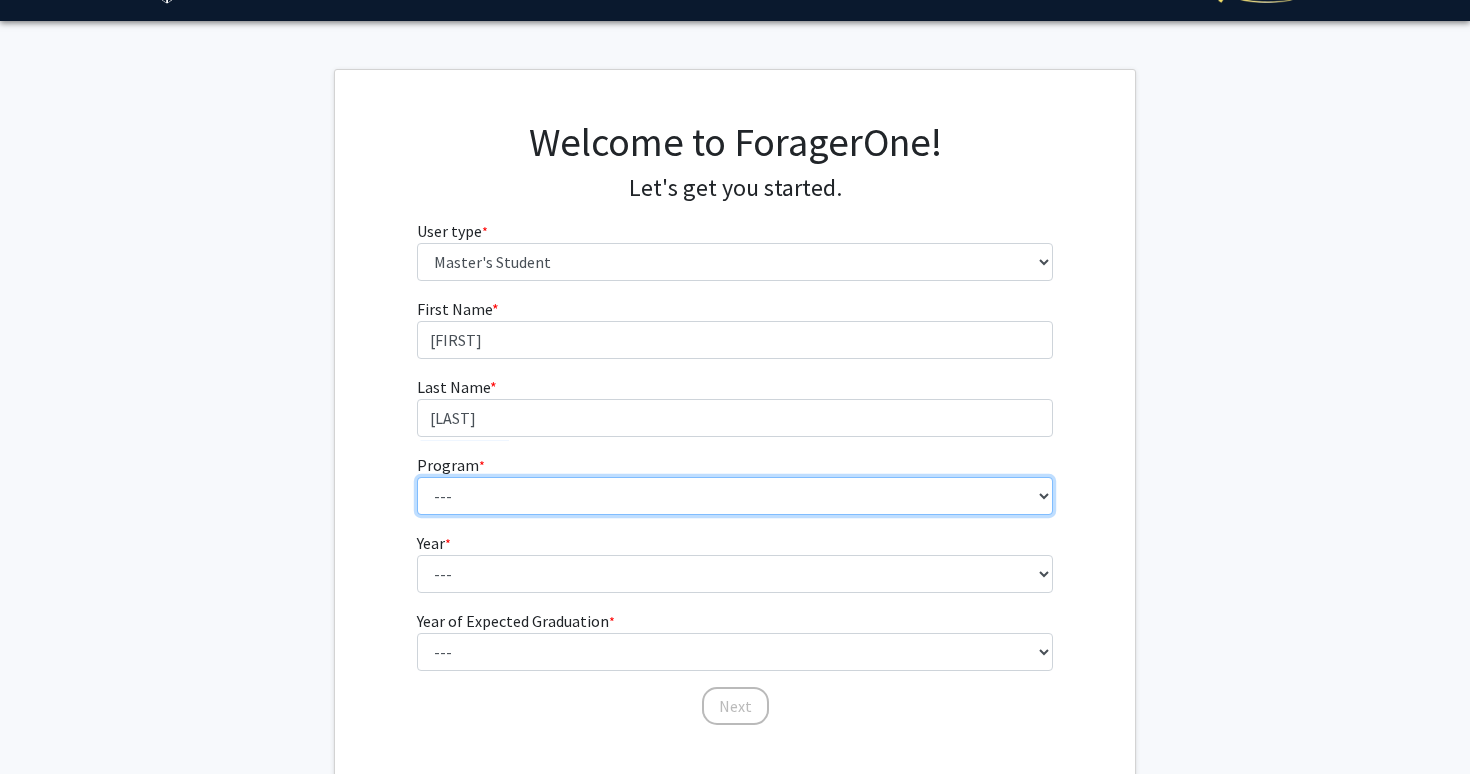 click on "---  Anatomy Education   Applied and Computational Mathematics   Applied Biomedical Engineering   Applied Economics   Applied Economics   Applied Health Sciences Informatics   Applied Mathematics and Statistics   Applied Physics   Applied Science in Community-Based Primary Health Care Programs in Global Health   Applied Science in Global Health Planning and Management   Applied Science in Humanitarian Health   Applied Science in Patient Safety and Healthcare Quality   Applied Science in Population Health Management   Applied Science in Spatial Analysis for Public Health   Artificial Intelligence   Audio Science: Acoustics   Audio Sciences: Recording and Production   Biochemistry and Molecular Biology   Bioengineering Innovation and Design   Bioethics   Bioinformatics   Biology   Biomedical Engineering   Biophysics   Biostatistics   Biotechnology   Biotechnology   Biotechnology Enterprise and Entrepreneurship   Business Administration   Business Analytics and Risk Management   Civil Engineering   Classics" at bounding box center [735, 496] 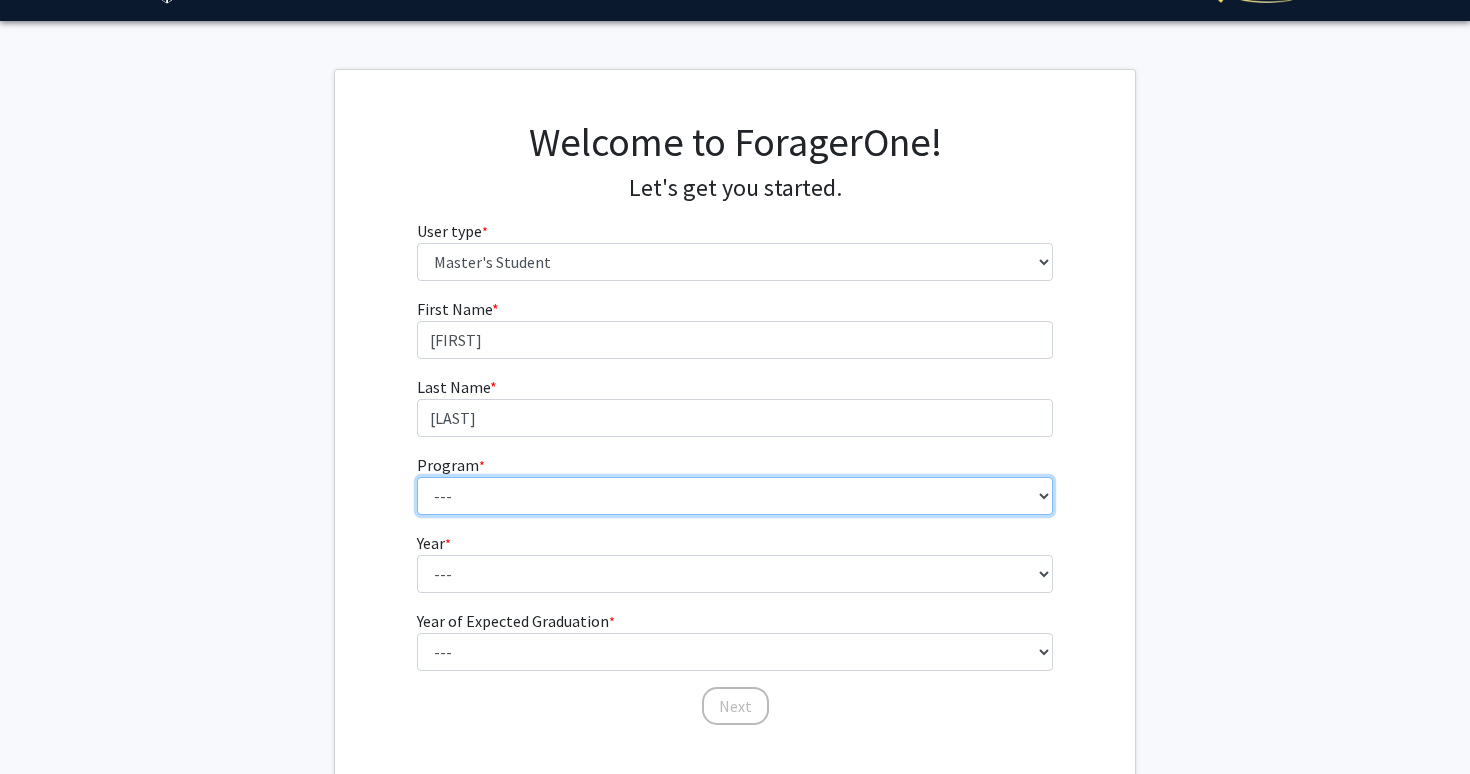 select on "[NUMBER]: [NUMBER]" 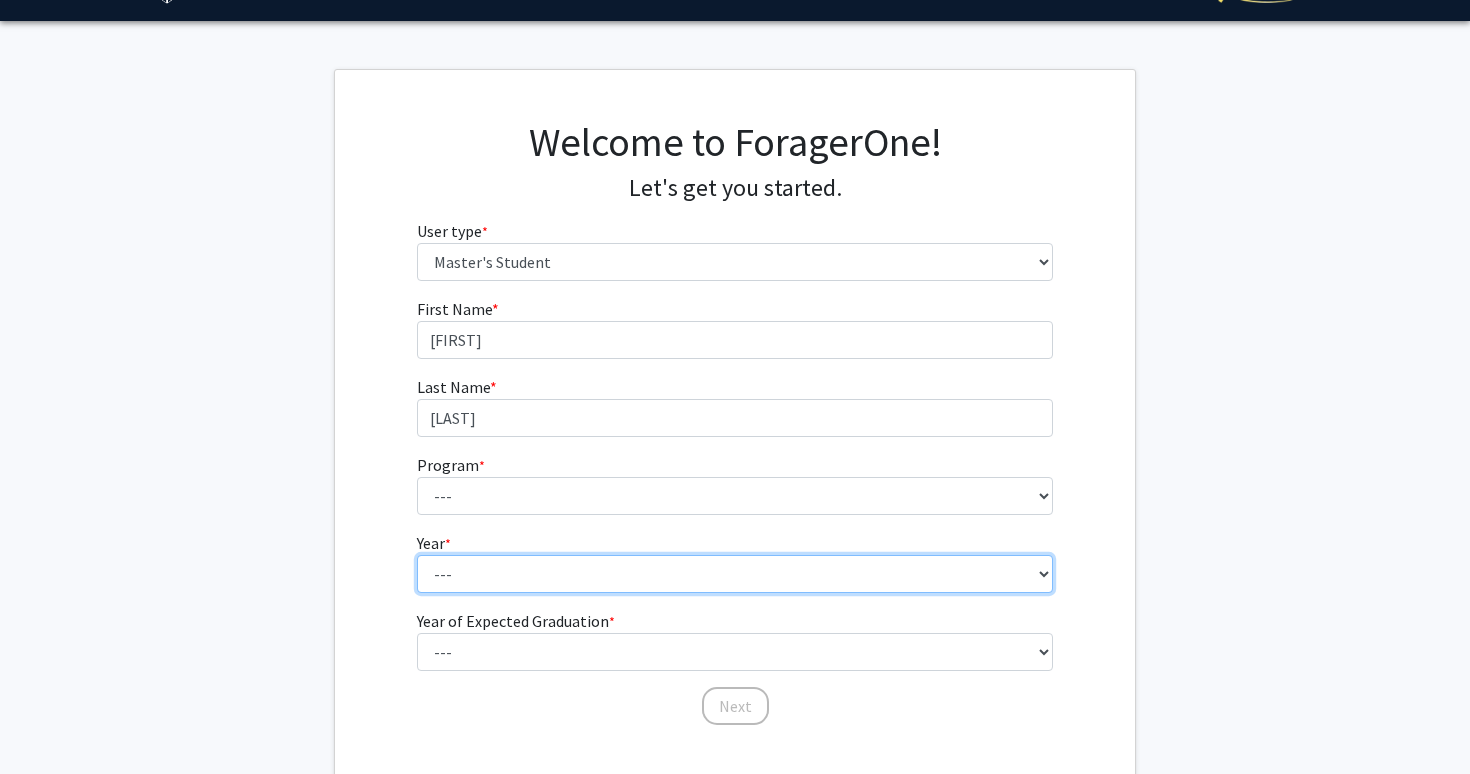 click on "---  First Year   Second Year" at bounding box center (735, 574) 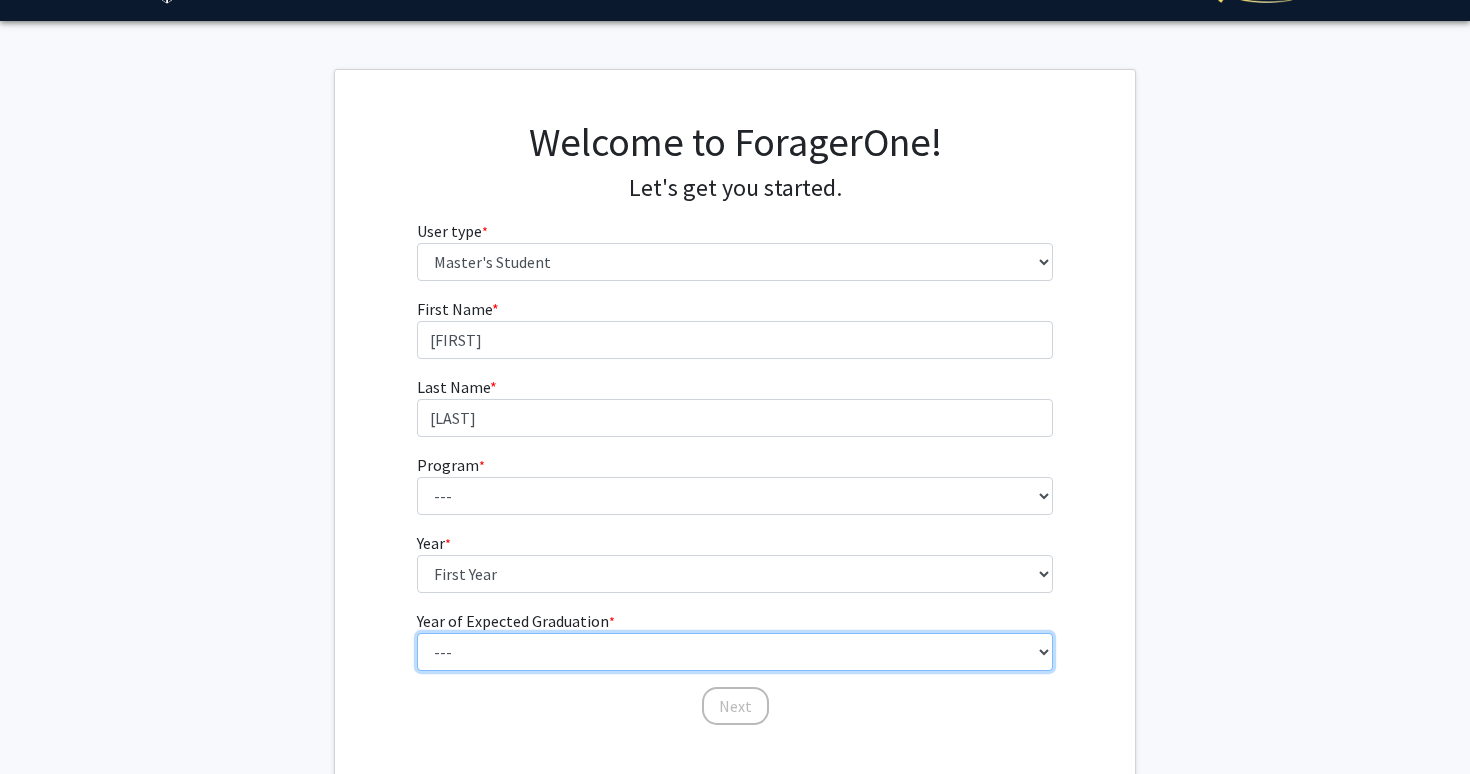 click on "---  2025   2026   2027   2028   2029   2030   2031   2032   2033   2034" at bounding box center (735, 652) 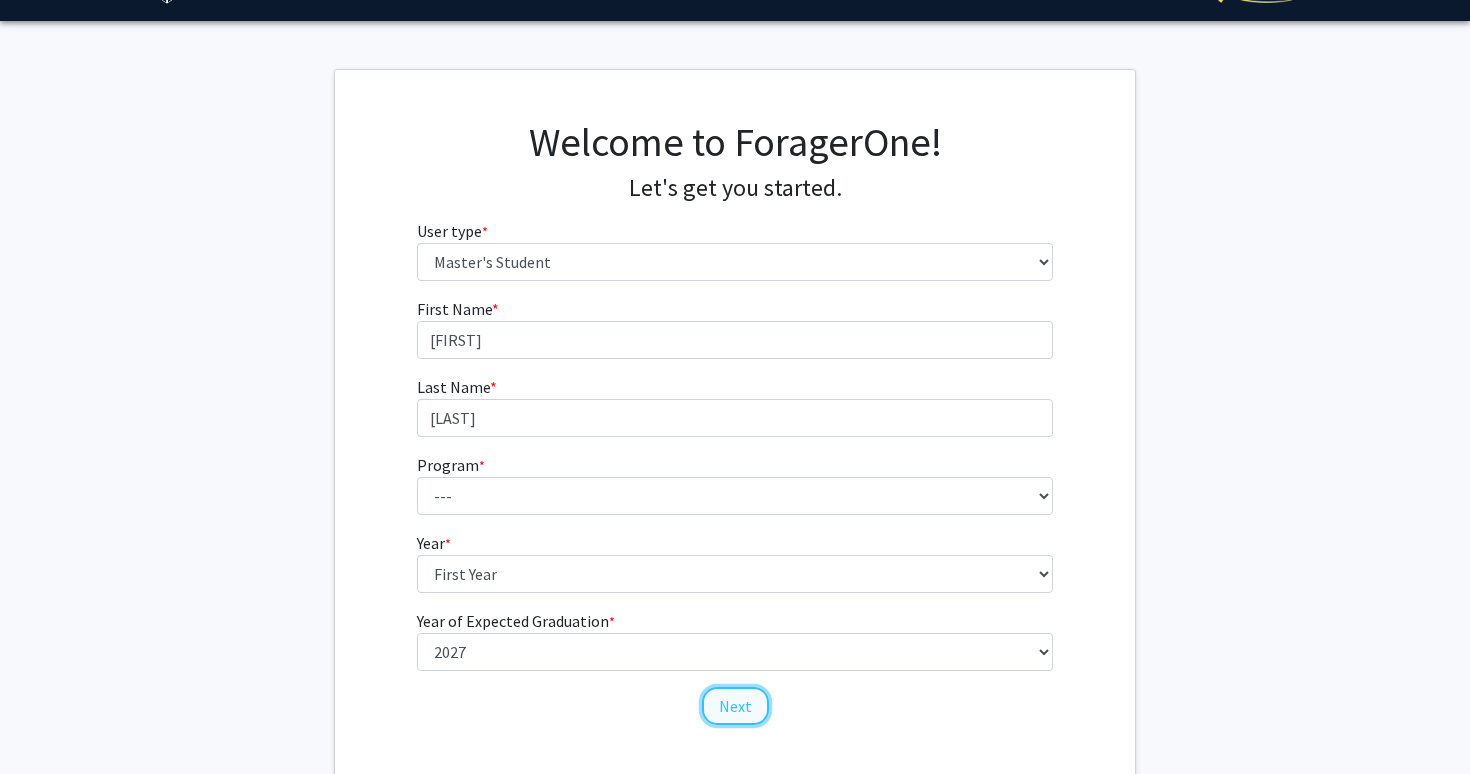 click on "Next" 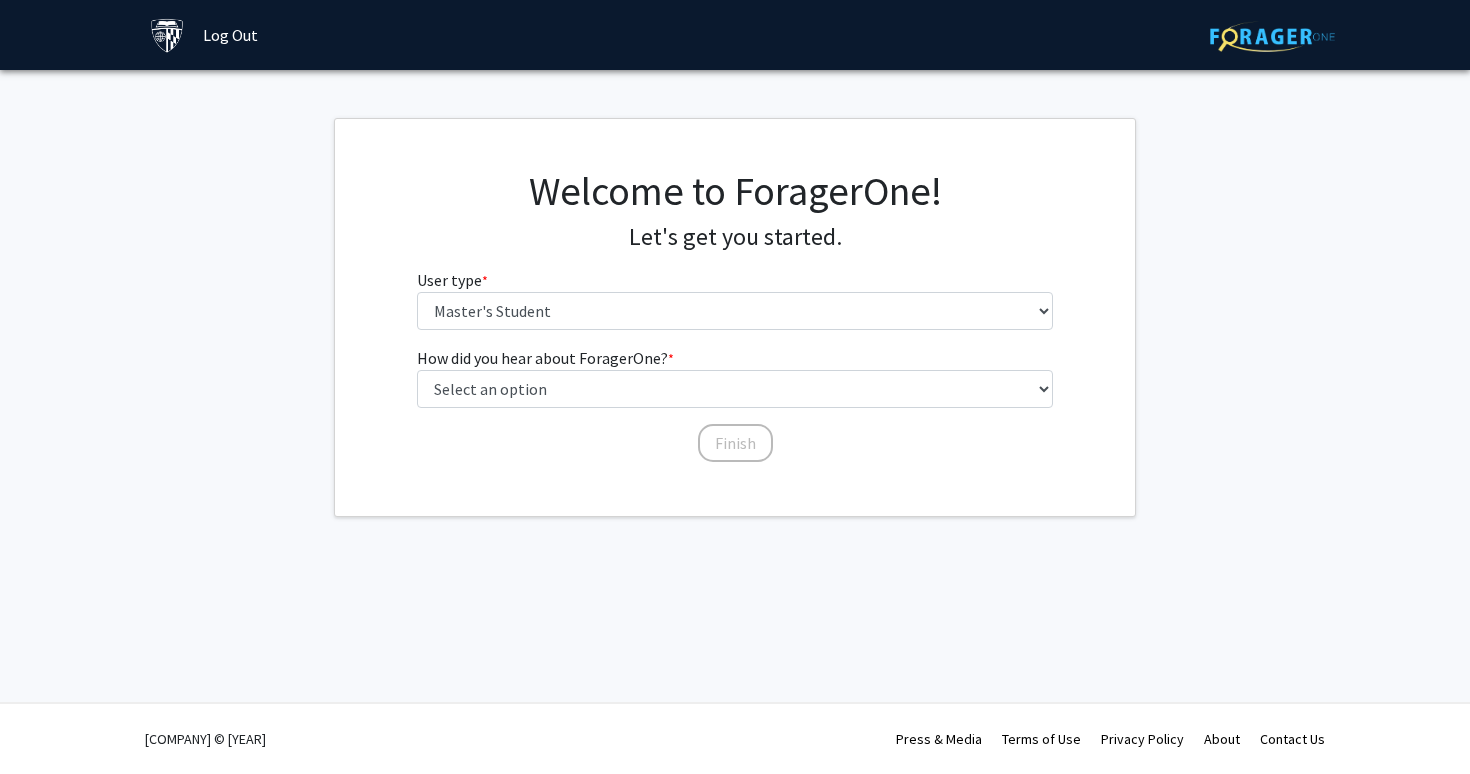 scroll, scrollTop: 0, scrollLeft: 0, axis: both 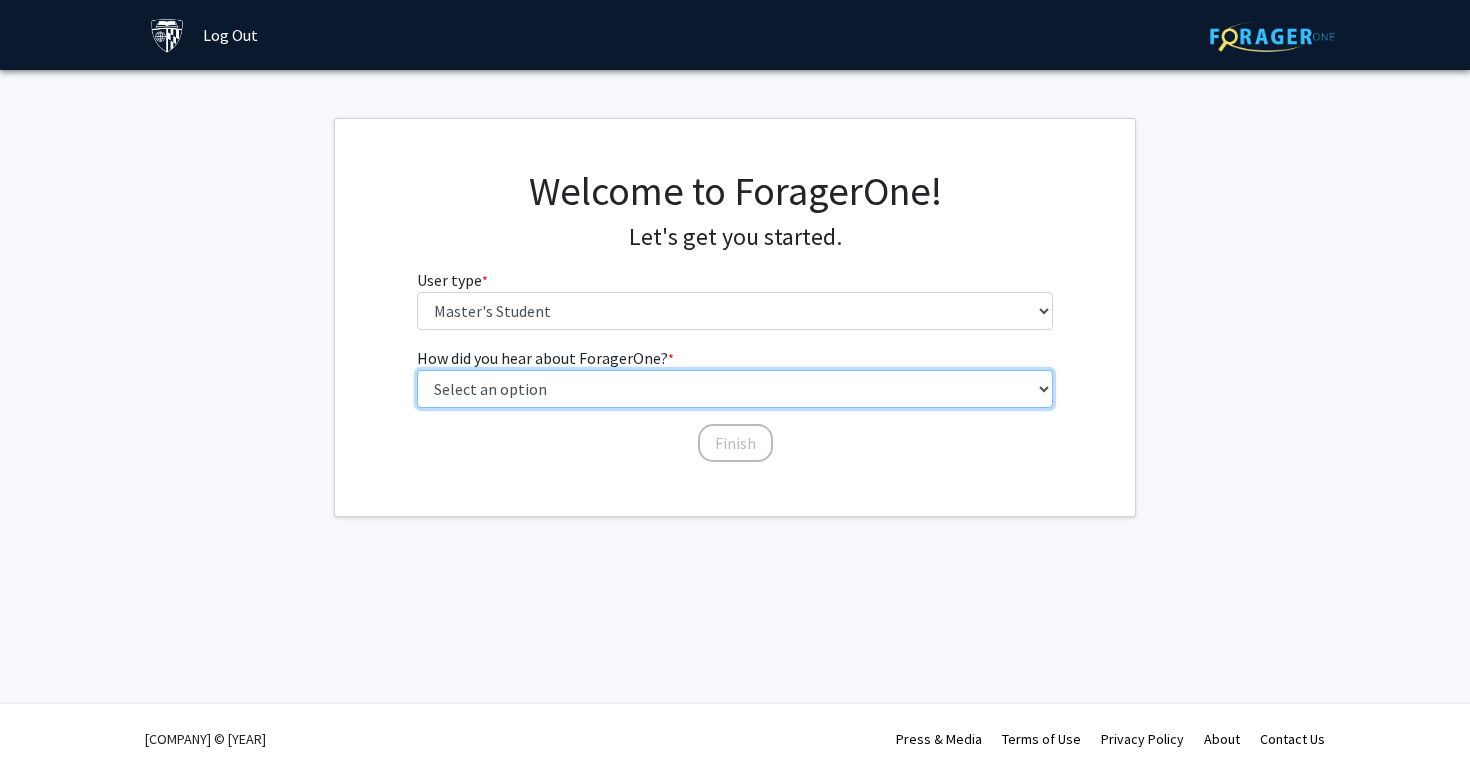 click on "Select an option  Peer/student recommendation   Faculty/staff recommendation   University website   University email or newsletter   Other" at bounding box center (735, 389) 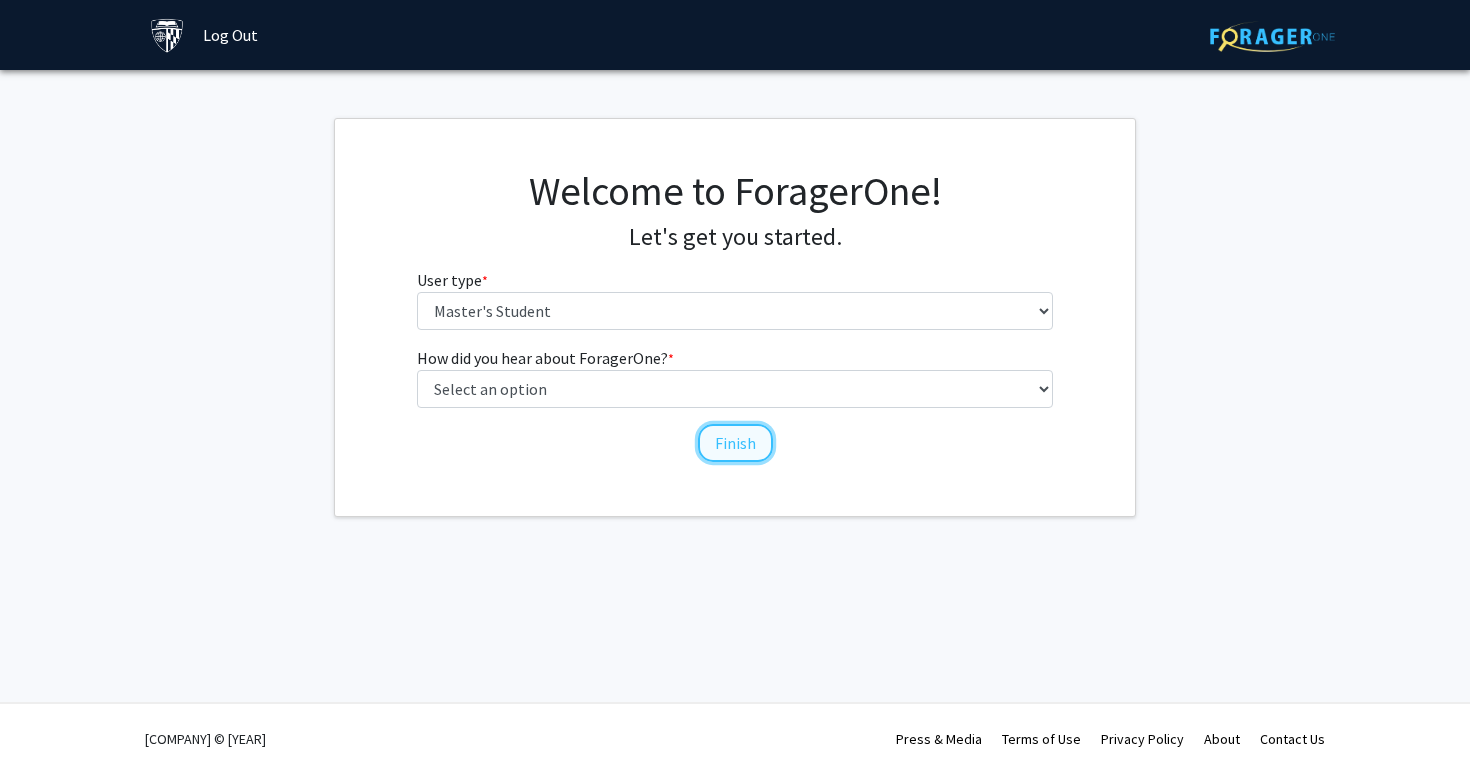 click on "Finish" 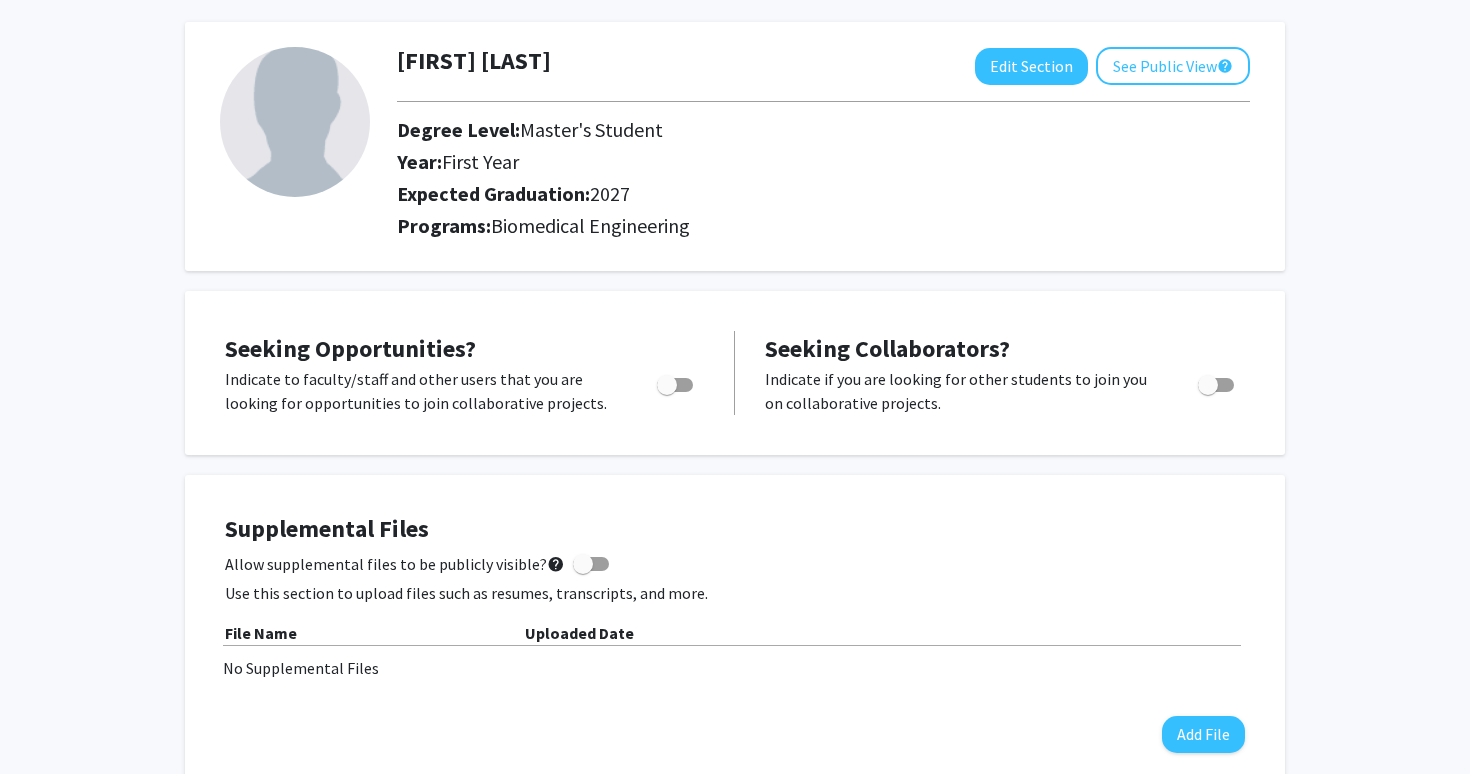 scroll, scrollTop: 90, scrollLeft: 0, axis: vertical 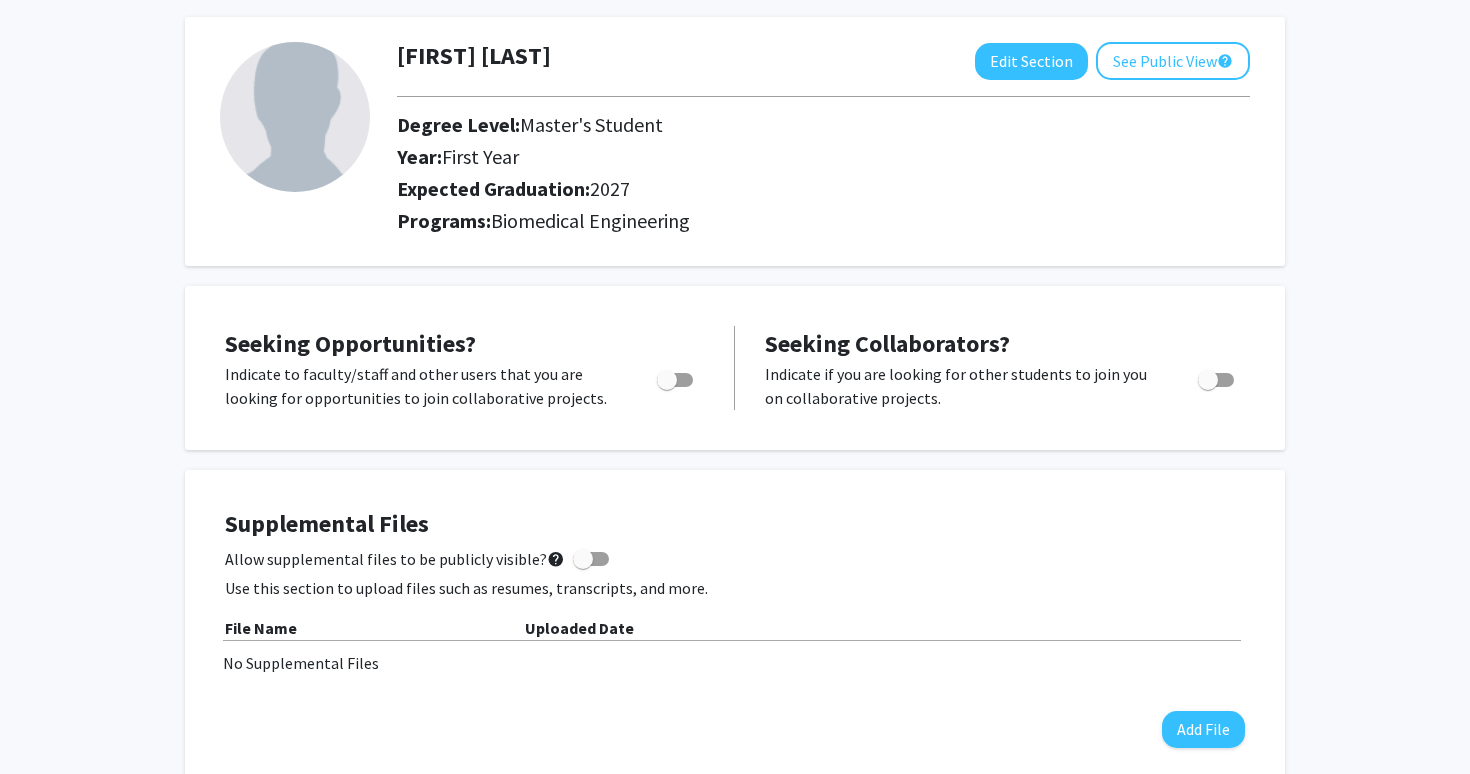 click at bounding box center (675, 380) 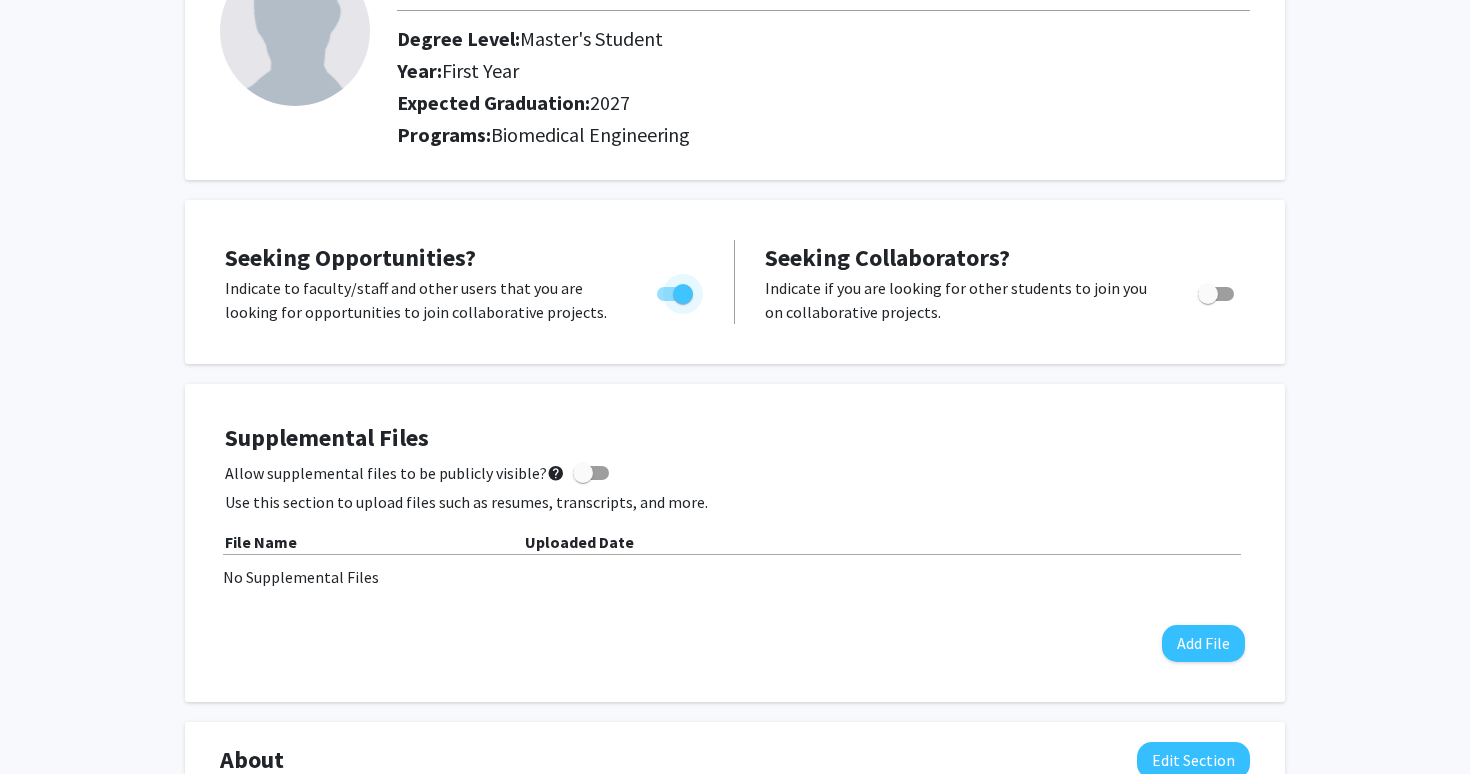 scroll, scrollTop: 0, scrollLeft: 0, axis: both 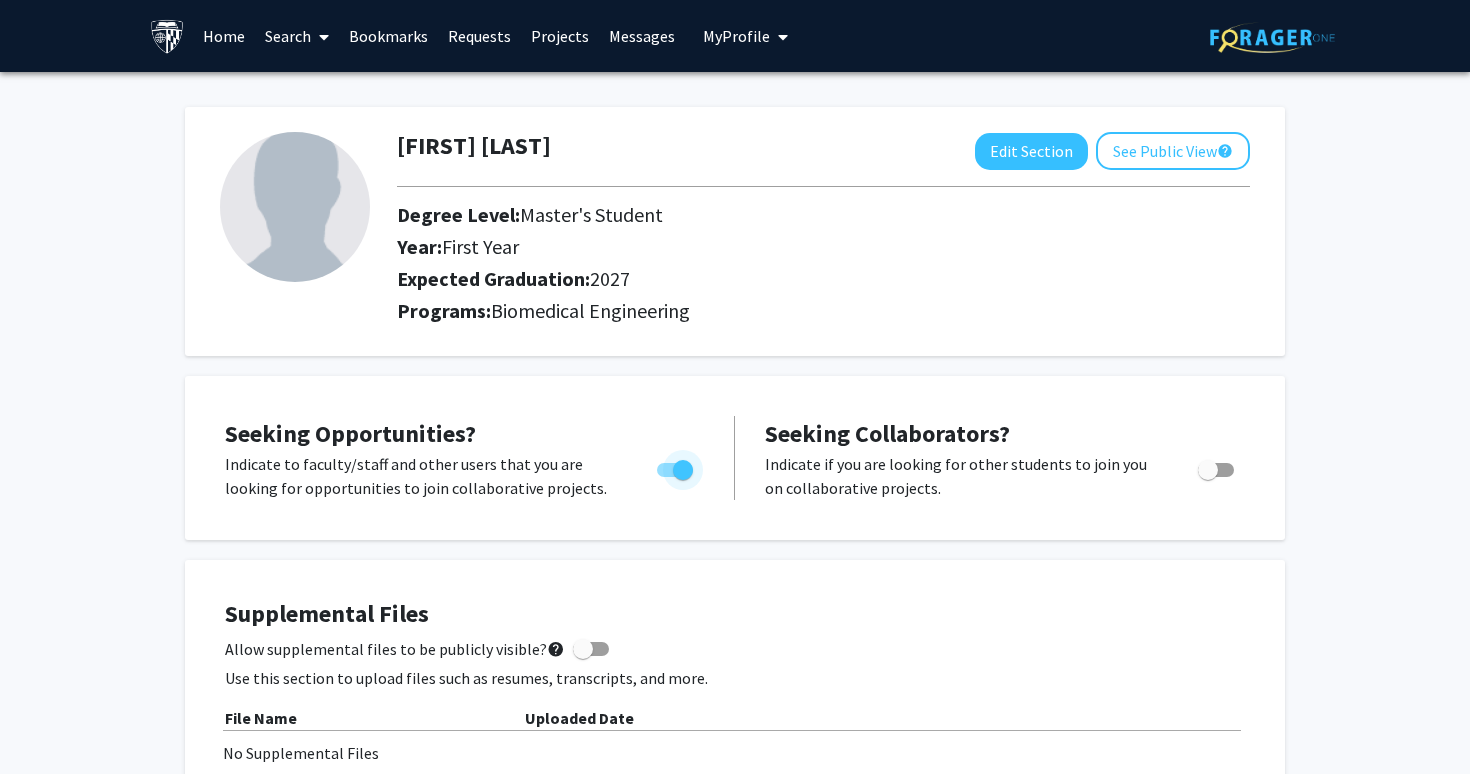 click on "Home" at bounding box center (224, 36) 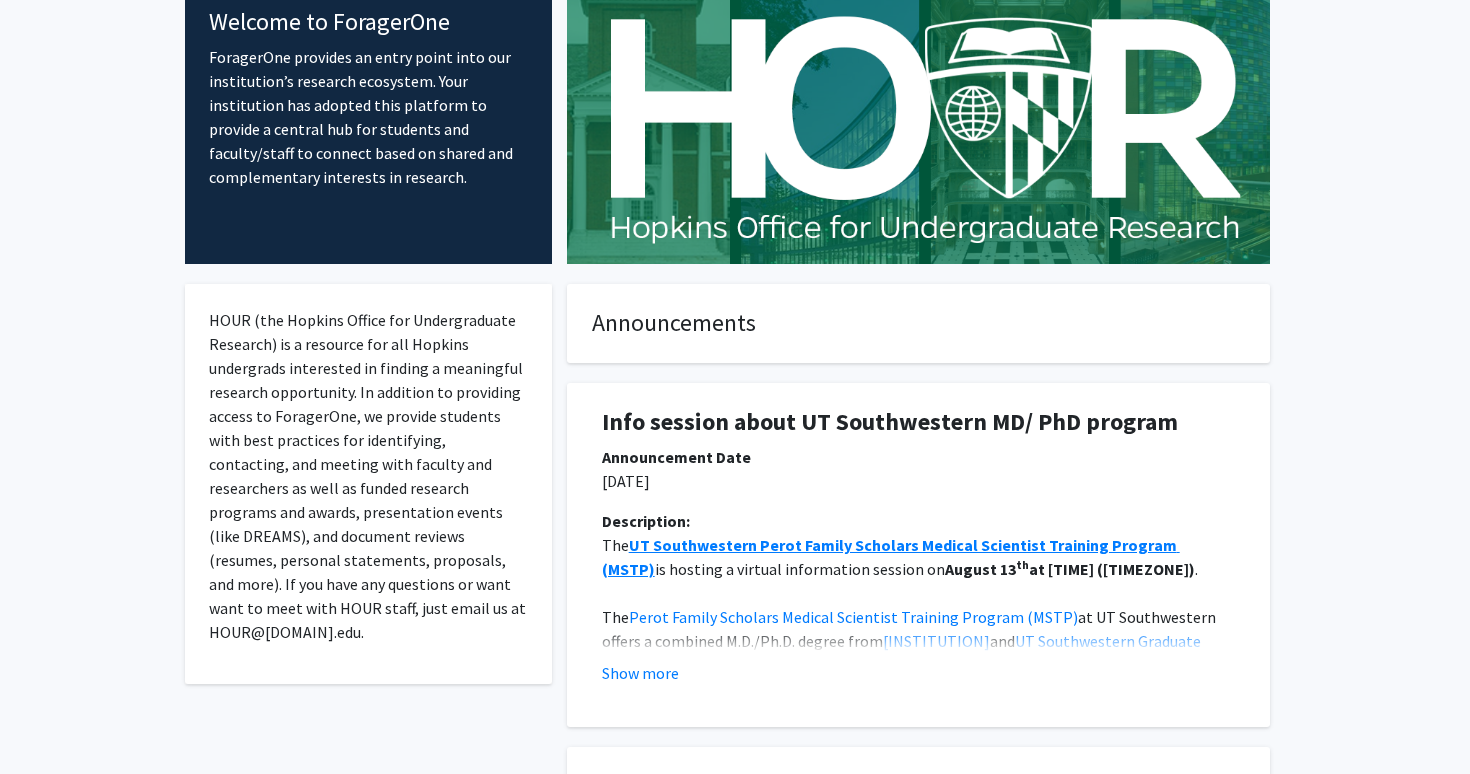 scroll, scrollTop: 0, scrollLeft: 0, axis: both 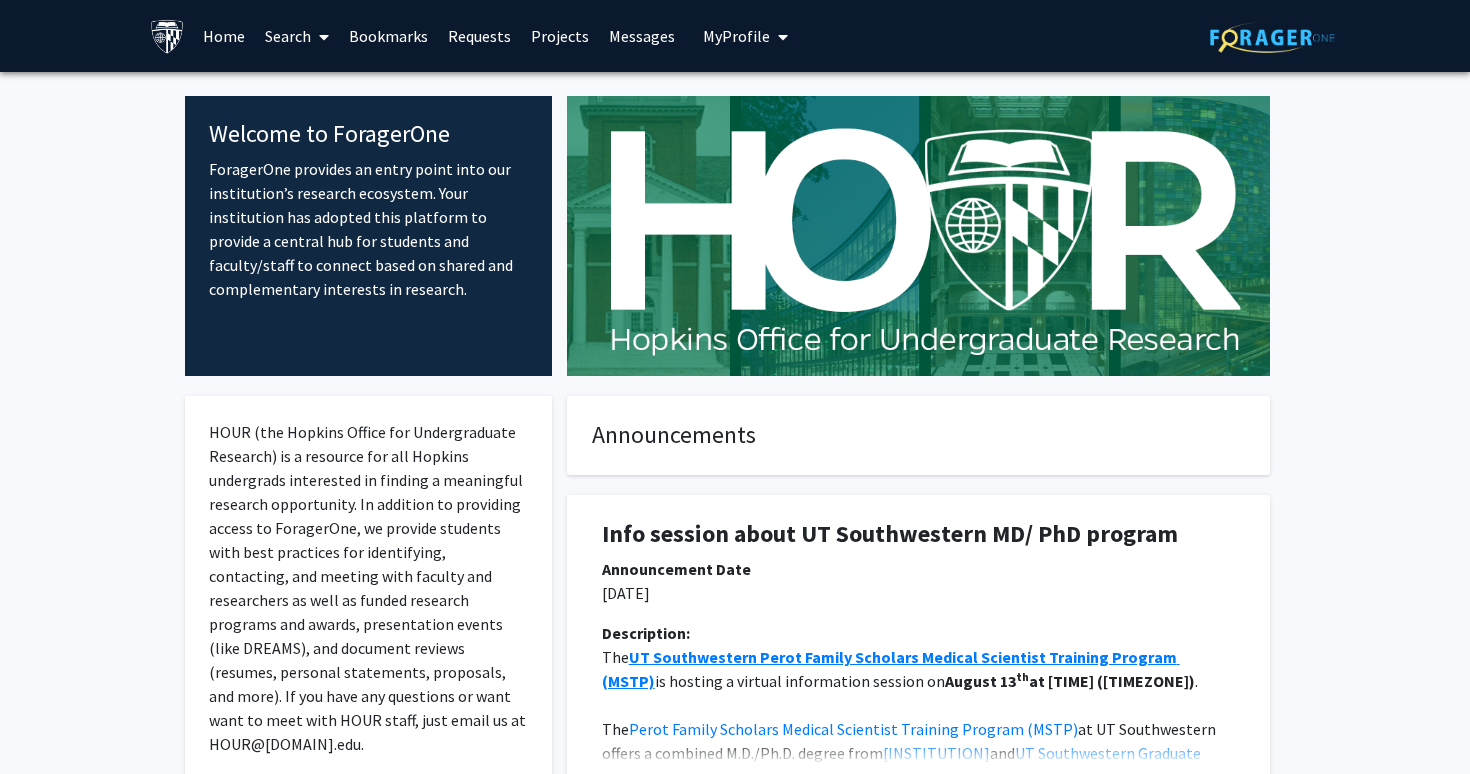 click on "Search" at bounding box center [297, 36] 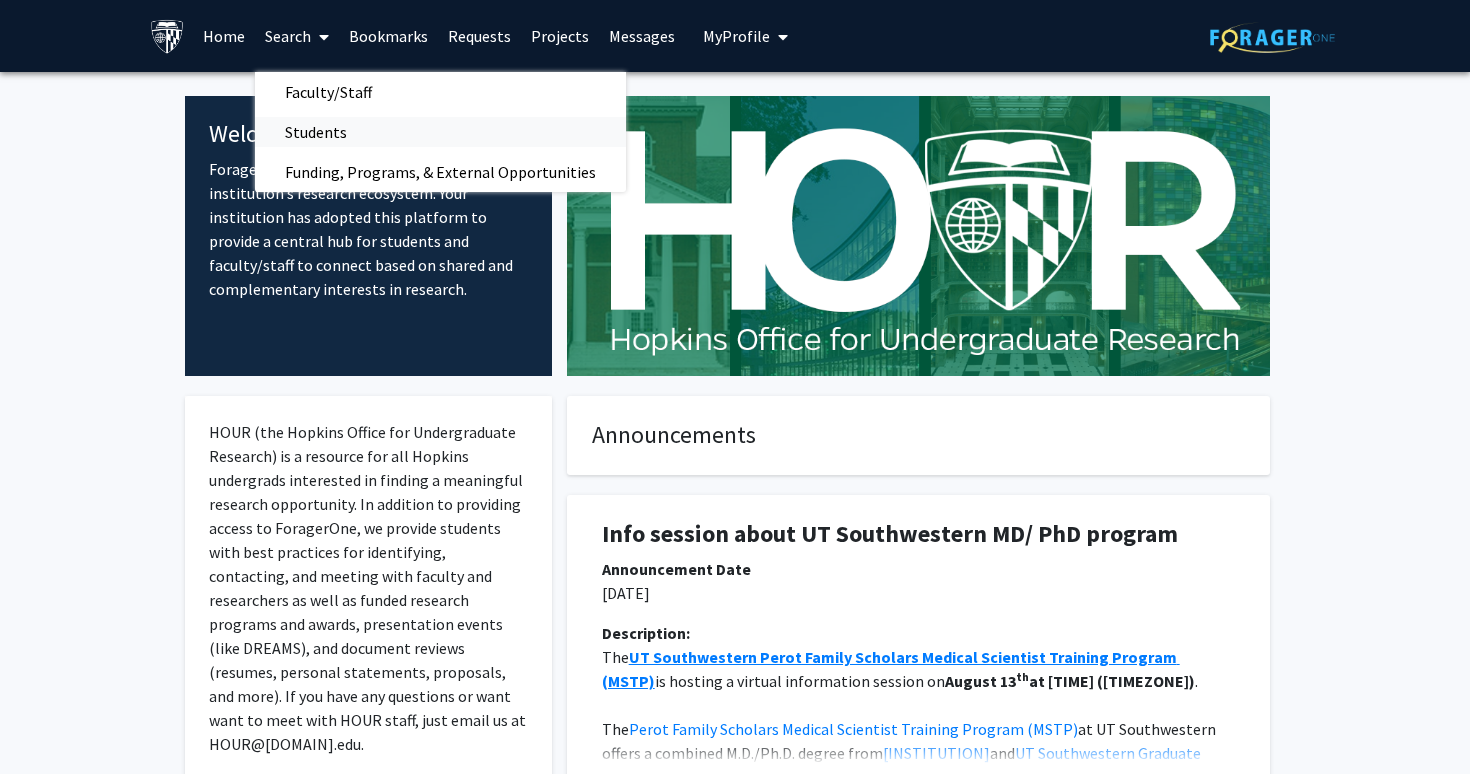 click on "Students" at bounding box center (316, 132) 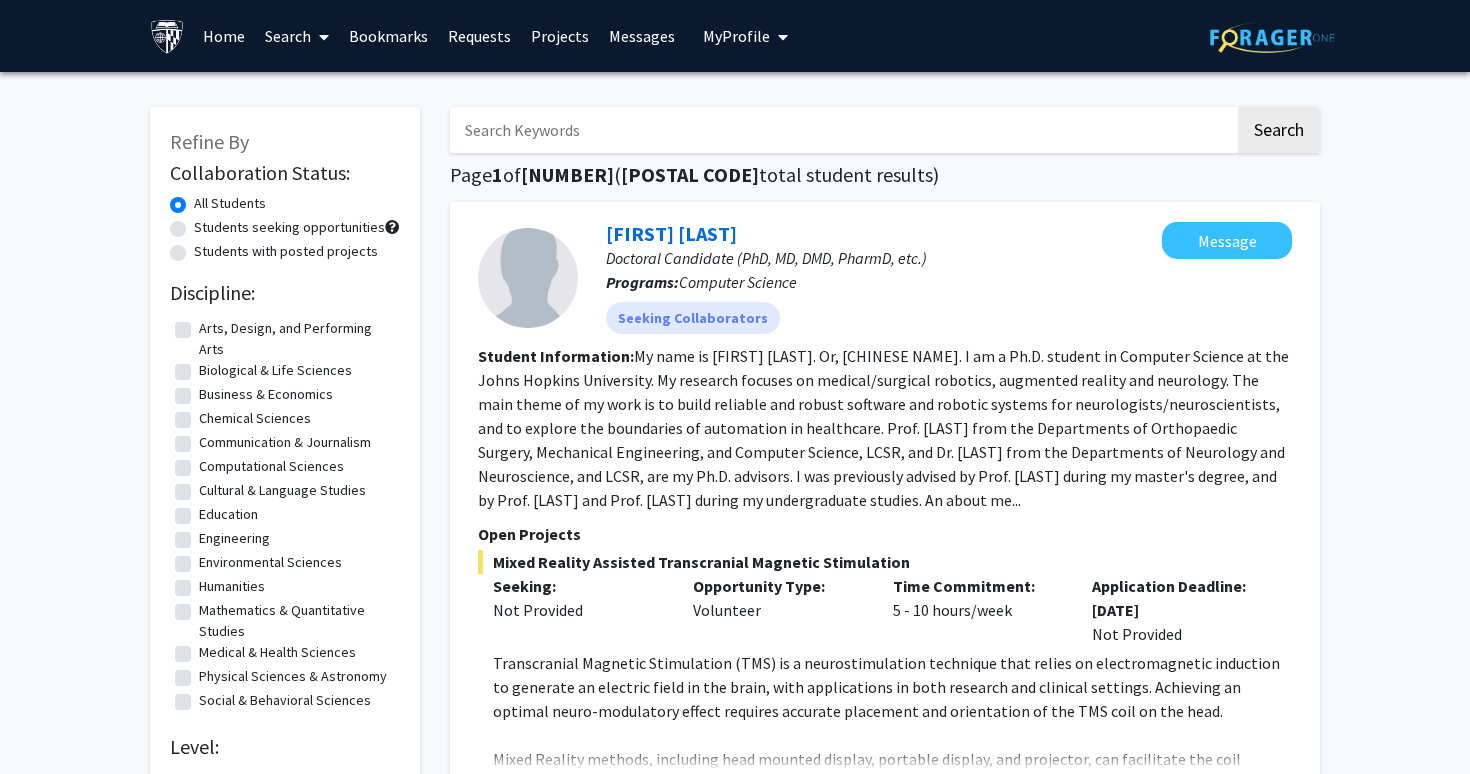 click on "Search" at bounding box center [297, 36] 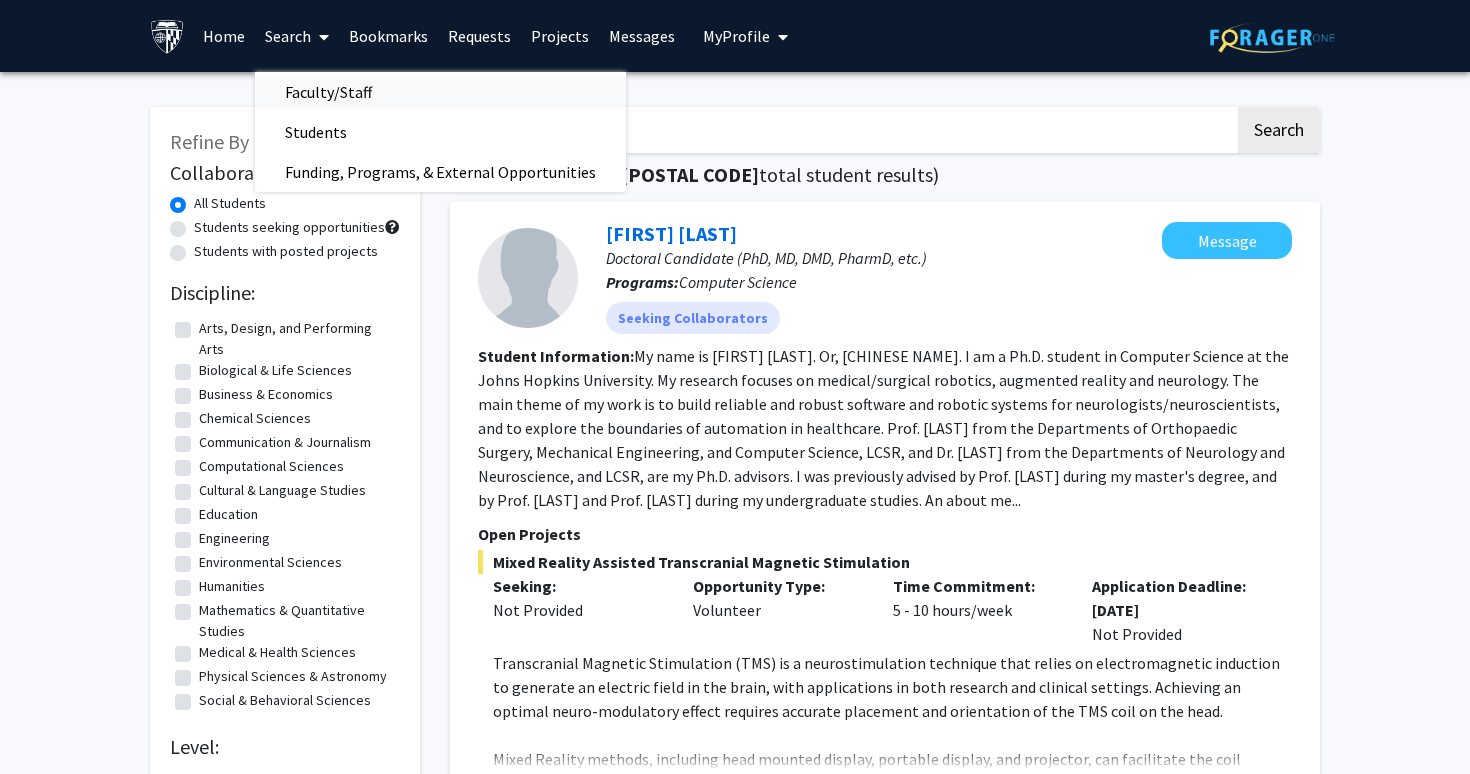 click on "Faculty/Staff" at bounding box center [328, 92] 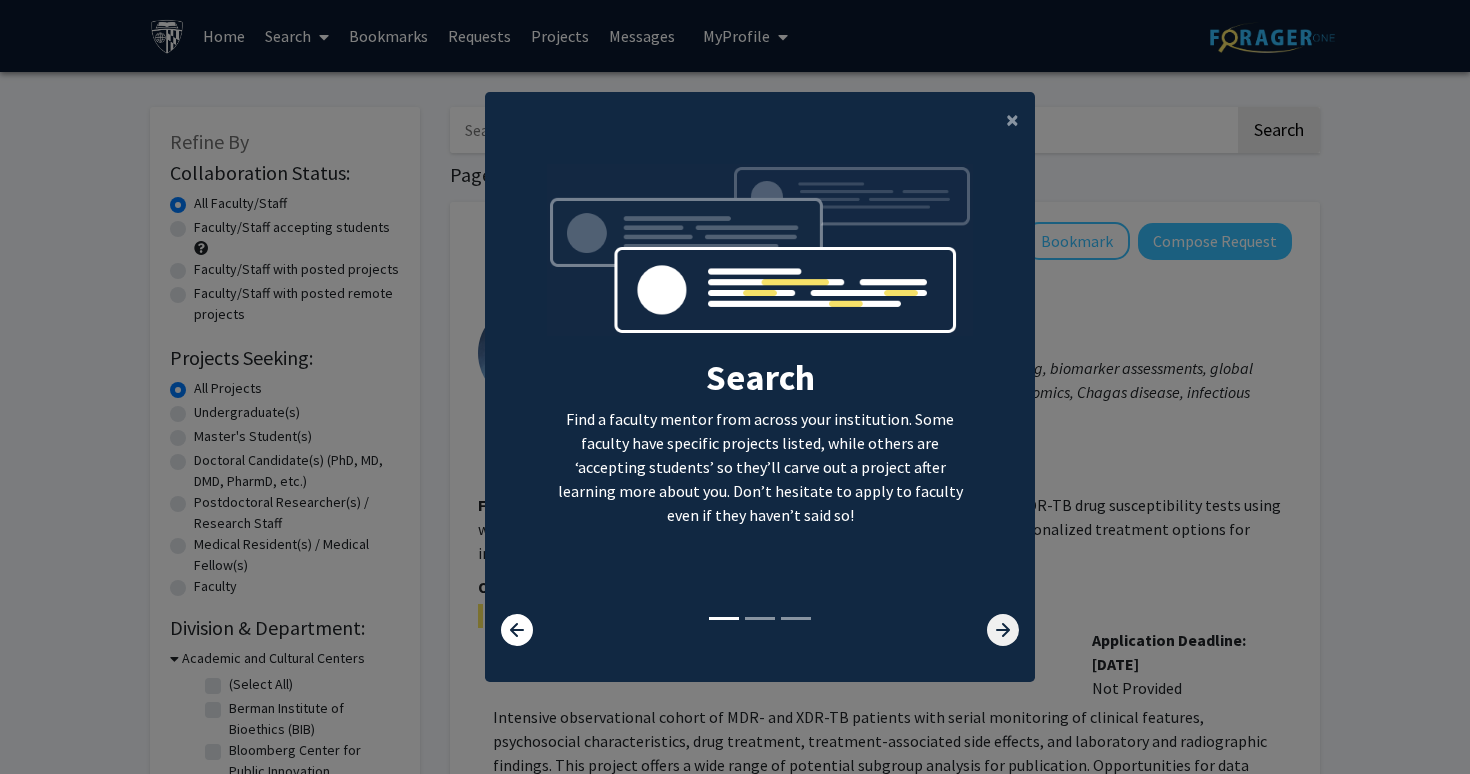 click 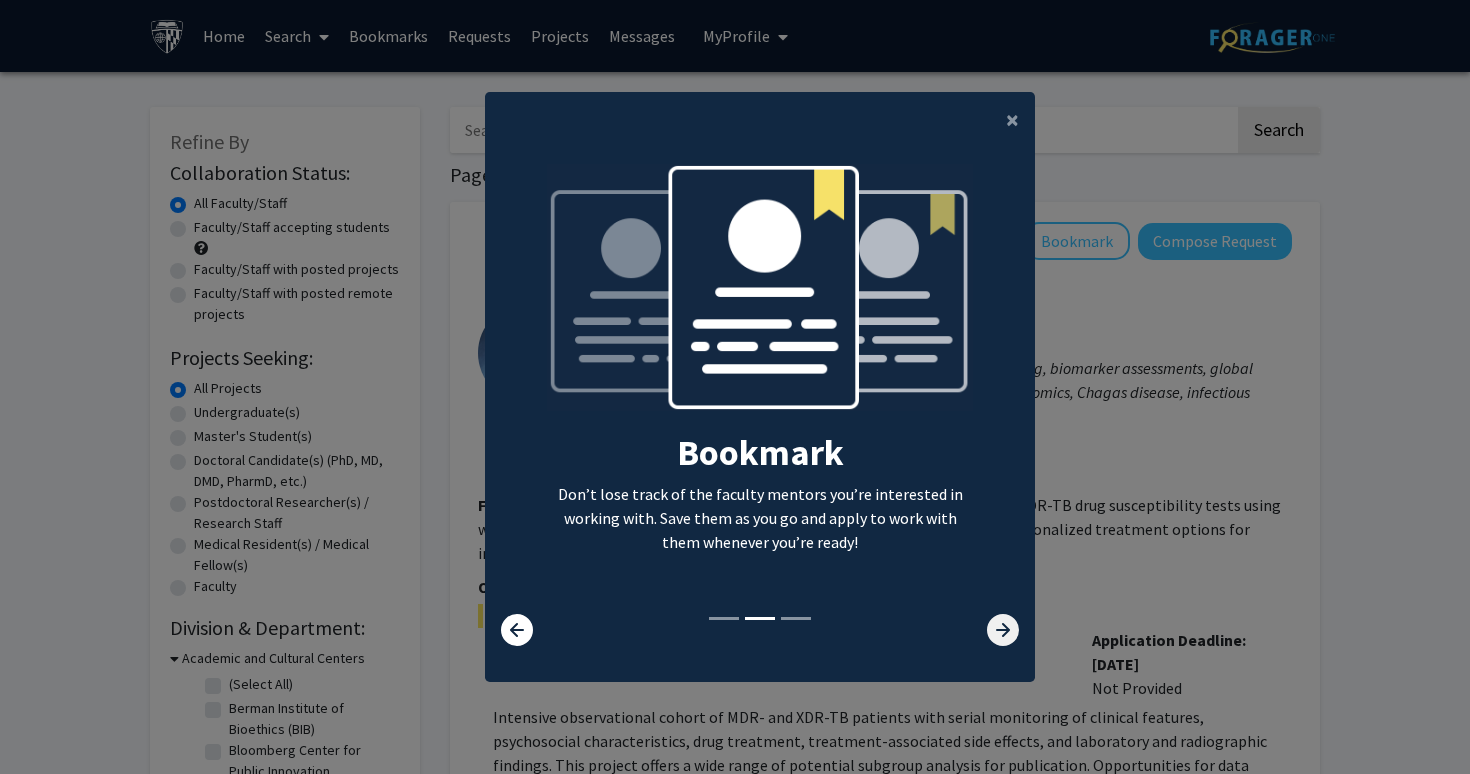 click 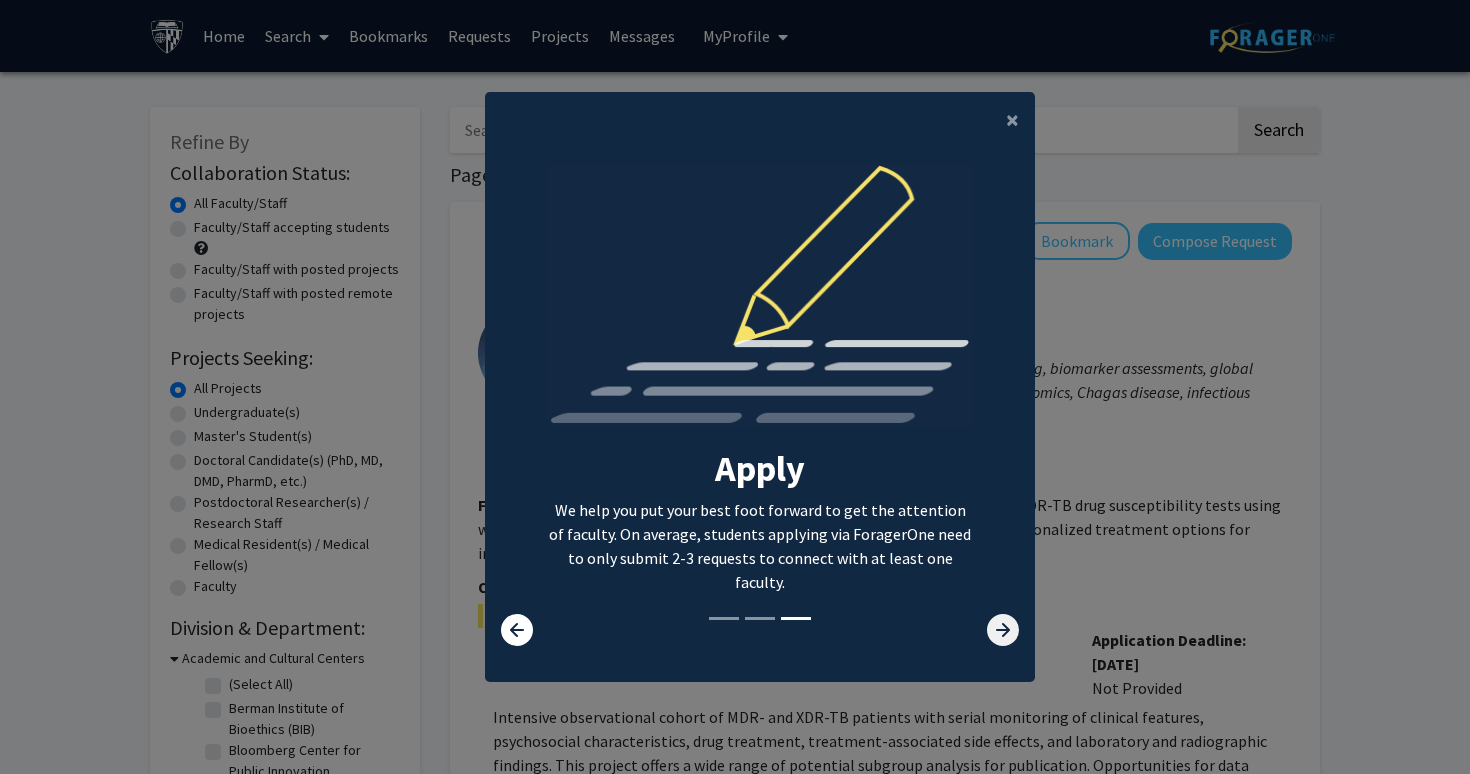 click 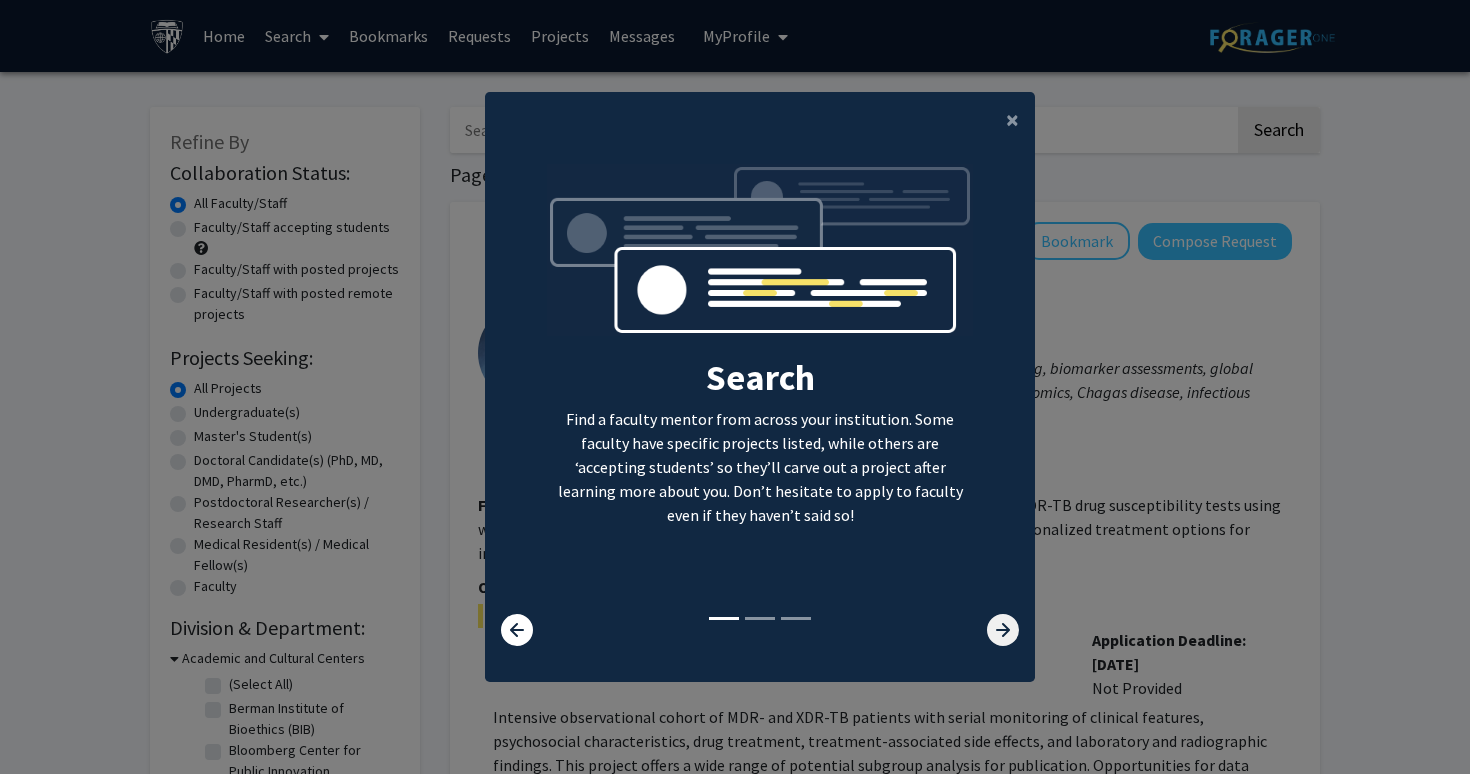 click 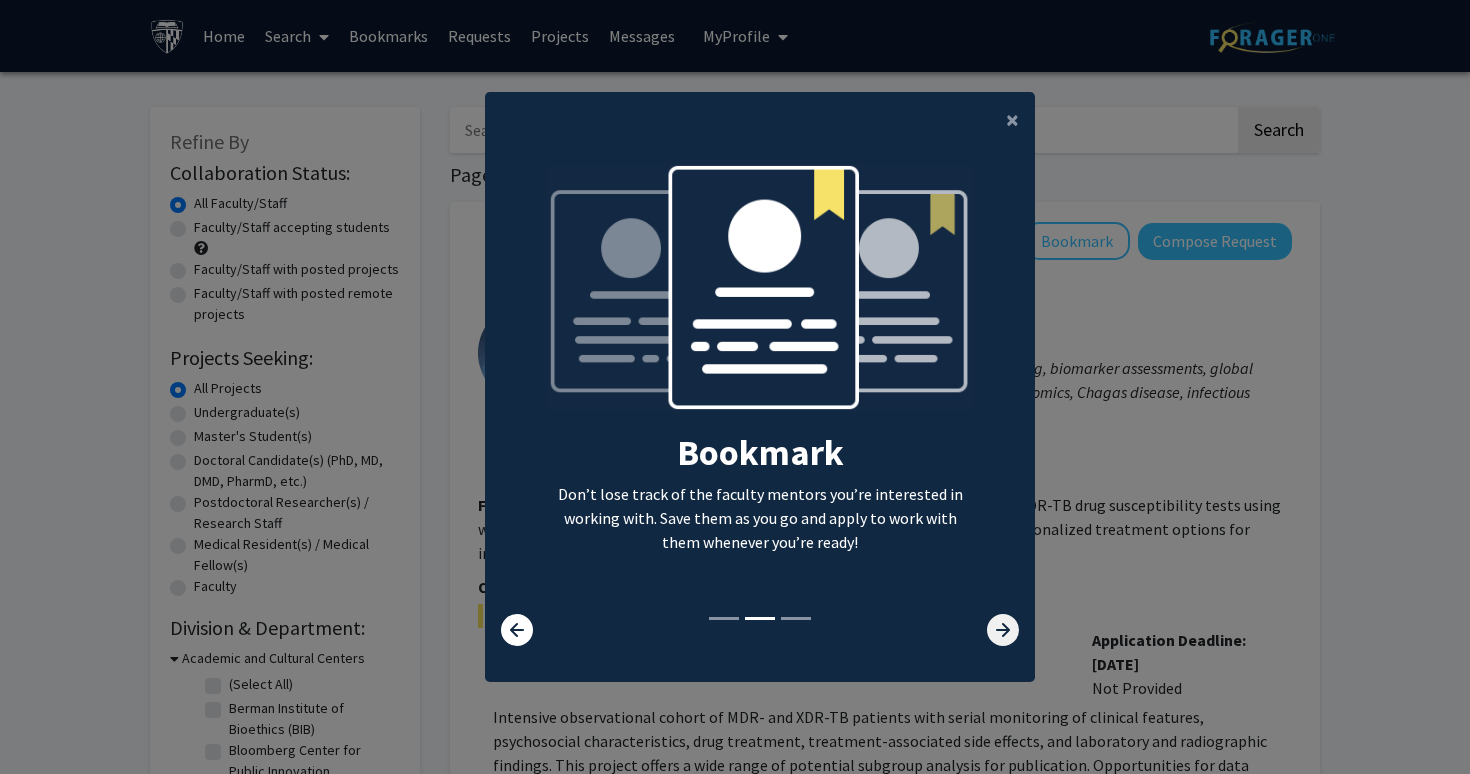 click 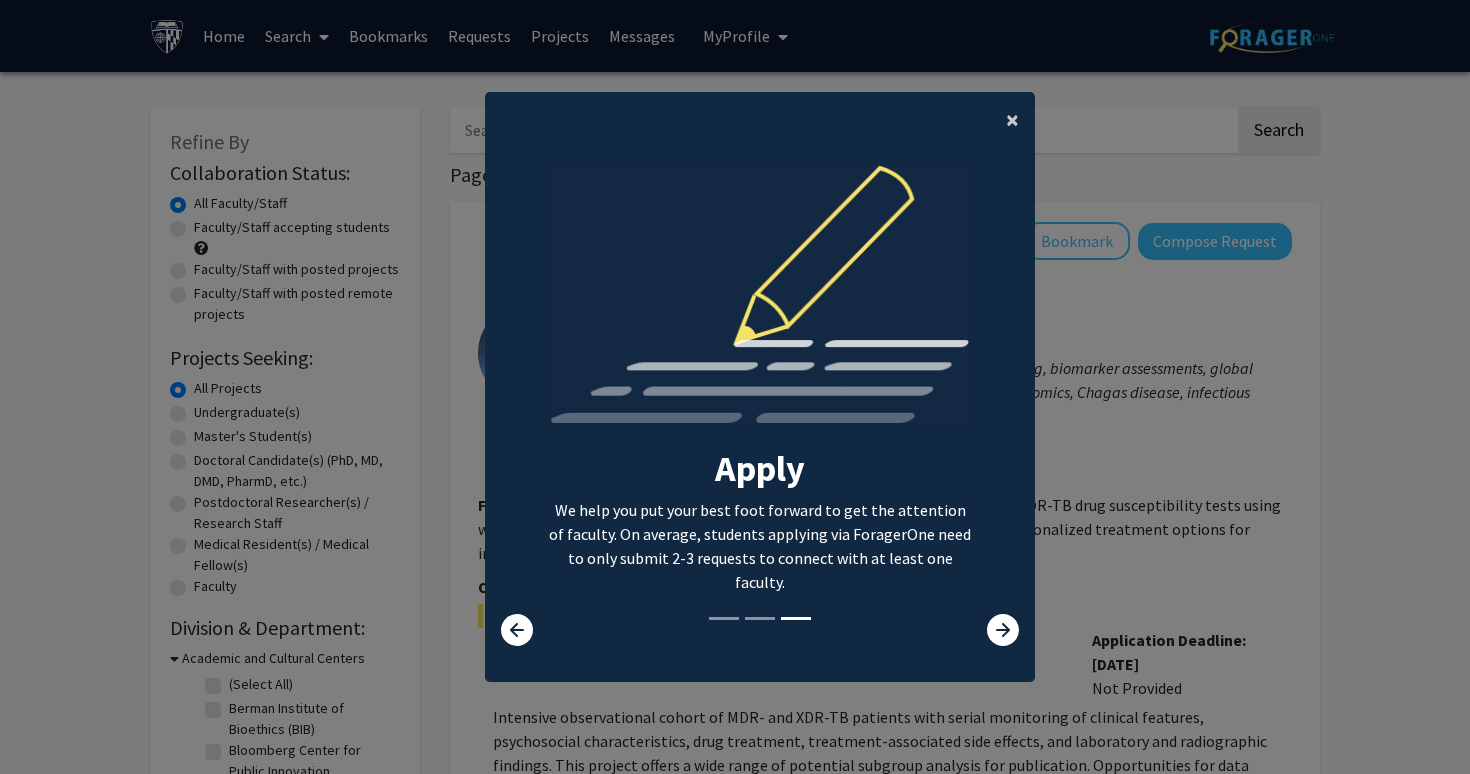 click on "×" 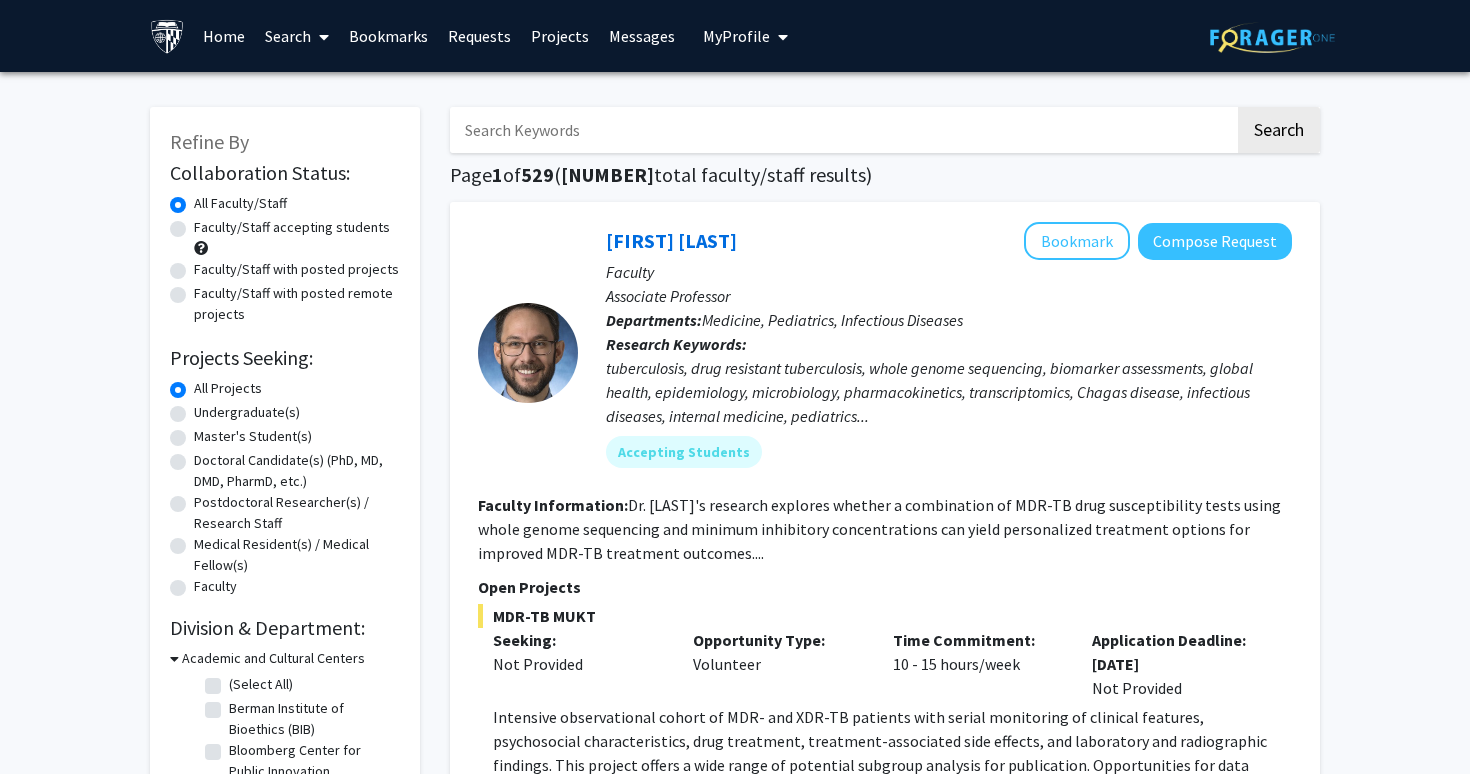 click on "Master's Student(s)" 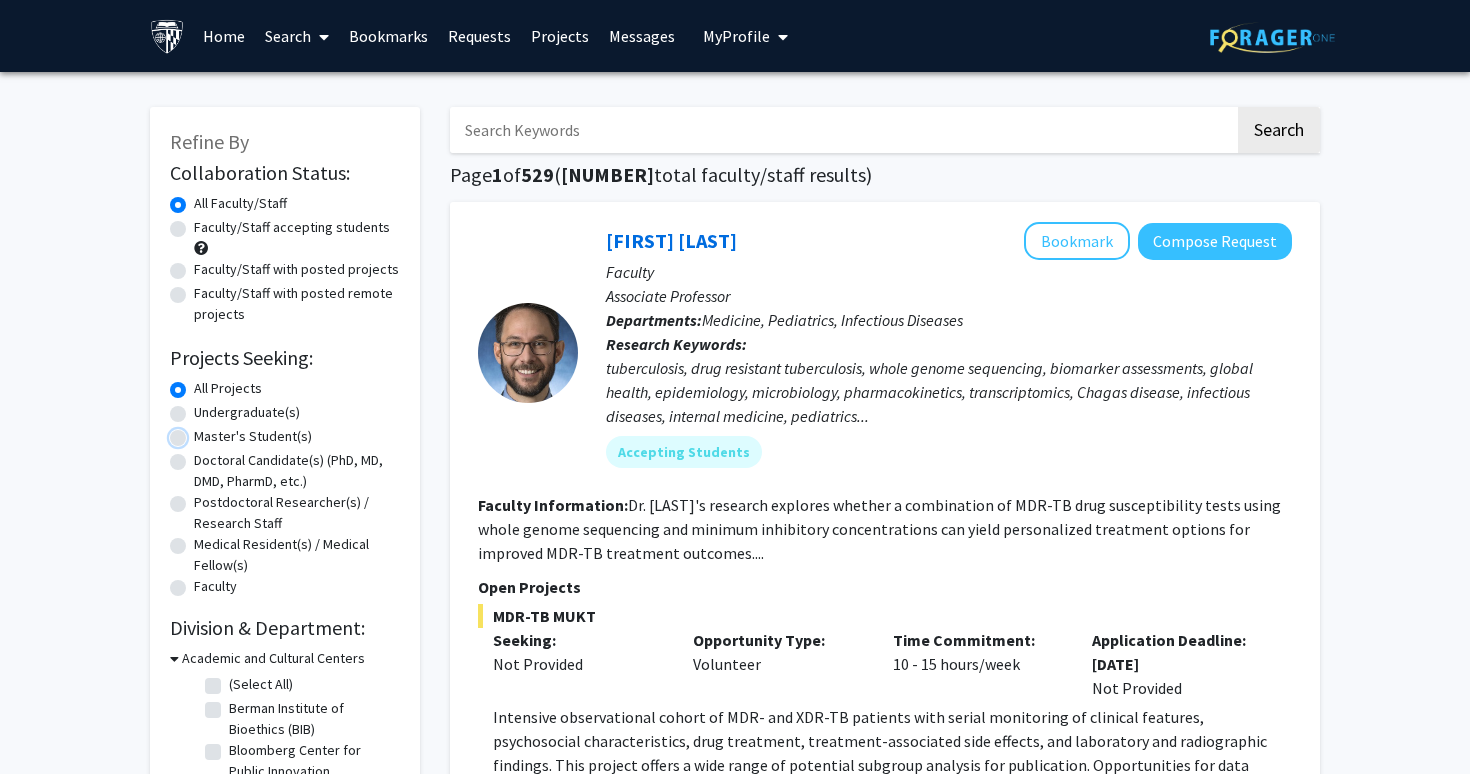 click on "Master's Student(s)" at bounding box center (200, 432) 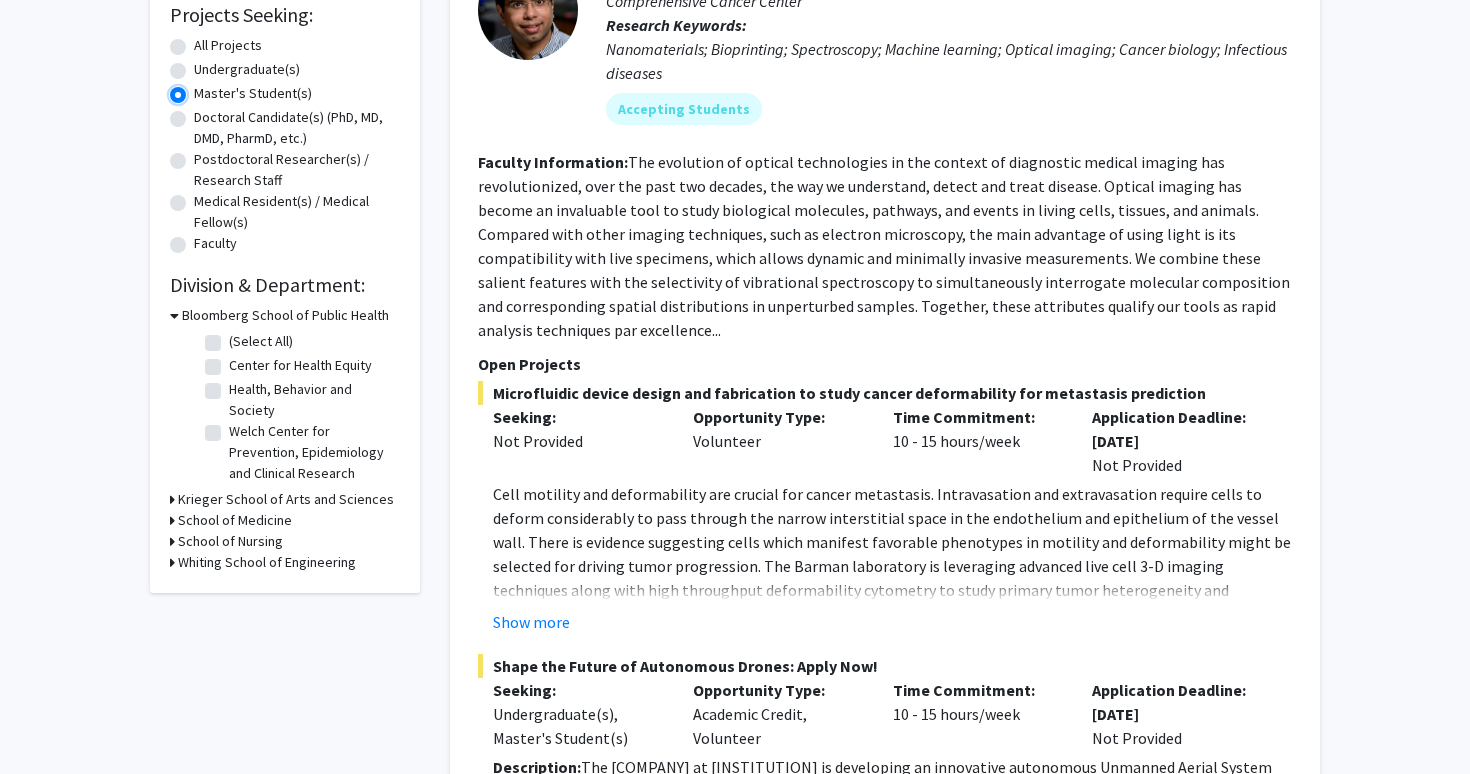 scroll, scrollTop: 311, scrollLeft: 0, axis: vertical 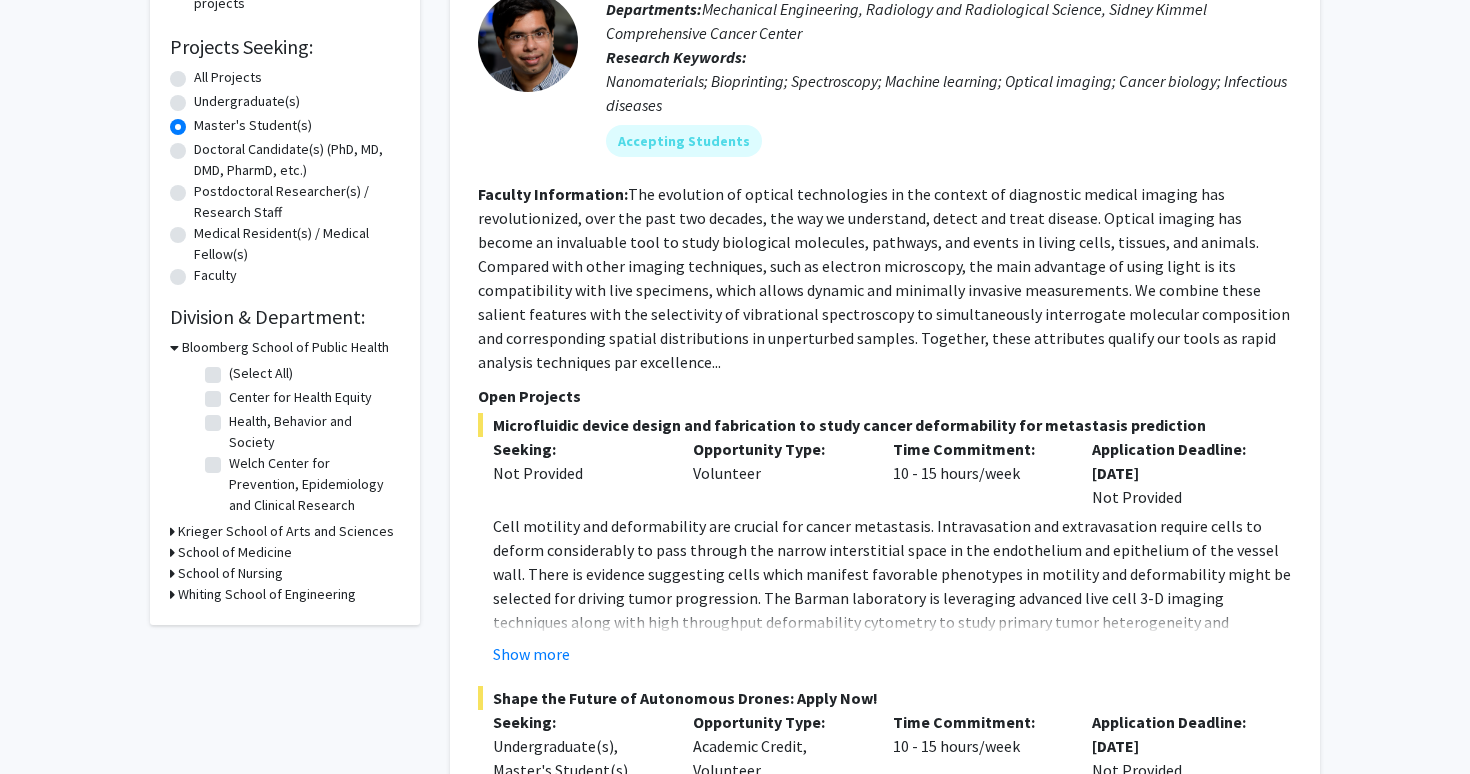 click on "Bloomberg School of Public Health" at bounding box center (285, 347) 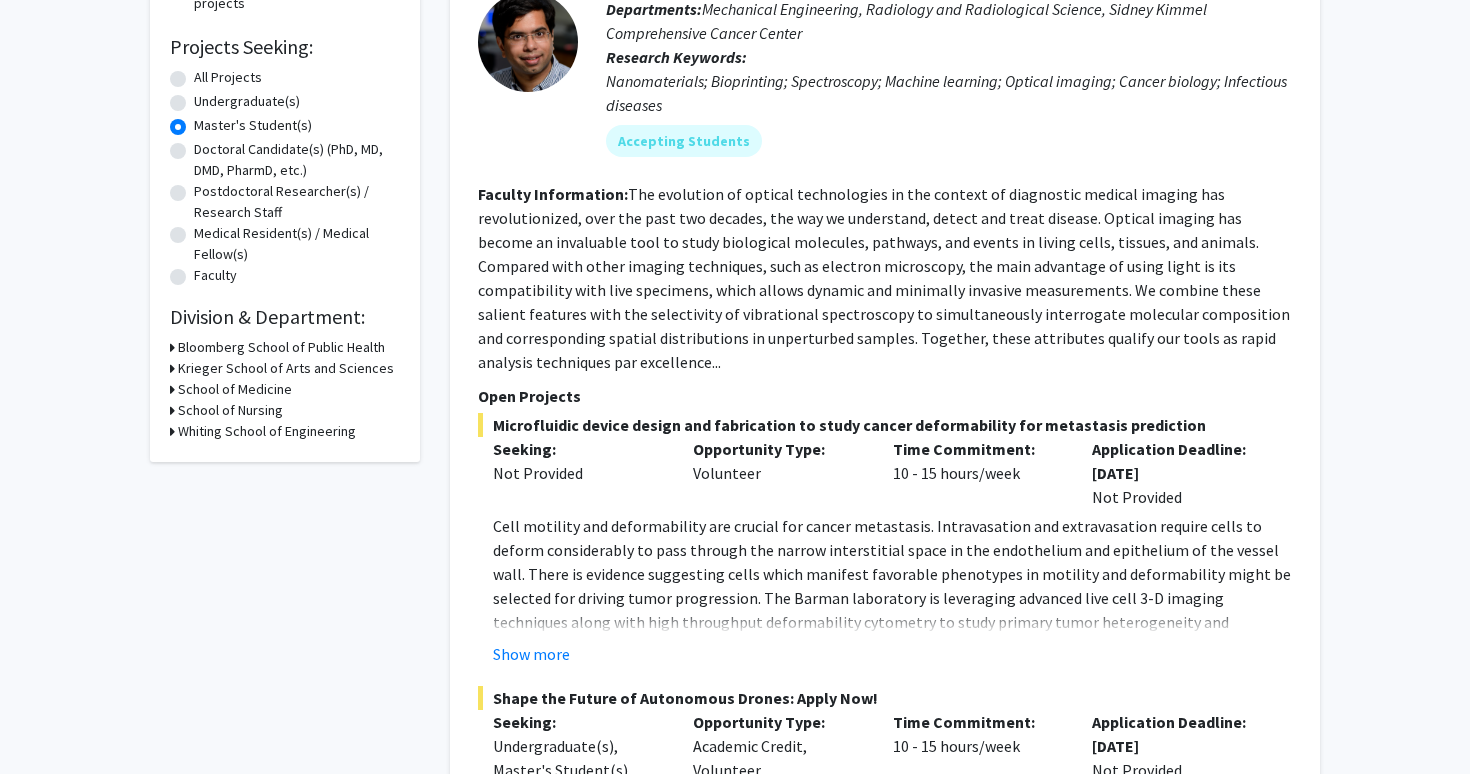 click on "Whiting School of Engineering" at bounding box center [267, 431] 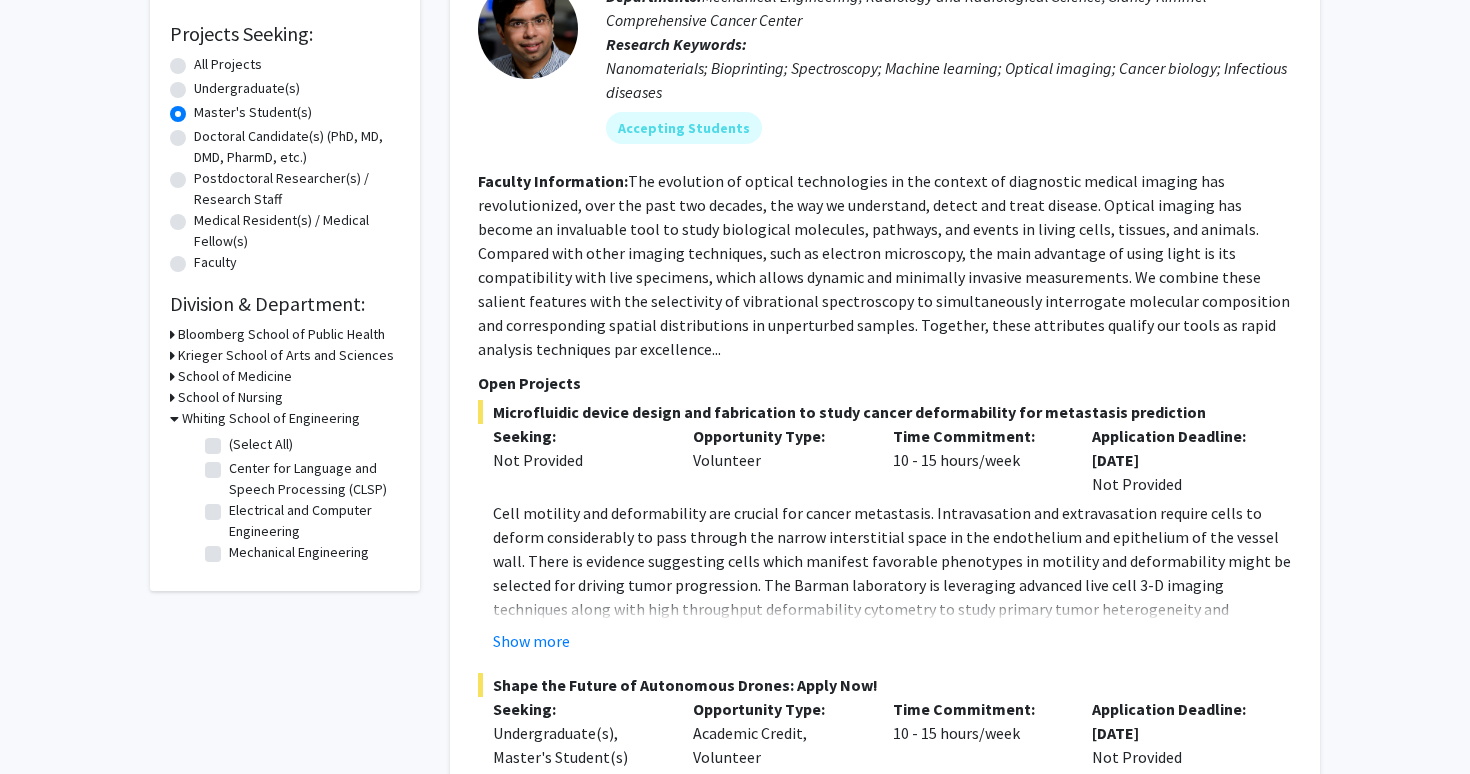 scroll, scrollTop: 333, scrollLeft: 0, axis: vertical 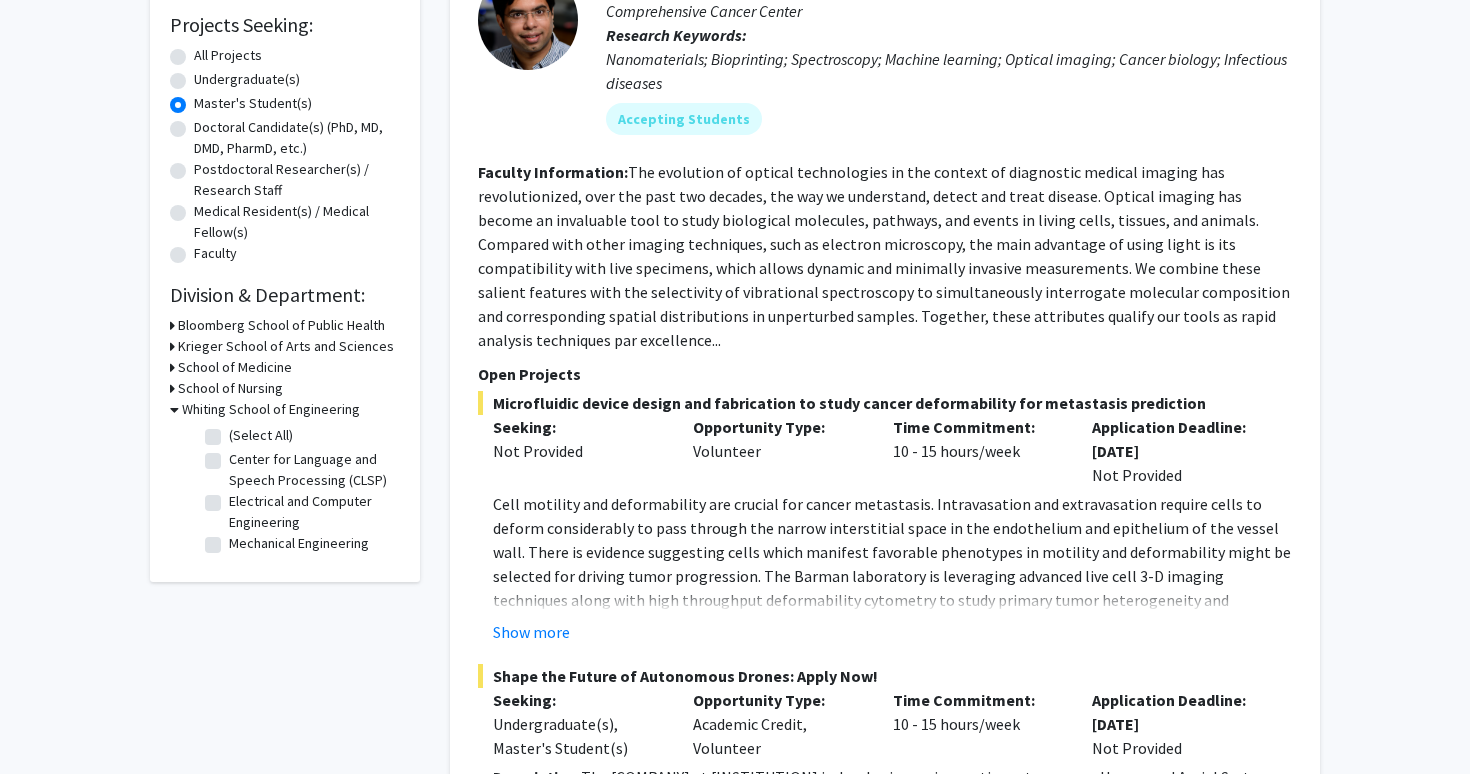 click on "Whiting School of Engineering" at bounding box center (271, 409) 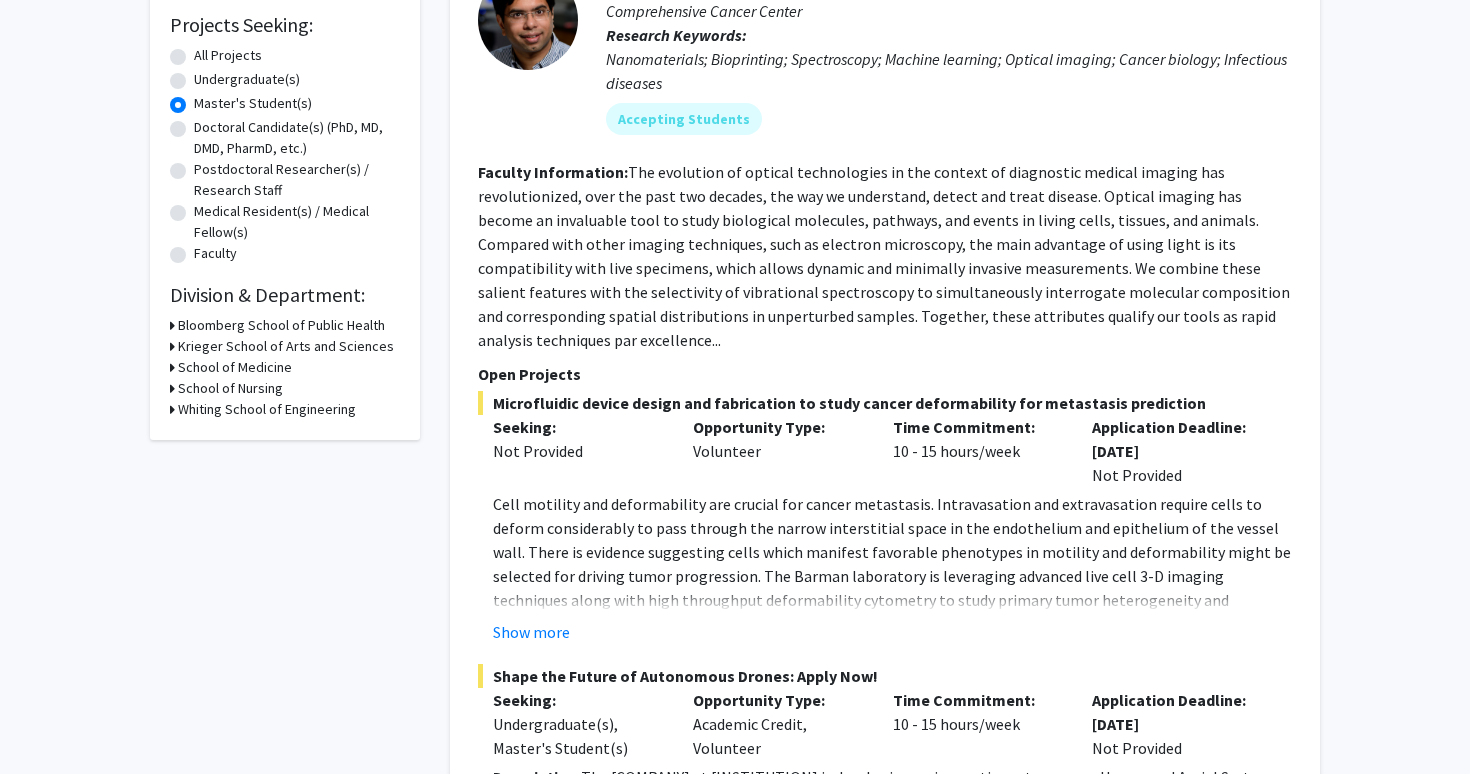 click on "School of Medicine" at bounding box center [235, 367] 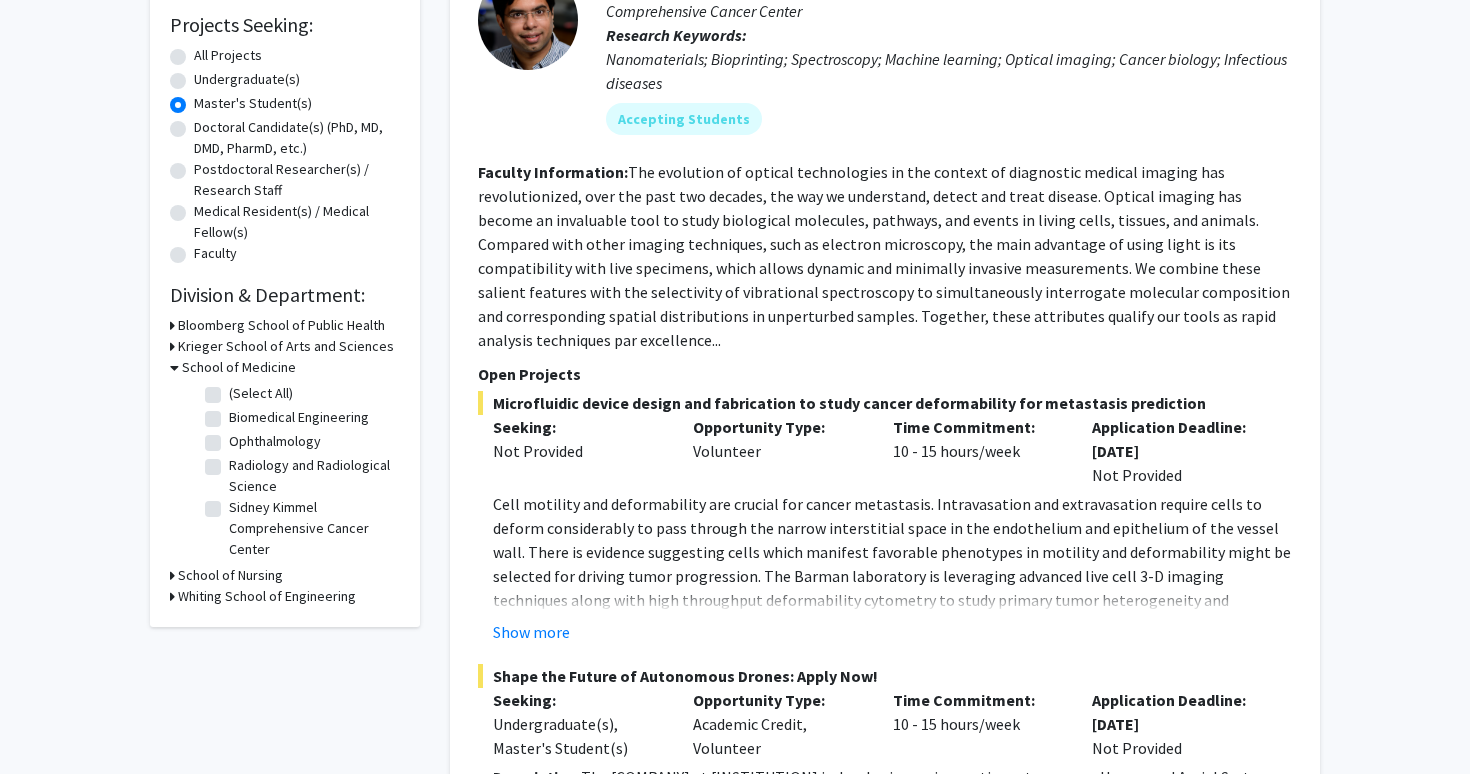 click on "Biomedical Engineering" 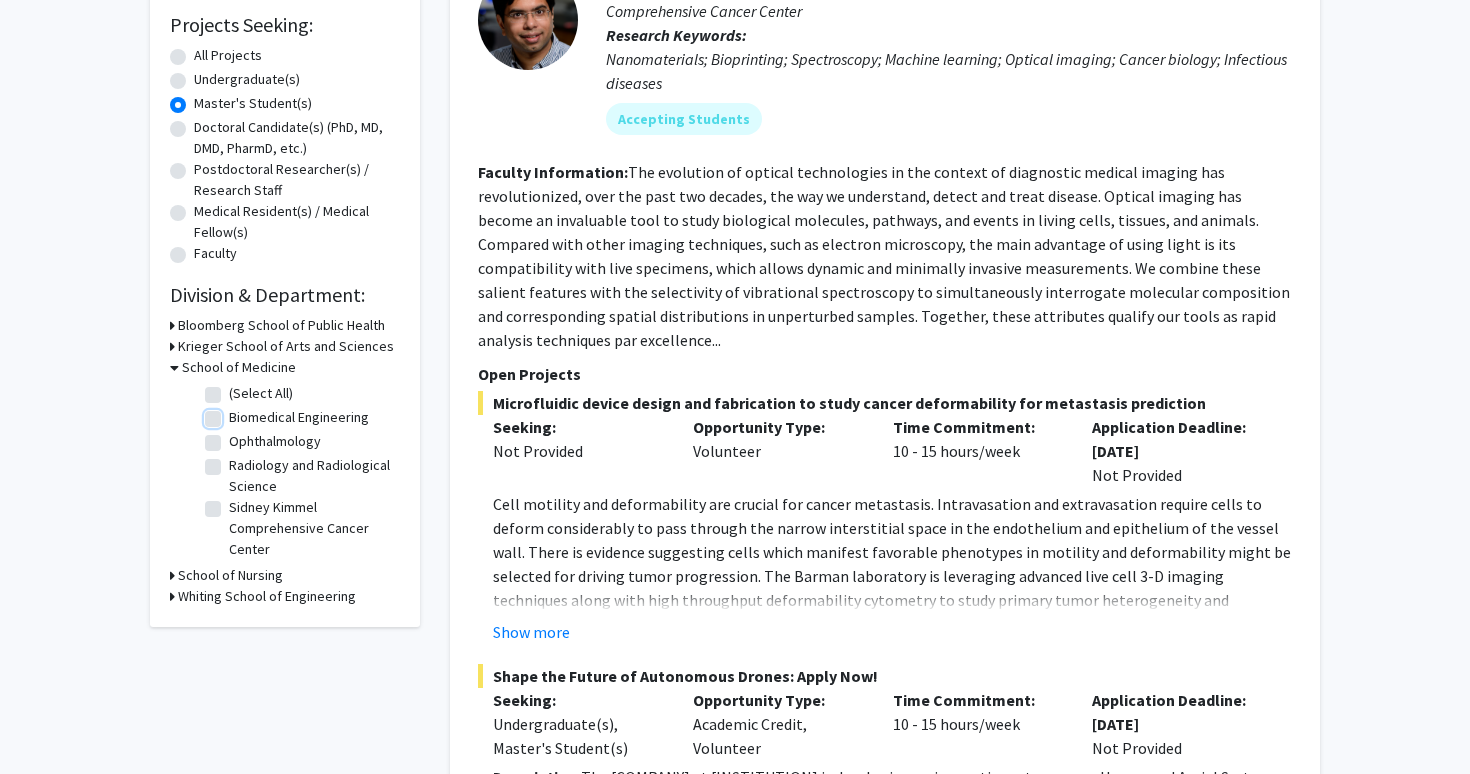 click on "Biomedical Engineering" at bounding box center [235, 413] 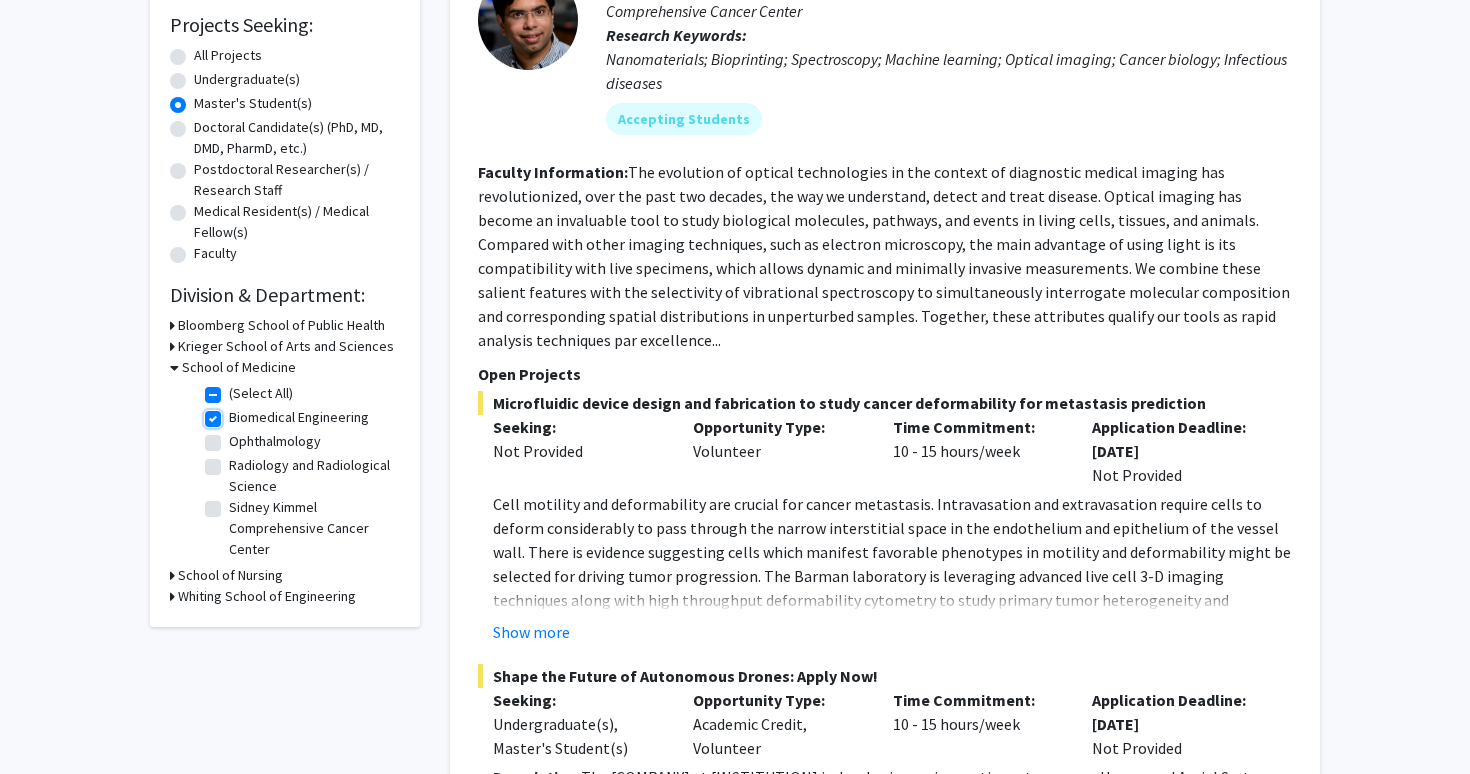 checkbox on "true" 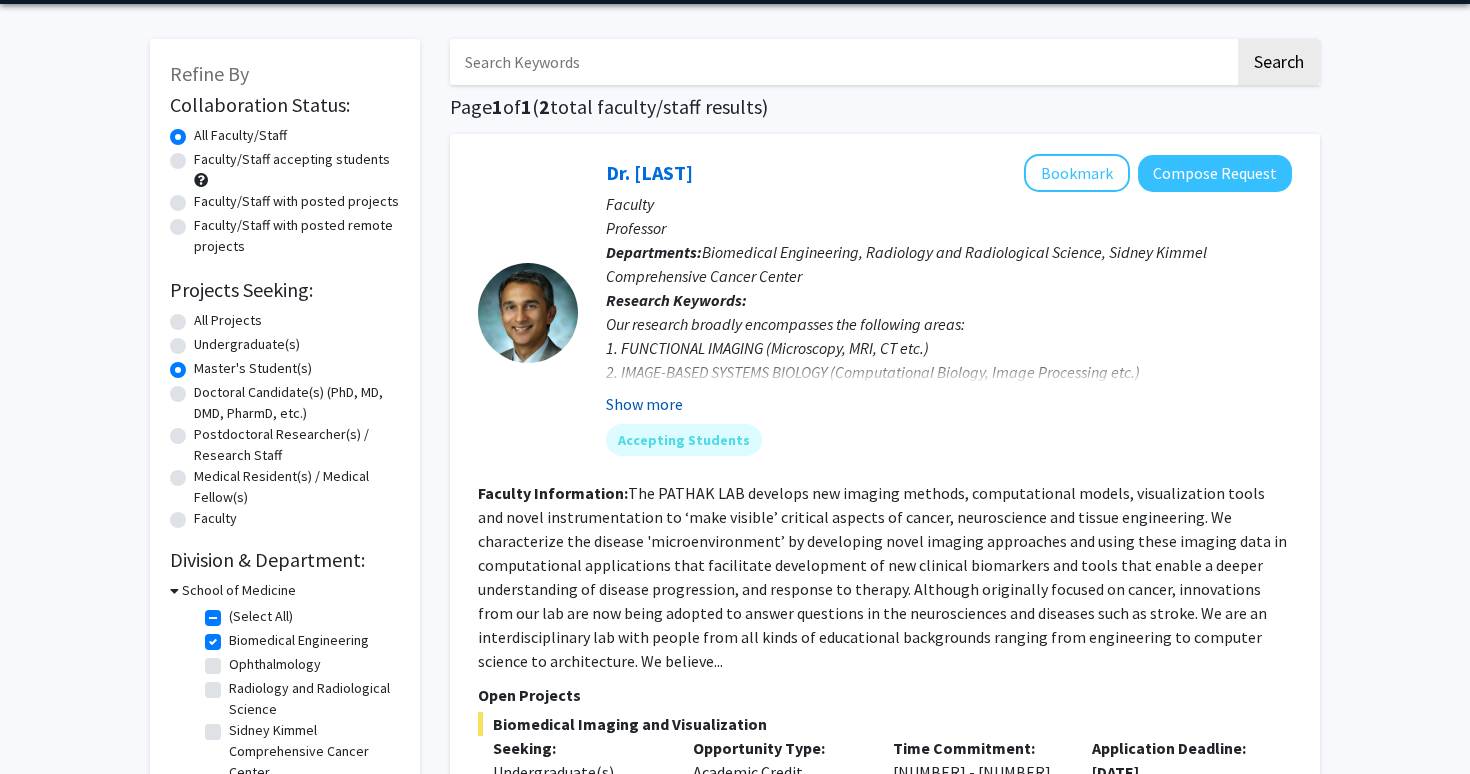 scroll, scrollTop: 73, scrollLeft: 0, axis: vertical 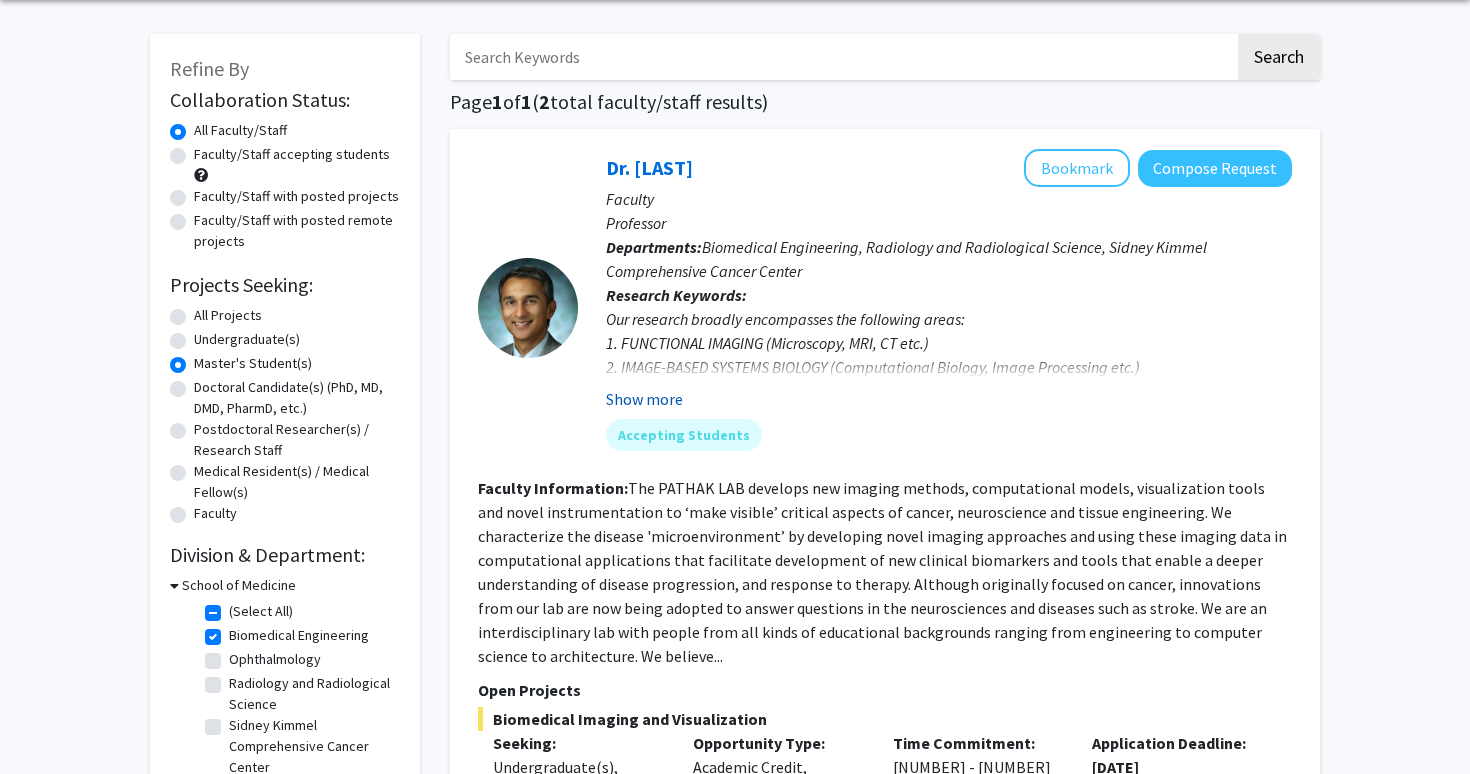 click on "Show more" 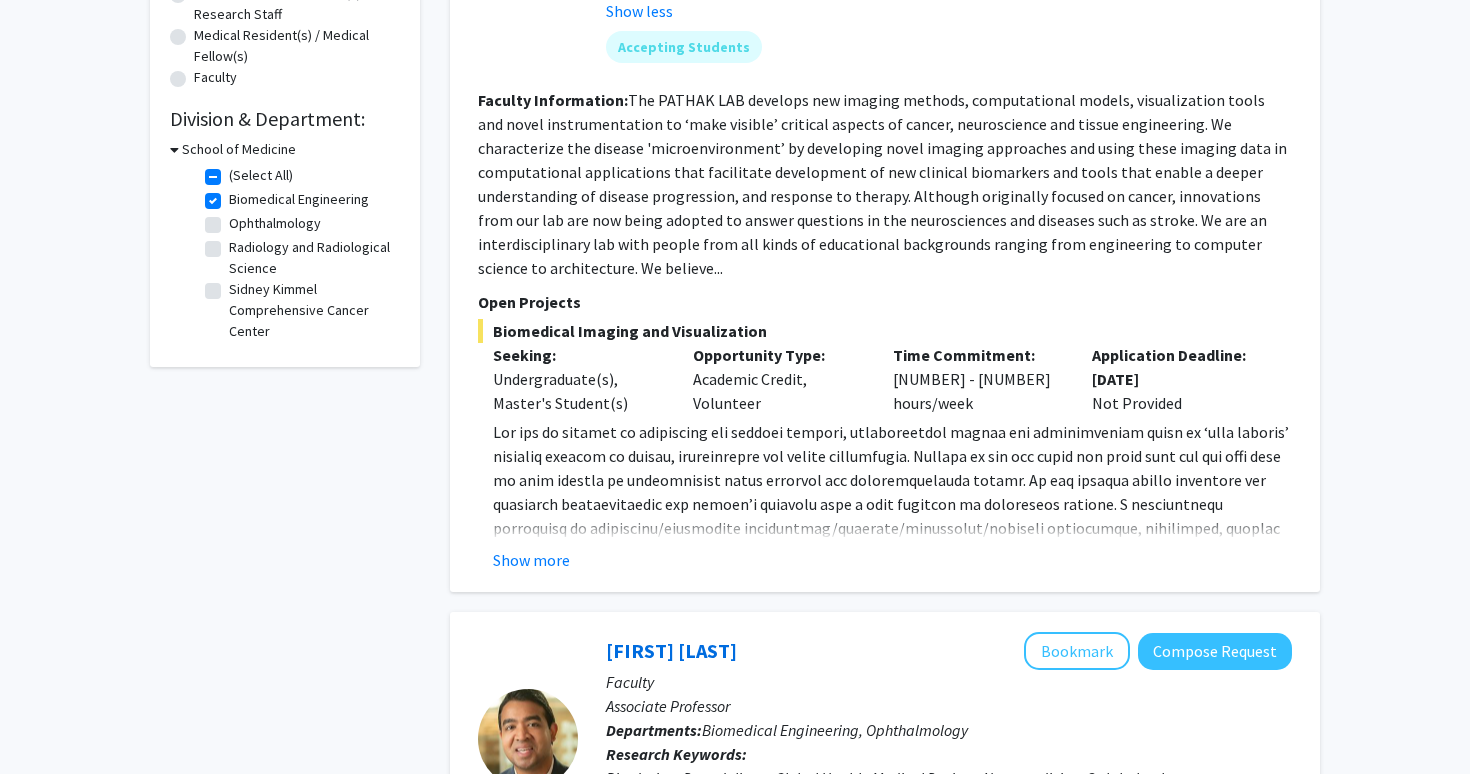 scroll, scrollTop: 526, scrollLeft: 0, axis: vertical 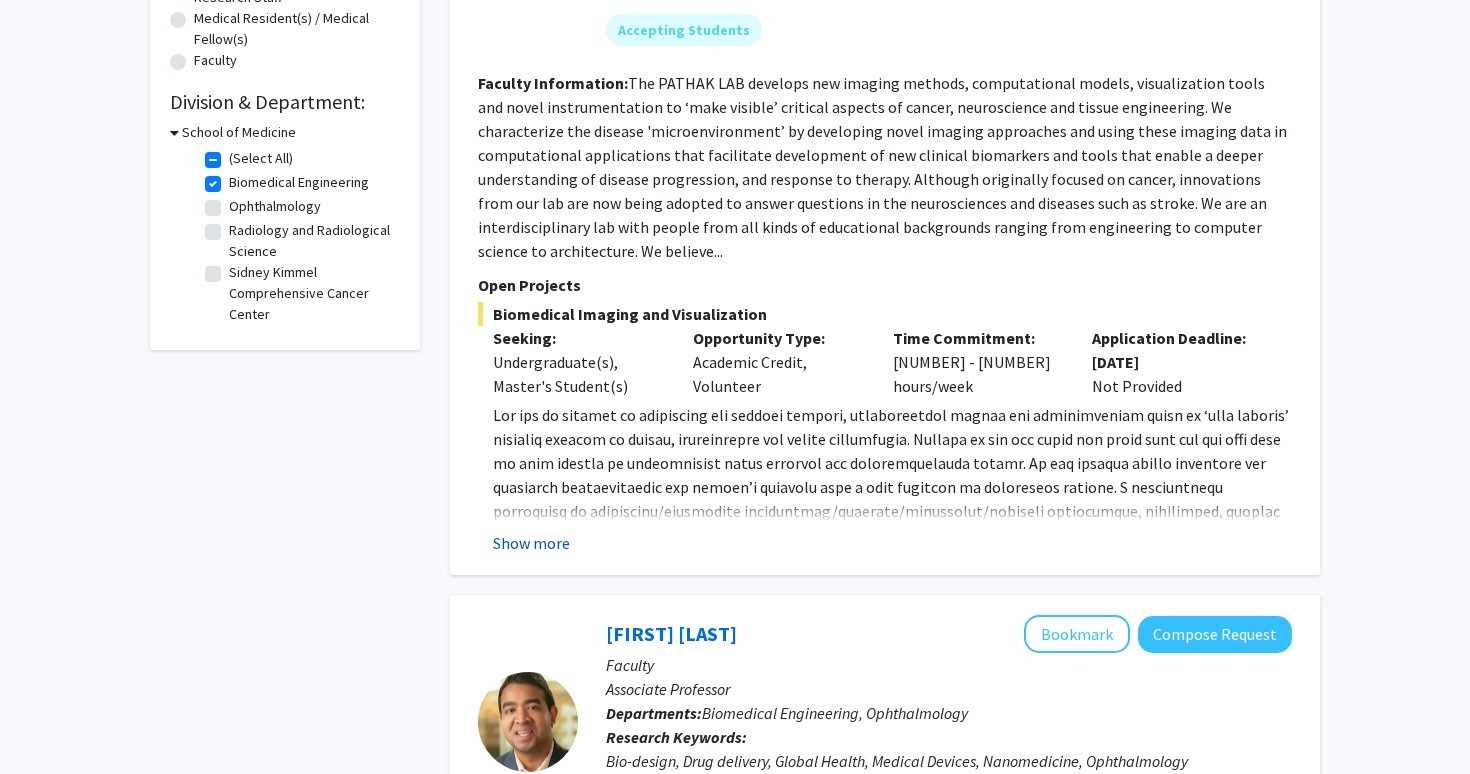 click on "Show more" 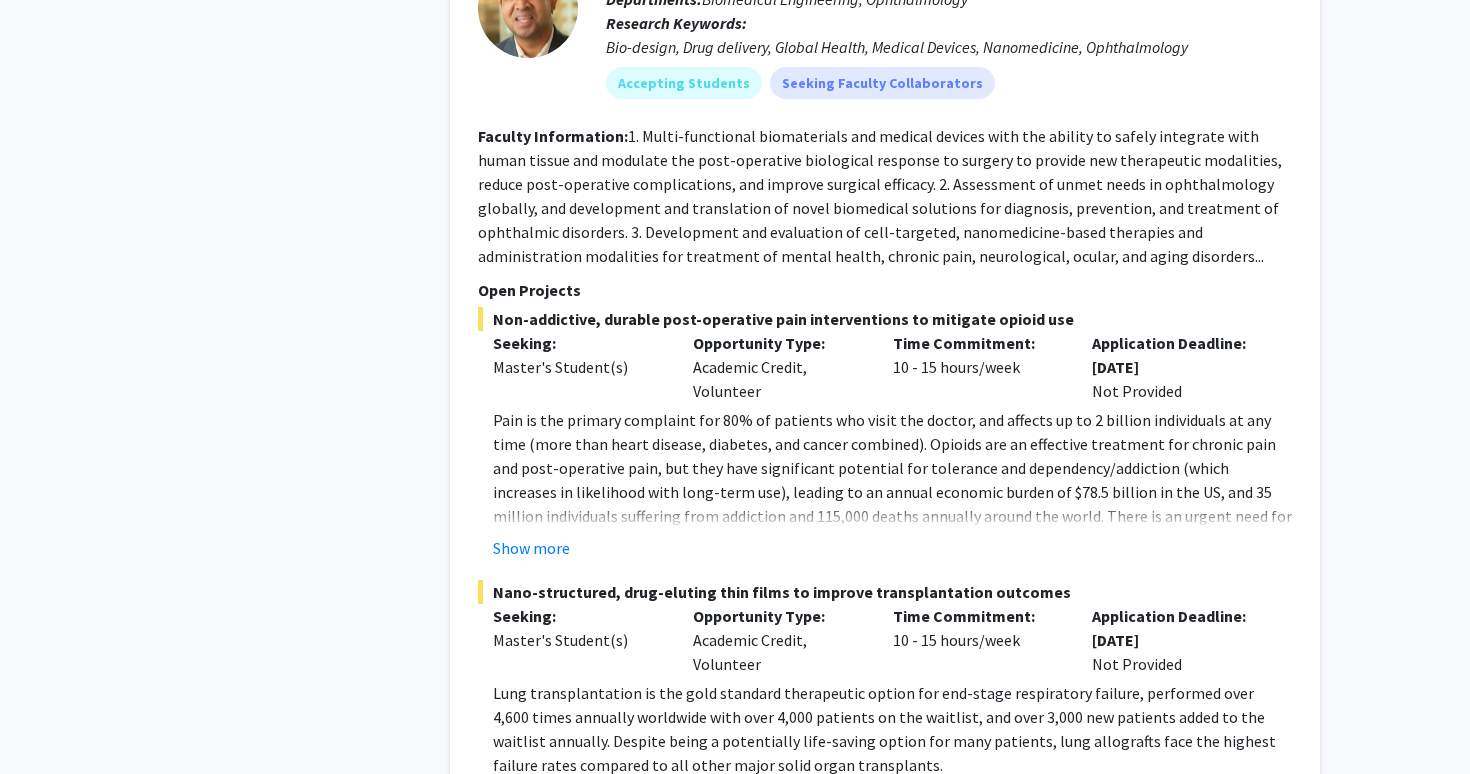 scroll, scrollTop: 1361, scrollLeft: 0, axis: vertical 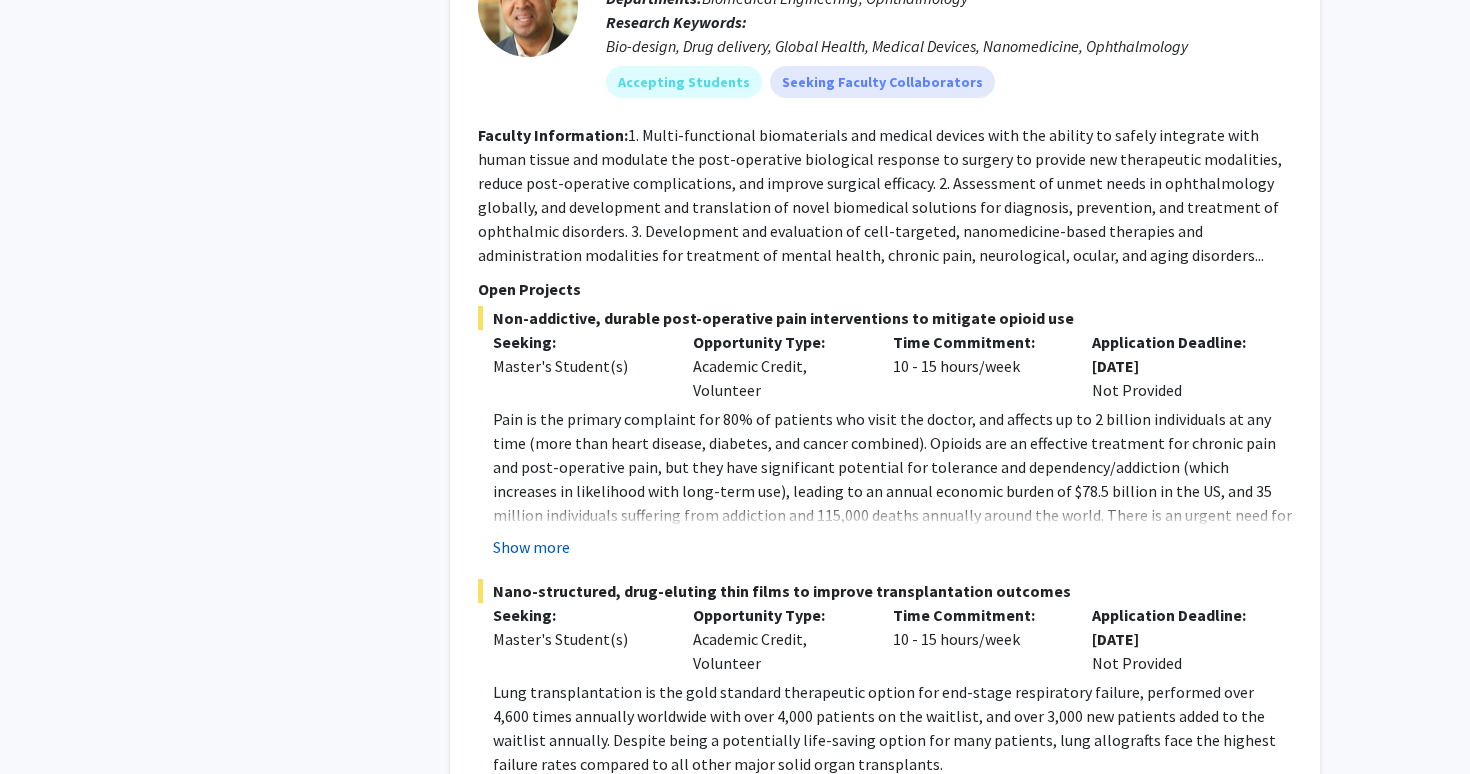 click on "Show more" 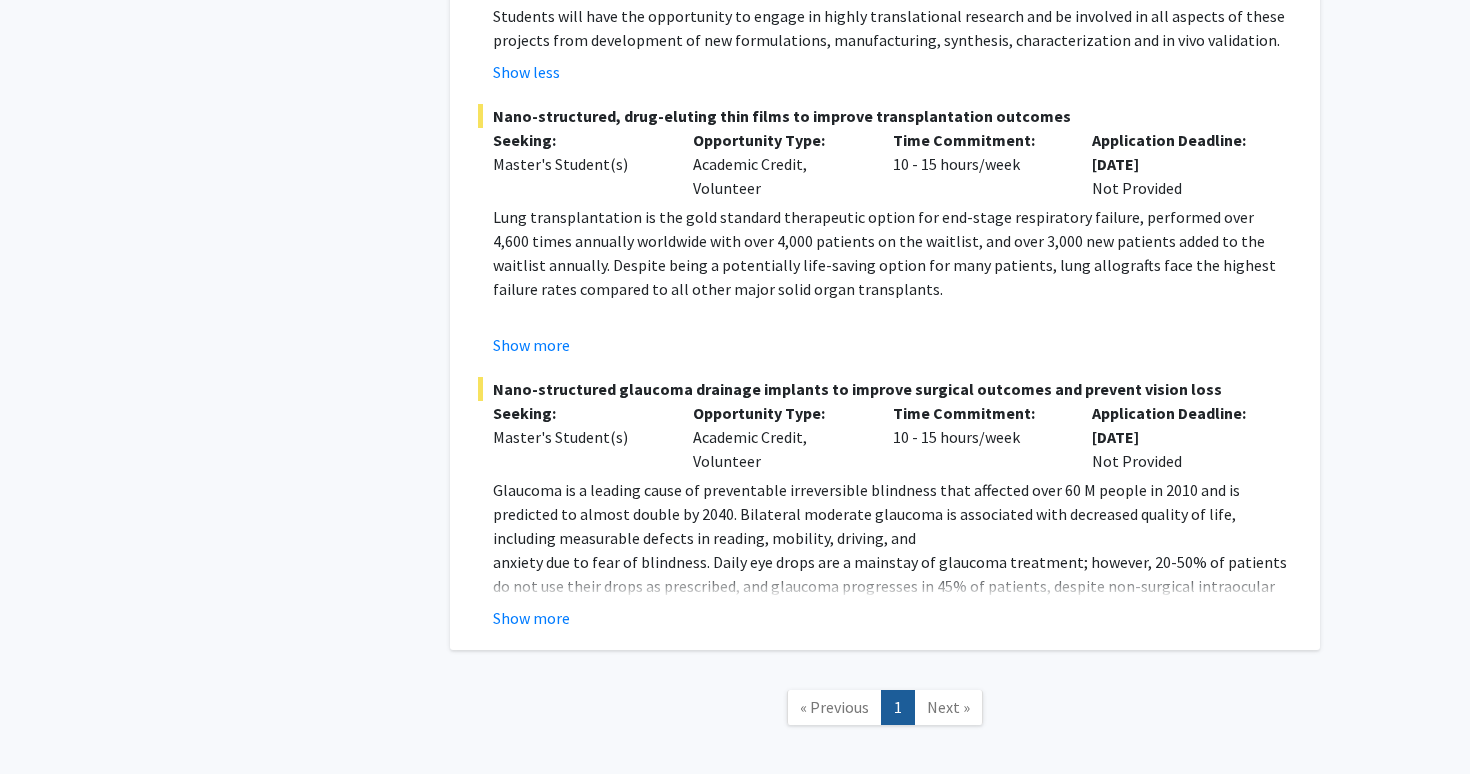 scroll, scrollTop: 2048, scrollLeft: 0, axis: vertical 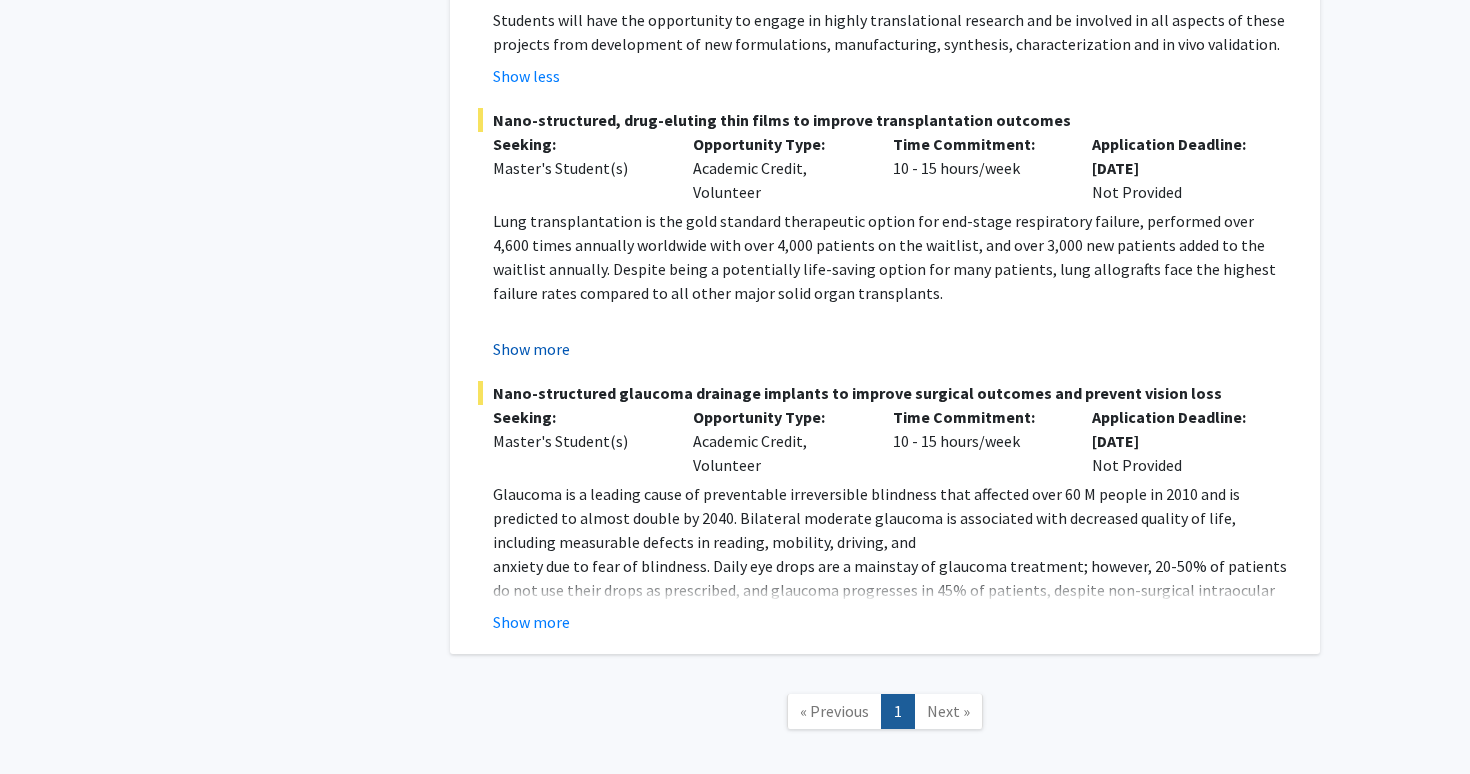 click on "Show more" 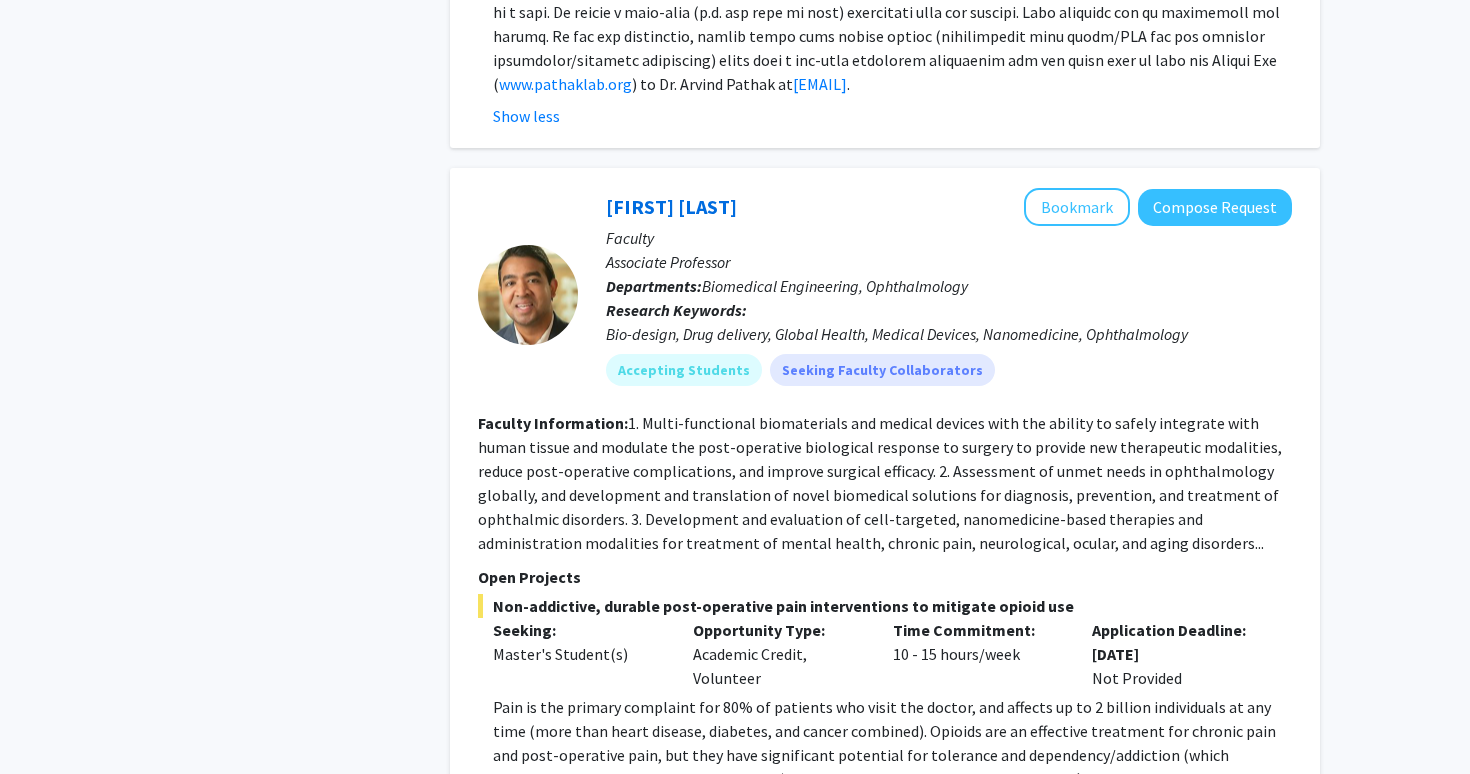 scroll, scrollTop: 1063, scrollLeft: 0, axis: vertical 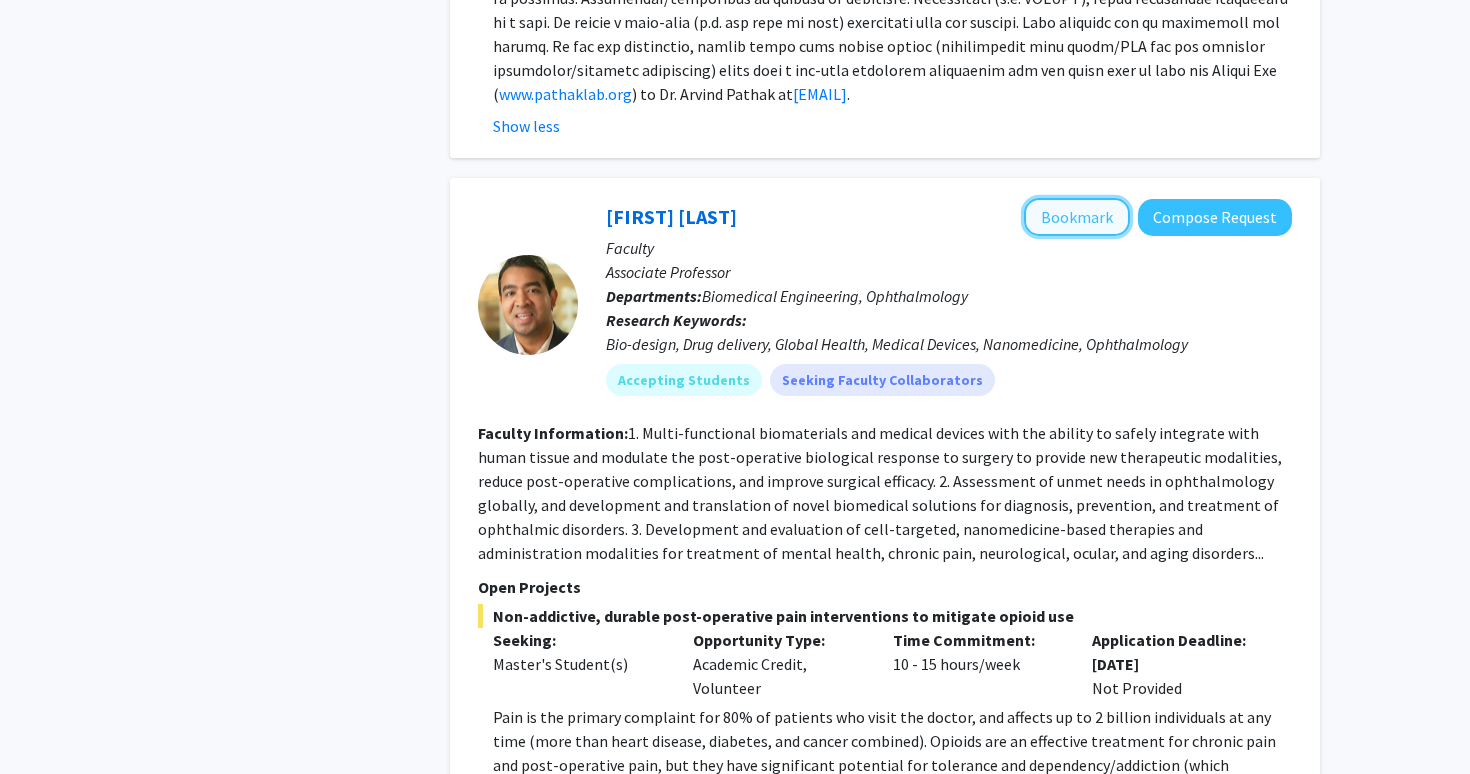 click on "Bookmark" 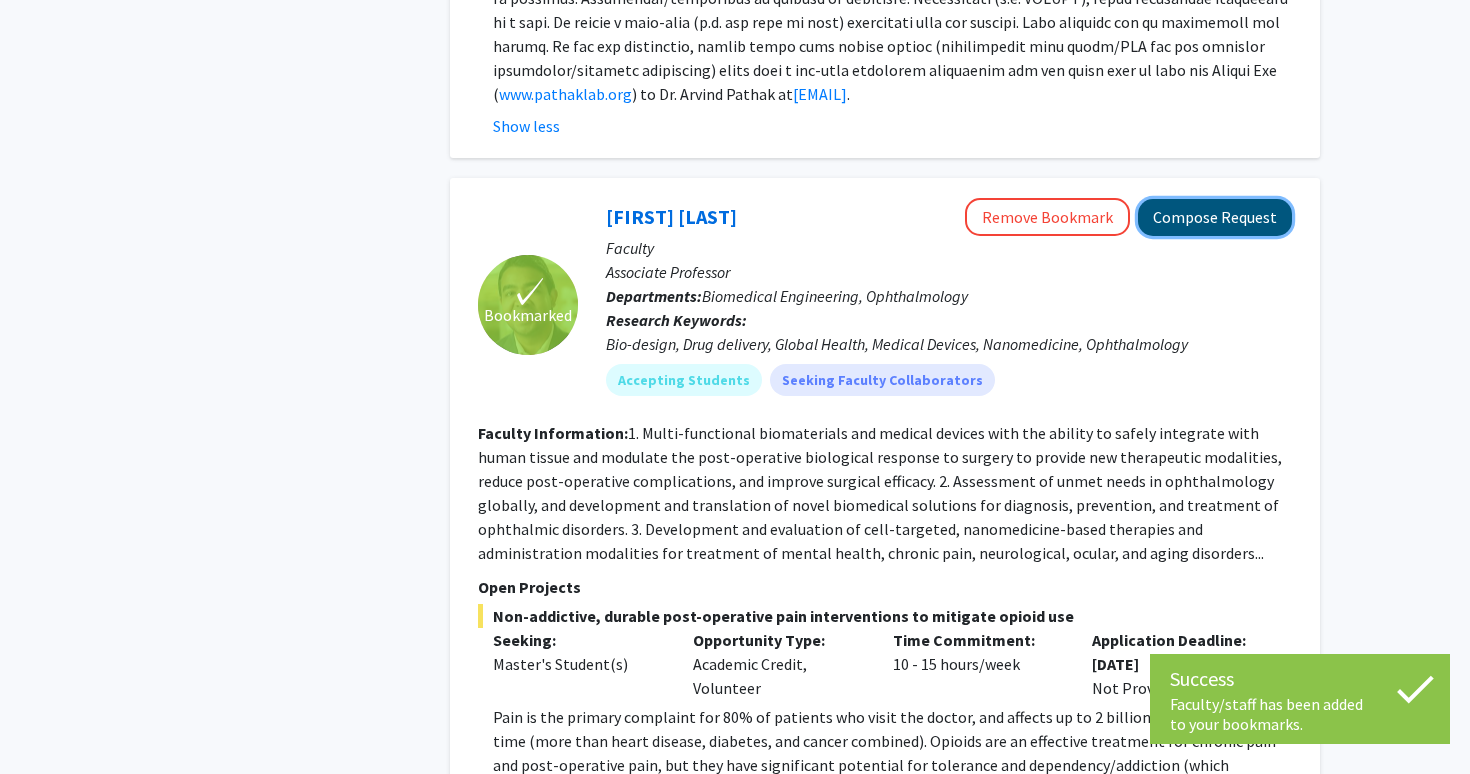 click on "Compose Request" 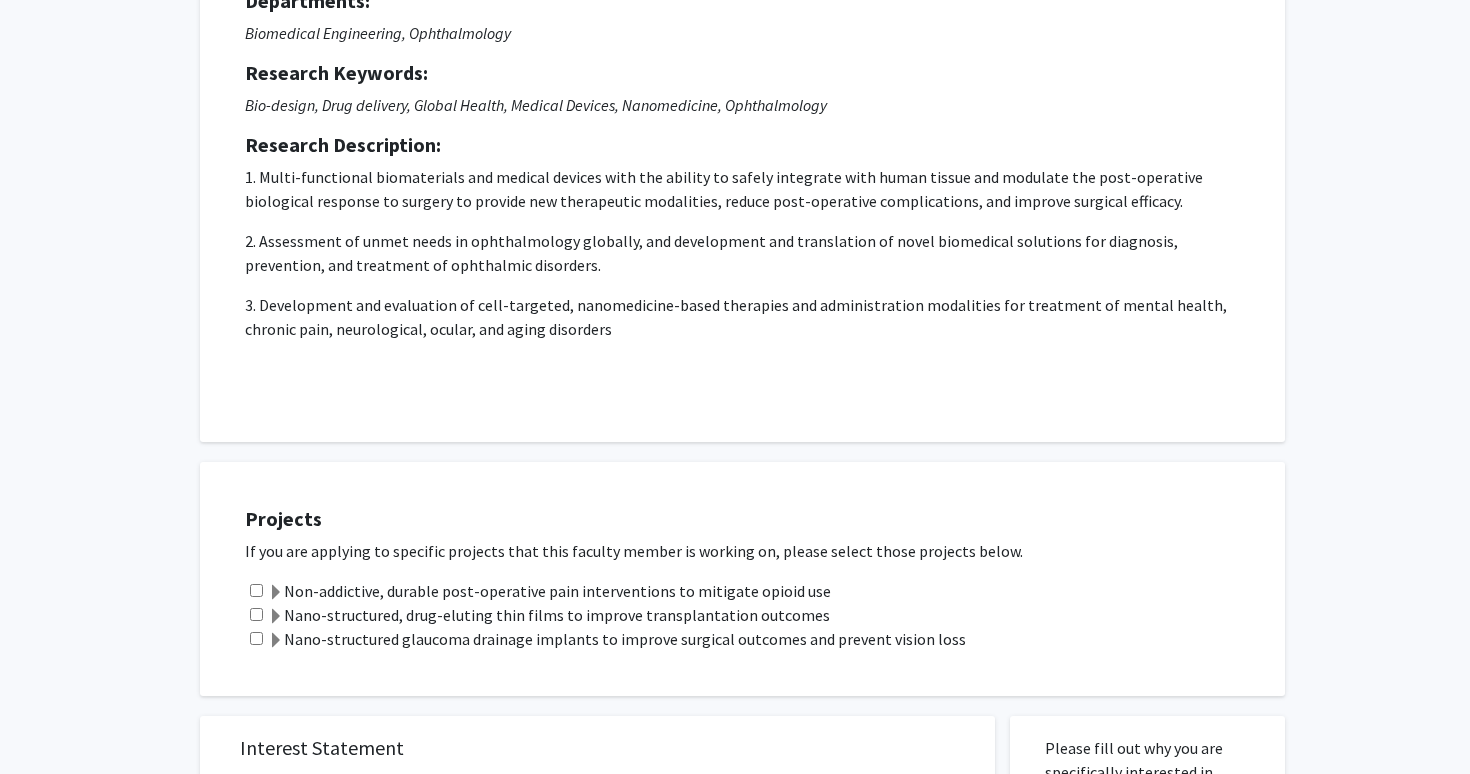 scroll, scrollTop: 0, scrollLeft: 0, axis: both 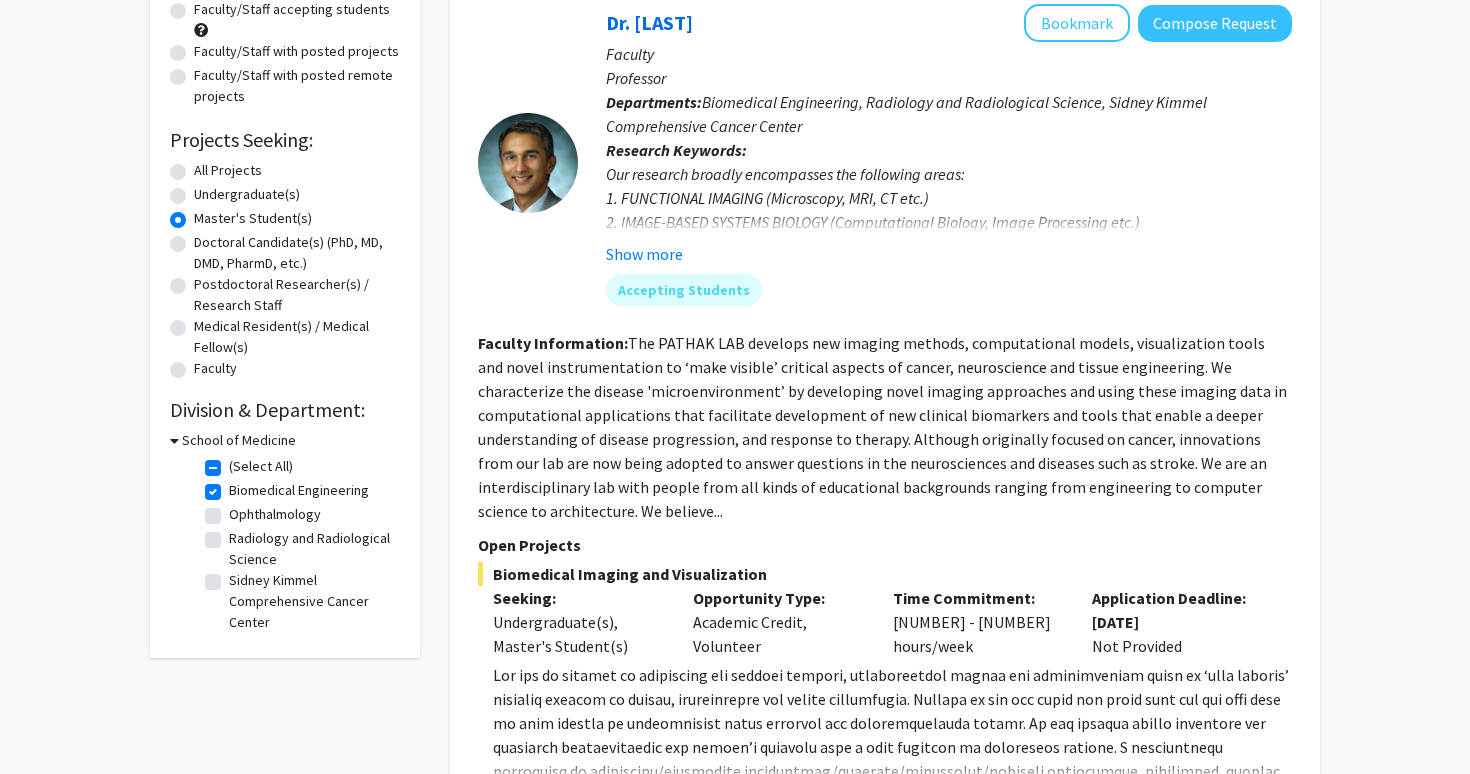 click on "Biomedical Engineering" 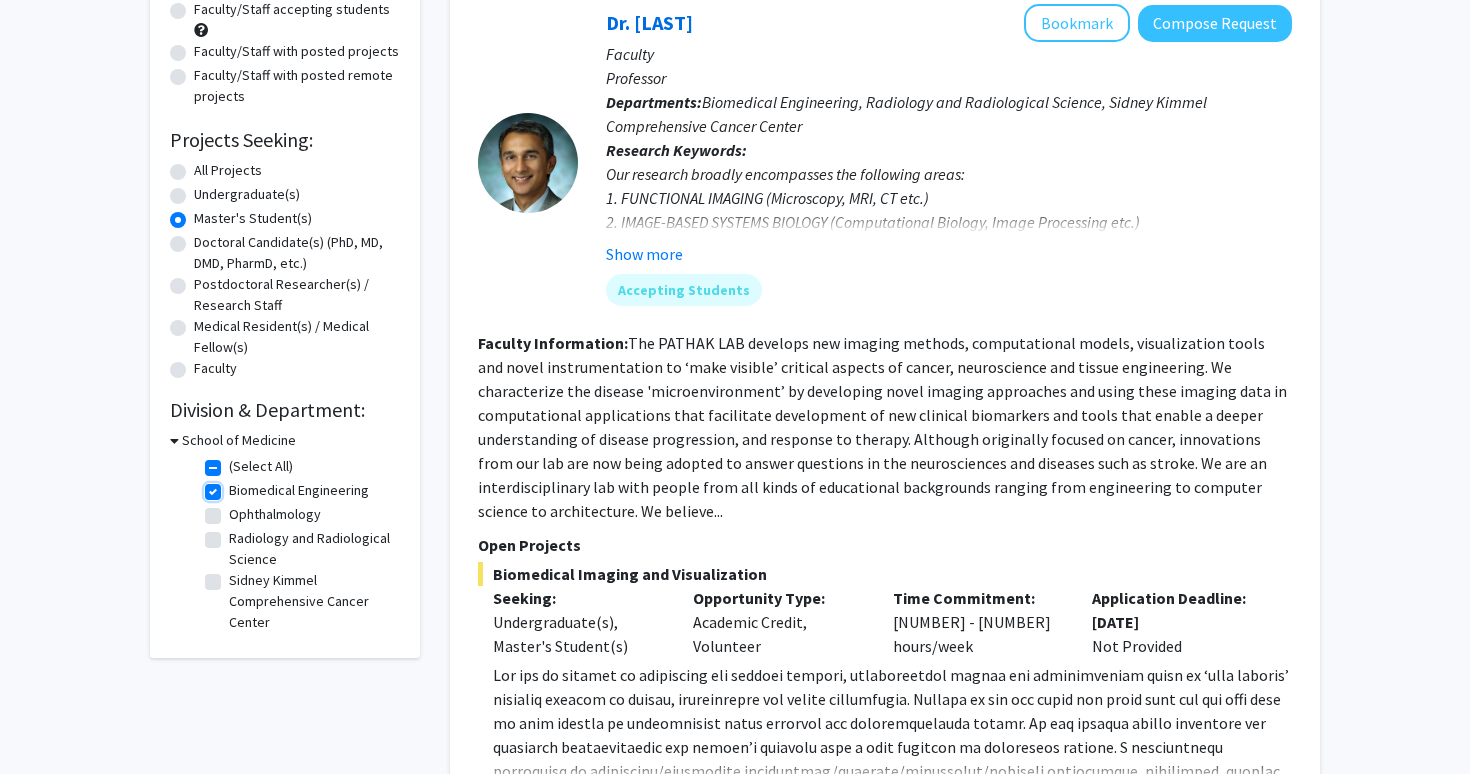 click on "Biomedical Engineering" at bounding box center (235, 486) 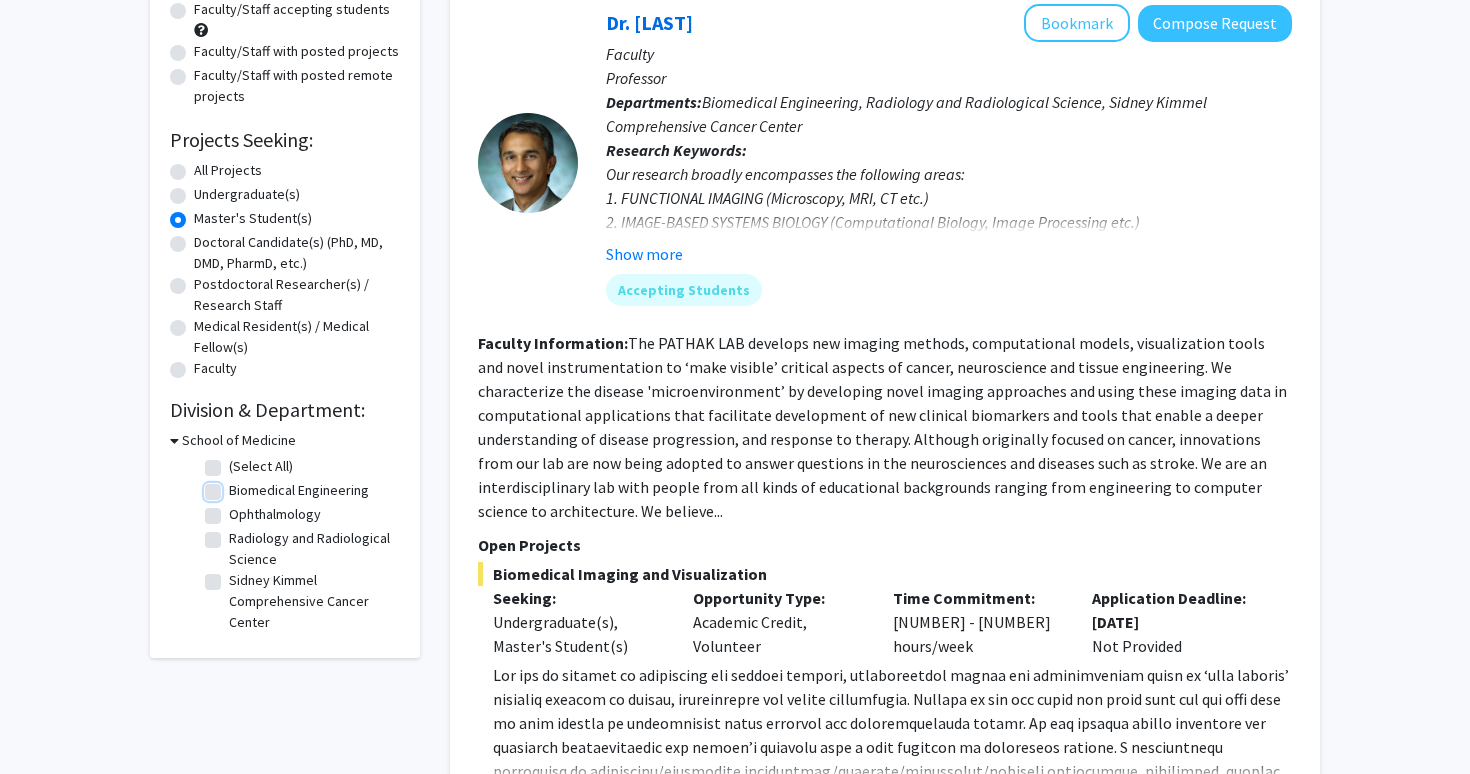 checkbox on "false" 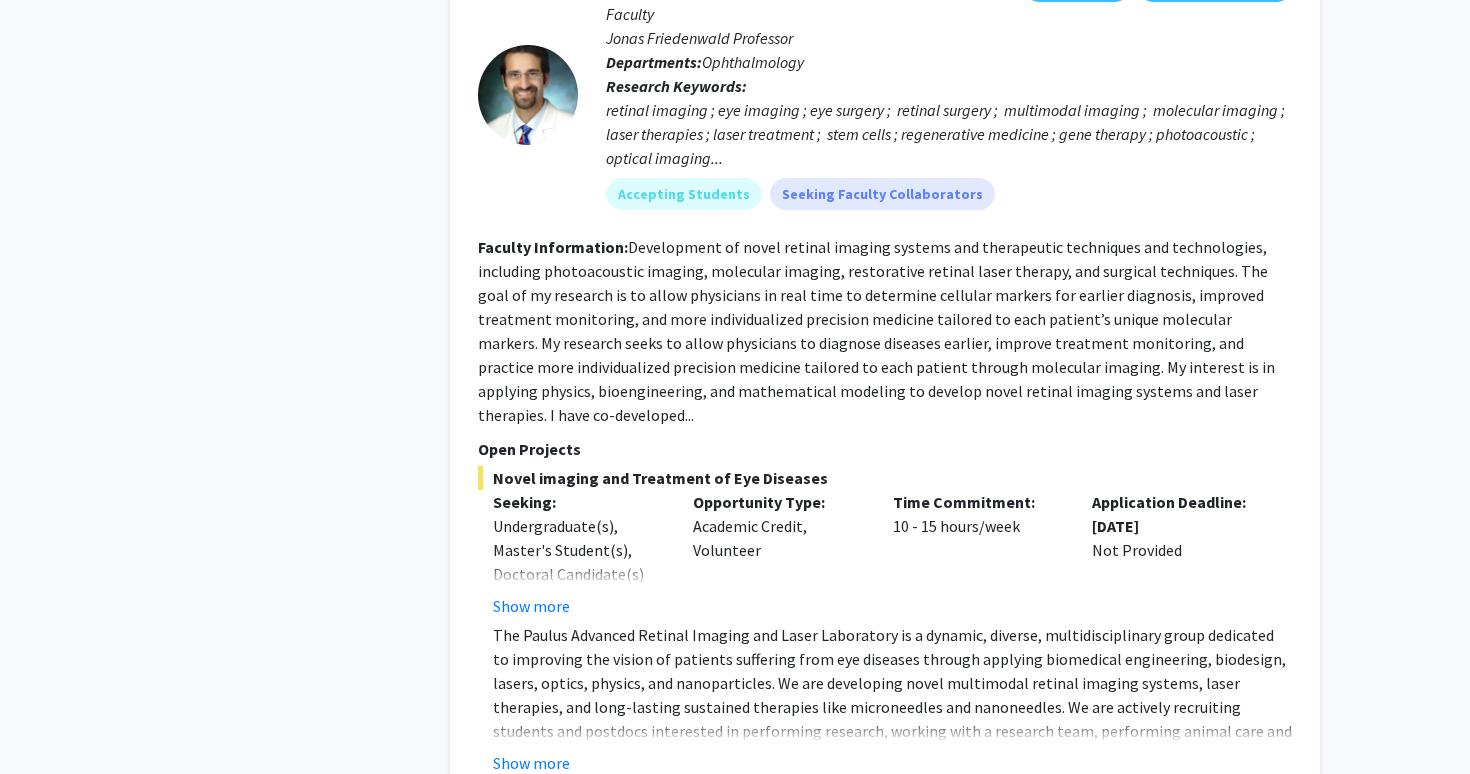 scroll, scrollTop: 2634, scrollLeft: 0, axis: vertical 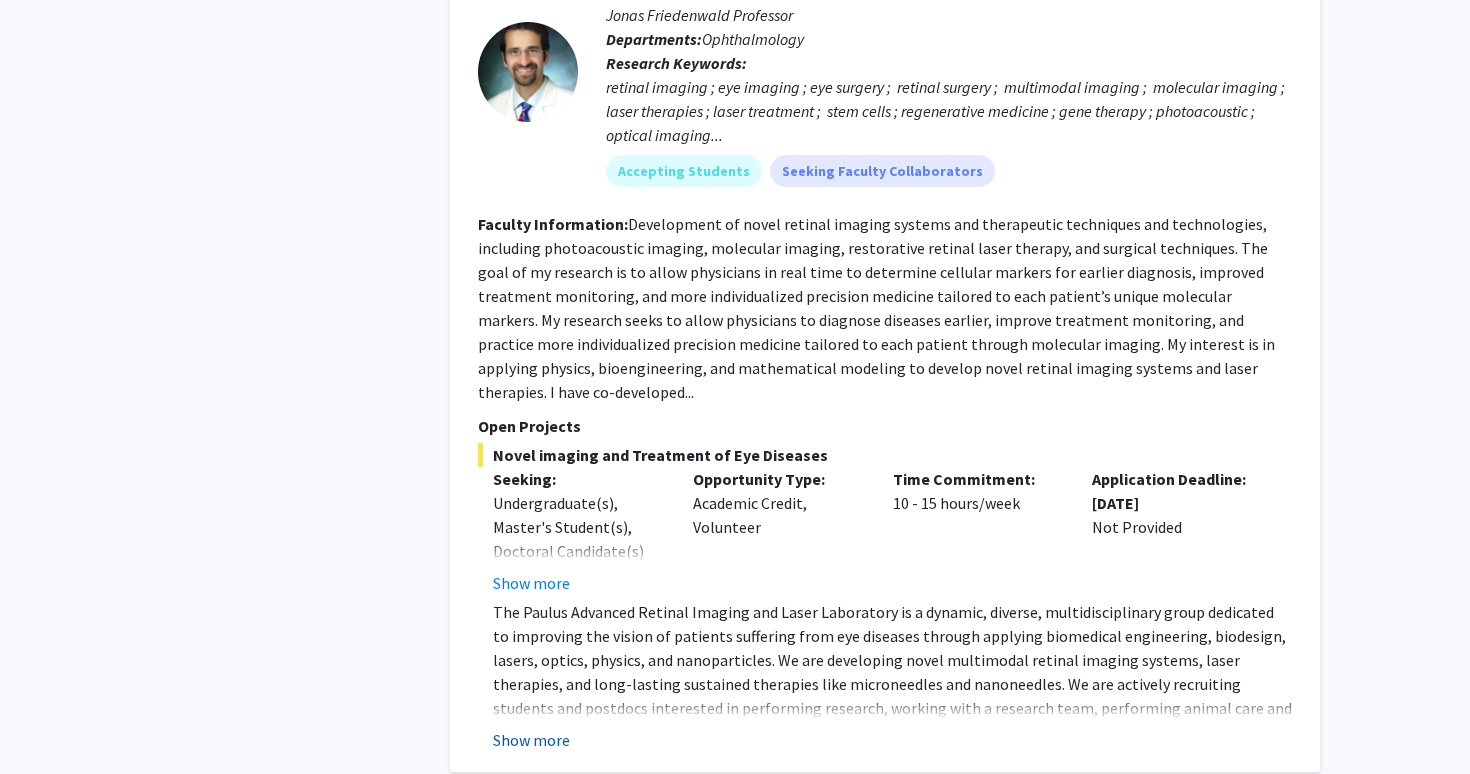 click on "Show more" 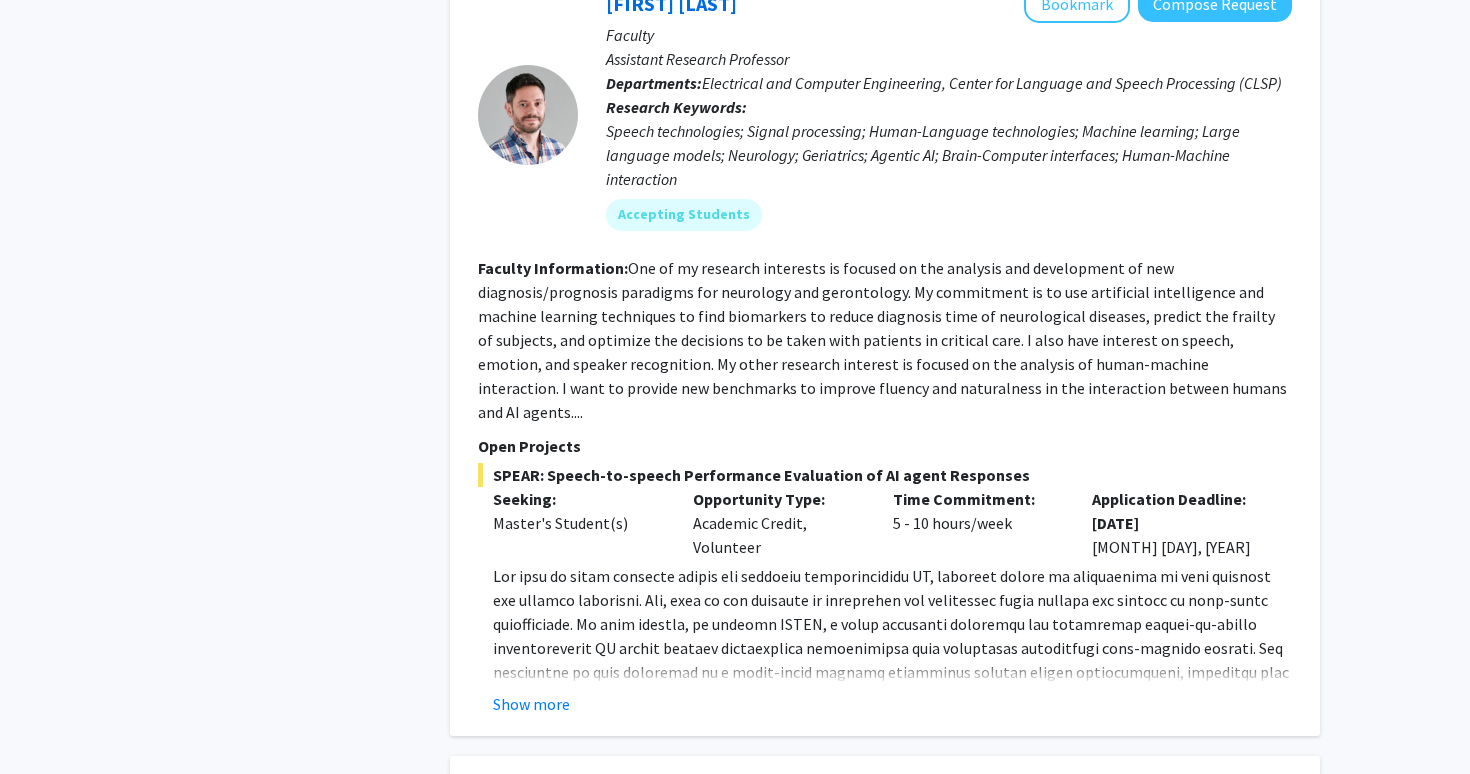 scroll, scrollTop: 6952, scrollLeft: 0, axis: vertical 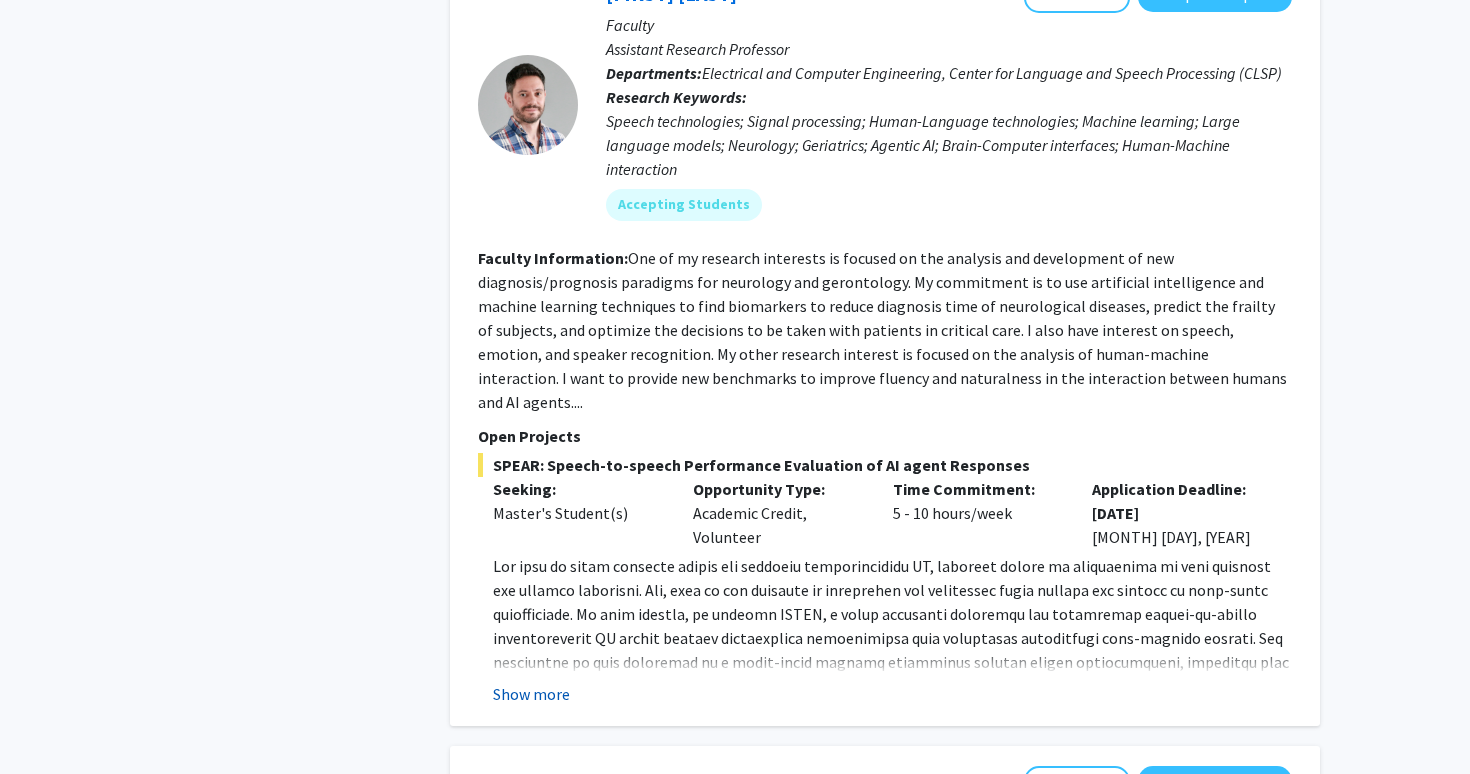 click on "Show more" 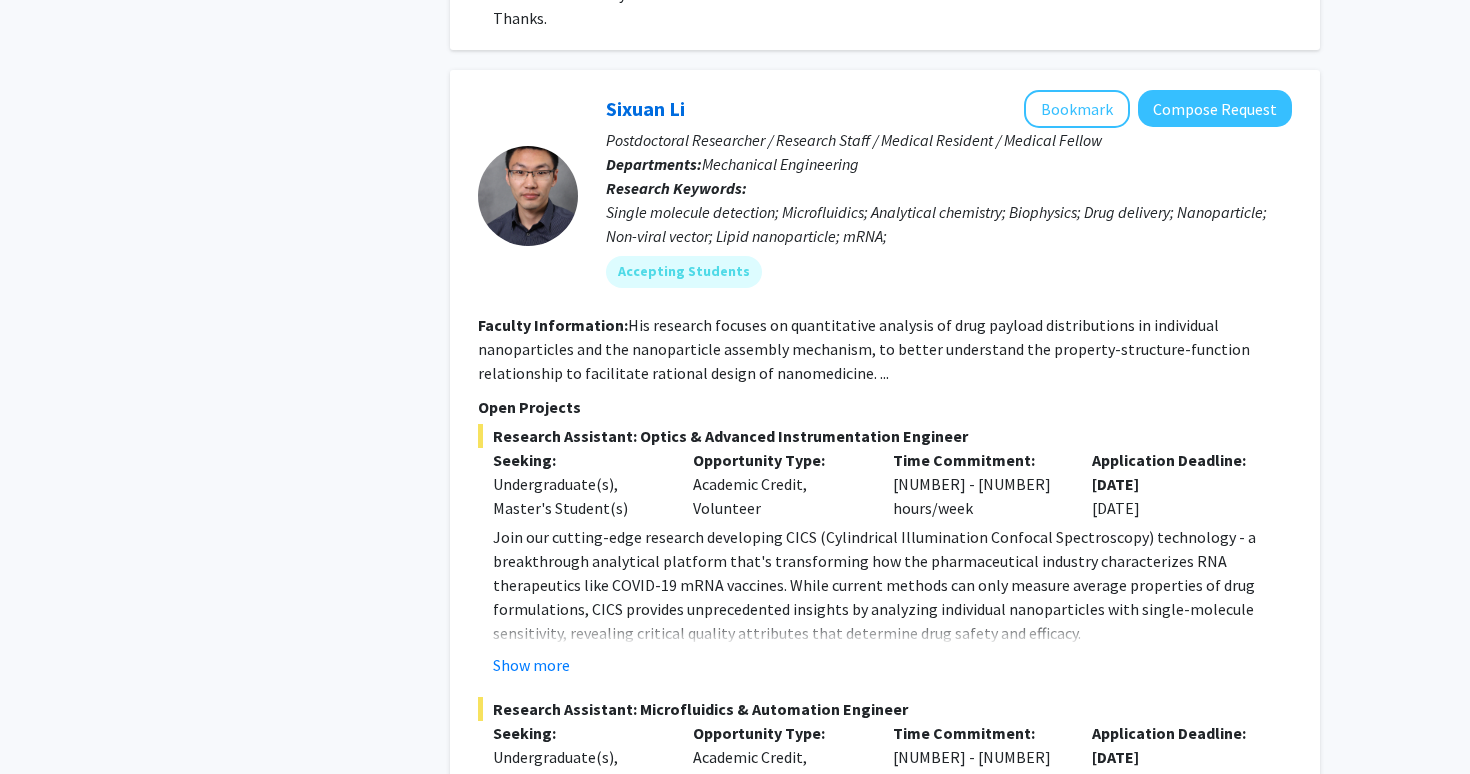 scroll, scrollTop: 9149, scrollLeft: 0, axis: vertical 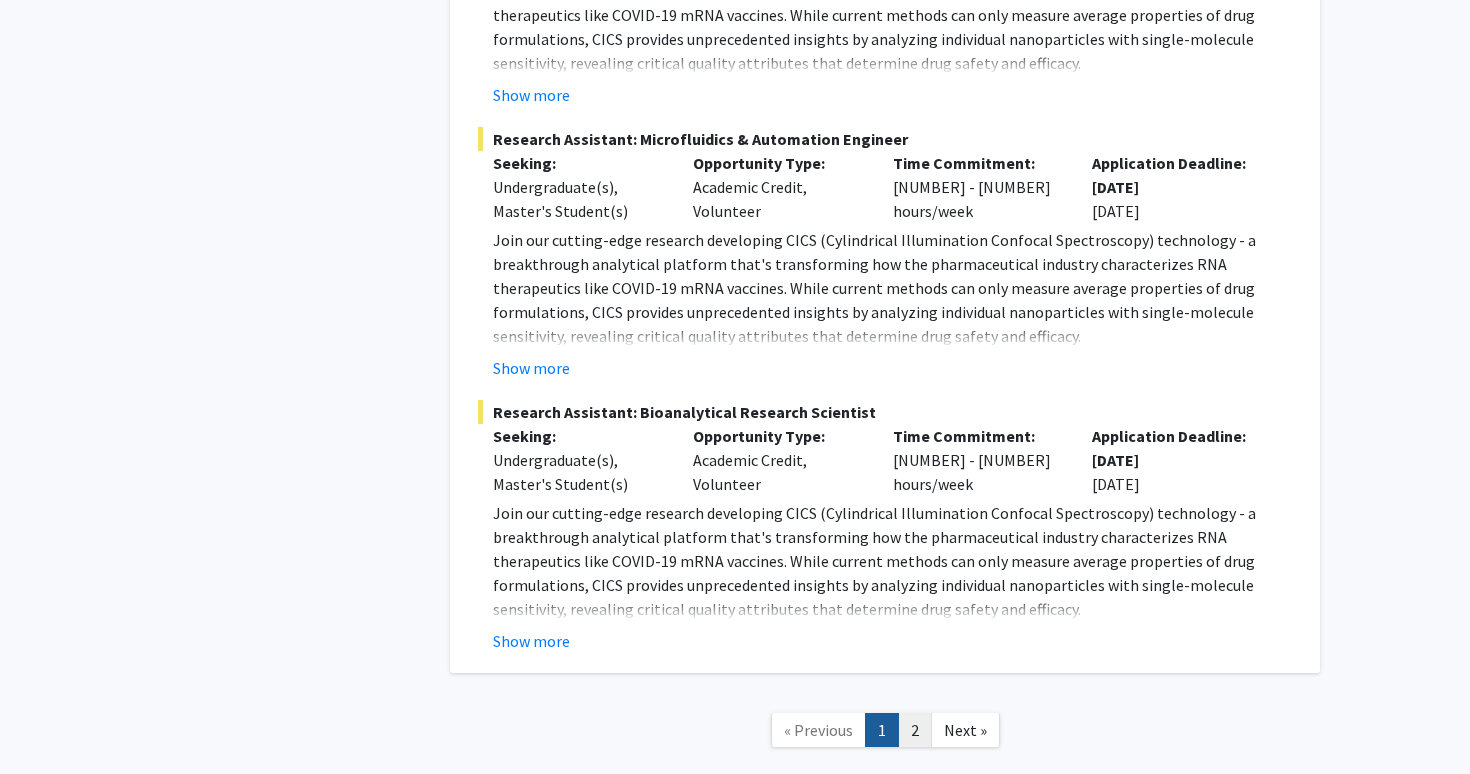 click on "2" 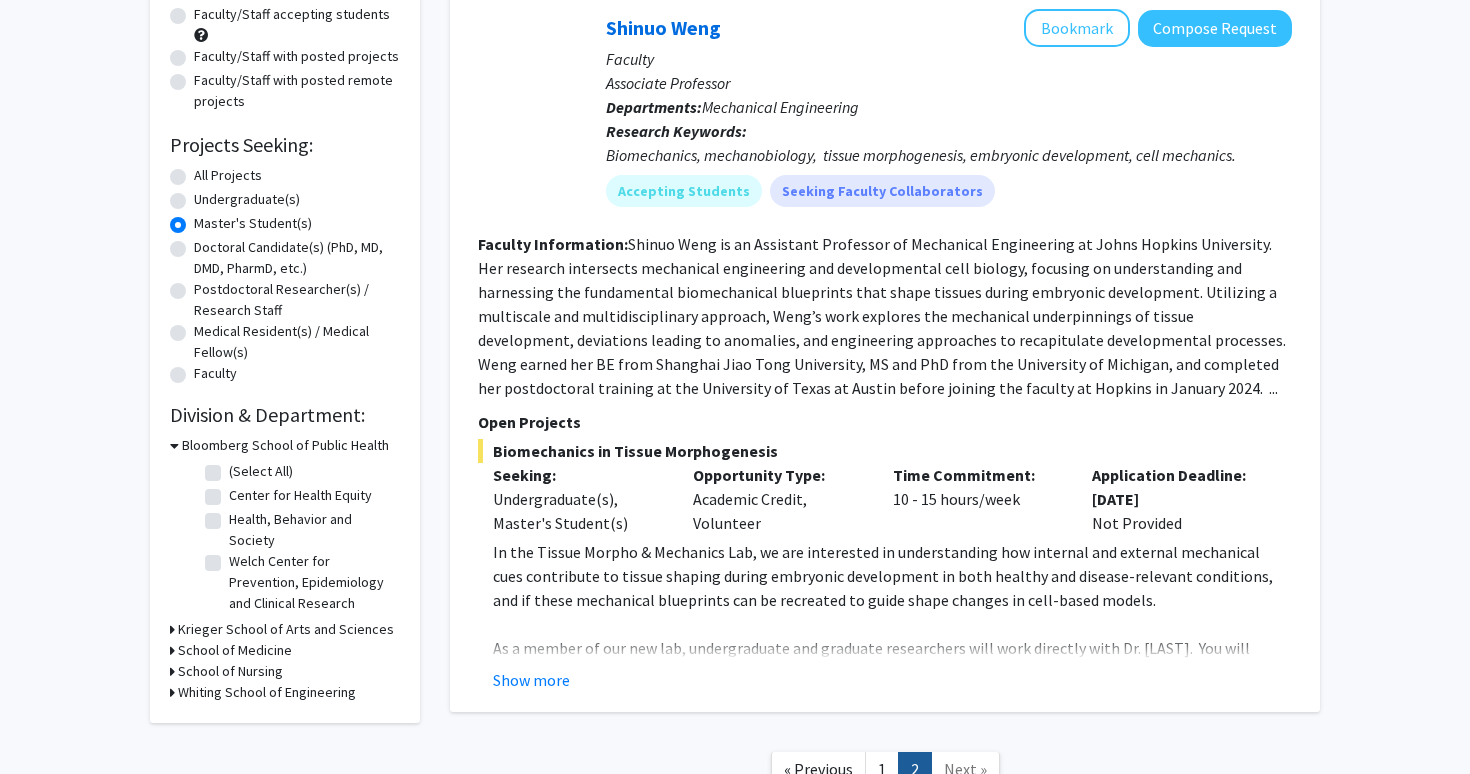 scroll, scrollTop: 220, scrollLeft: 0, axis: vertical 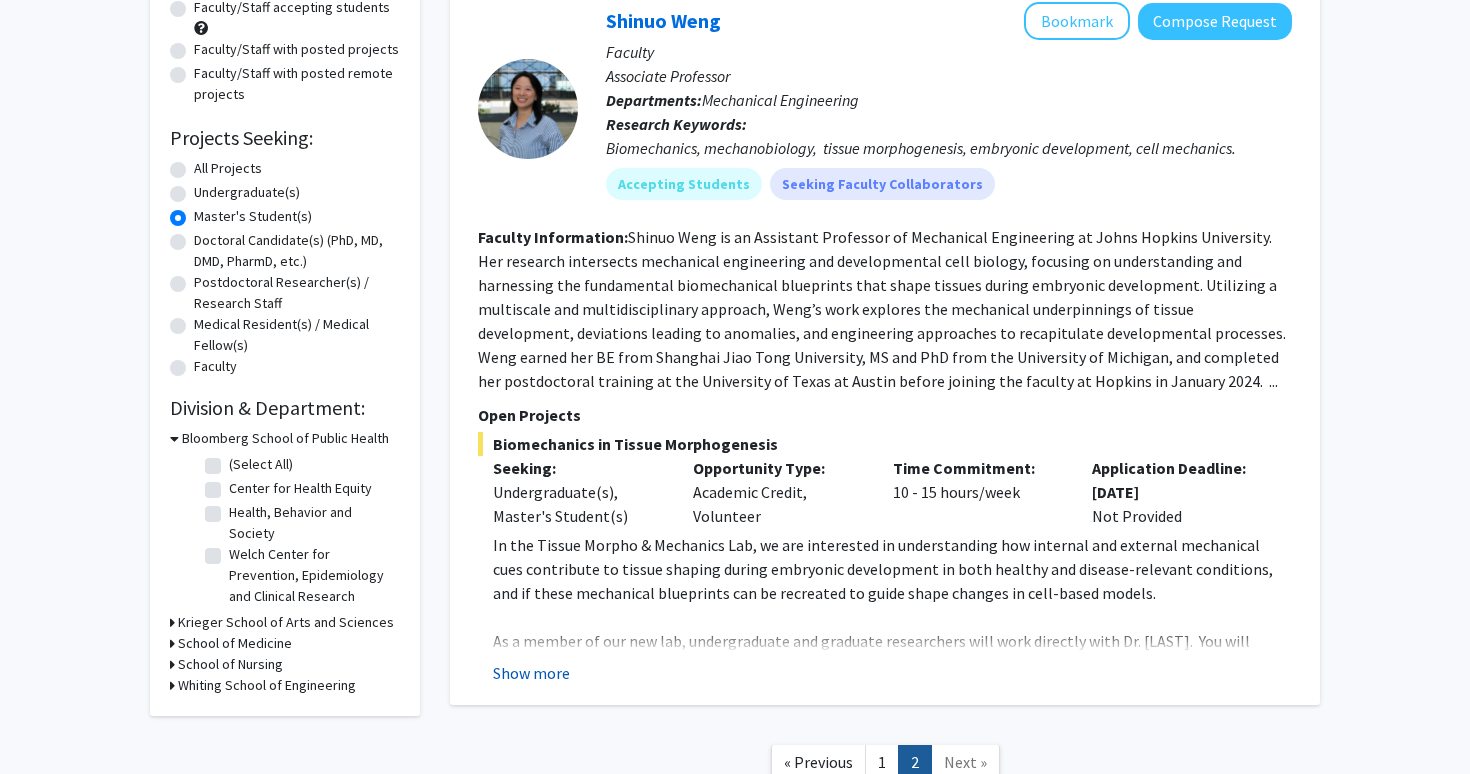 click on "Show more" 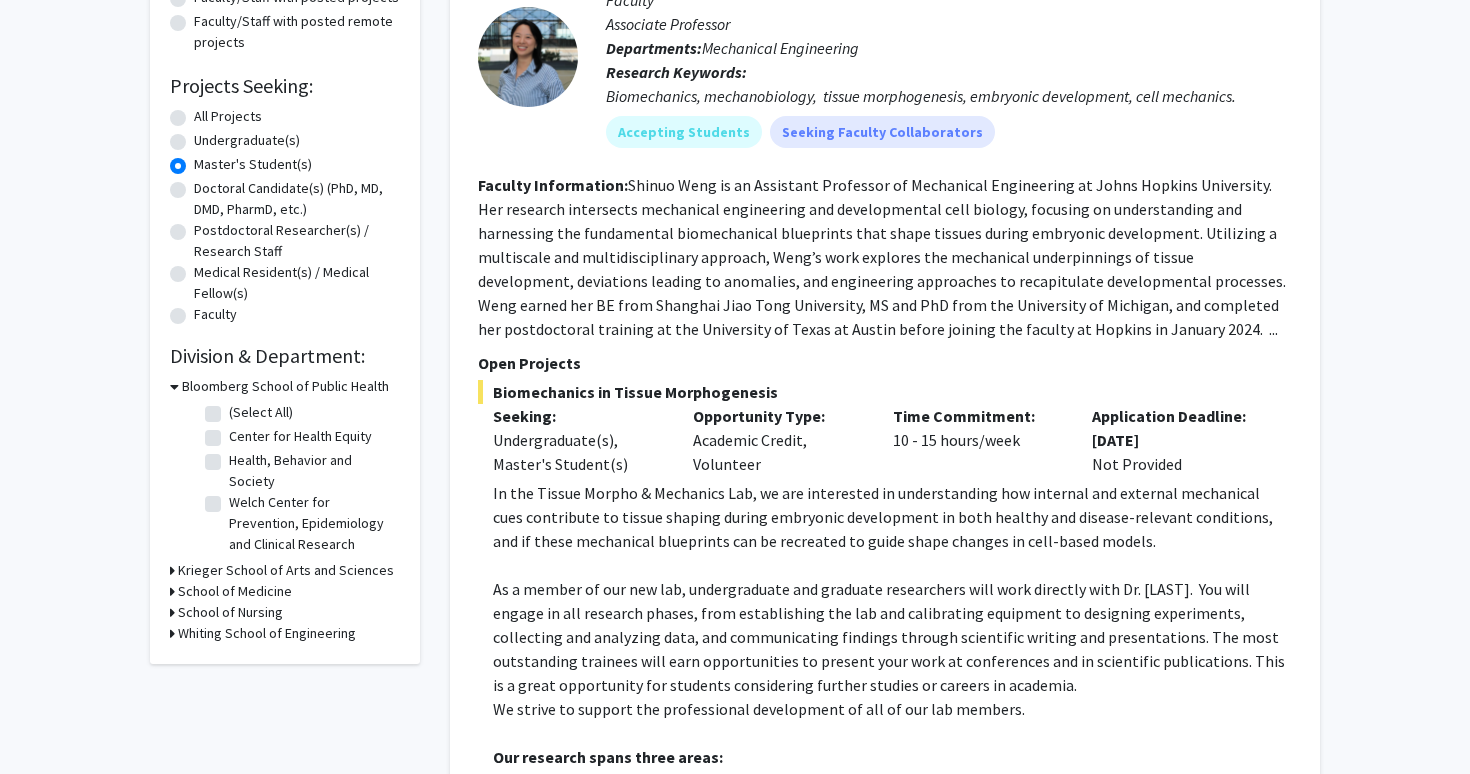 scroll, scrollTop: 0, scrollLeft: 0, axis: both 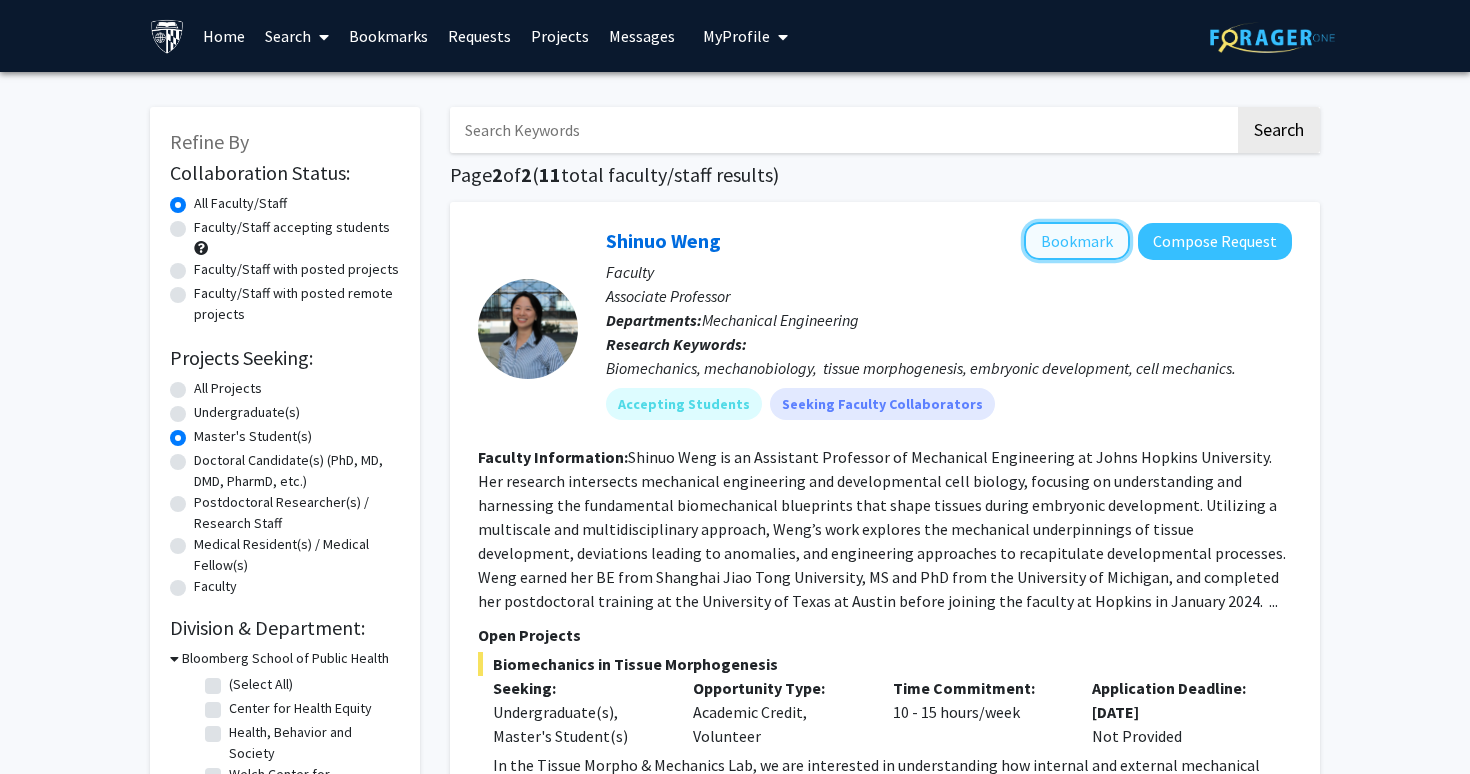 click on "Bookmark" 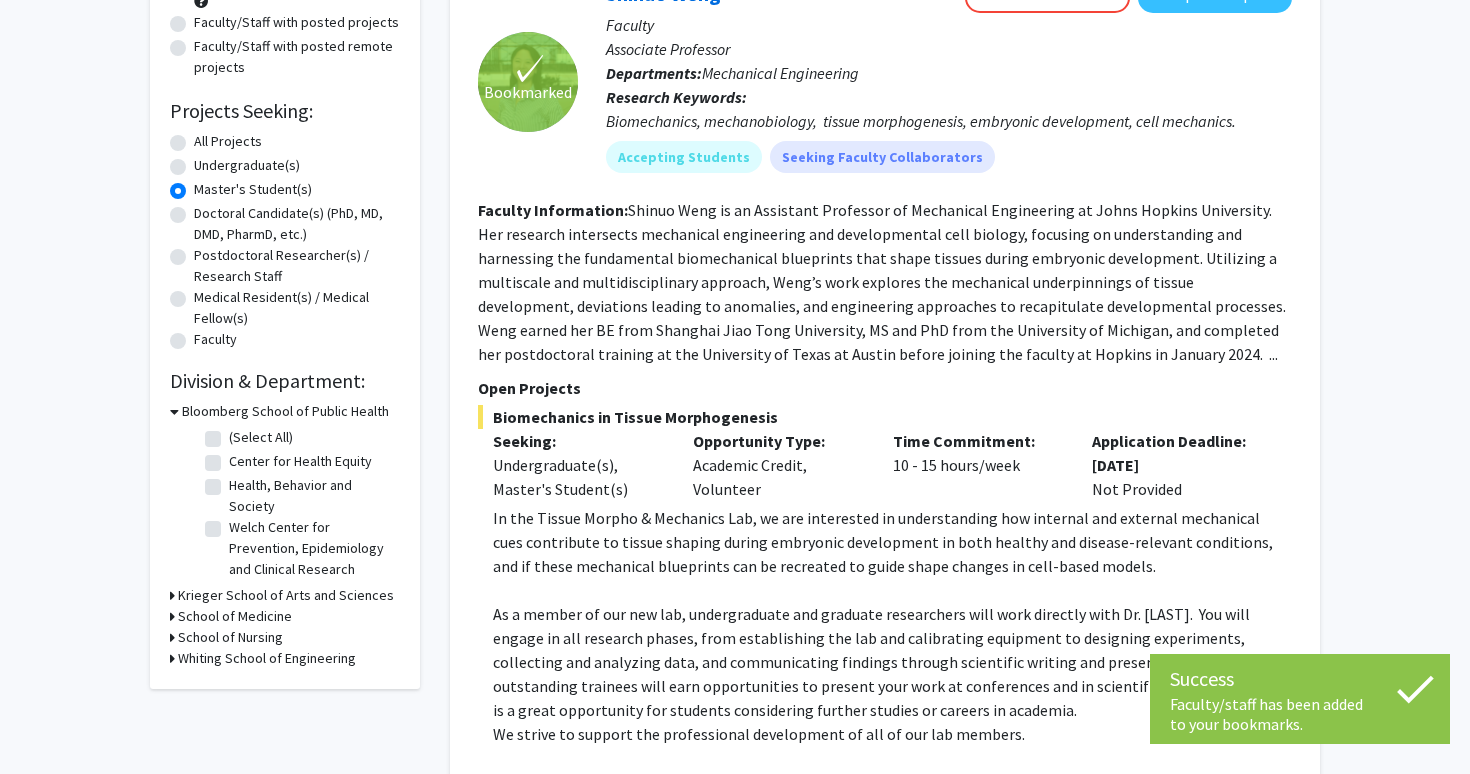 scroll, scrollTop: 248, scrollLeft: 0, axis: vertical 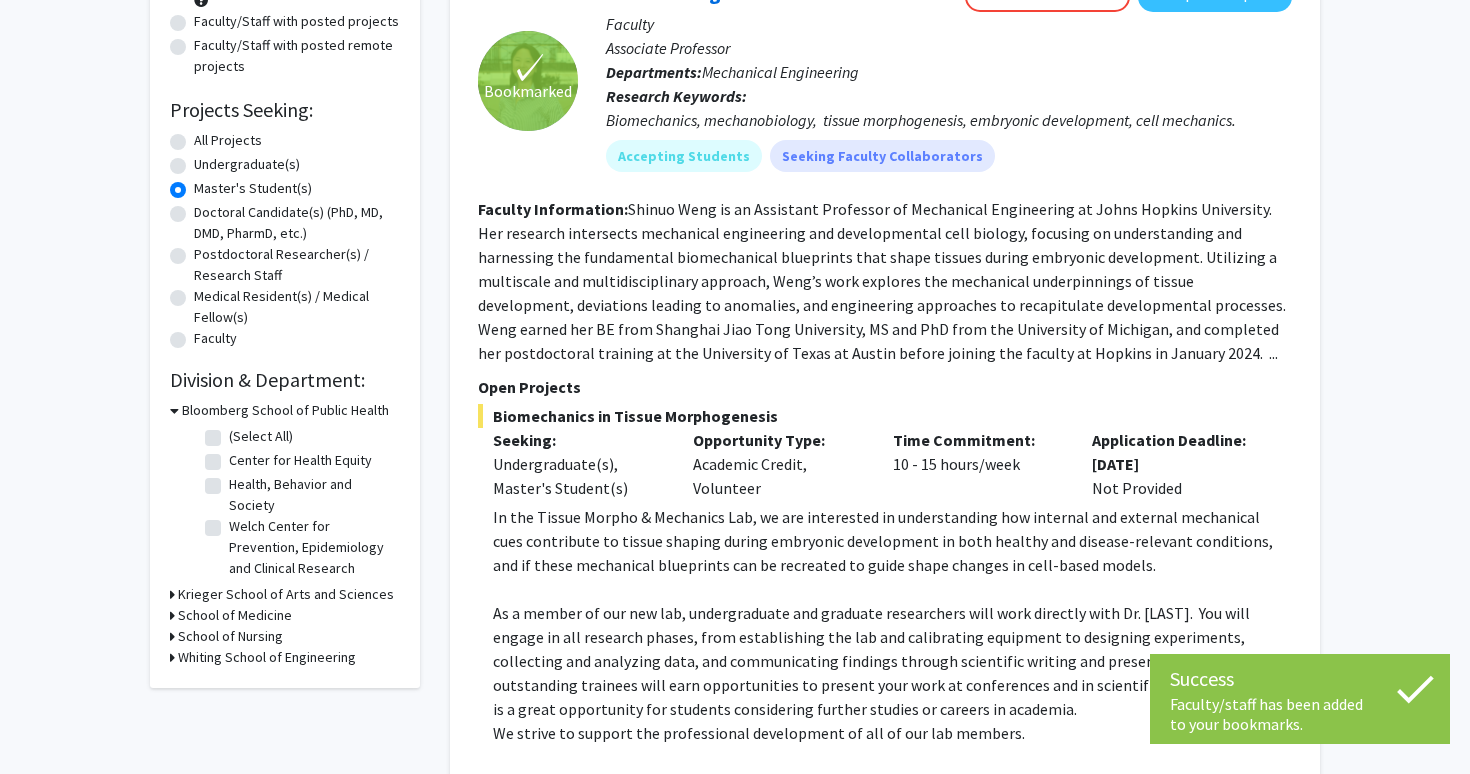 click on "Bloomberg School of Public Health" at bounding box center (285, 410) 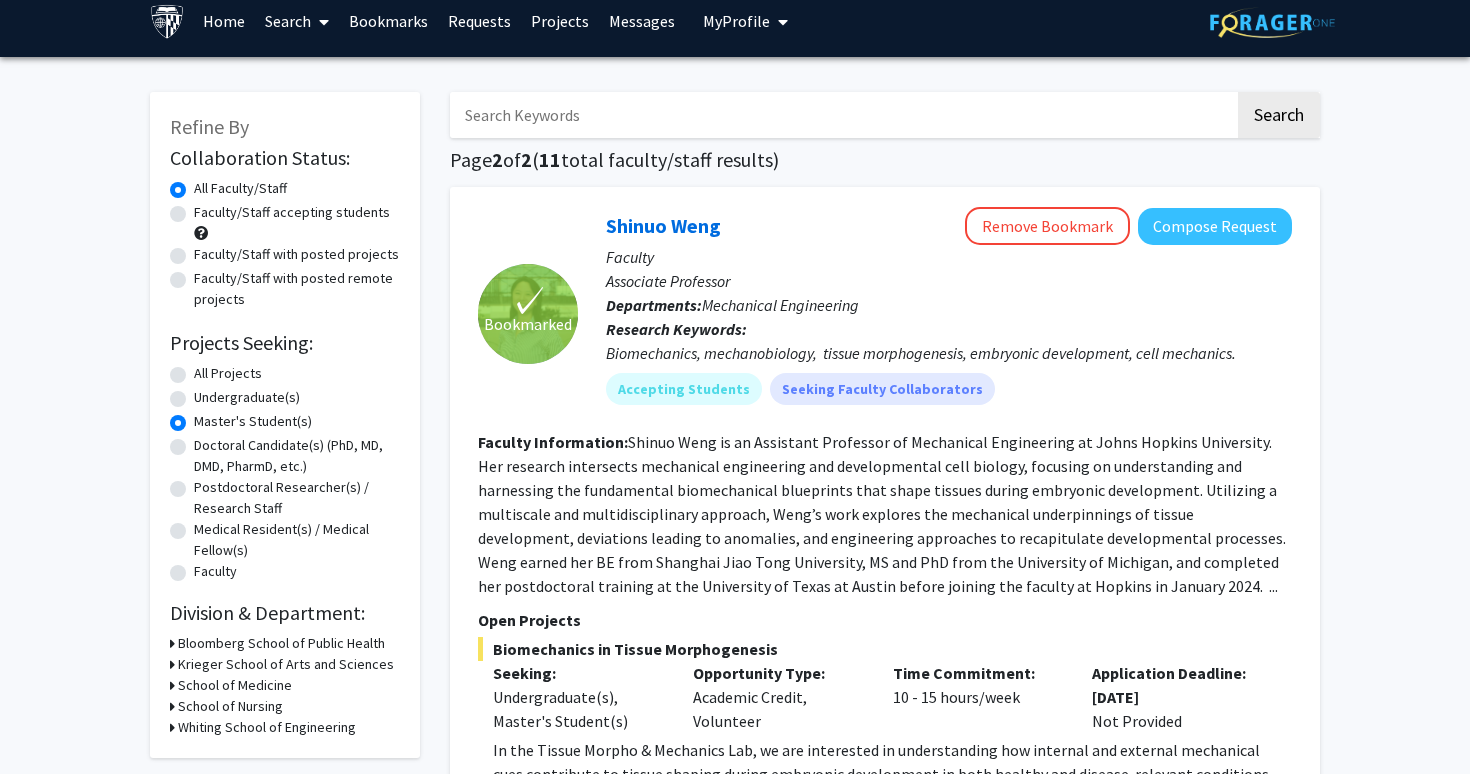 scroll, scrollTop: 0, scrollLeft: 0, axis: both 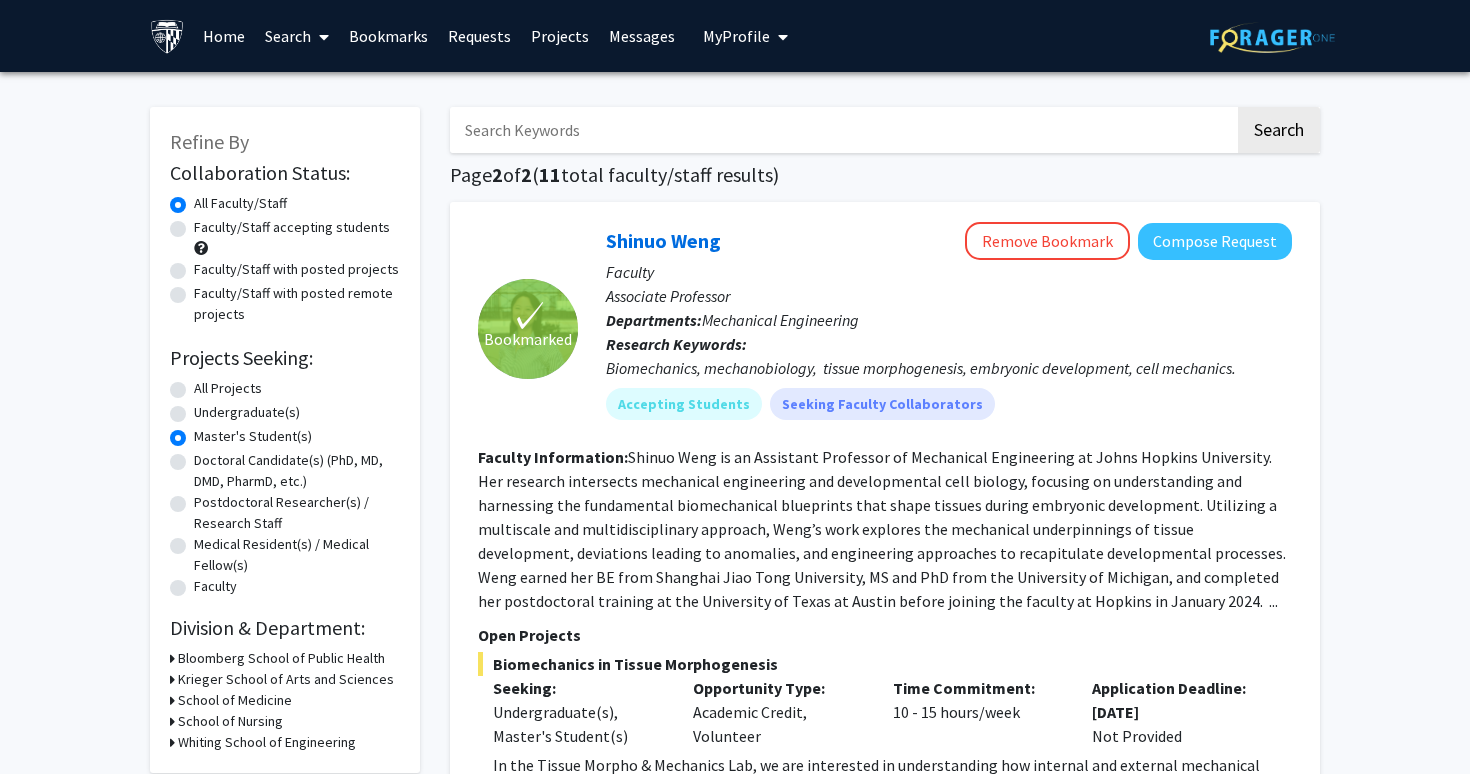 click on "Bookmarks" at bounding box center (388, 36) 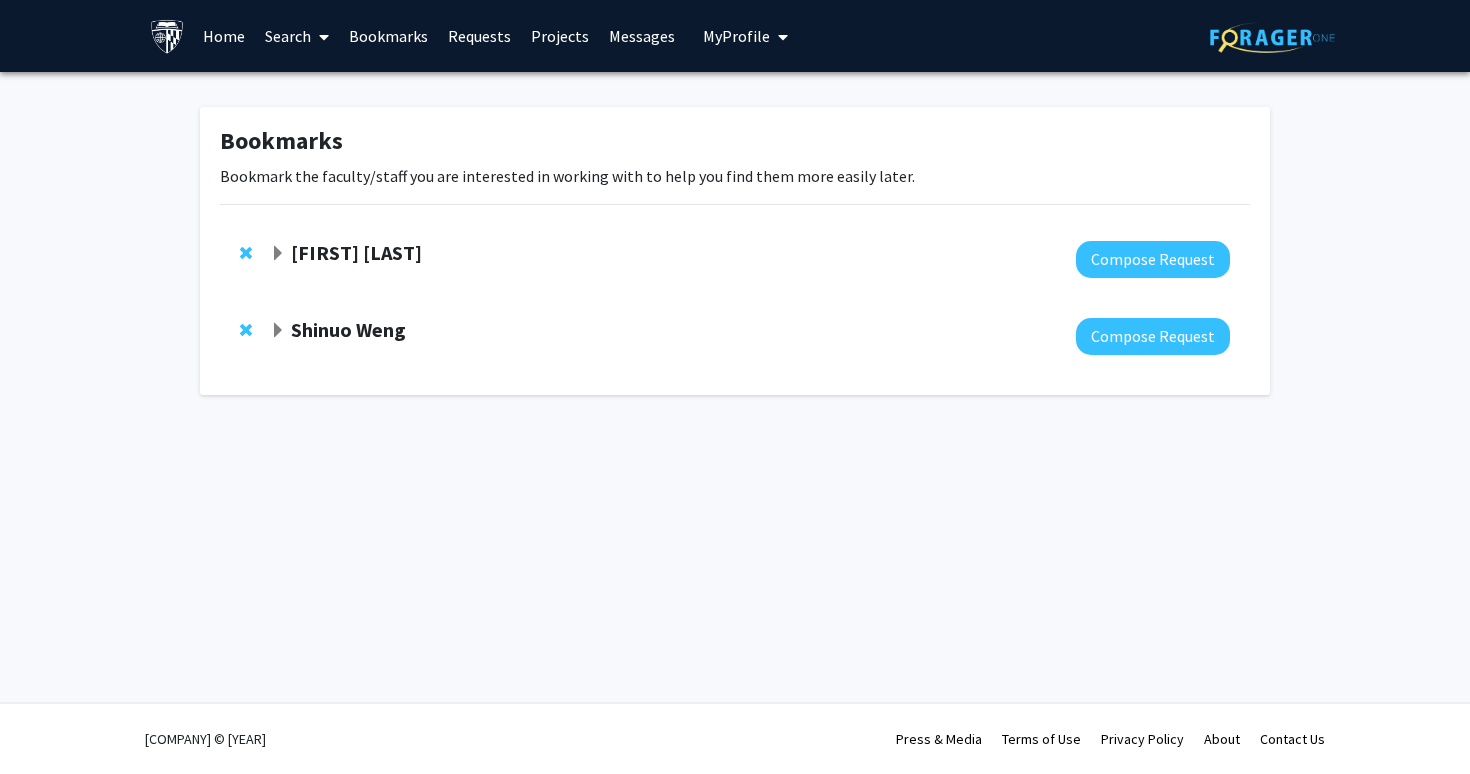 click on "[FIRST] [LAST]" 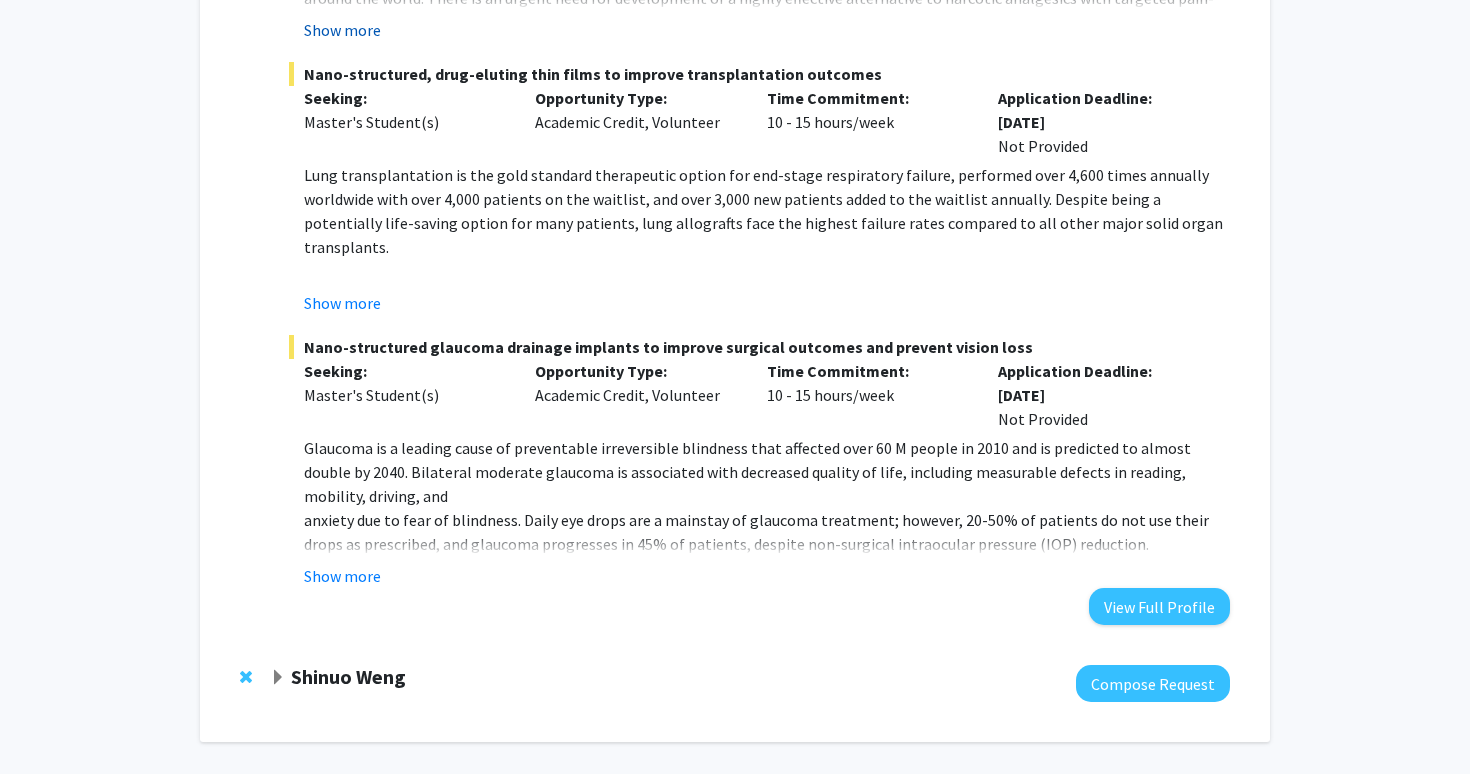 scroll, scrollTop: 1226, scrollLeft: 0, axis: vertical 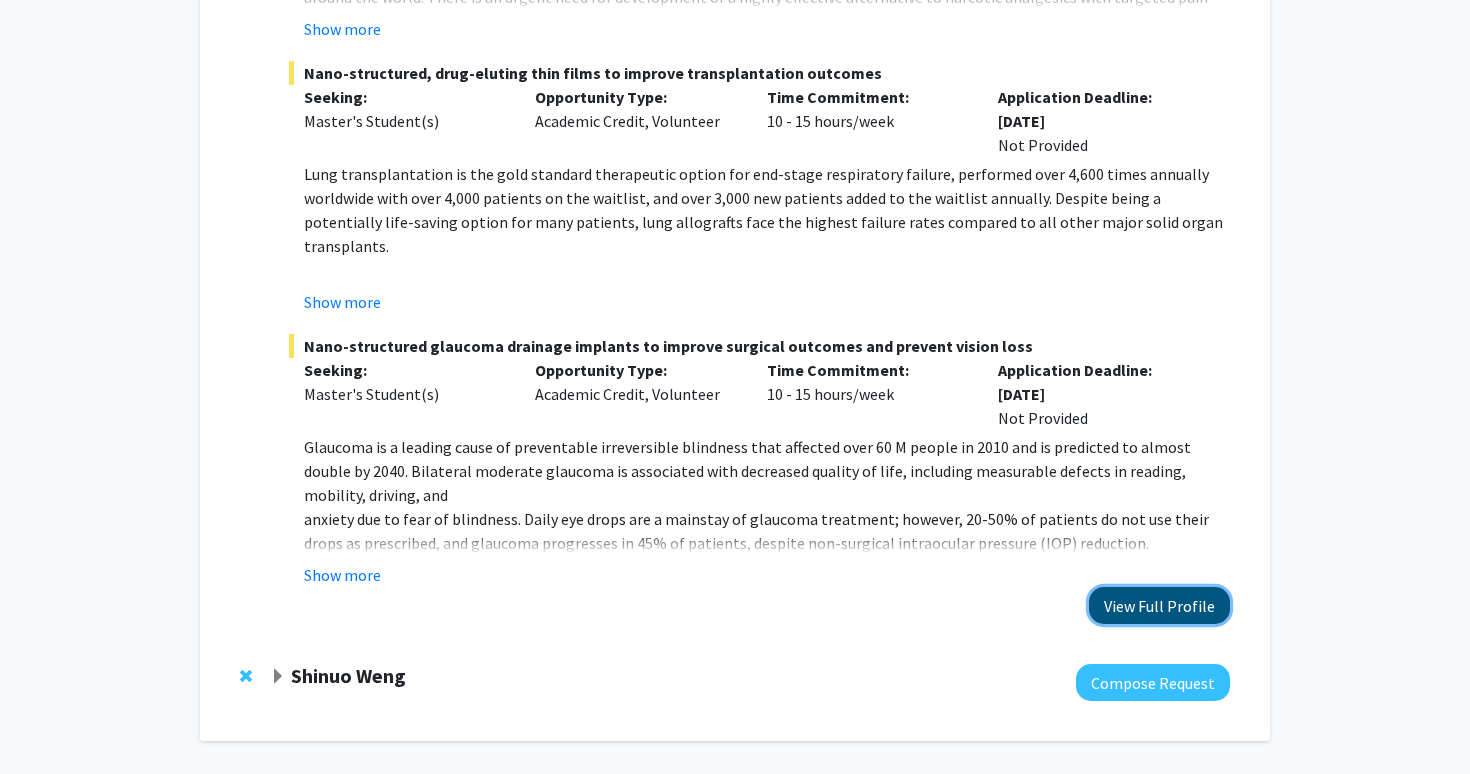 click on "View Full Profile" at bounding box center (1159, 605) 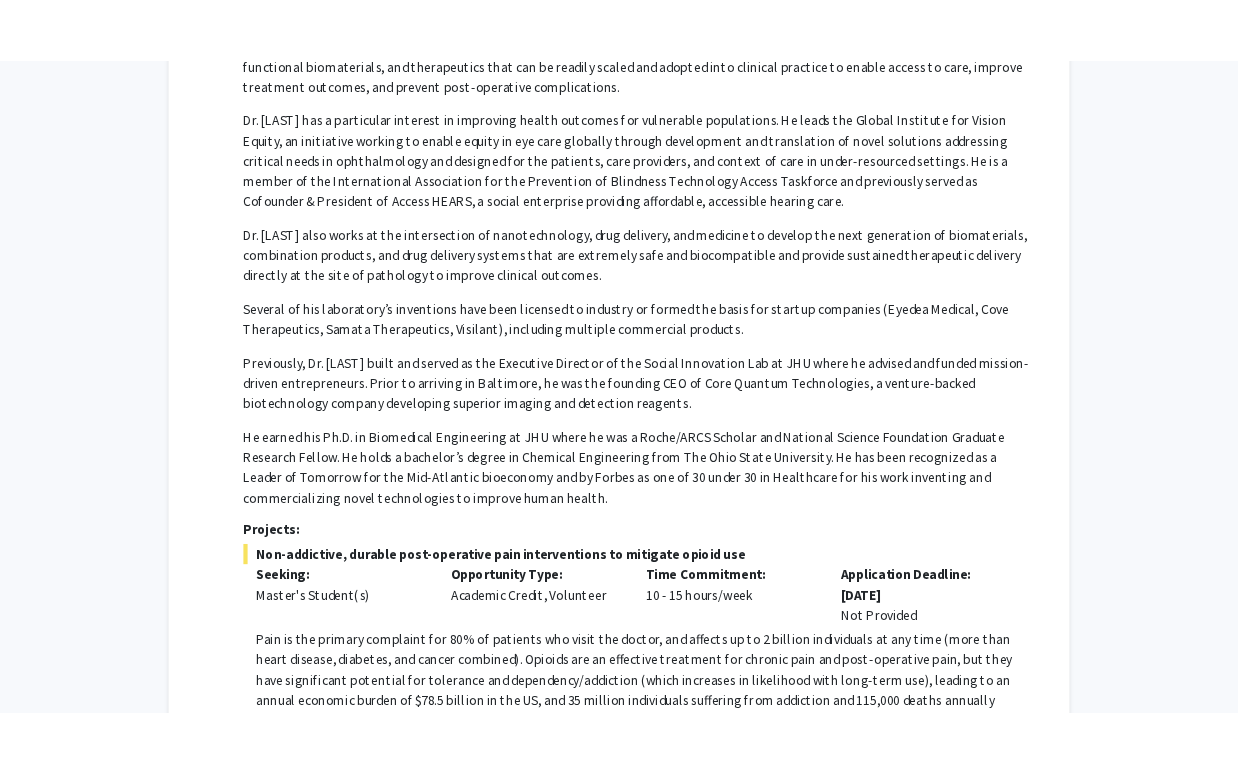 scroll, scrollTop: 0, scrollLeft: 0, axis: both 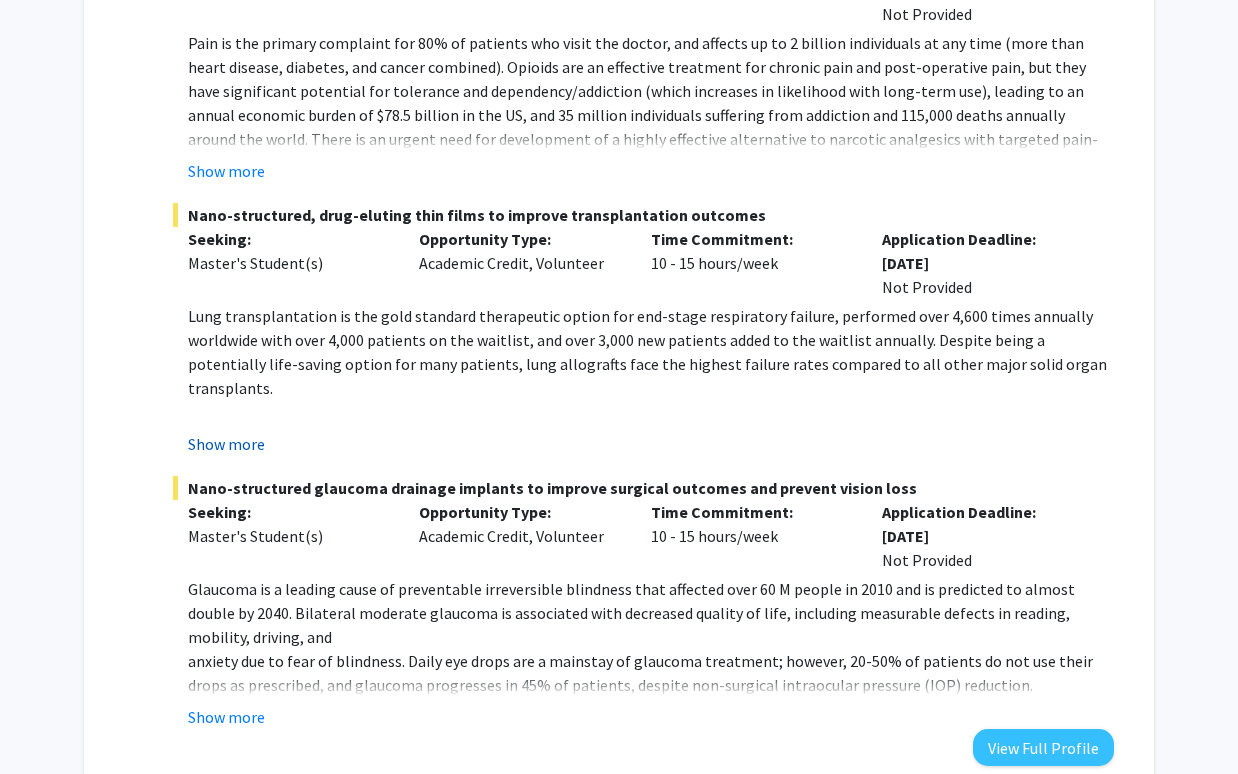 click on "Show more" at bounding box center (226, 444) 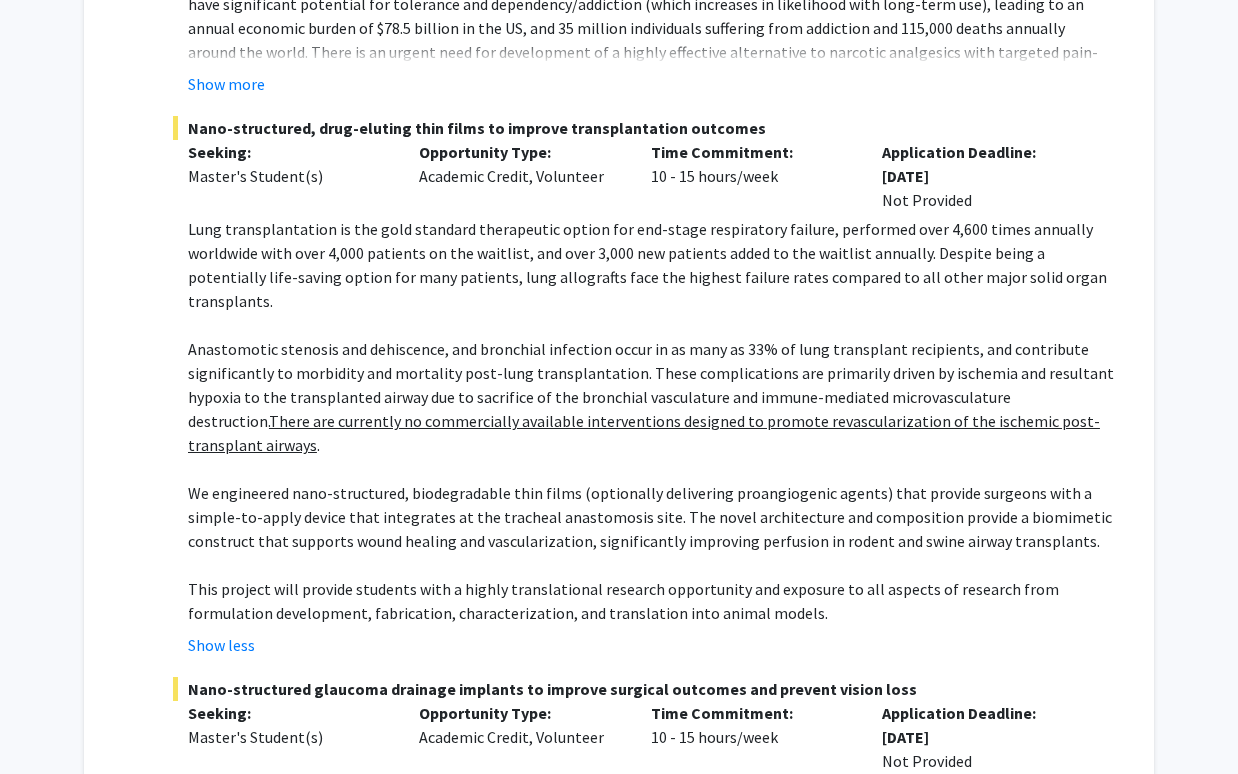 scroll, scrollTop: 1186, scrollLeft: 0, axis: vertical 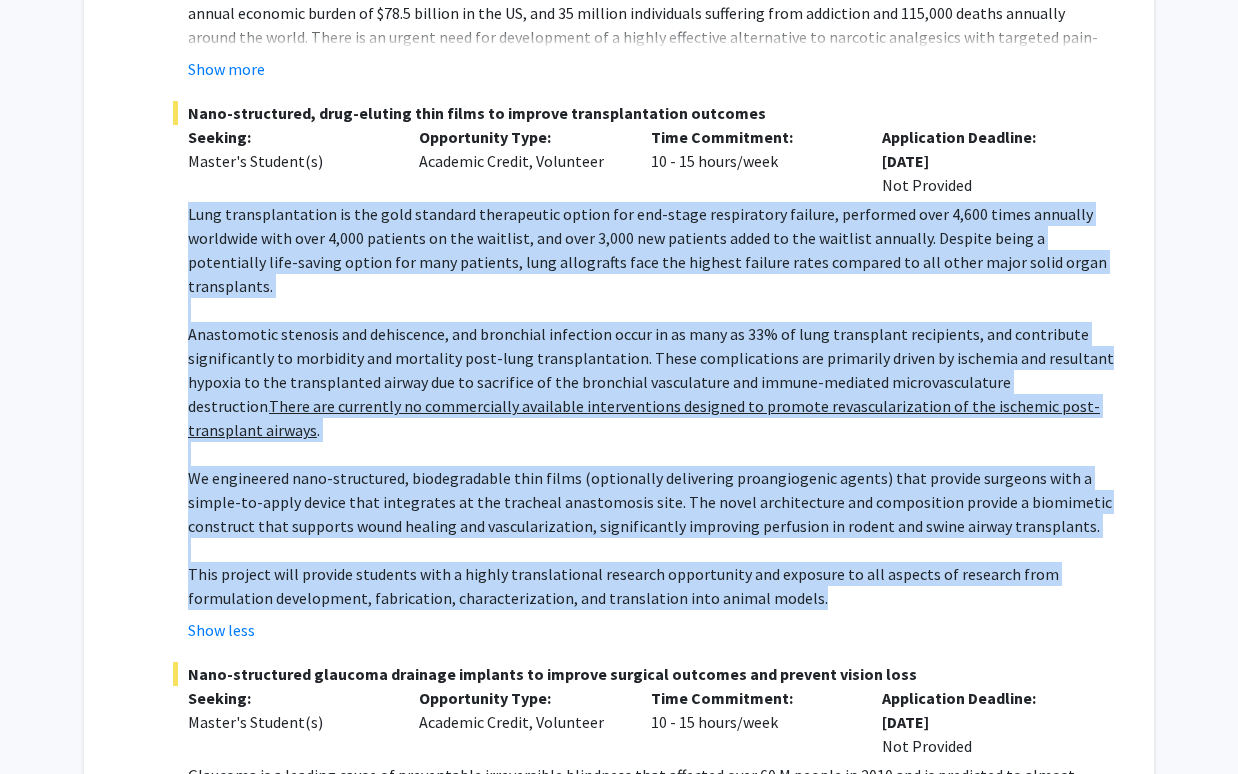 drag, startPoint x: 186, startPoint y: 158, endPoint x: 817, endPoint y: 531, distance: 733.0007 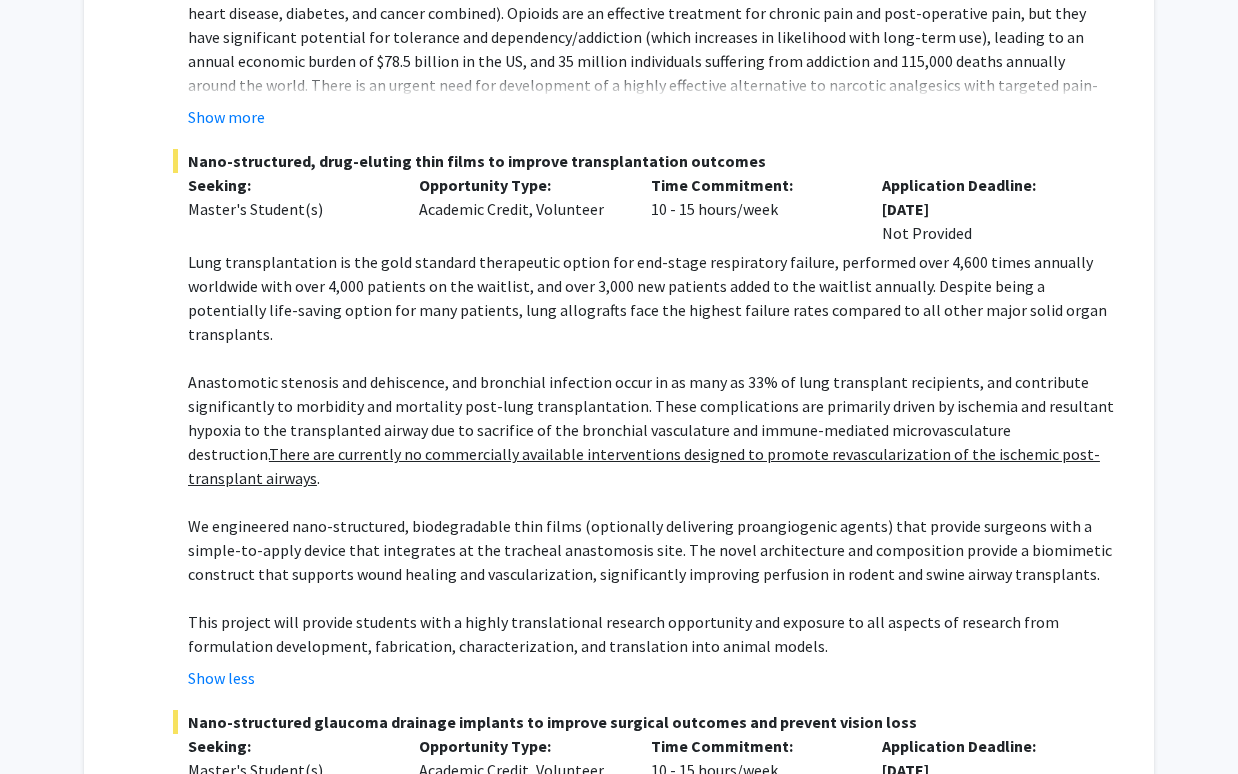 scroll, scrollTop: 1142, scrollLeft: 0, axis: vertical 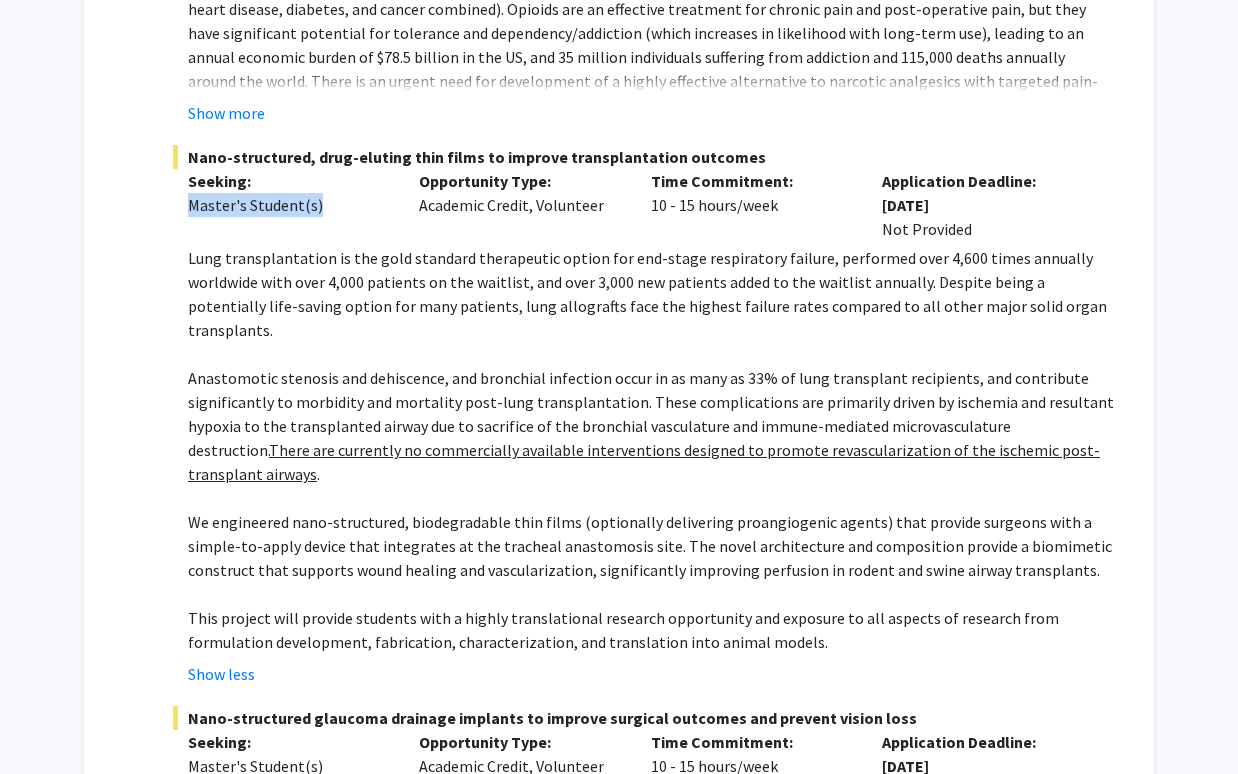 drag, startPoint x: 190, startPoint y: 179, endPoint x: 325, endPoint y: 190, distance: 135.4474 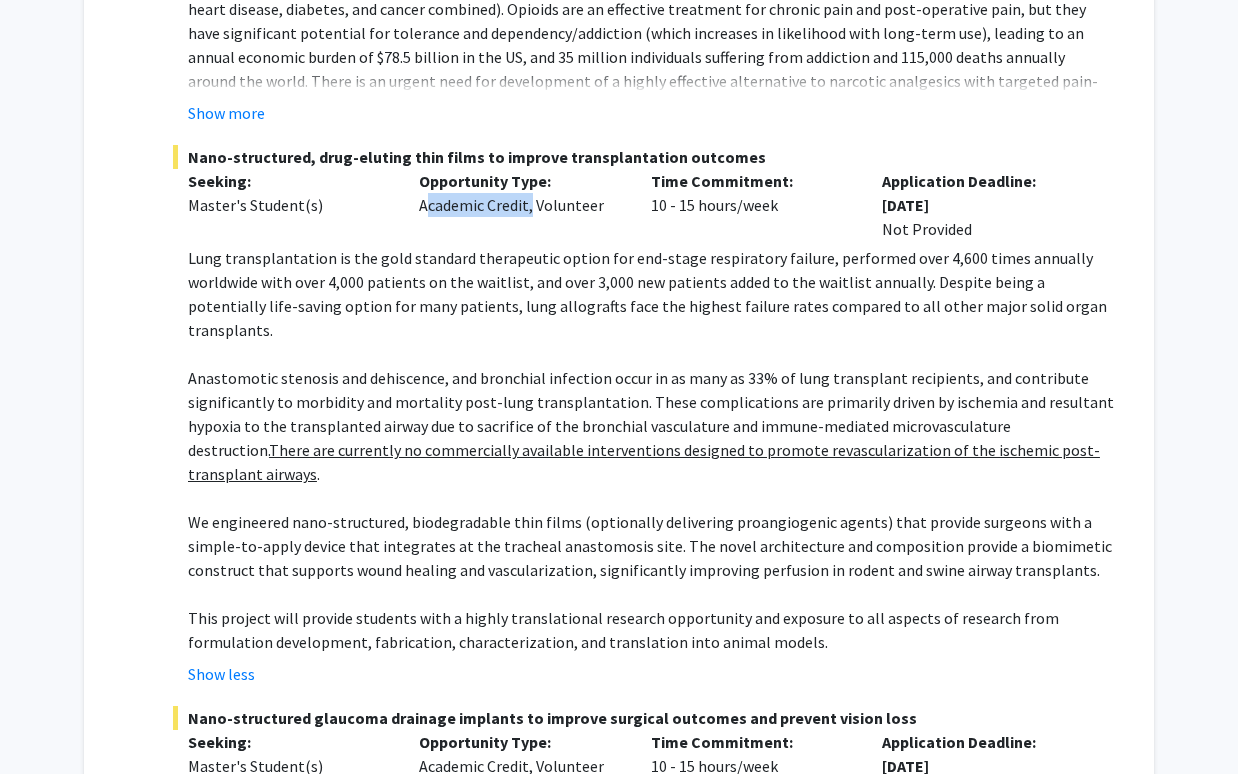 drag, startPoint x: 417, startPoint y: 184, endPoint x: 530, endPoint y: 190, distance: 113.15918 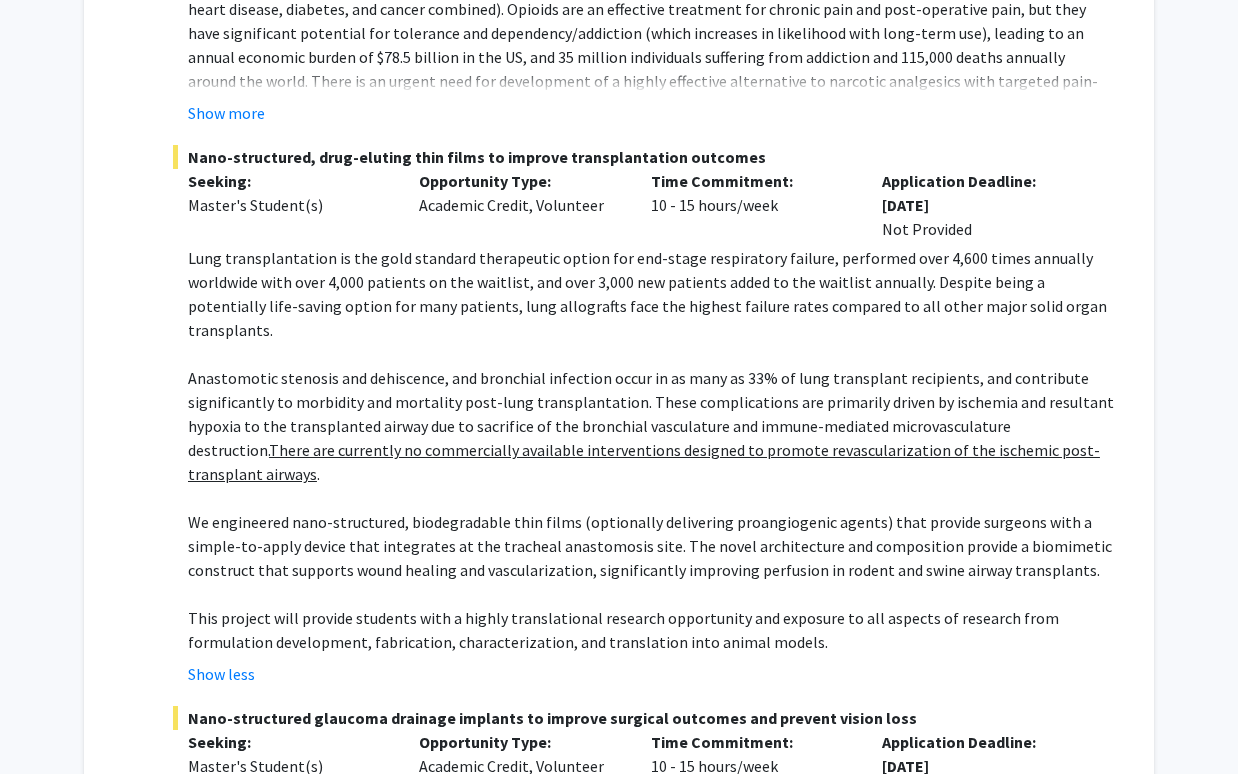 click on "Anastomotic stenosis and dehiscence, and bronchial infection occur in as many as 33% of lung transplant recipients, and contribute significantly to morbidity and mortality post-lung transplantation. These complications are primarily driven by ischemia and resultant hypoxia to the transplanted airway due to sacrifice of the bronchial vasculature and immune-mediated microvasculature destruction.  There are currently no commercially available interventions designed to promote revascularization of the ischemic post-transplant airways ." at bounding box center (651, 426) 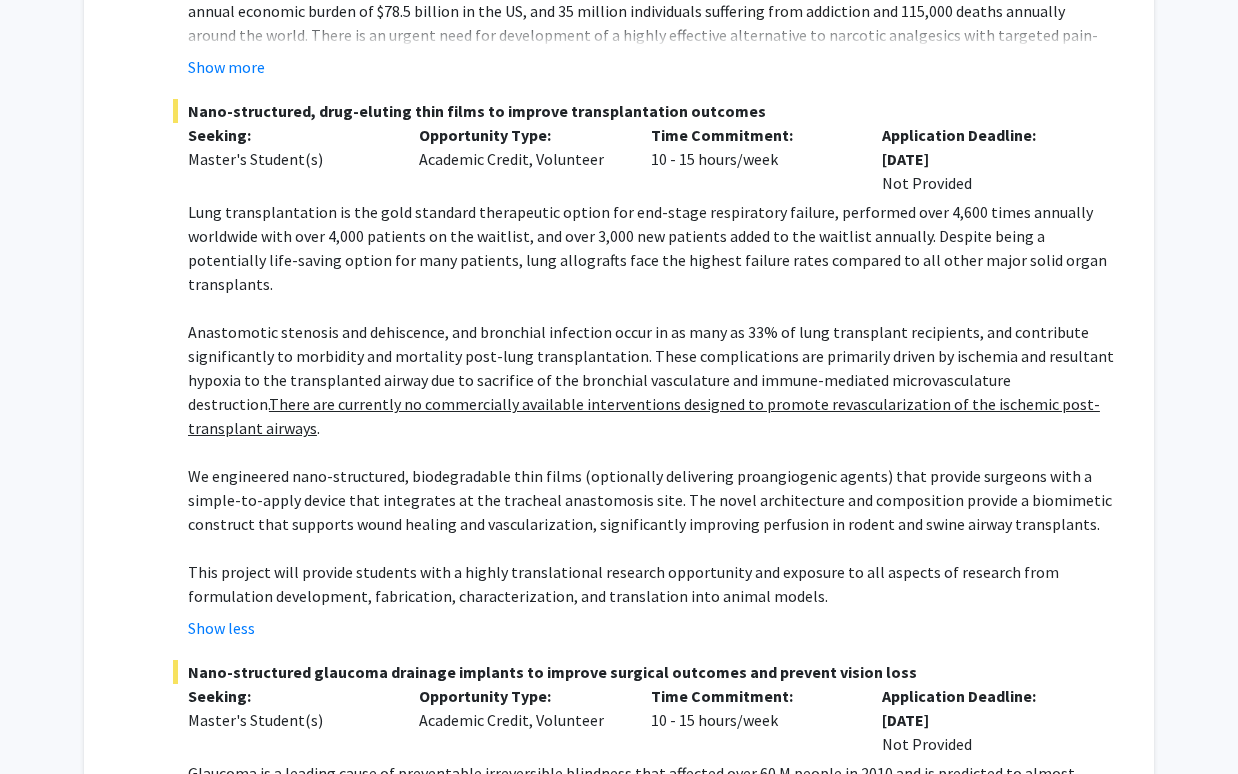 scroll, scrollTop: 1162, scrollLeft: 0, axis: vertical 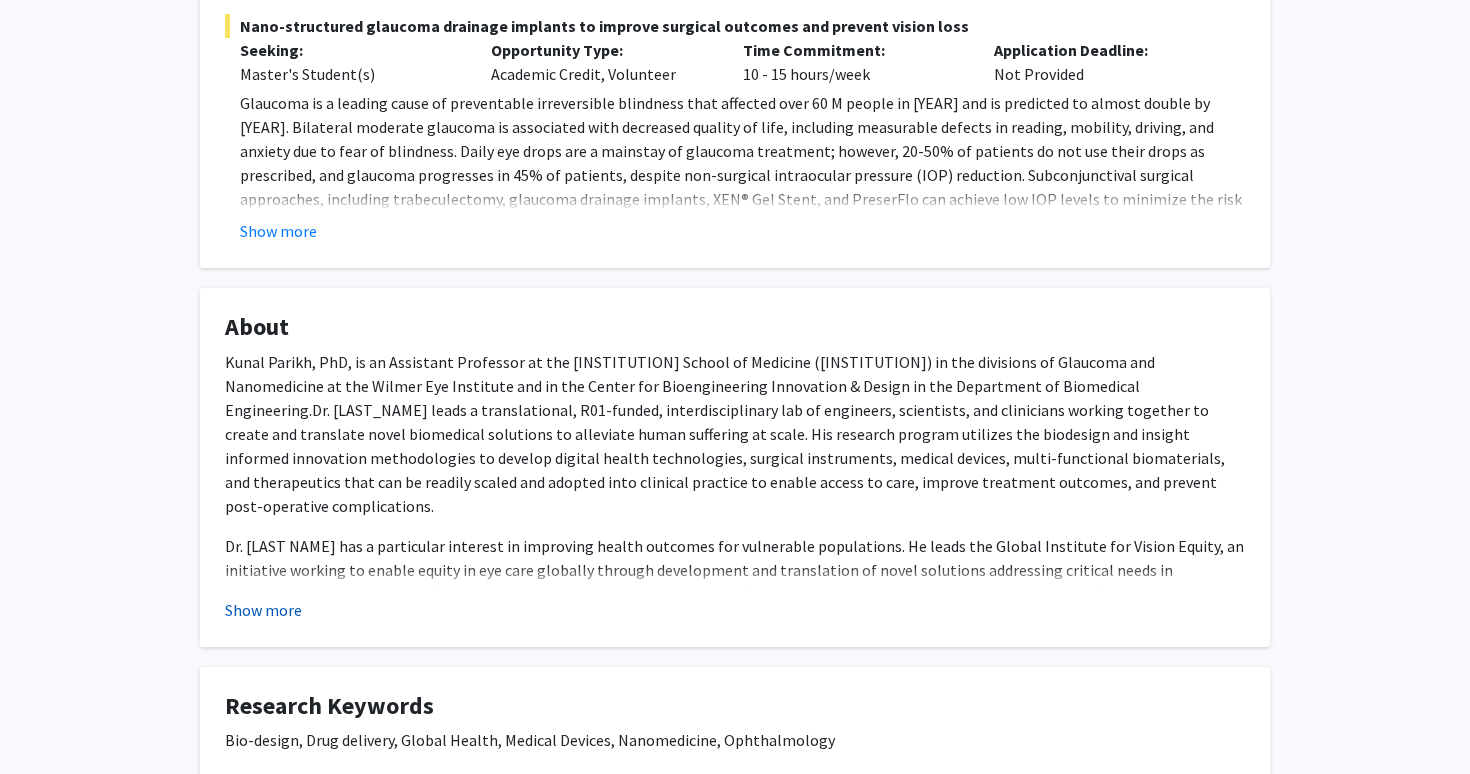 click on "Show more" 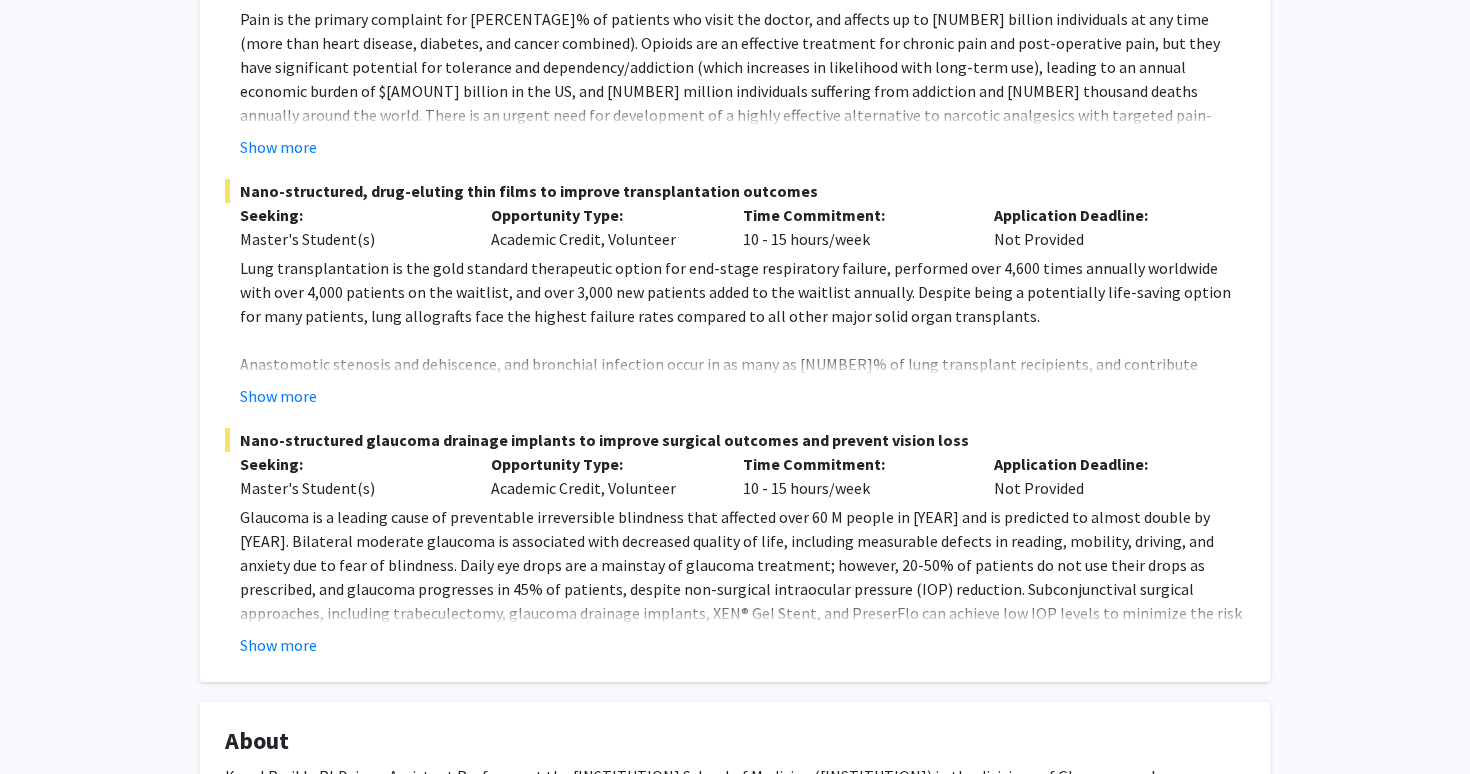 scroll, scrollTop: 579, scrollLeft: 0, axis: vertical 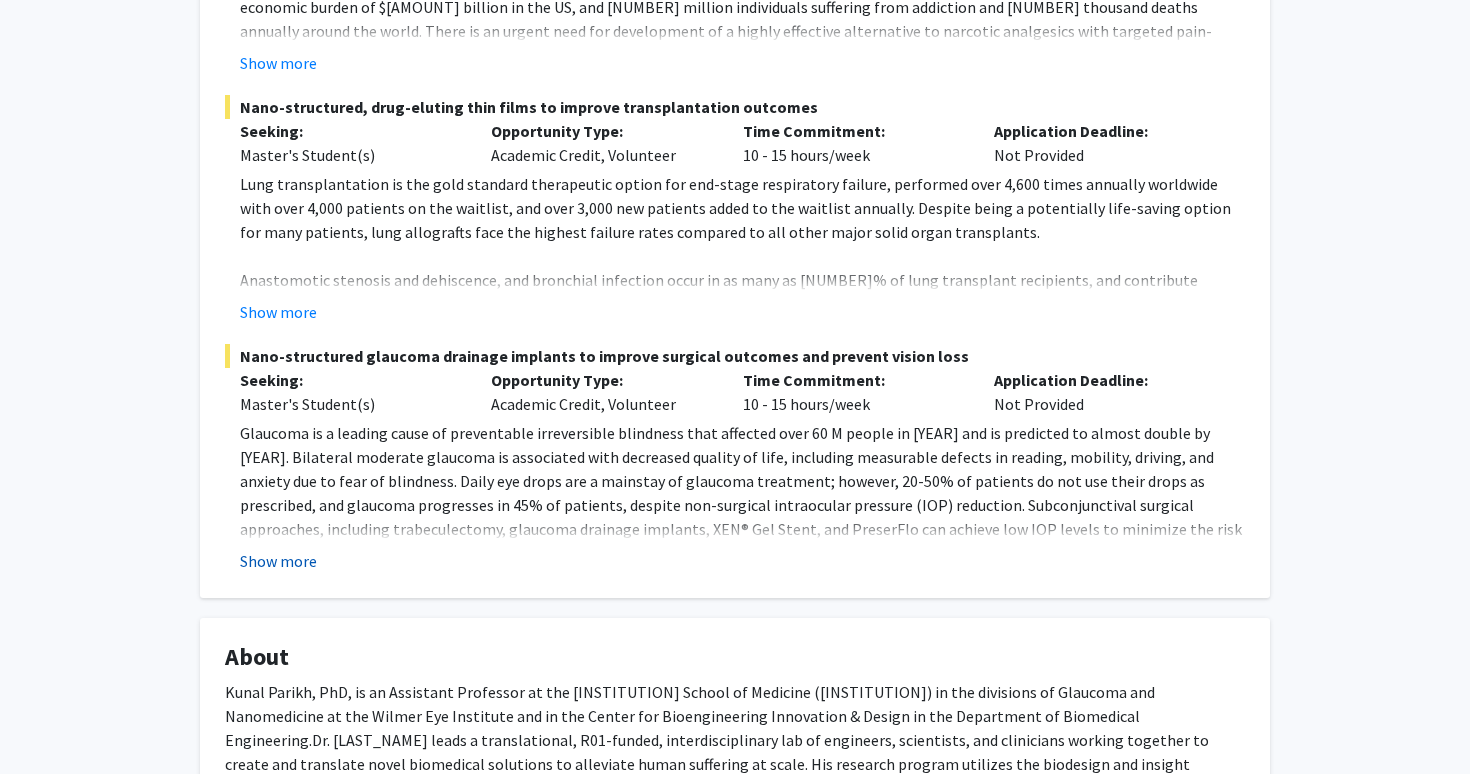 click on "Show more" 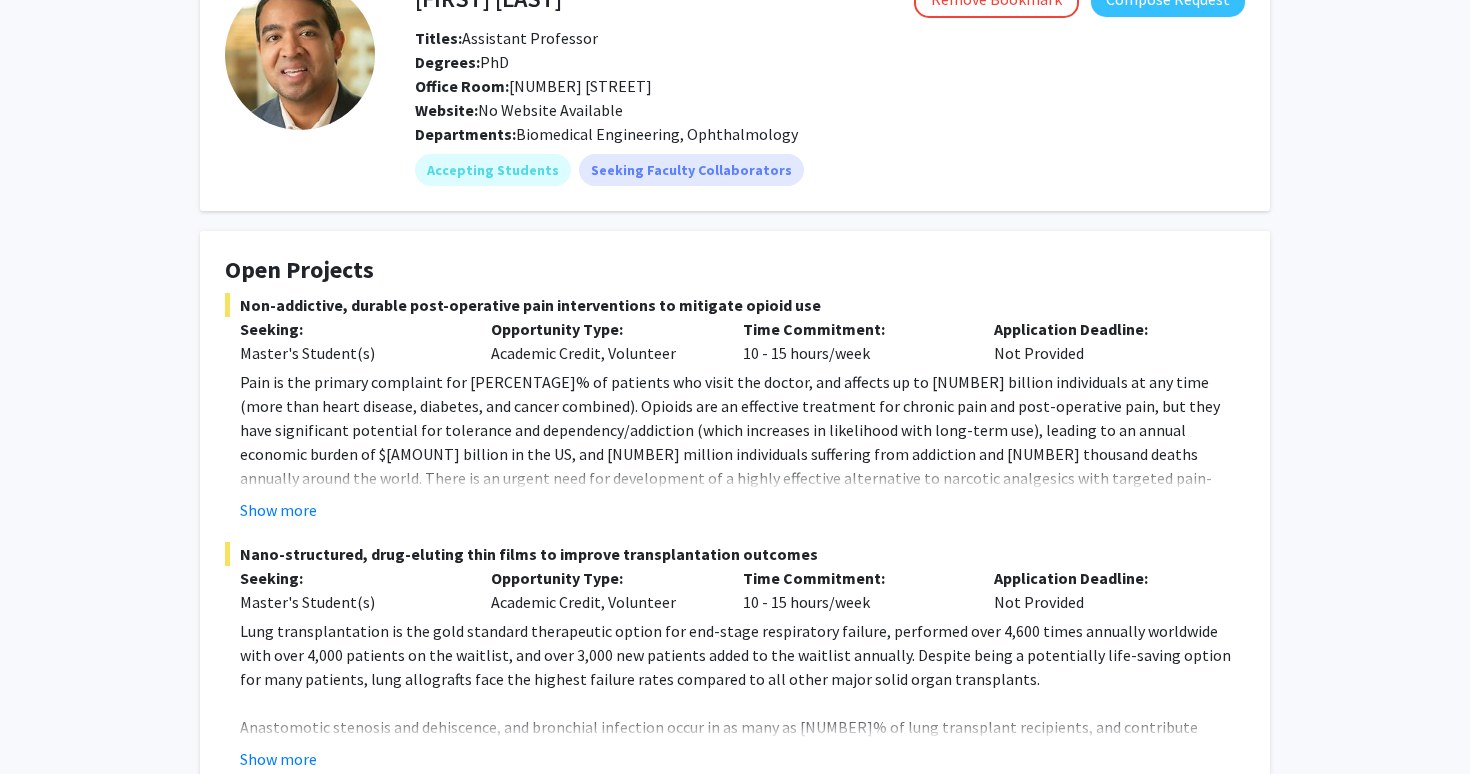 scroll, scrollTop: 155, scrollLeft: 0, axis: vertical 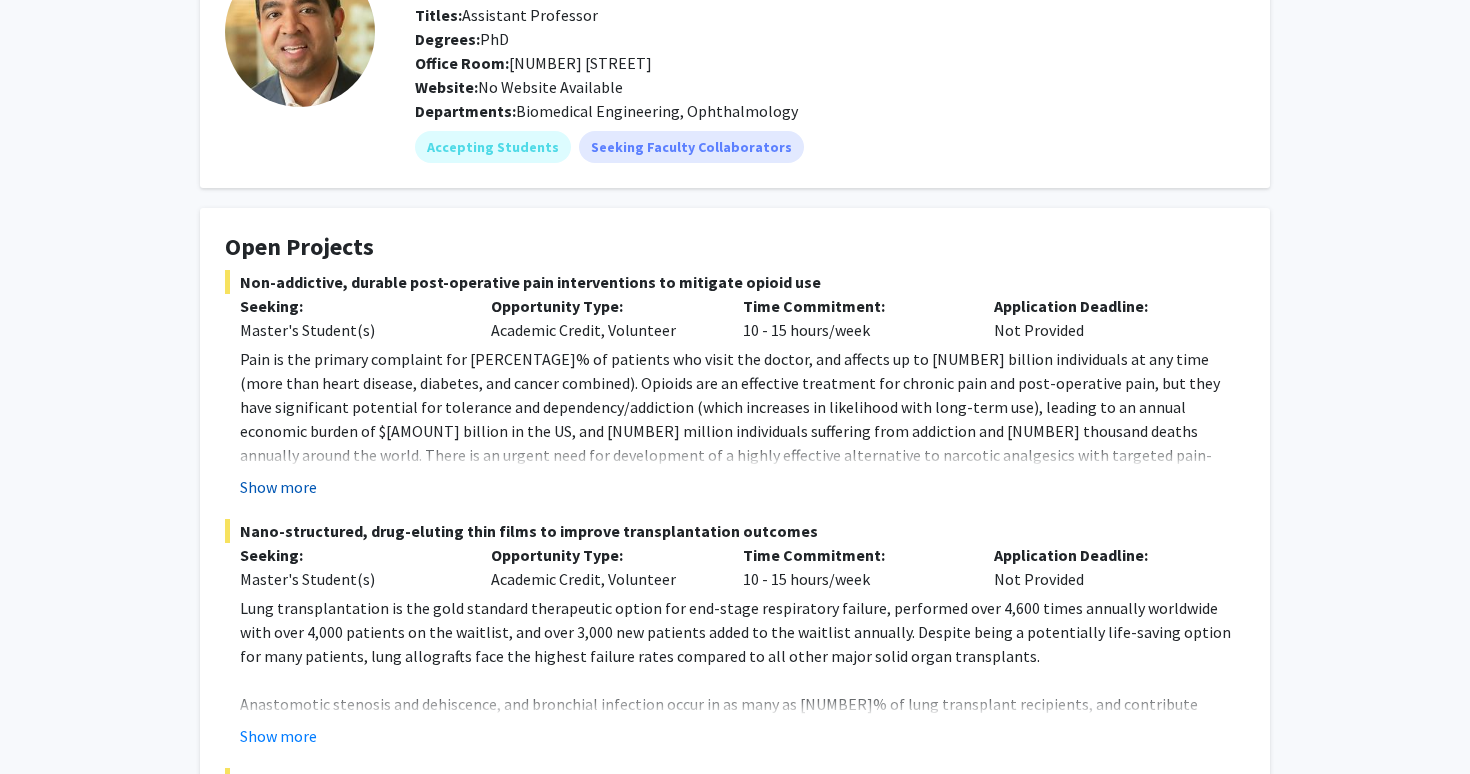 click on "Show more" 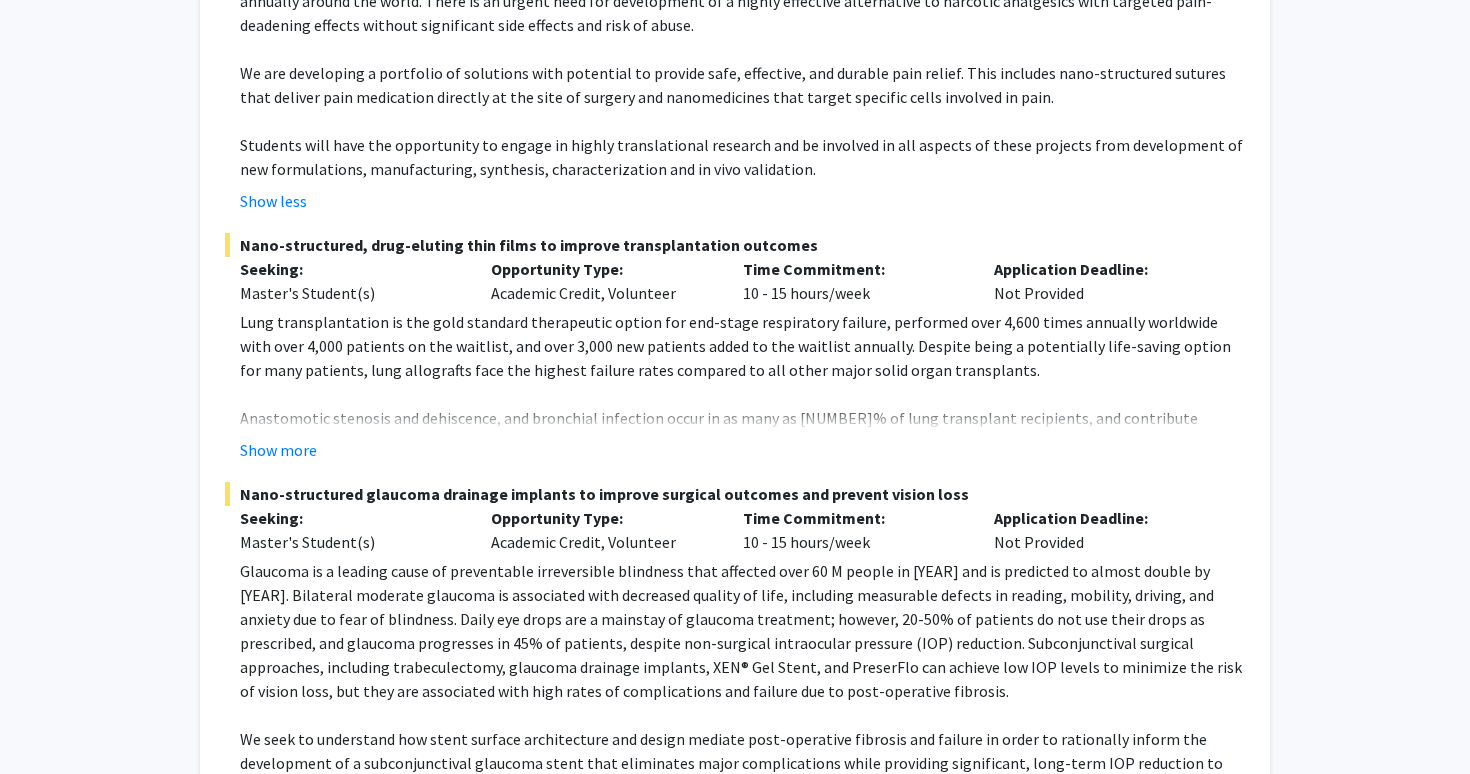 scroll, scrollTop: 612, scrollLeft: 0, axis: vertical 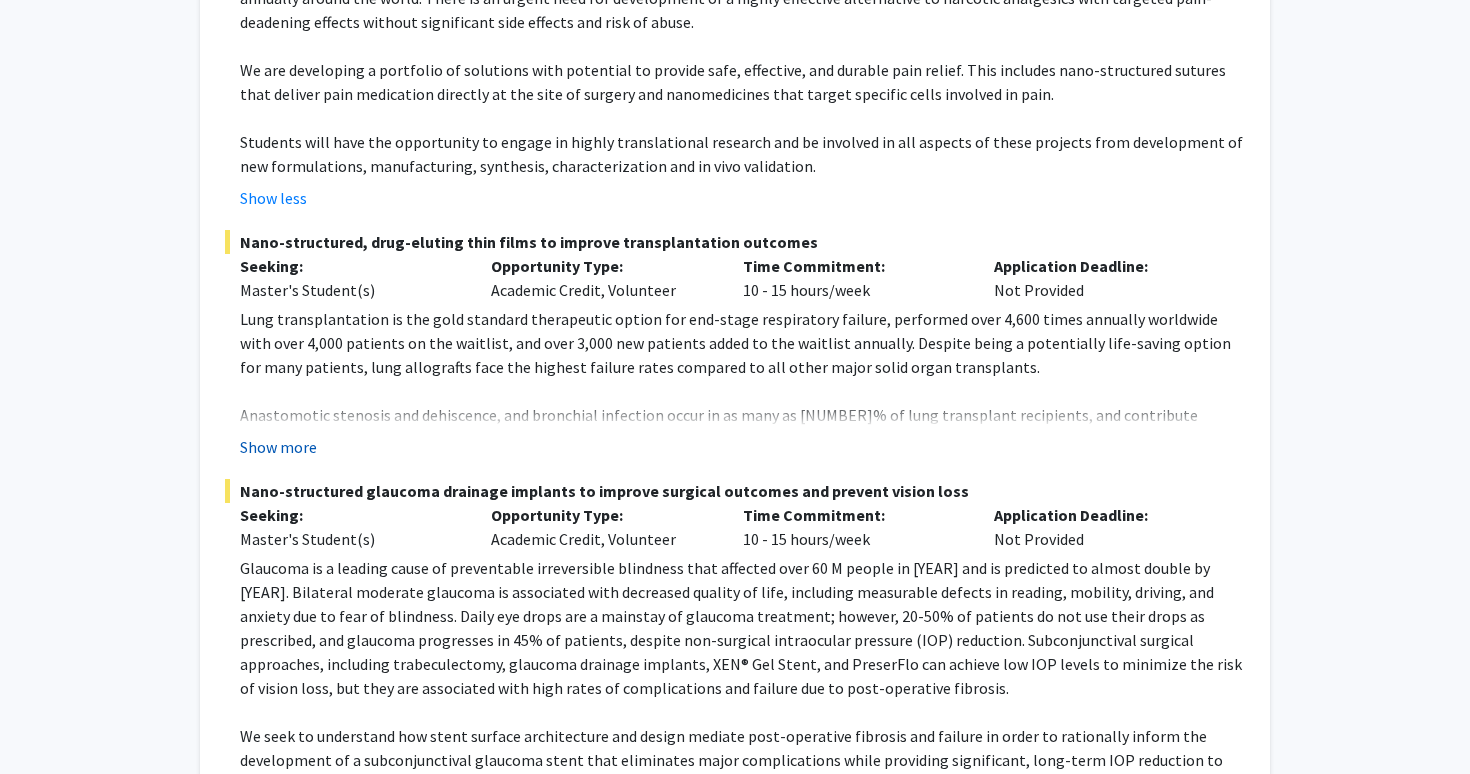 click on "Show more" 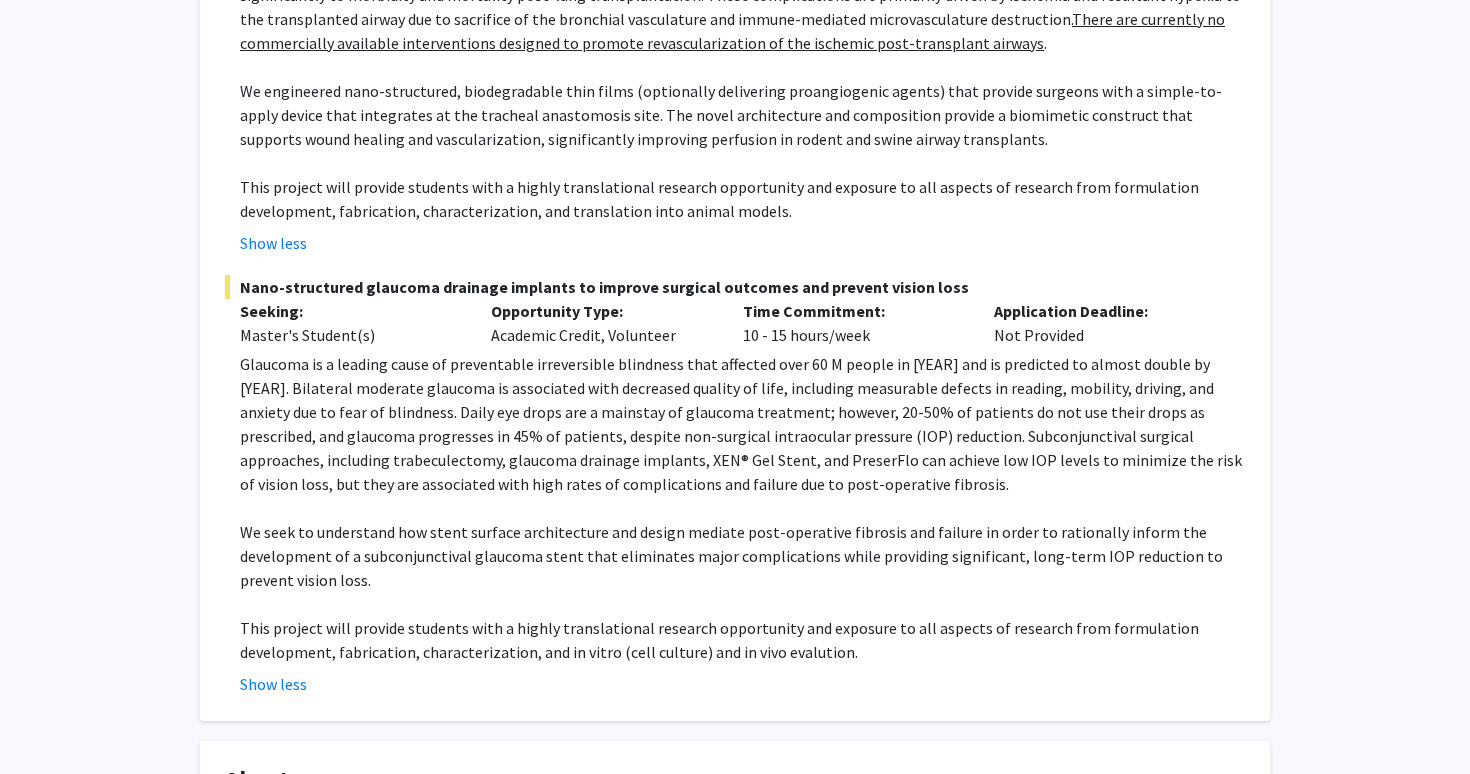 scroll, scrollTop: 0, scrollLeft: 0, axis: both 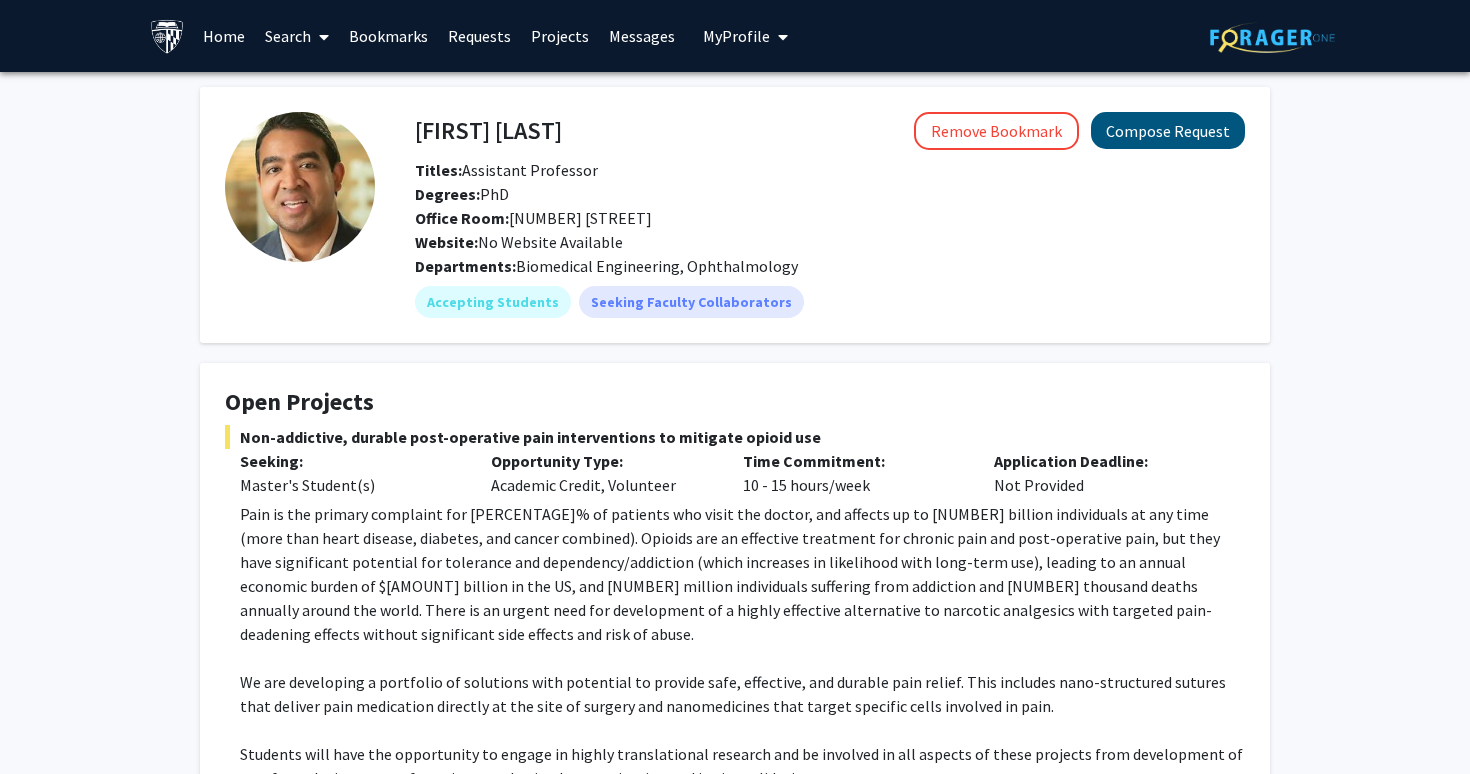 click on "Compose Request" 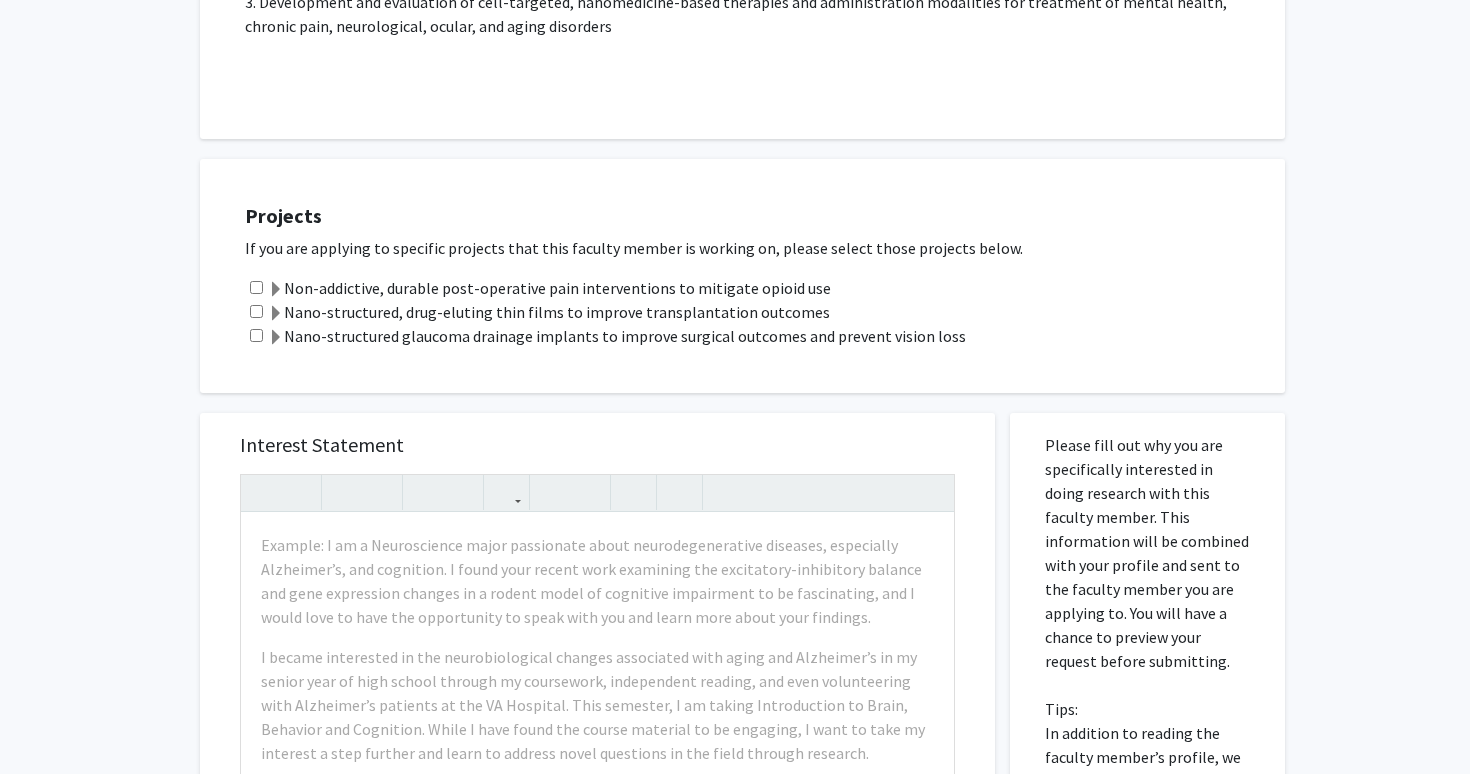scroll, scrollTop: 527, scrollLeft: 0, axis: vertical 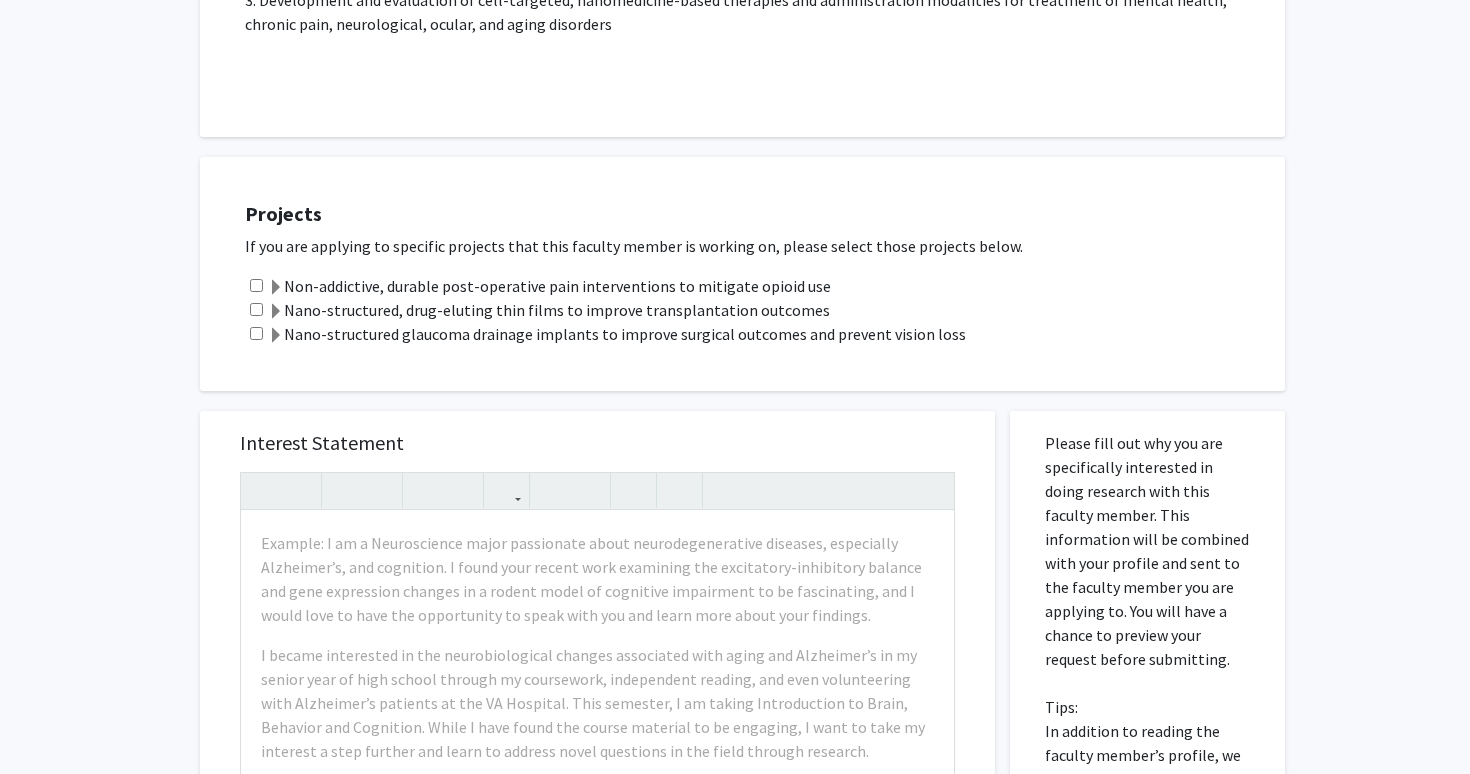 click on "Nano-structured, drug-eluting thin films to improve transplantation outcomes" 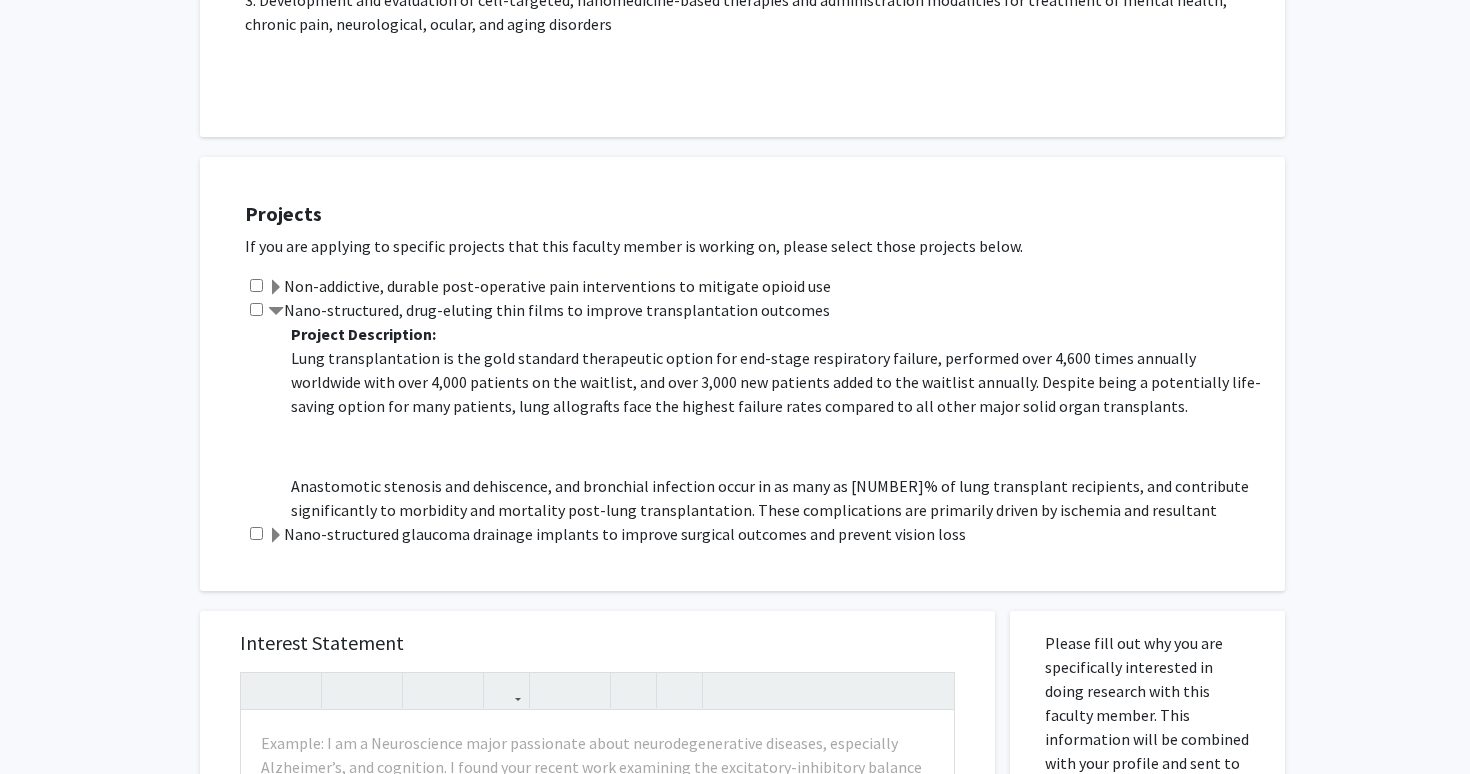 click on "Nano-structured, drug-eluting thin films to improve transplantation outcomes" 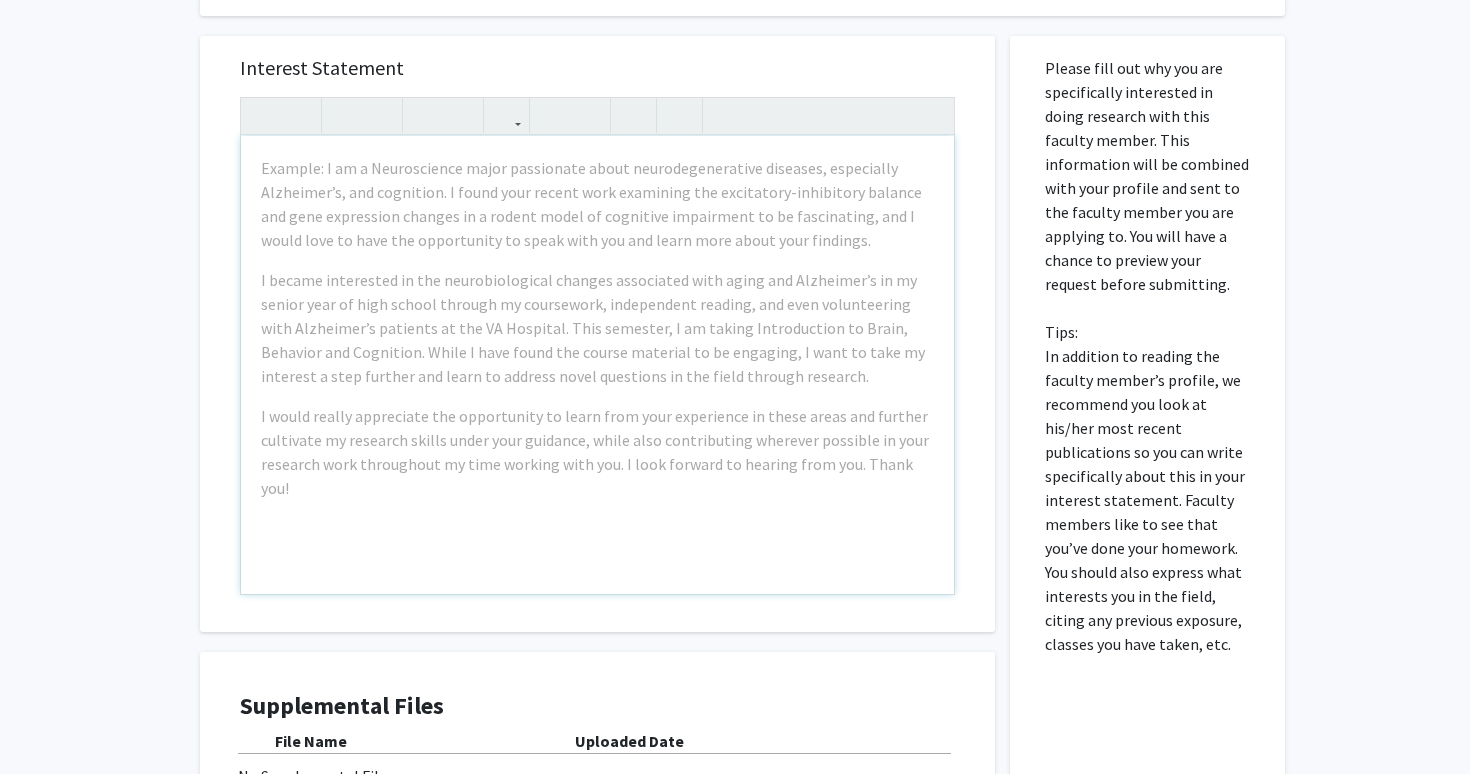 scroll, scrollTop: 0, scrollLeft: 0, axis: both 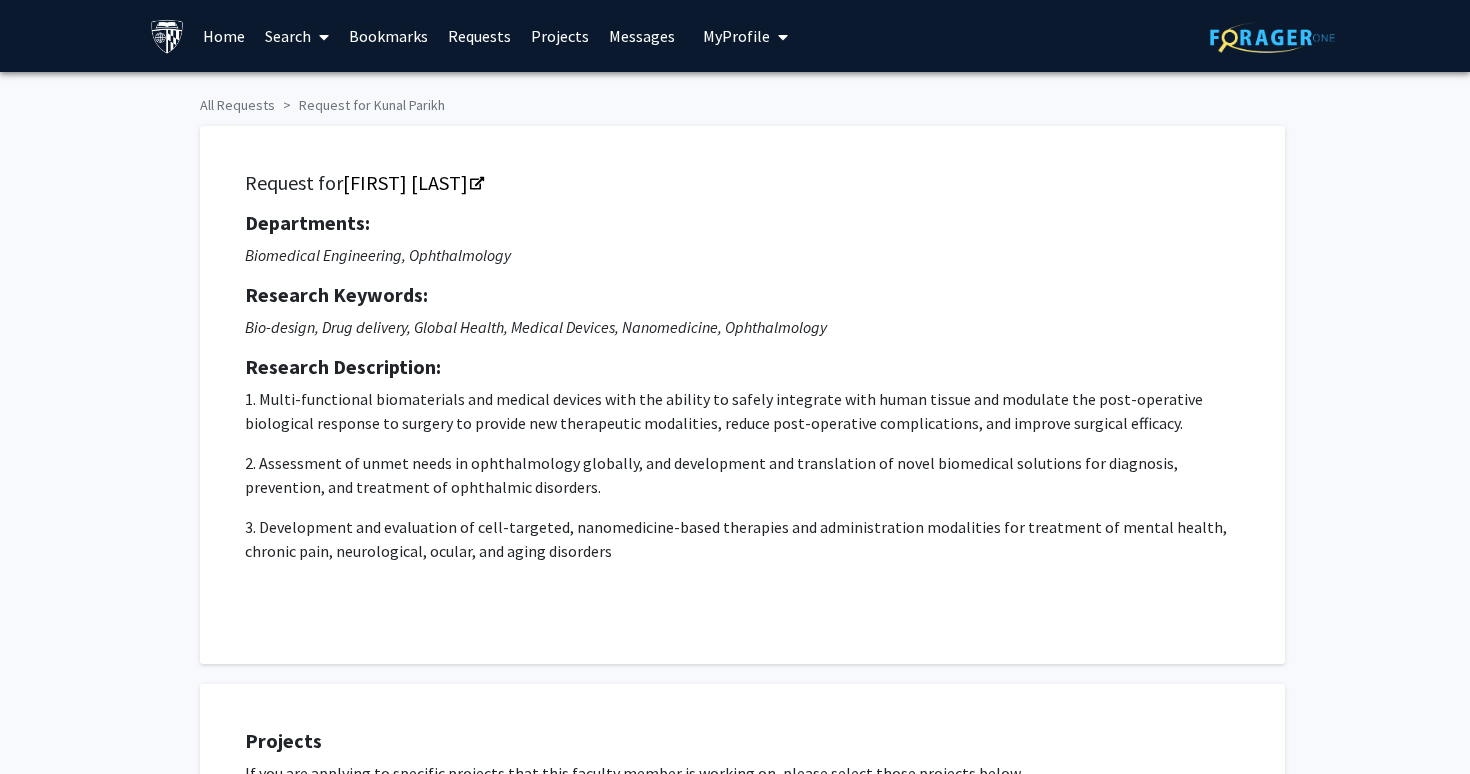 click on "My   Profile" at bounding box center (736, 36) 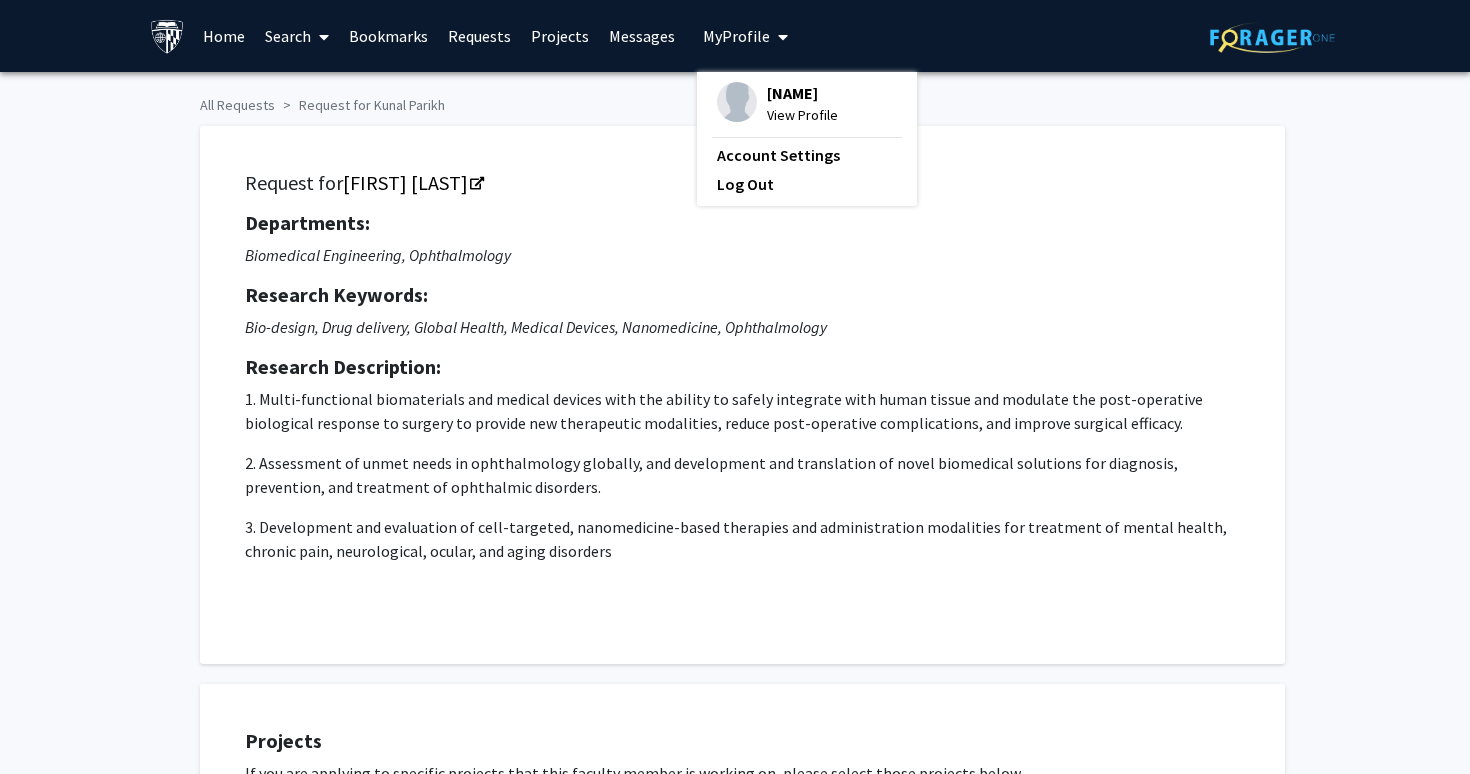 click on "View Profile" at bounding box center [802, 115] 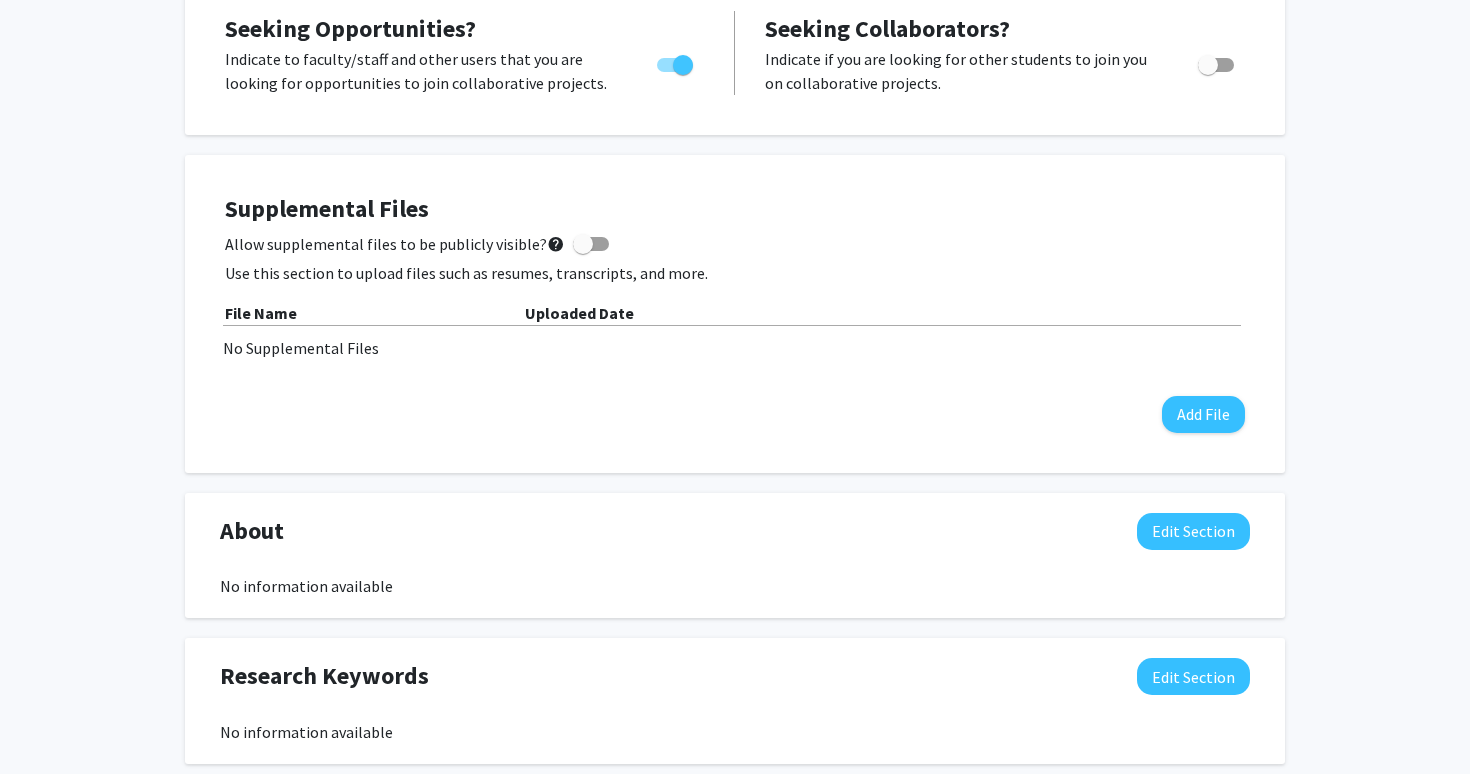 scroll, scrollTop: 408, scrollLeft: 0, axis: vertical 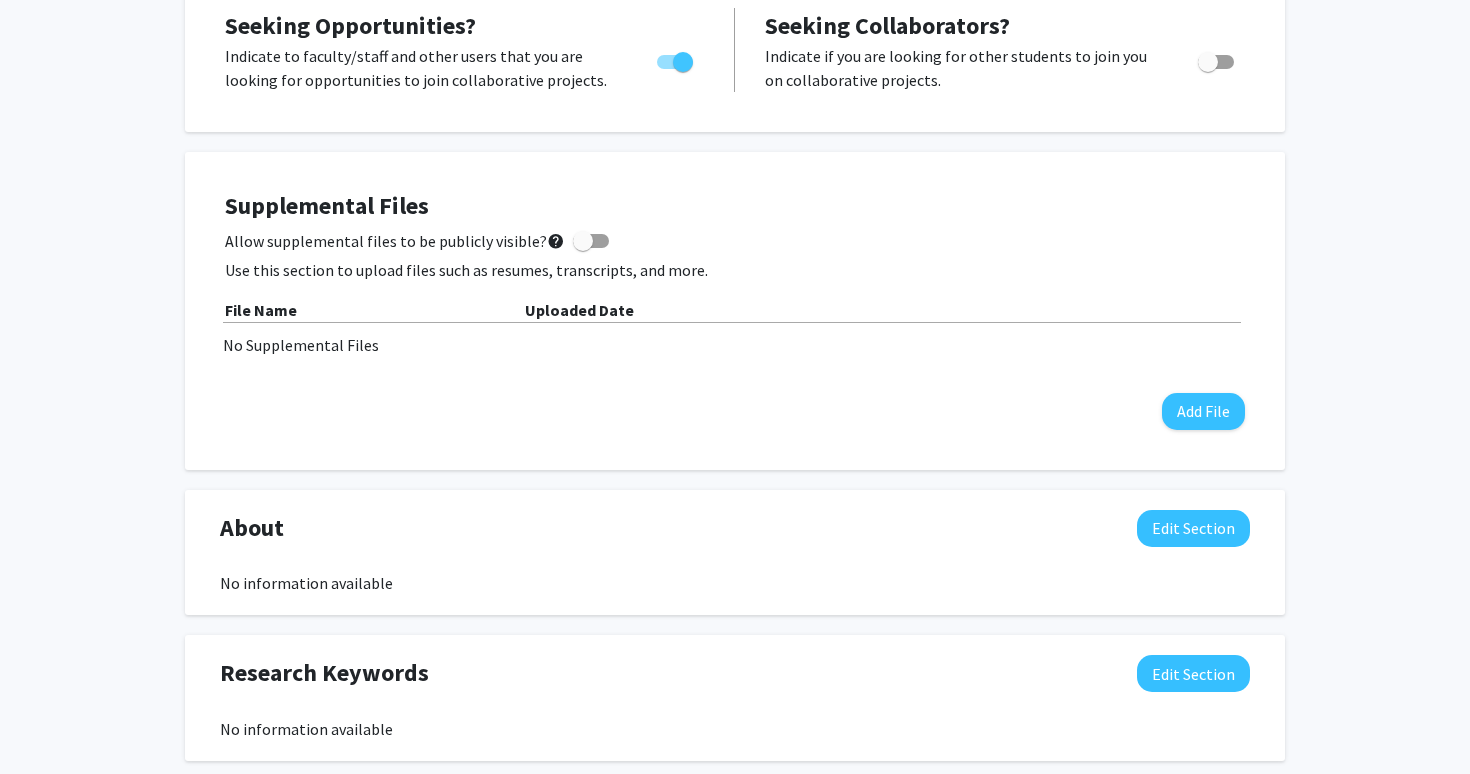 click at bounding box center [583, 241] 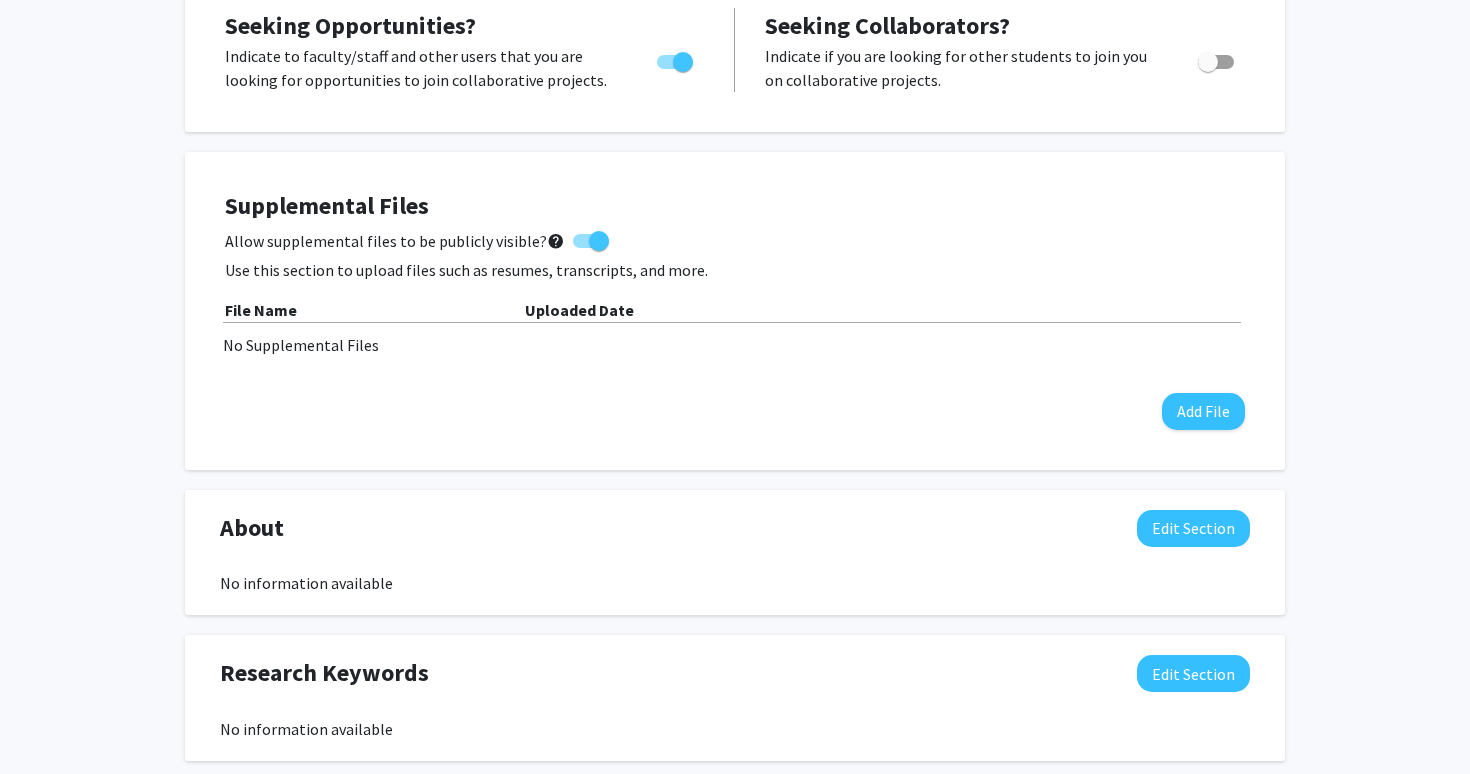 click at bounding box center (599, 241) 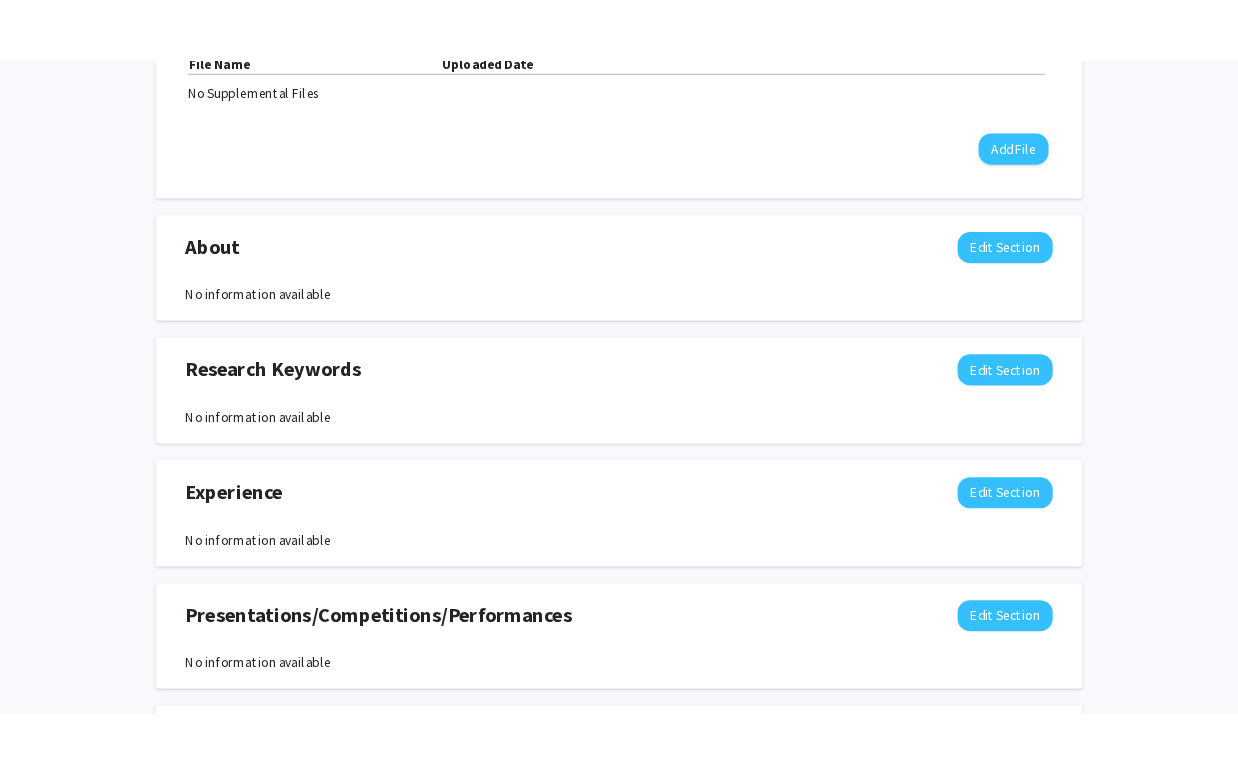 scroll, scrollTop: 720, scrollLeft: 0, axis: vertical 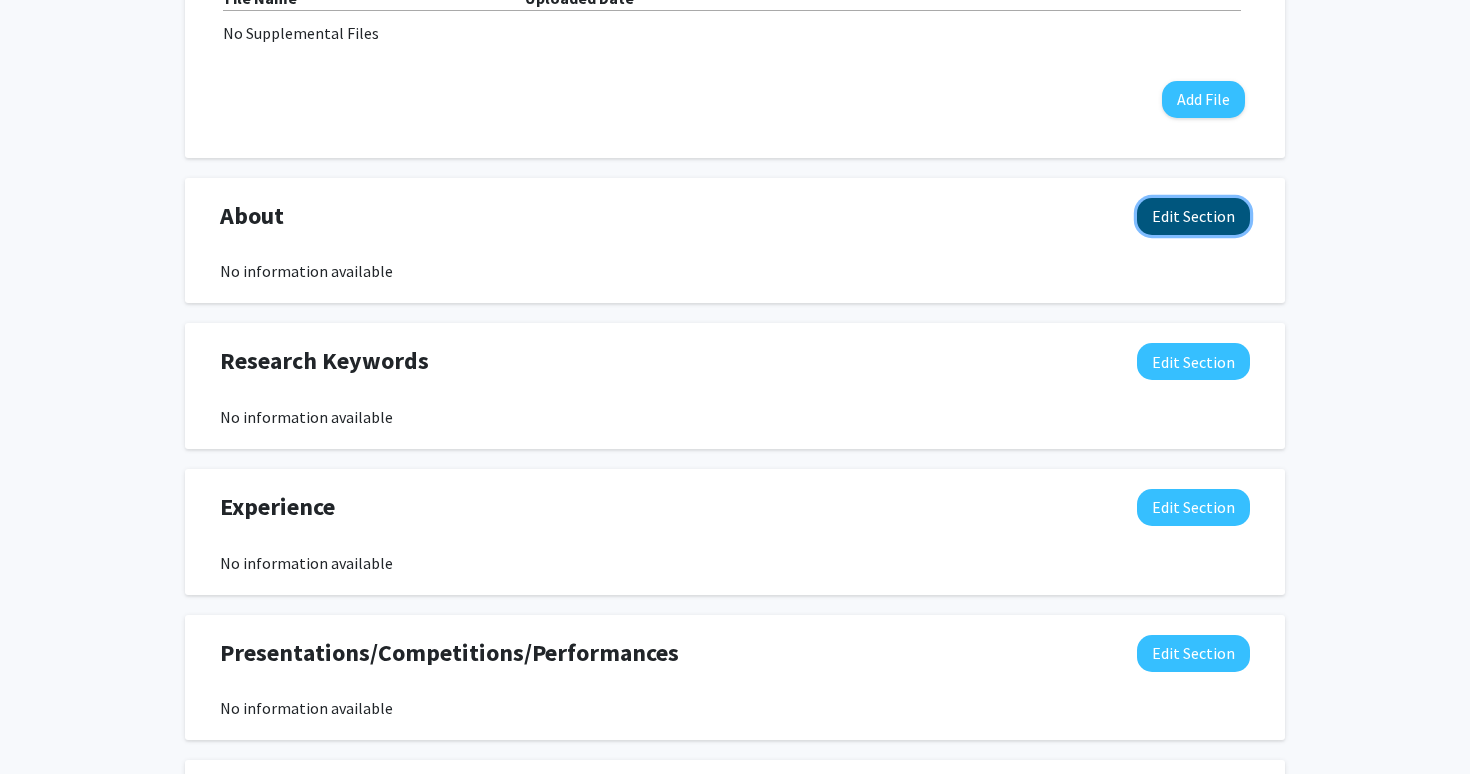 click on "Edit Section" 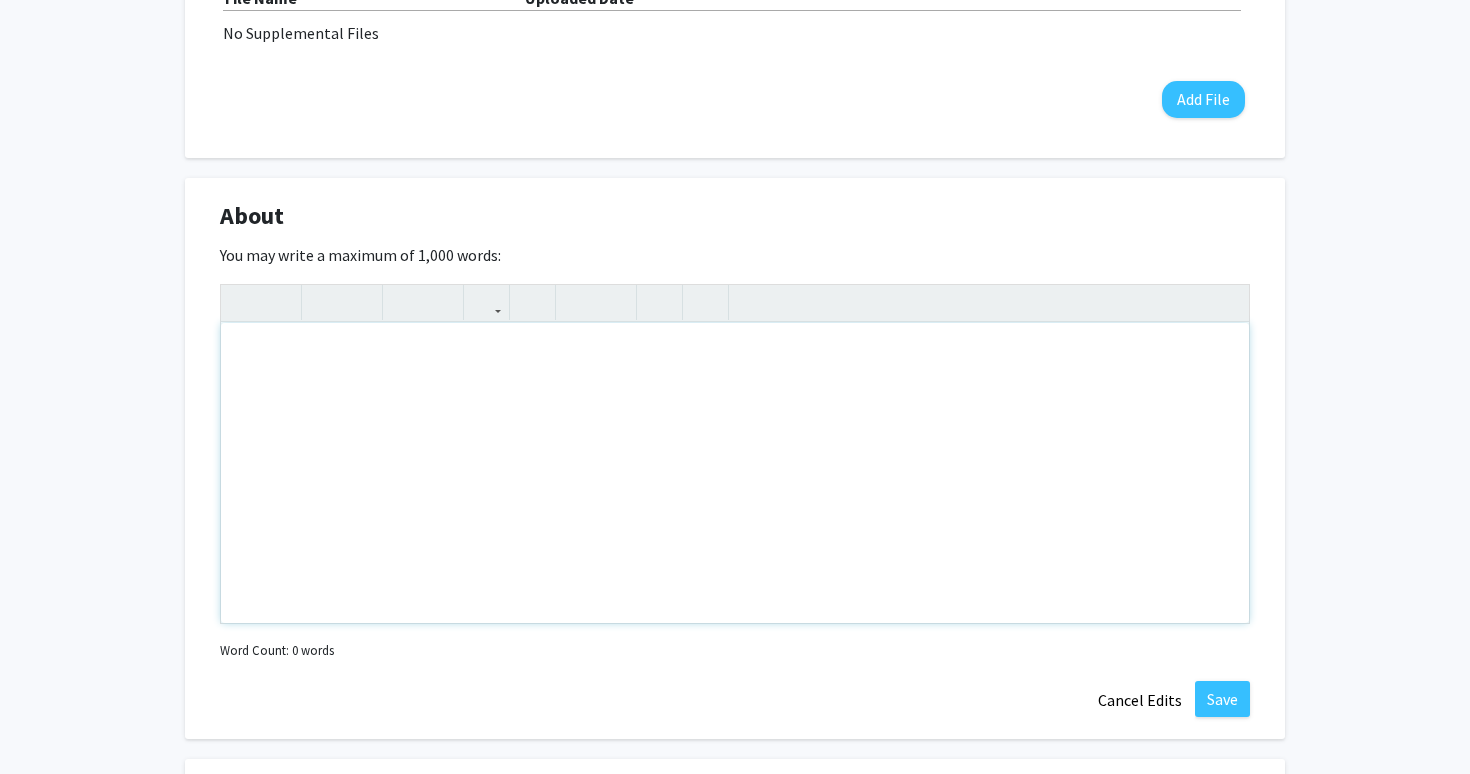 click at bounding box center (735, 473) 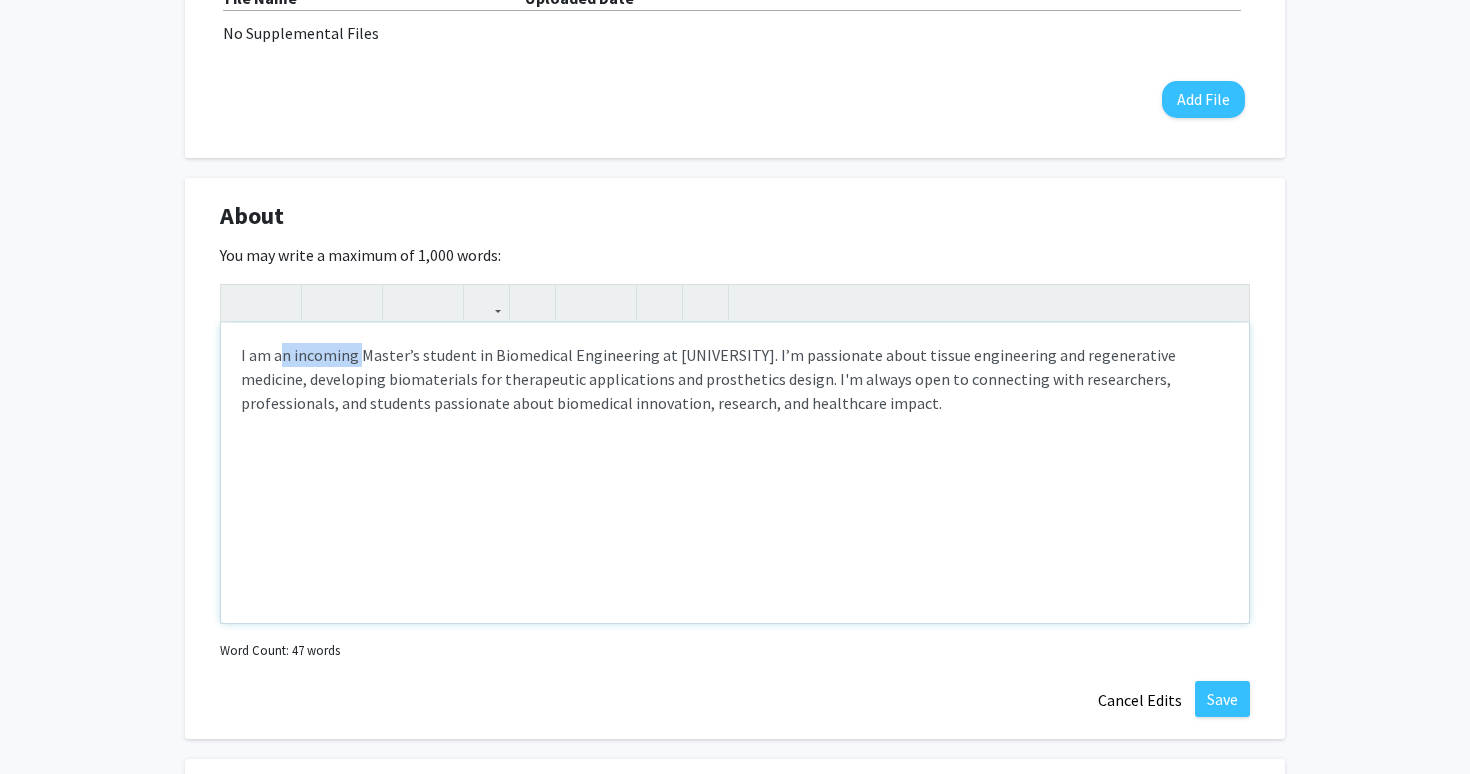 drag, startPoint x: 359, startPoint y: 356, endPoint x: 284, endPoint y: 355, distance: 75.00667 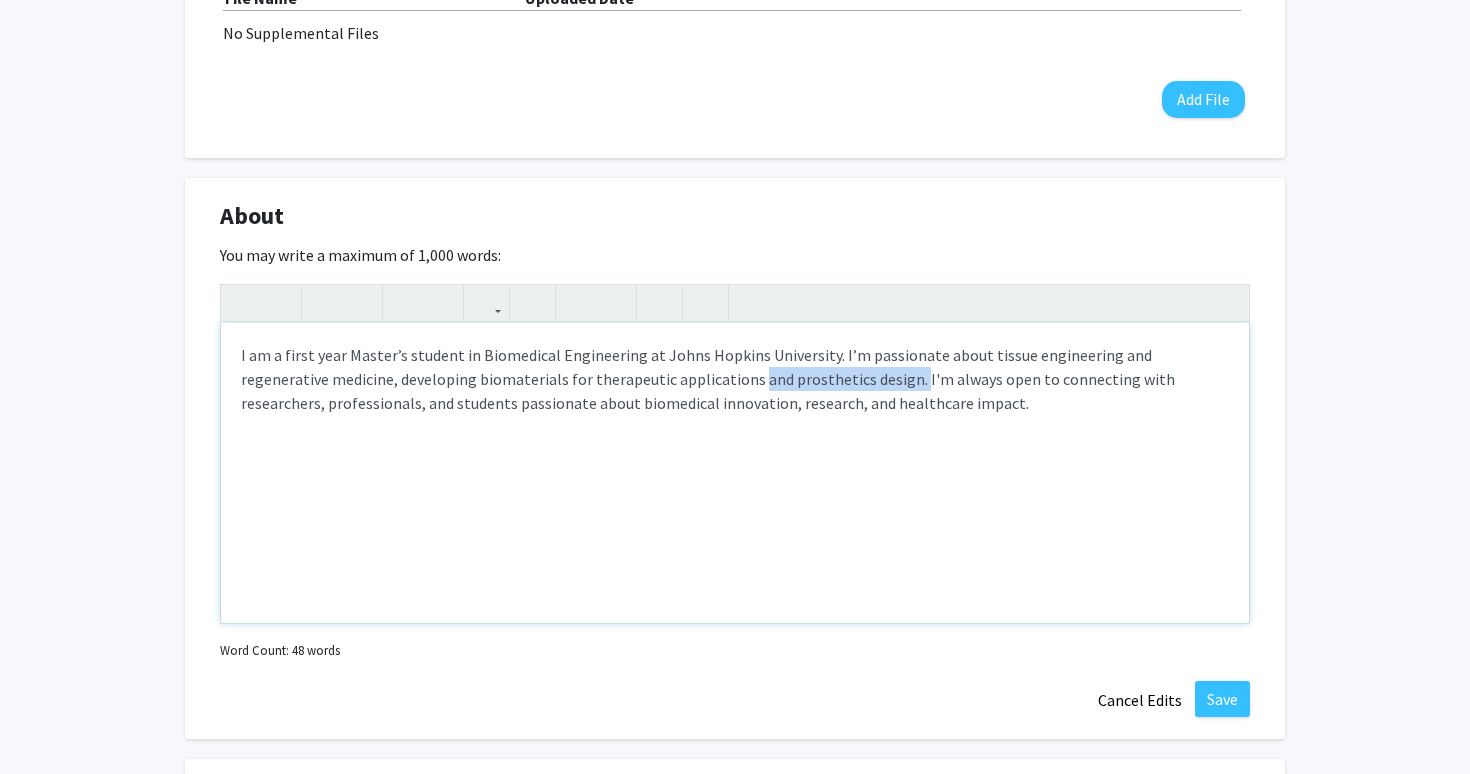 drag, startPoint x: 821, startPoint y: 381, endPoint x: 662, endPoint y: 383, distance: 159.01257 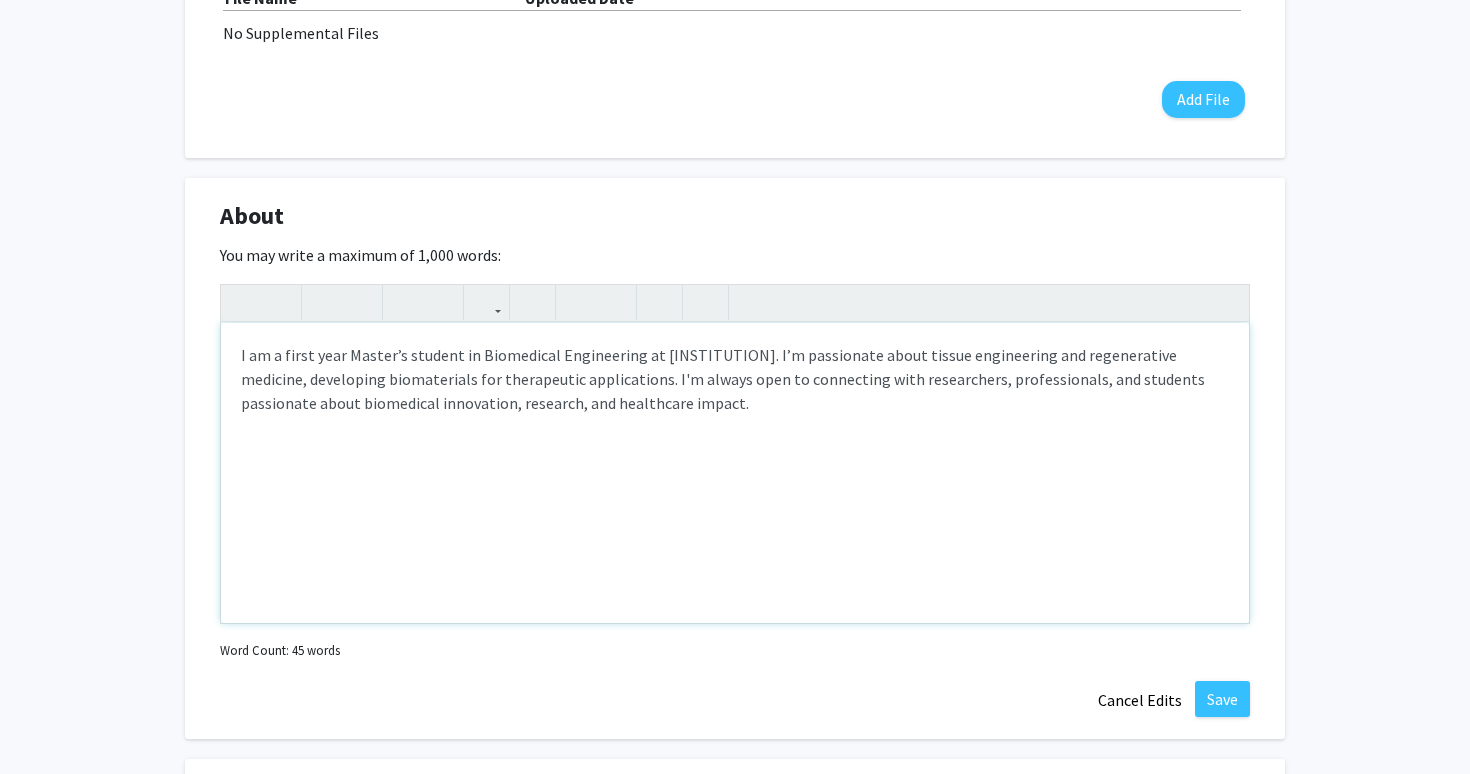 click on "I am a first year Master’s student in Biomedical Engineering at [INSTITUTION]. I’m passionate about tissue engineering and regenerative medicine, developing biomaterials for therapeutic applications. I'm always open to connecting with researchers, professionals, and students passionate about biomedical innovation, research, and healthcare impact." at bounding box center [735, 379] 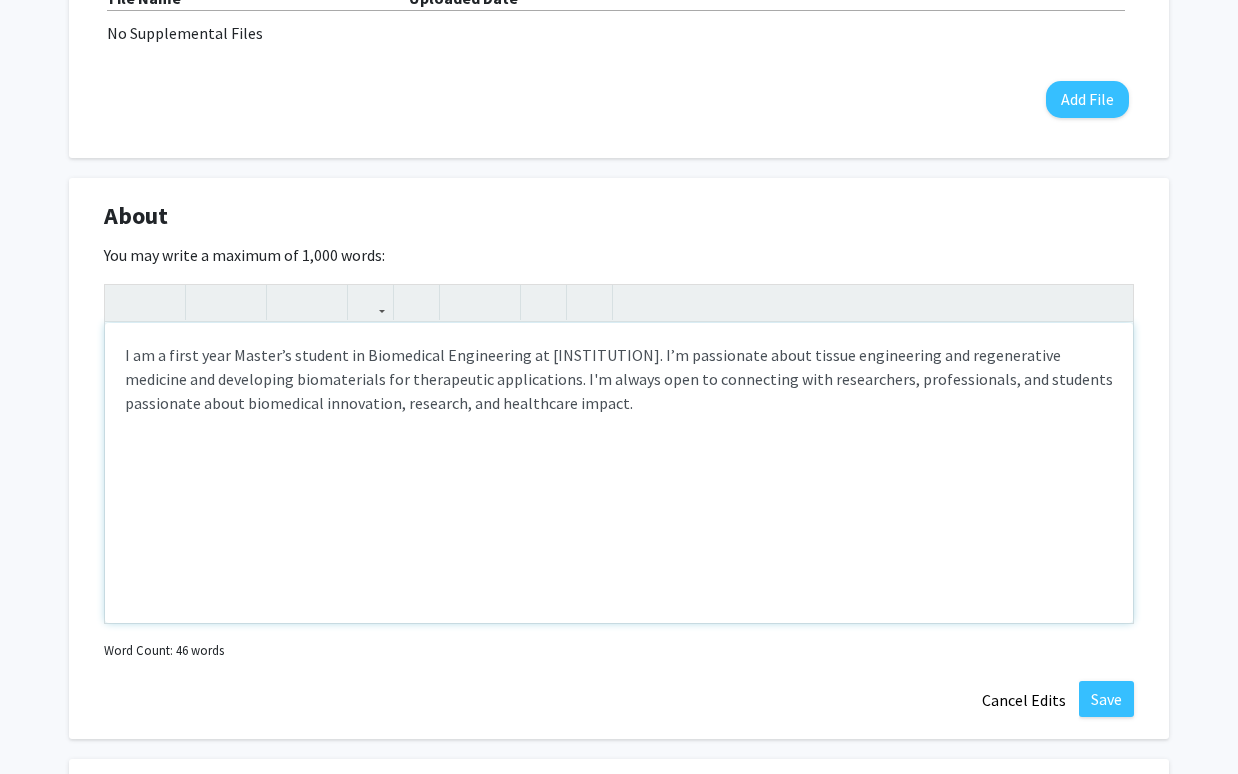 click on "I am a first year Master’s student in Biomedical Engineering at [INSTITUTION]. I’m passionate about tissue engineering and regenerative medicine and developing biomaterials for therapeutic applications. I'm always open to connecting with researchers, professionals, and students passionate about biomedical innovation, research, and healthcare impact." at bounding box center (619, 379) 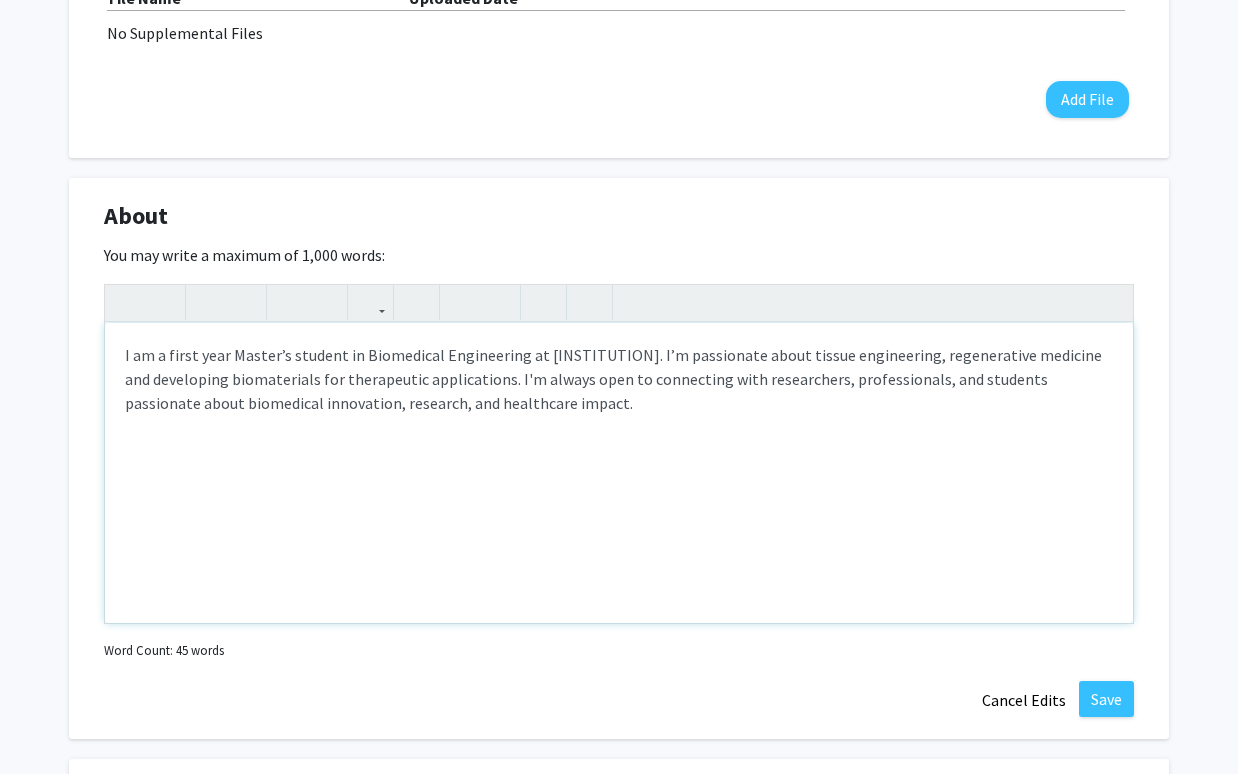 click on "I am a first year Master’s student in Biomedical Engineering at [INSTITUTION]. I’m passionate about tissue engineering, regenerative medicine and developing biomaterials for therapeutic applications. I'm always open to connecting with researchers, professionals, and students passionate about biomedical innovation, research, and healthcare impact." at bounding box center [619, 379] 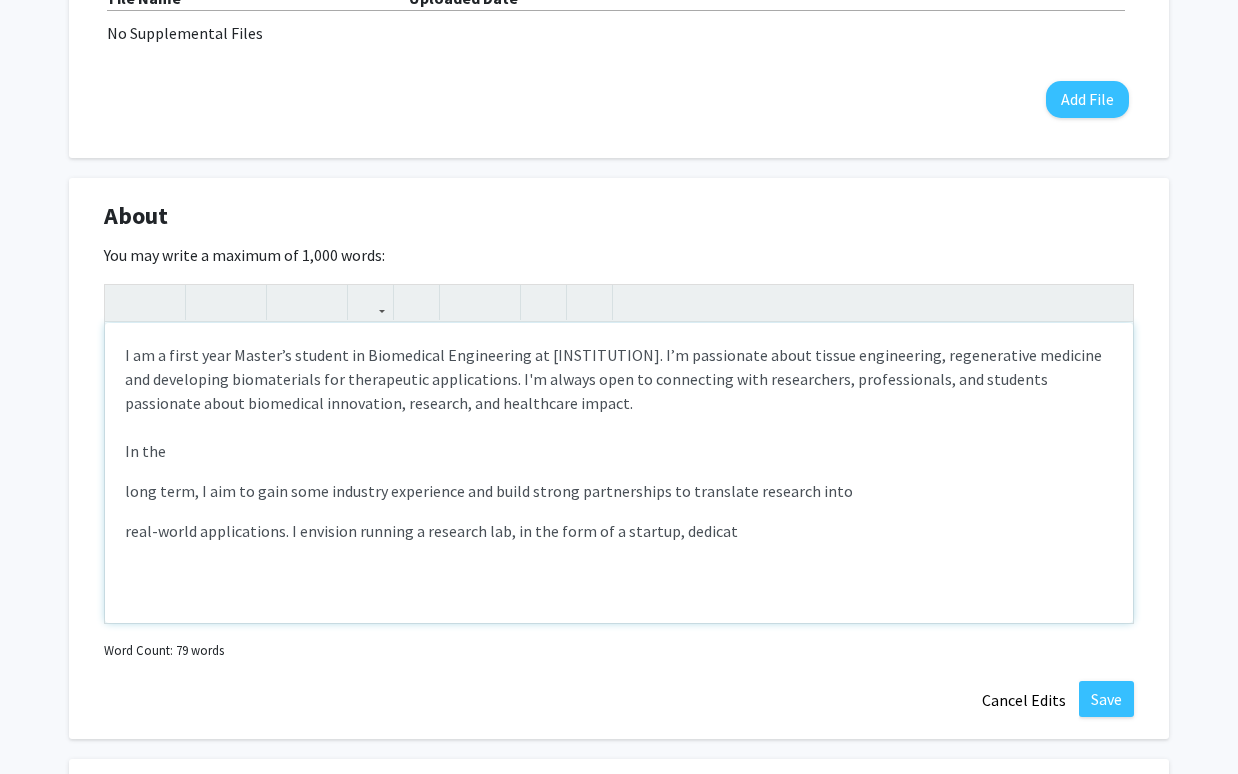 click on "long term, I aim to gain some industry experience and build strong partnerships to translate research into" at bounding box center [619, 491] 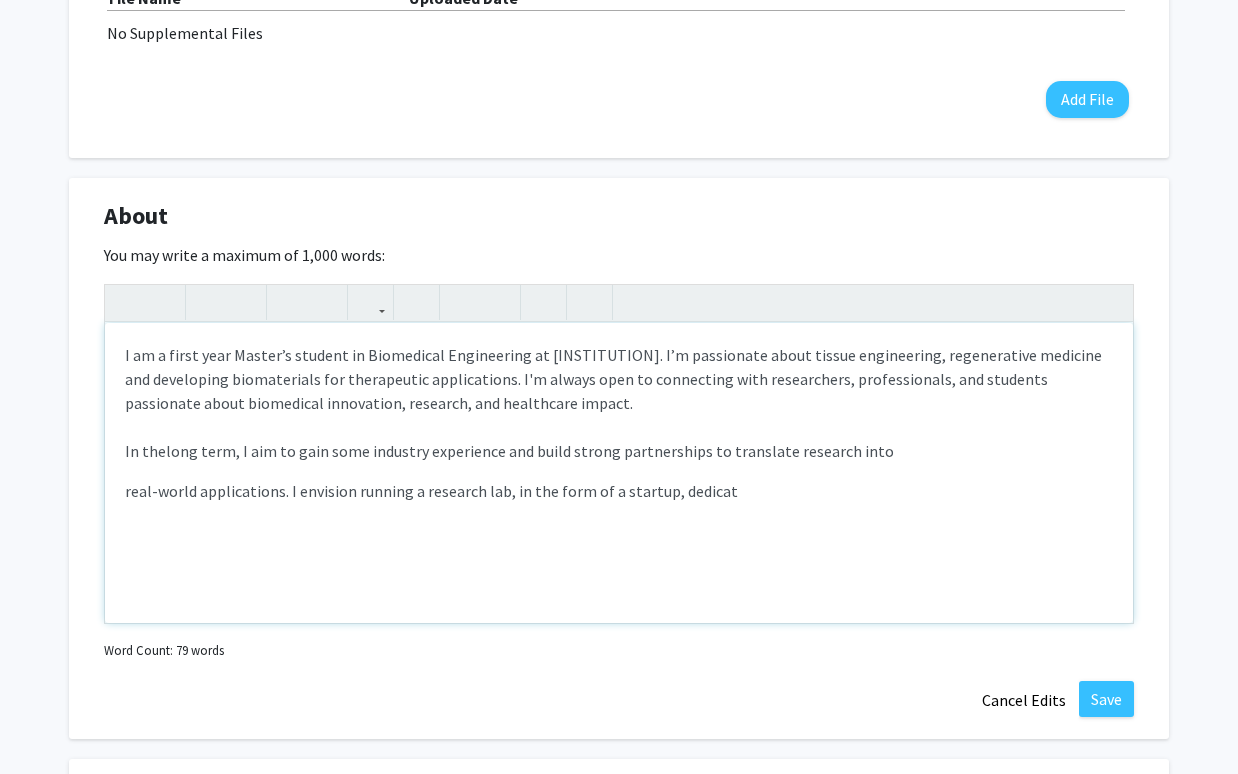 click on "I am a first year Master’s student in Biomedical Engineering at [INSTITUTION]. I’m passionate about tissue engineering, regenerative medicine and developing biomaterials for therapeutic applications. I'm always open to connecting with researchers, professionals, and students passionate about biomedical innovation, research, and healthcare impact. In the  long term, I aim to gain some industry experience and build strong partnerships to translate research into real-world applications. I envision running a research lab, in the form of a startup, dedicat" at bounding box center [619, 473] 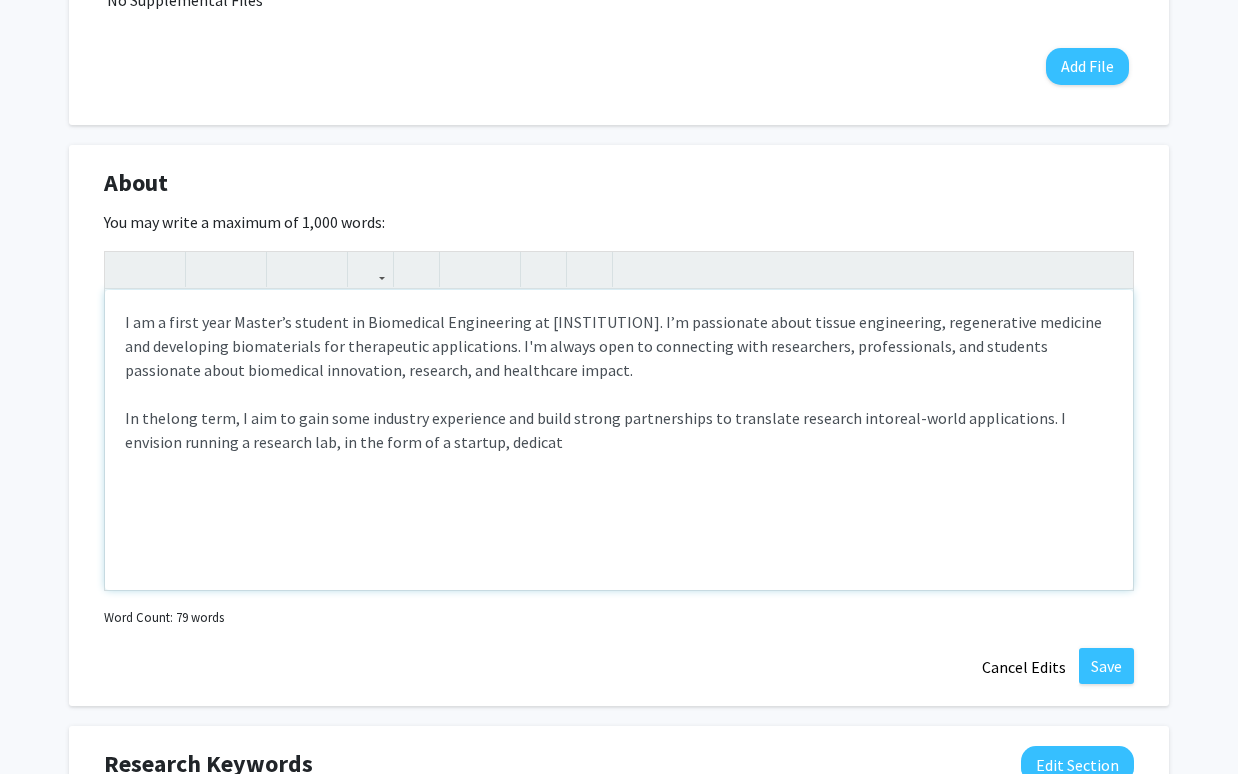 scroll, scrollTop: 752, scrollLeft: 0, axis: vertical 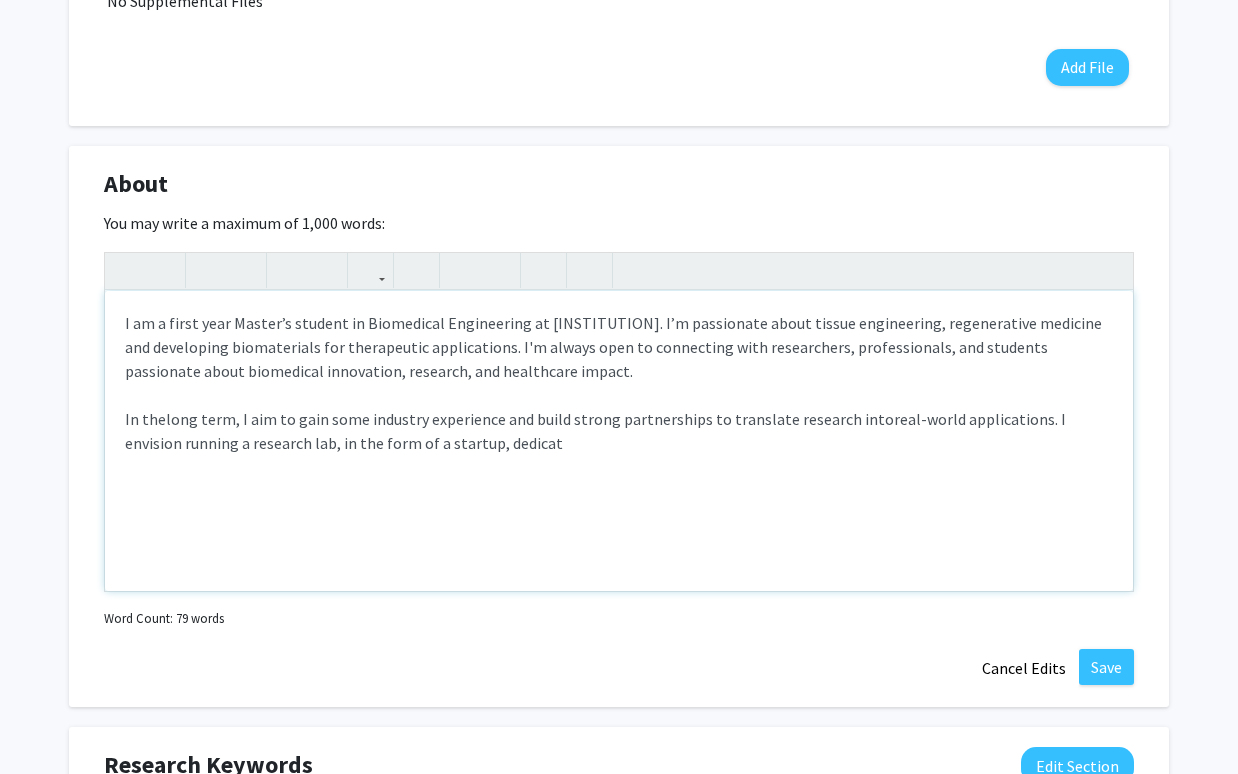 click on "I am a first year Master’s student in Biomedical Engineering at [INSTITUTION]. I’m passionate about tissue engineering, regenerative medicine and developing biomaterials for therapeutic applications. I'm always open to connecting with researchers, professionals, and students passionate about biomedical innovation, research, and healthcare impact. In the  long term, I aim to gain some industry experience and build strong partnerships to translate research into  real-world applications. I envision running a research lab, in the form of a startup, dedic" at bounding box center [619, 383] 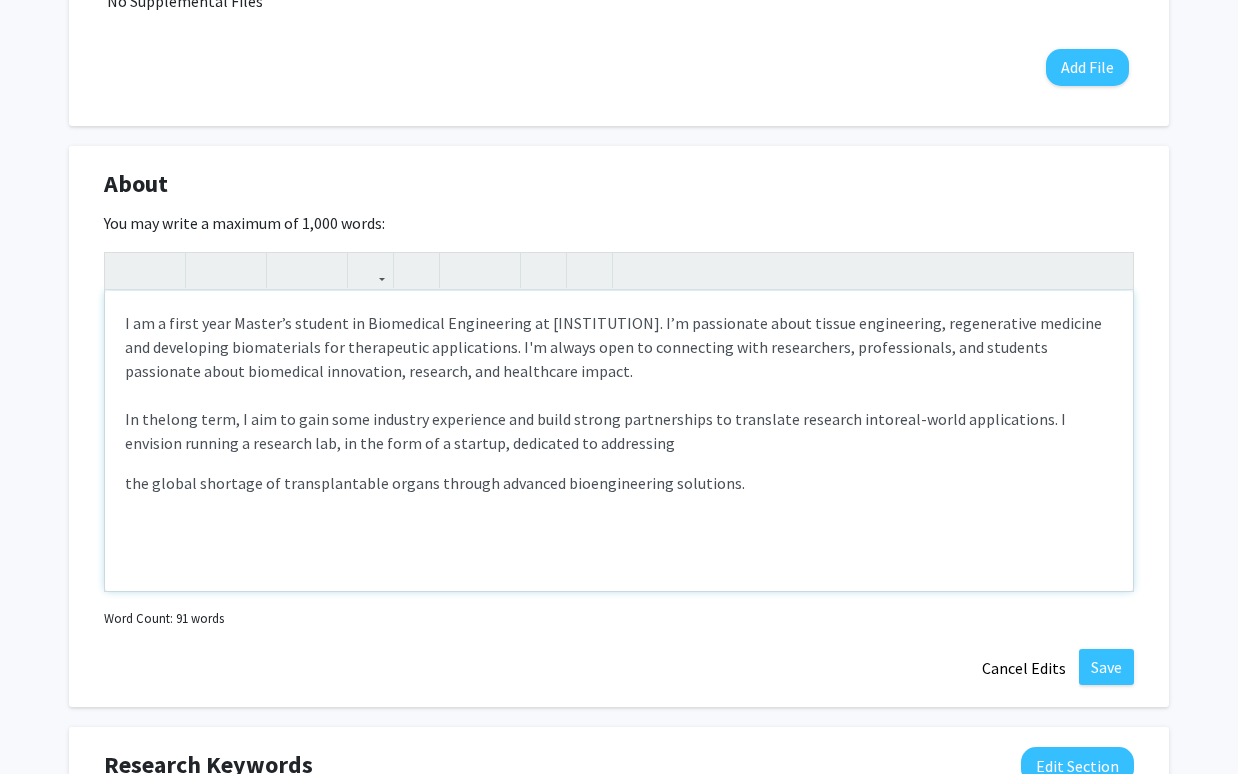 click on "the global shortage of transplantable organs through advanced bioengineering solutions." at bounding box center (435, 483) 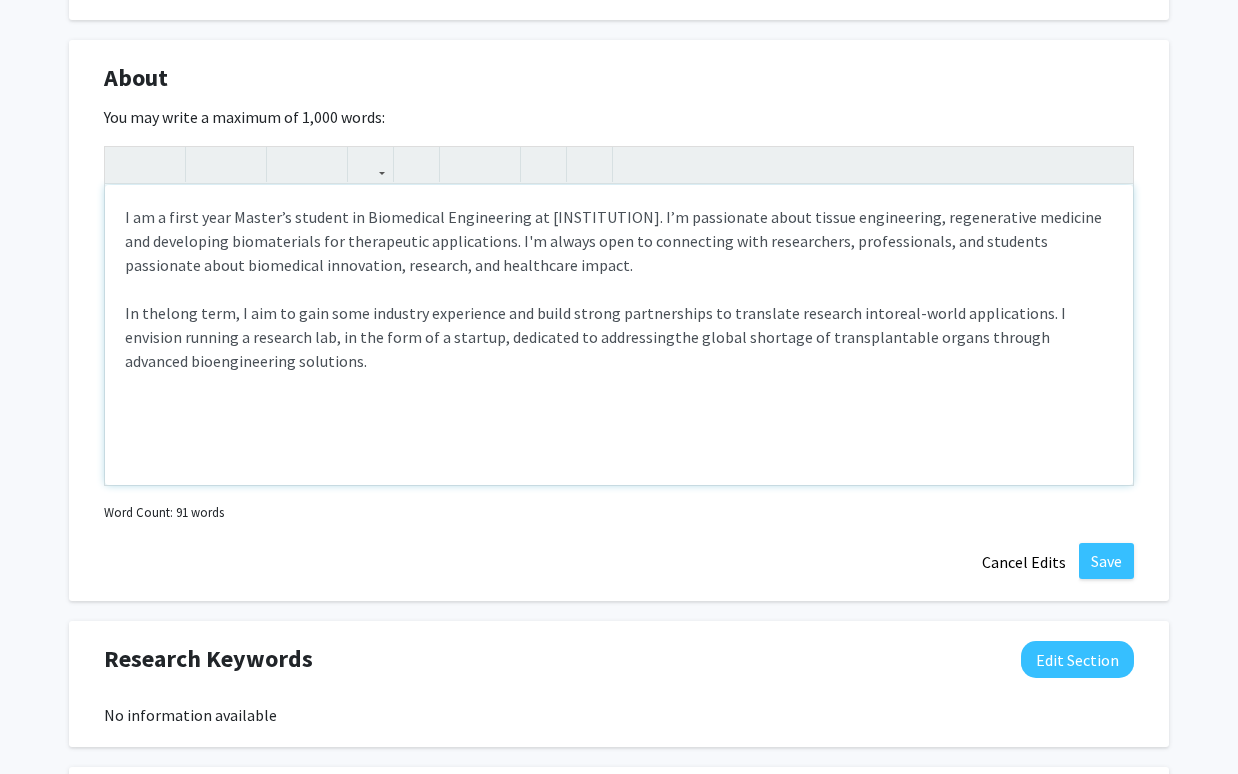 scroll, scrollTop: 852, scrollLeft: 0, axis: vertical 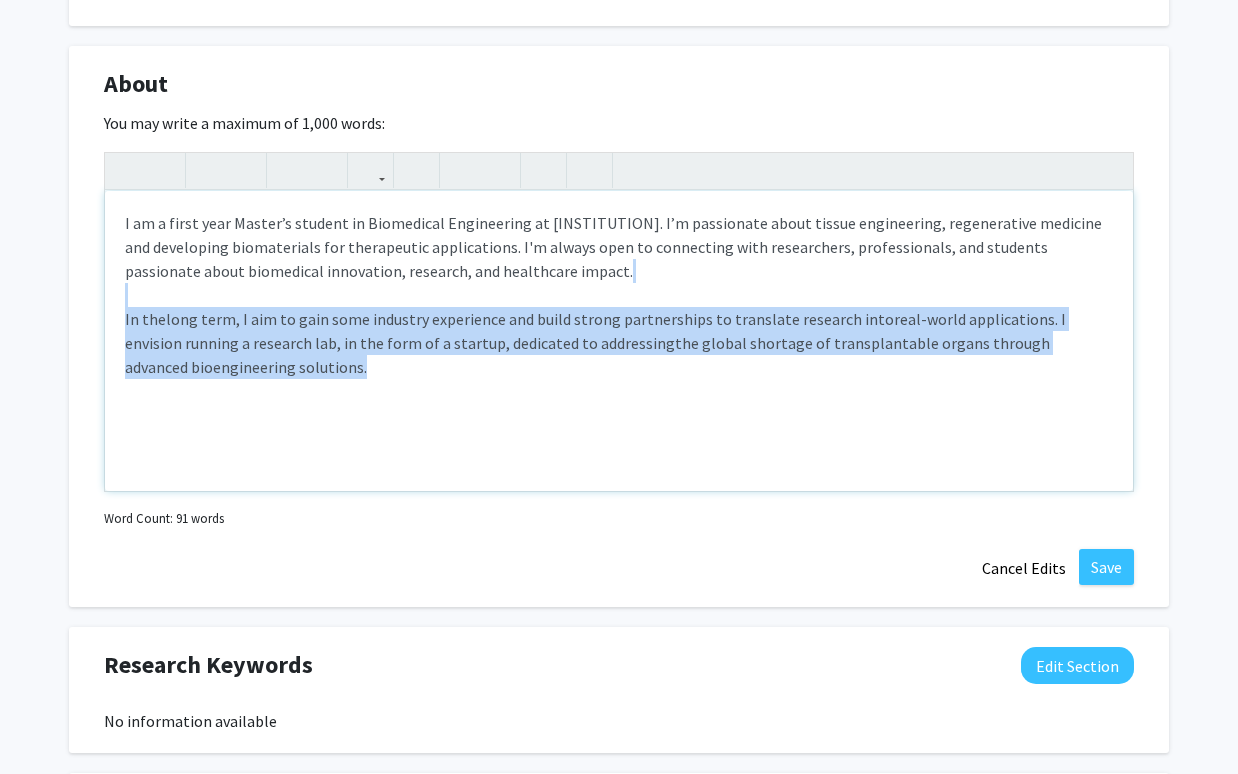 drag, startPoint x: 319, startPoint y: 375, endPoint x: 123, endPoint y: 300, distance: 209.85948 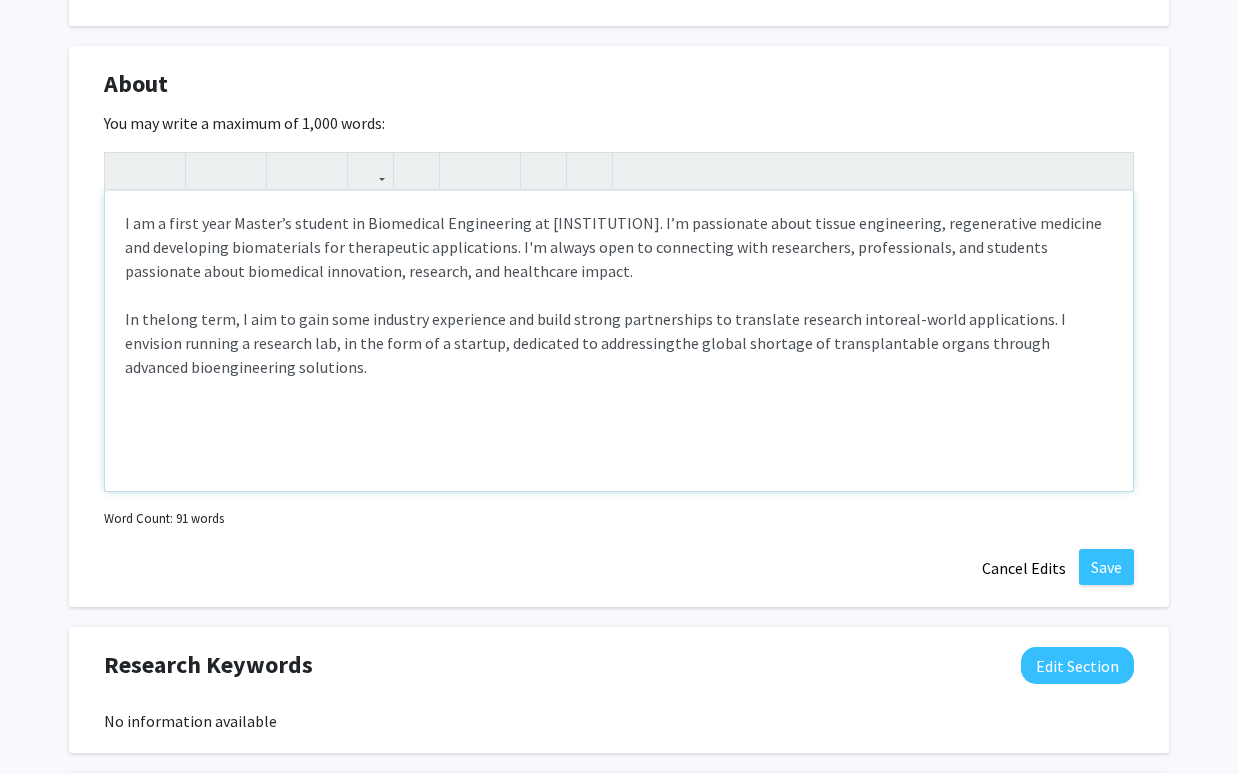 click on "I am a first year Master’s student in Biomedical Engineering at Johns Hopkins University. I’m passionate about tissue engineering, regenerative medicine and developing biomaterials for therapeutic applications. I'm always open to connecting with researchers, professionals, and students passionate about biomedical innovation, research, and healthcare impact. In the  long term, I aim to gain some industry experience and build strong partnerships to translate research into  real-world applications. I envision running a research lab, in the form of a startup, dedicated to addressing  the global shortage of transplantable organs through advanced bioengineering solutions." at bounding box center [619, 295] 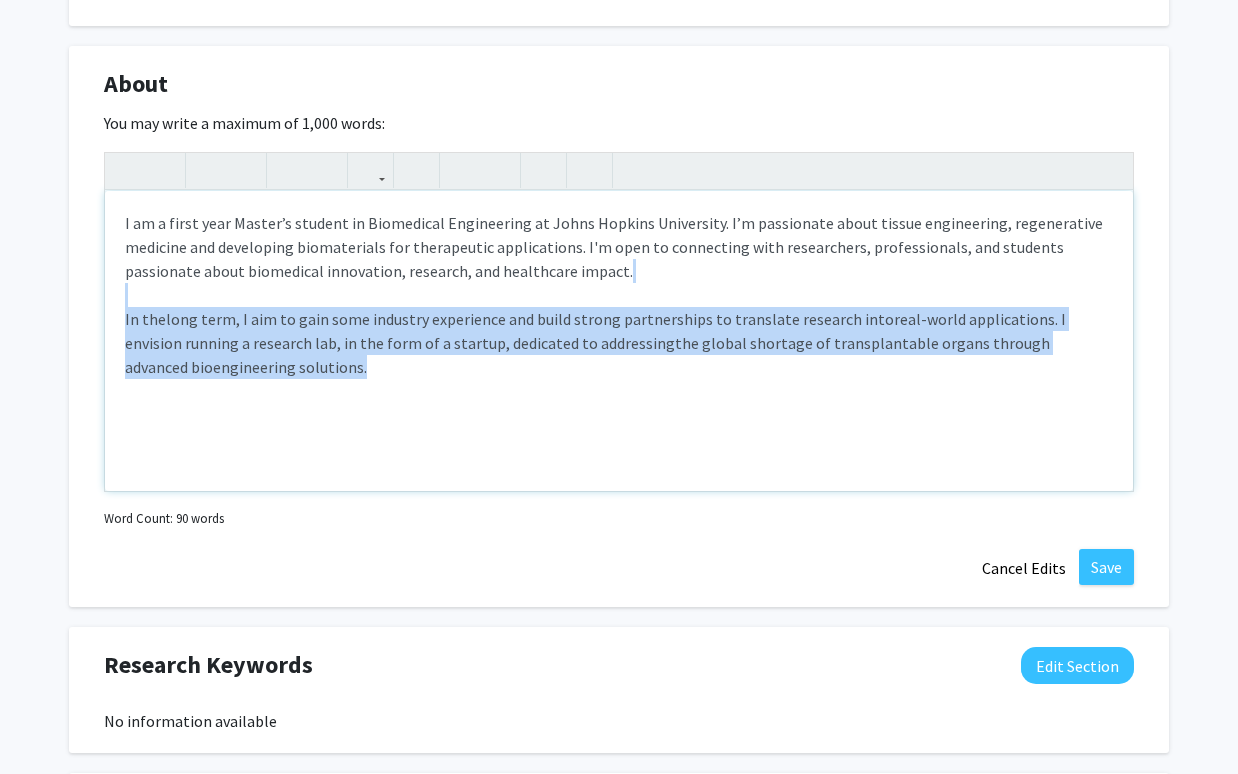 drag, startPoint x: 329, startPoint y: 373, endPoint x: 127, endPoint y: 306, distance: 212.82152 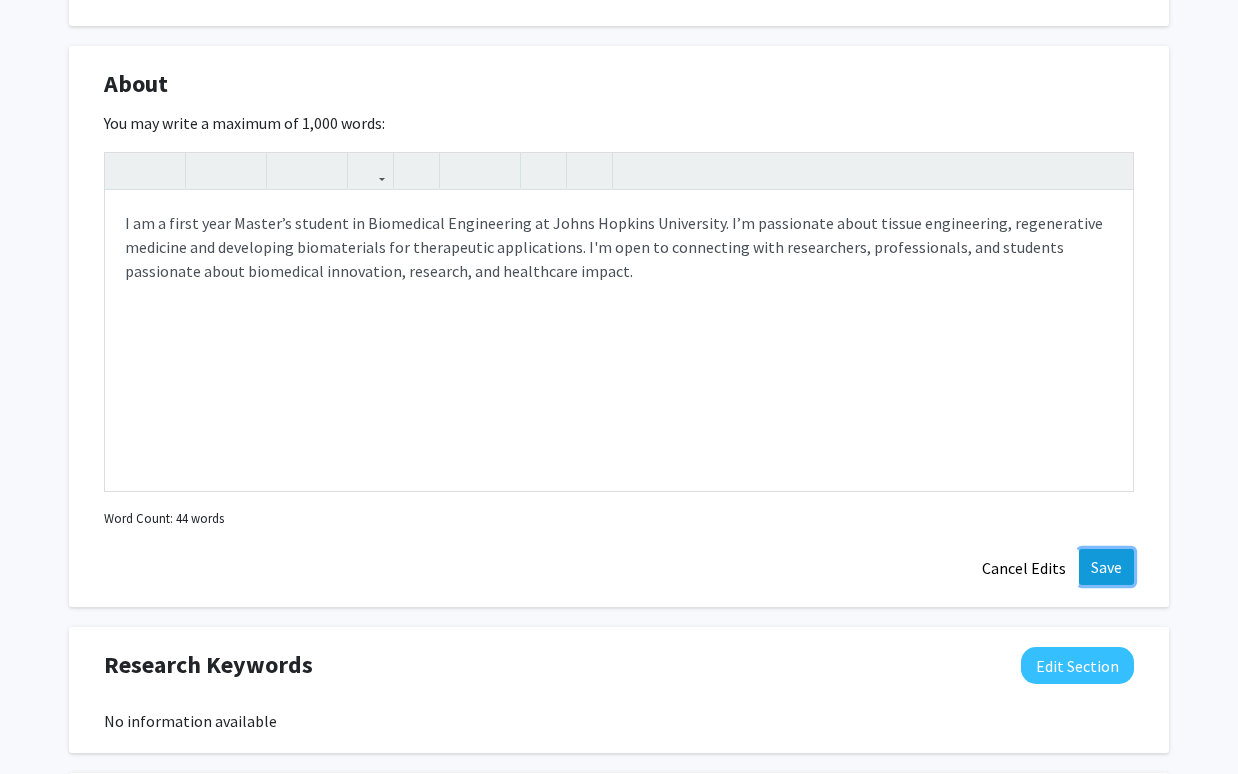 click on "Save" 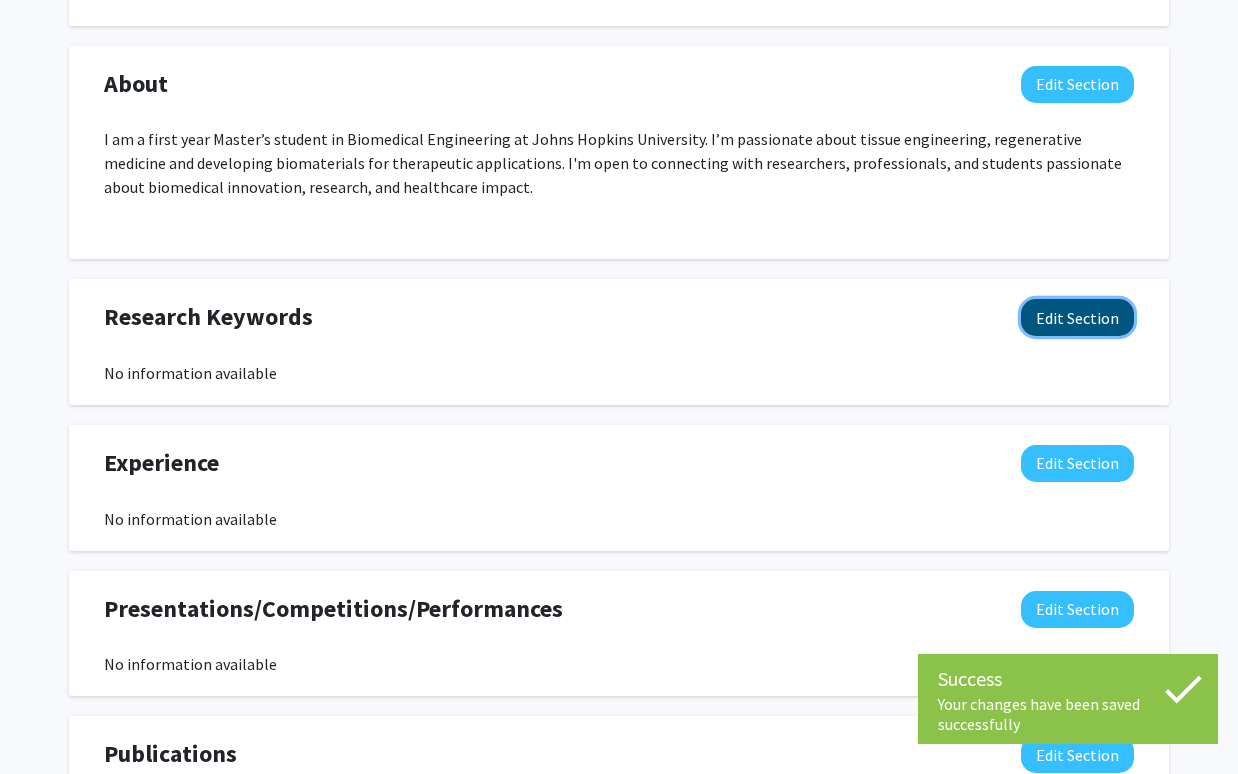 click on "Edit Section" 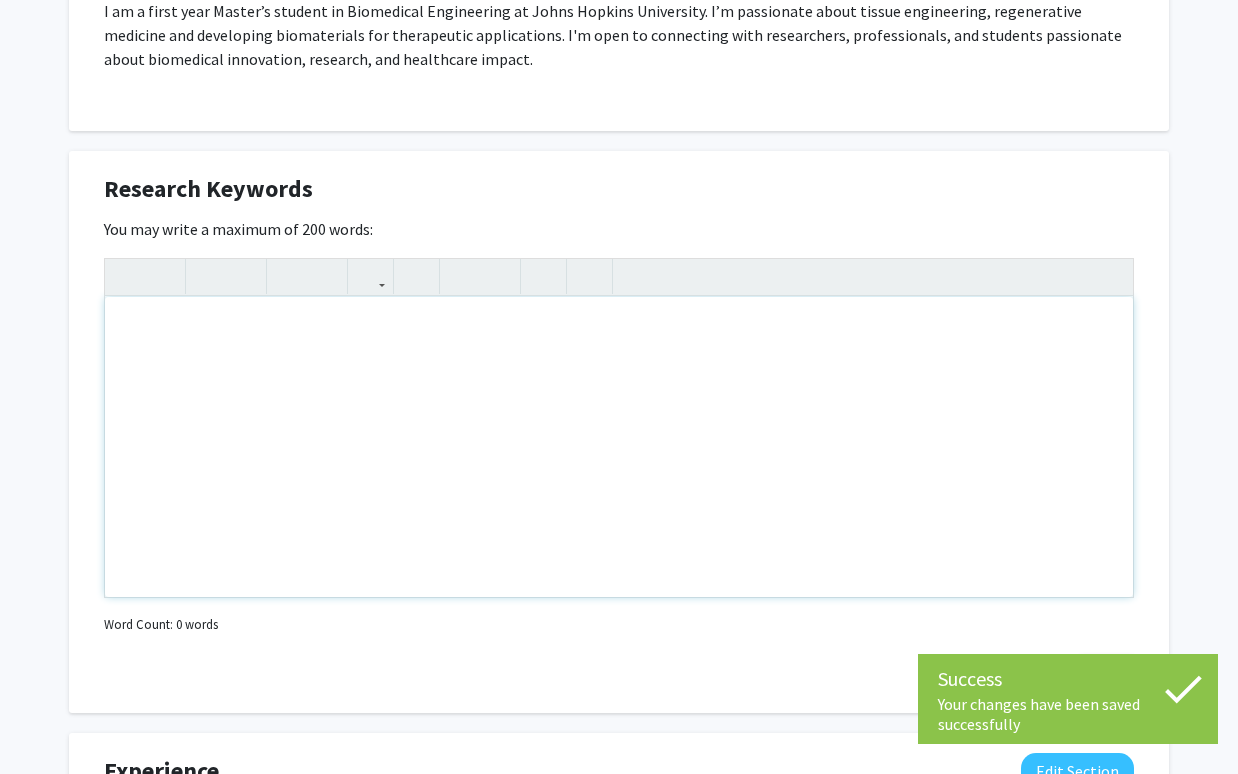 scroll, scrollTop: 994, scrollLeft: 0, axis: vertical 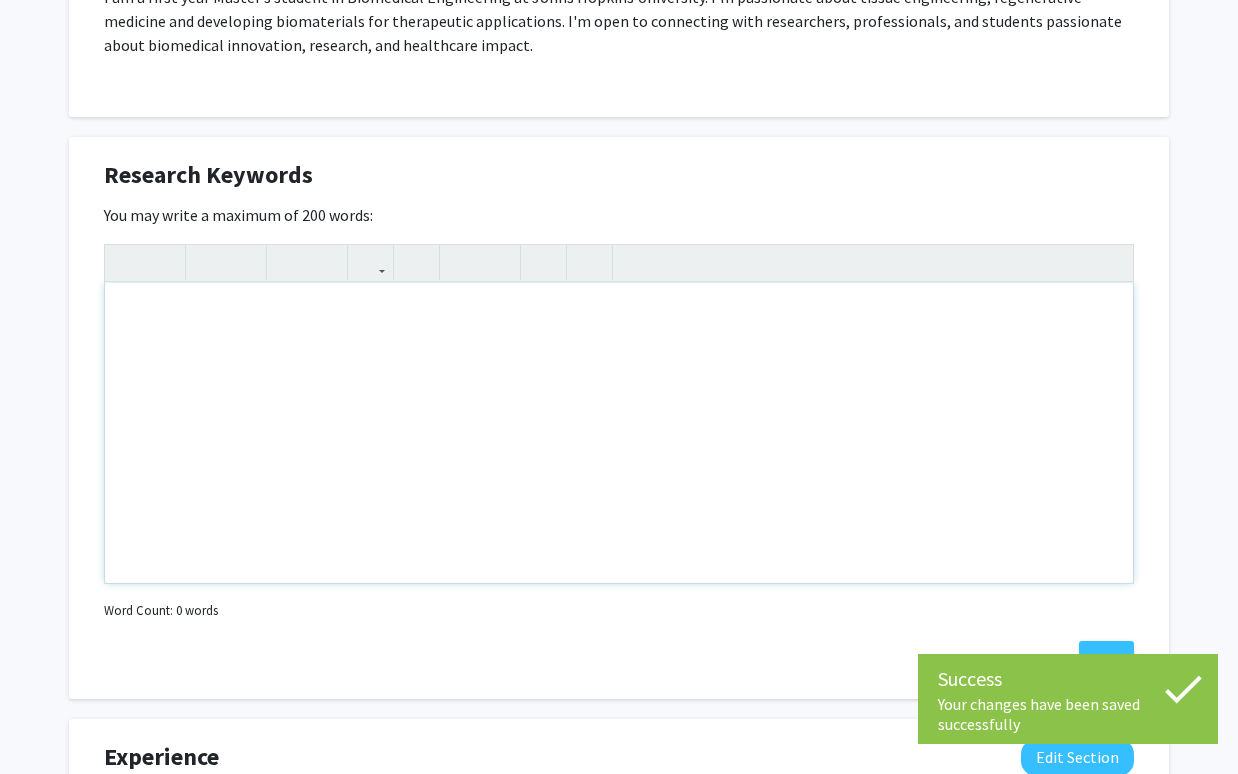 click at bounding box center (619, 433) 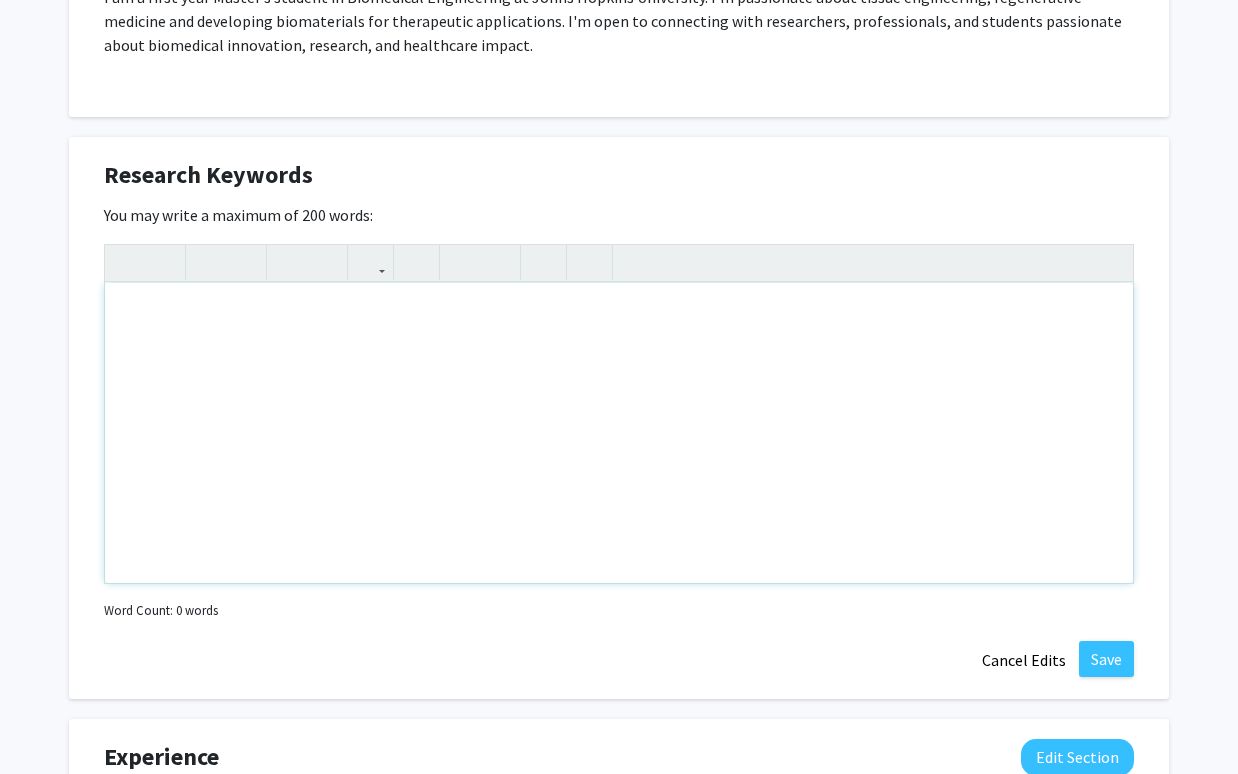 type 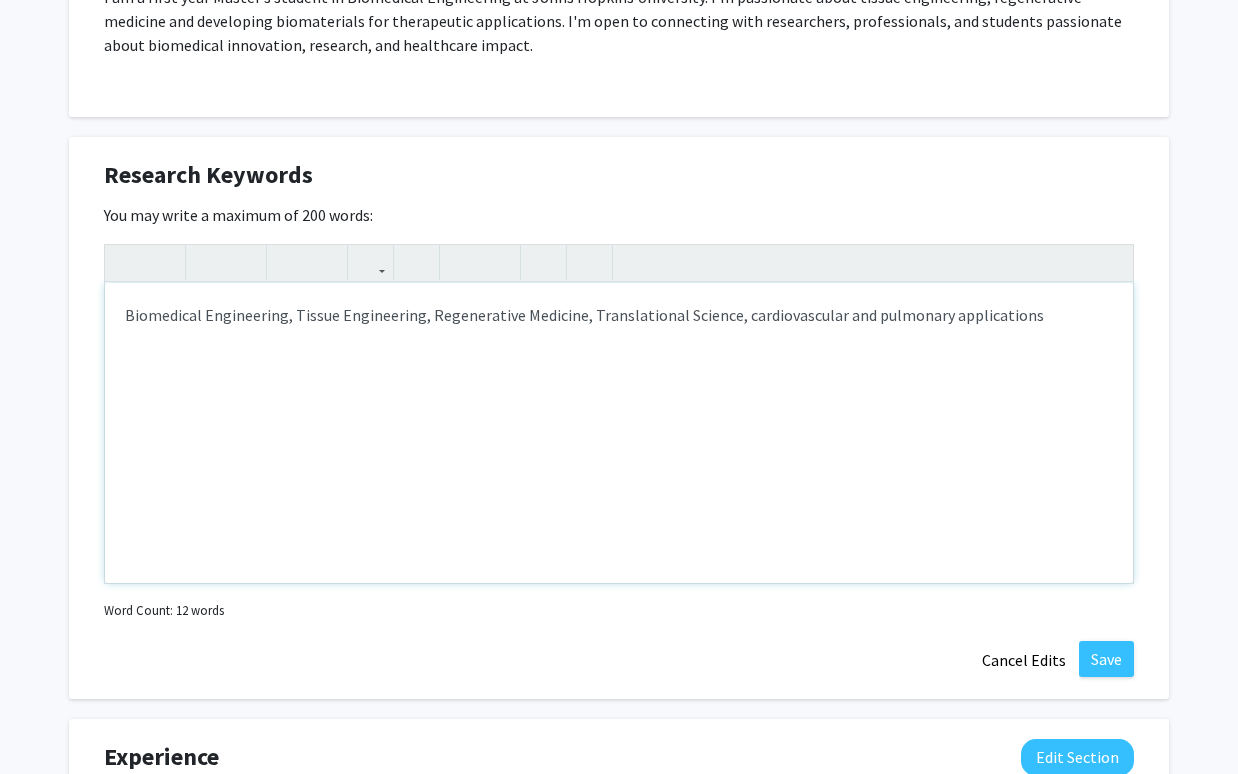 click on "Biomedical Engineering, Tissue Engineering, Regenerative Medicine, Translational Science, cardiovascular and pulmonary applications" at bounding box center [619, 315] 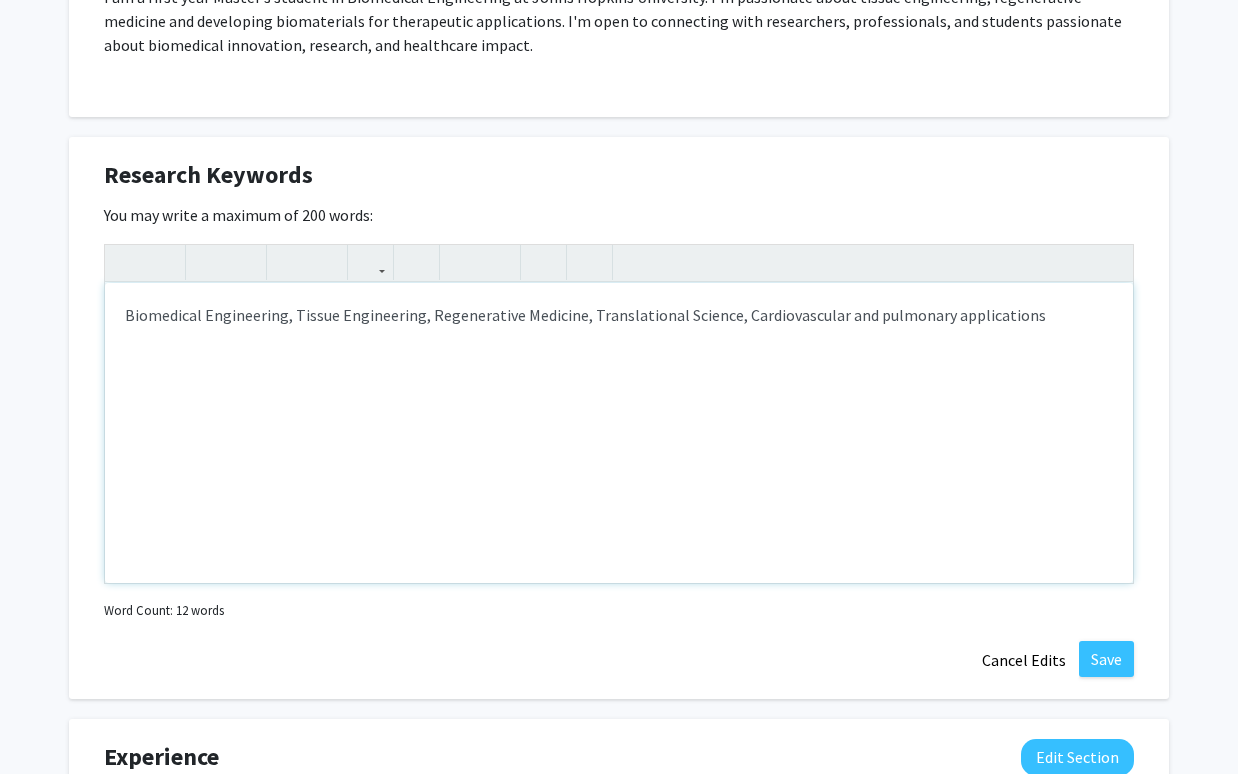 click on "Biomedical Engineering, Tissue Engineering, Regenerative Medicine, Translational Science, Cardiovascular and pulmonary applications" at bounding box center [619, 315] 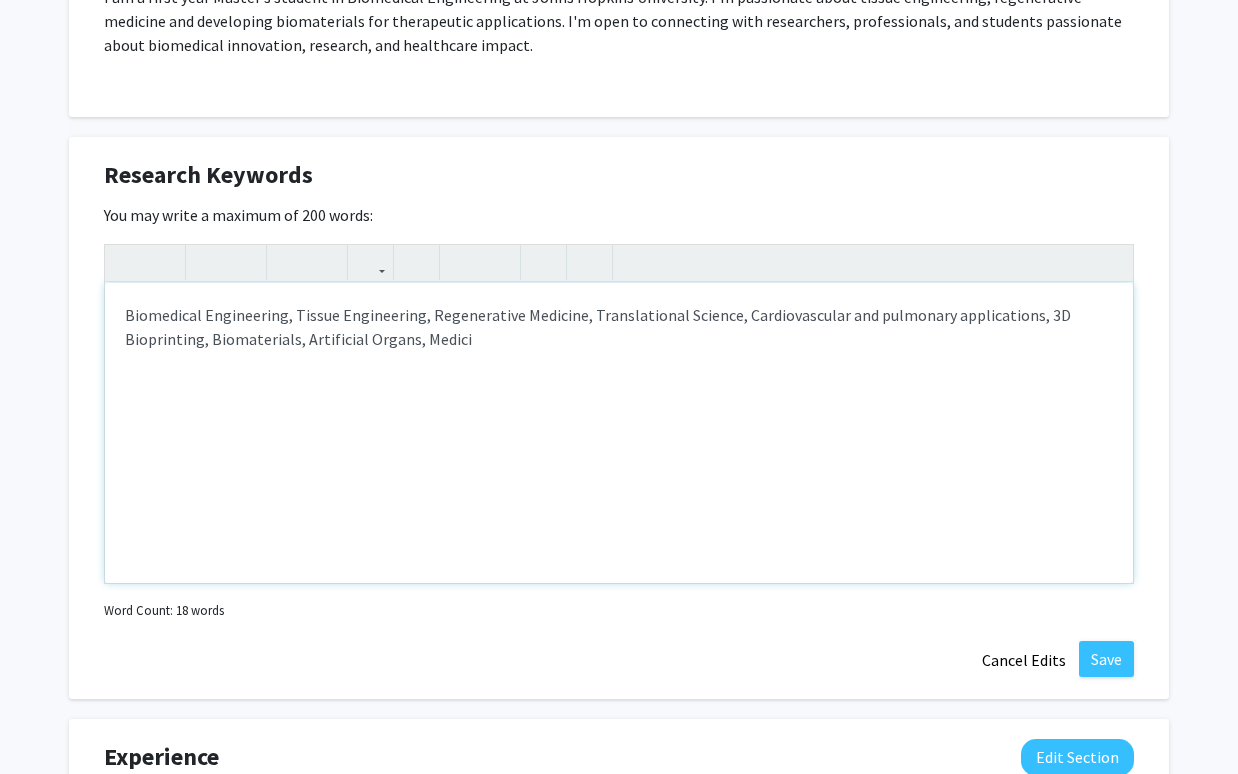 type on "<p>Biomedical Engineering, Tissue Engineering, Regenerative Medicine, Translational Science, Cardiovascular and pulmonary applications, 3D Bioprinting, Biomaterials, Artificial Organs, Medicine</p>" 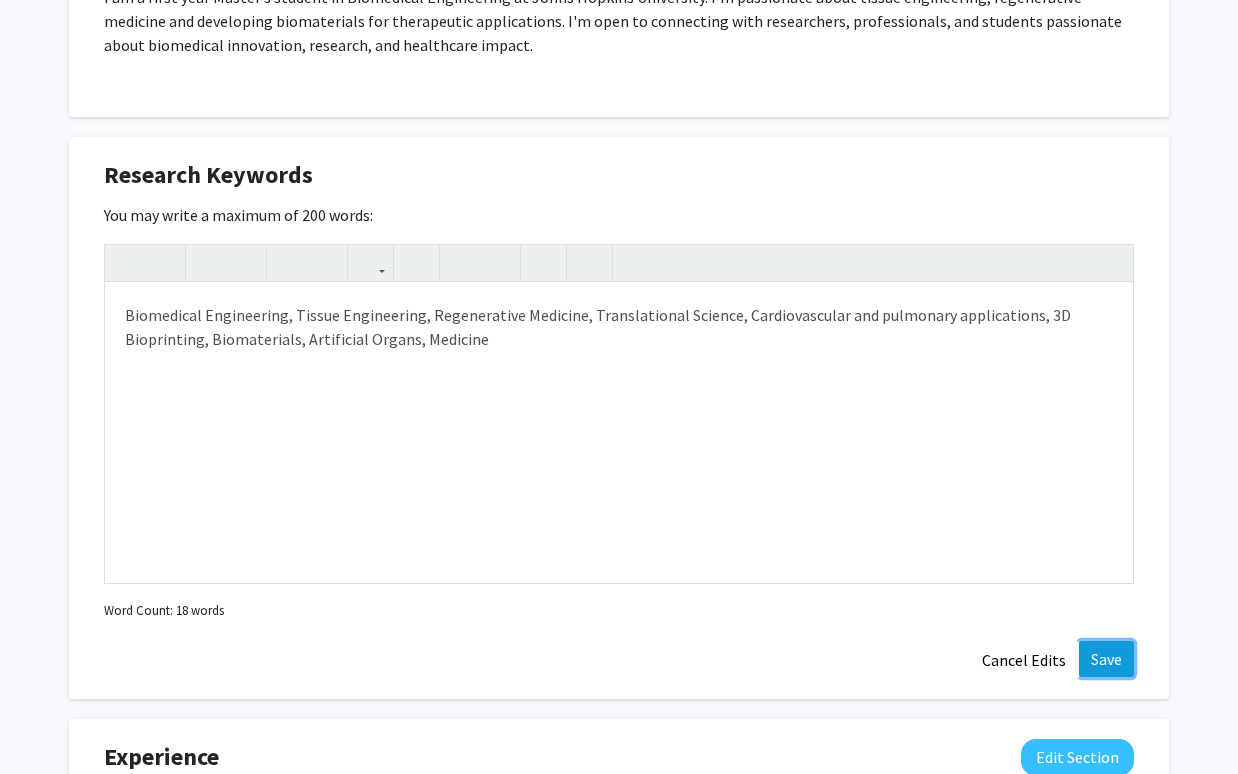 click on "Save" 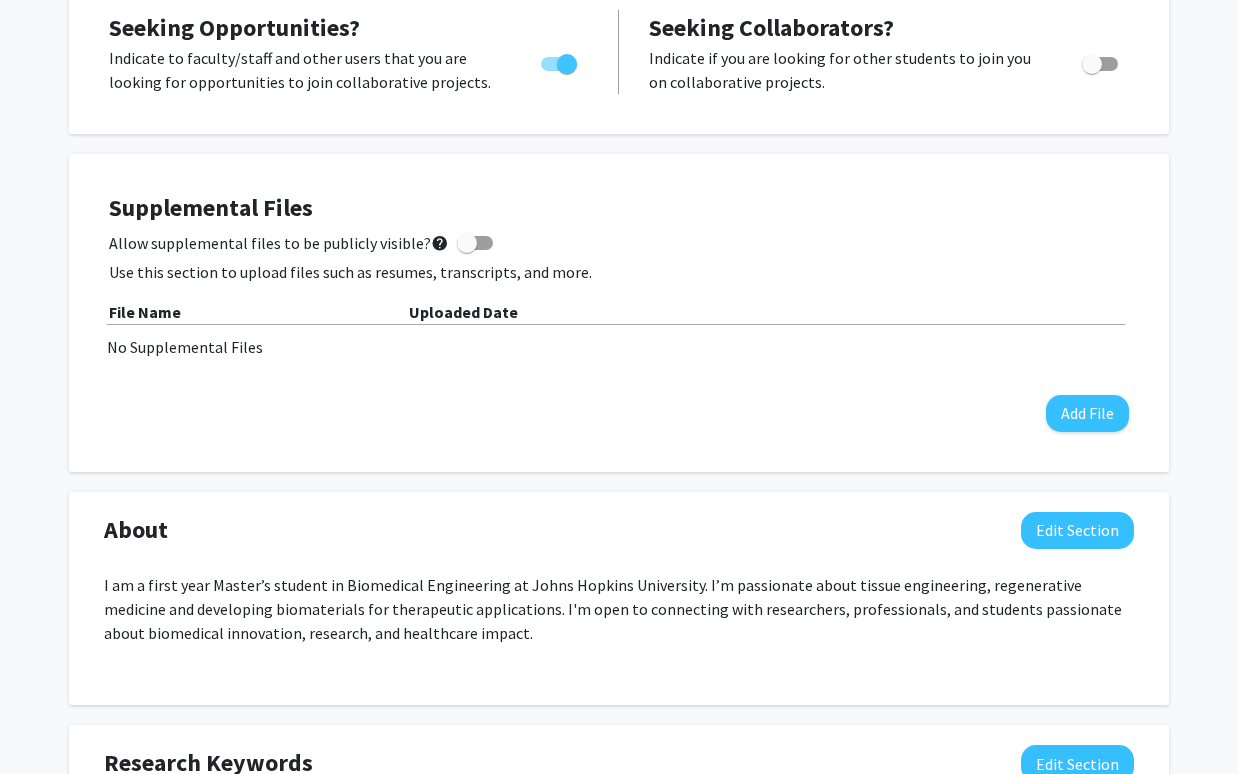 scroll, scrollTop: 391, scrollLeft: 0, axis: vertical 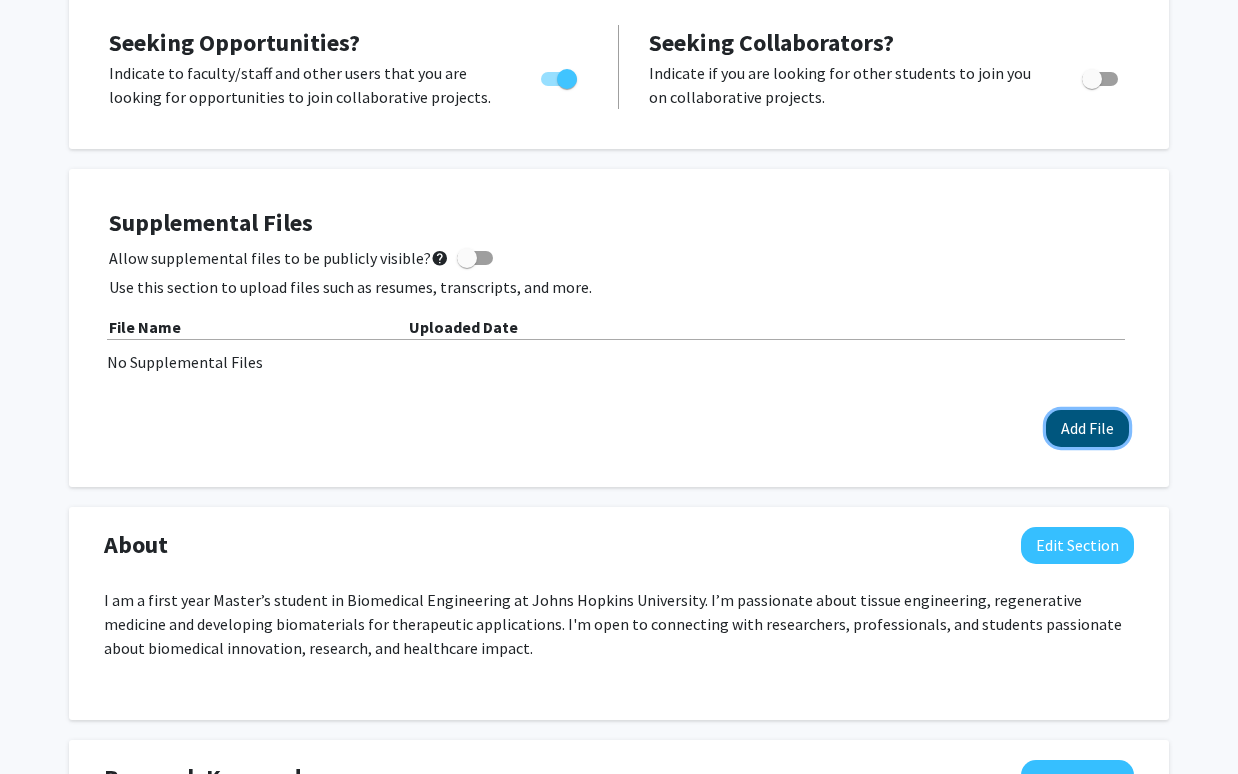 click on "Add File" 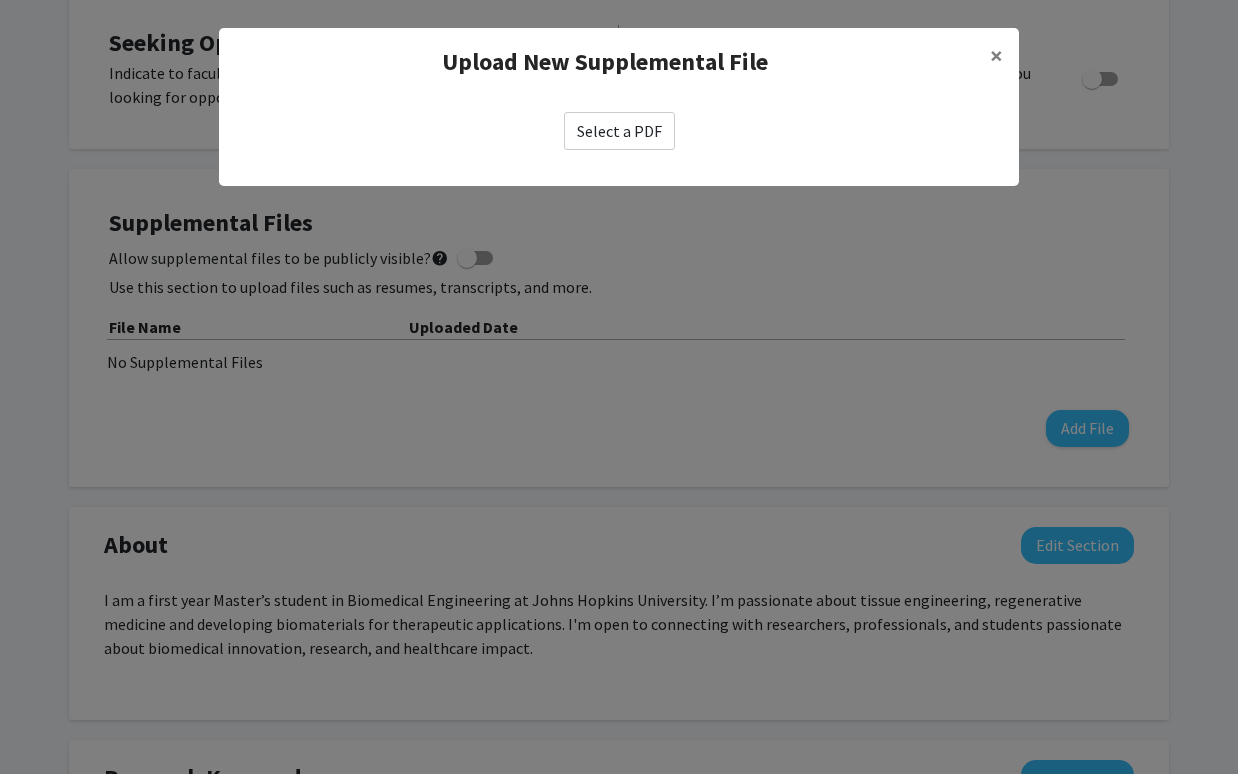 click on "Select a PDF" 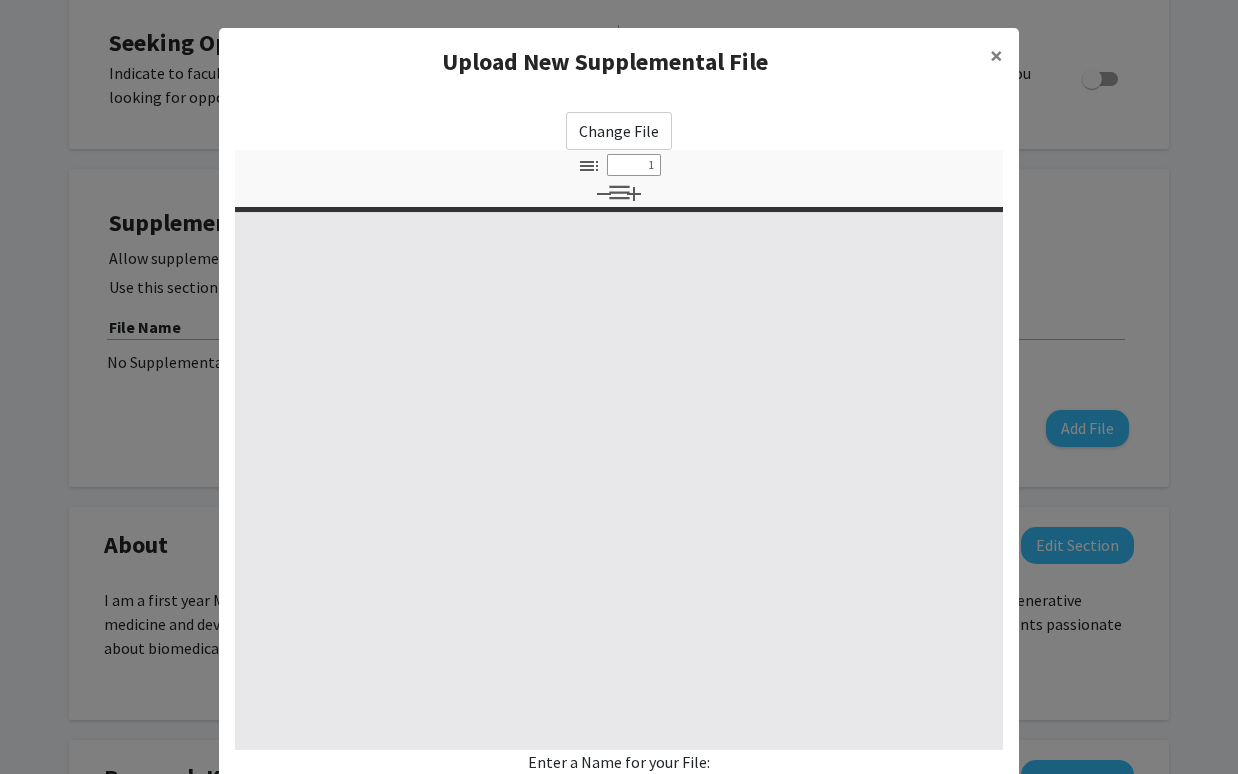 select on "custom" 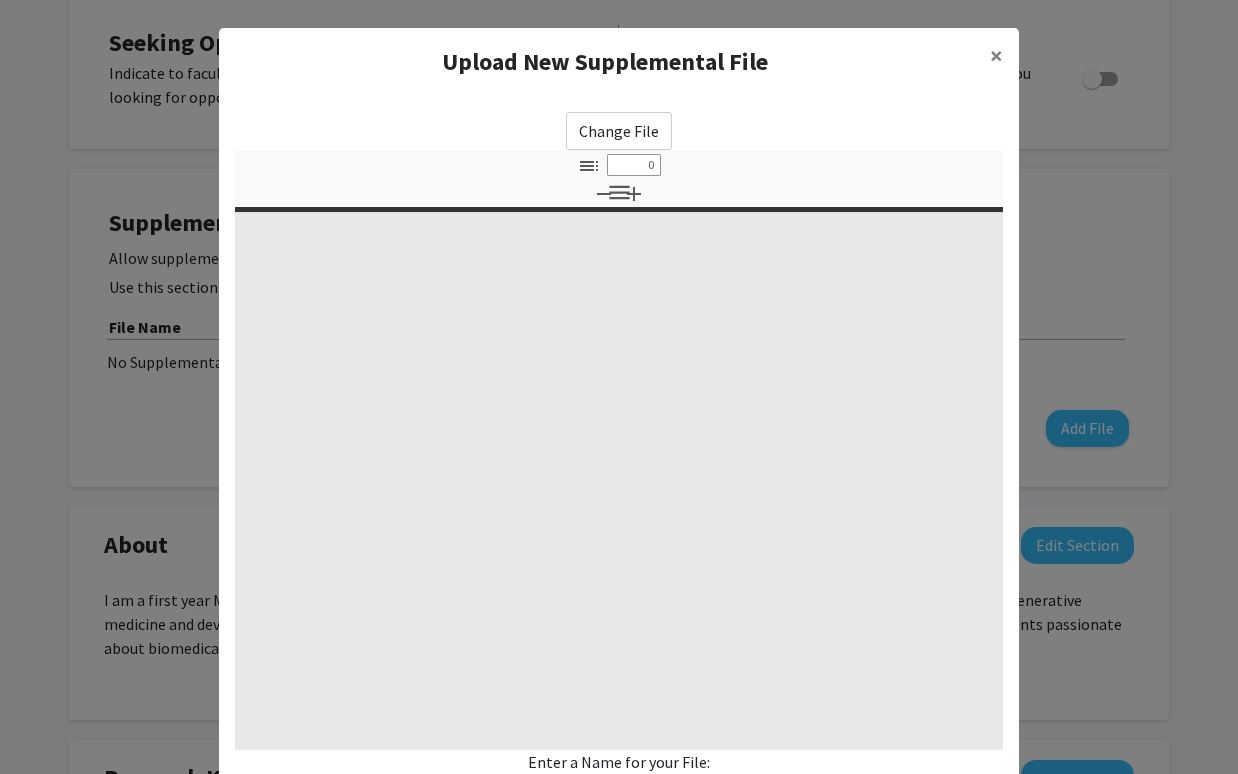 select on "custom" 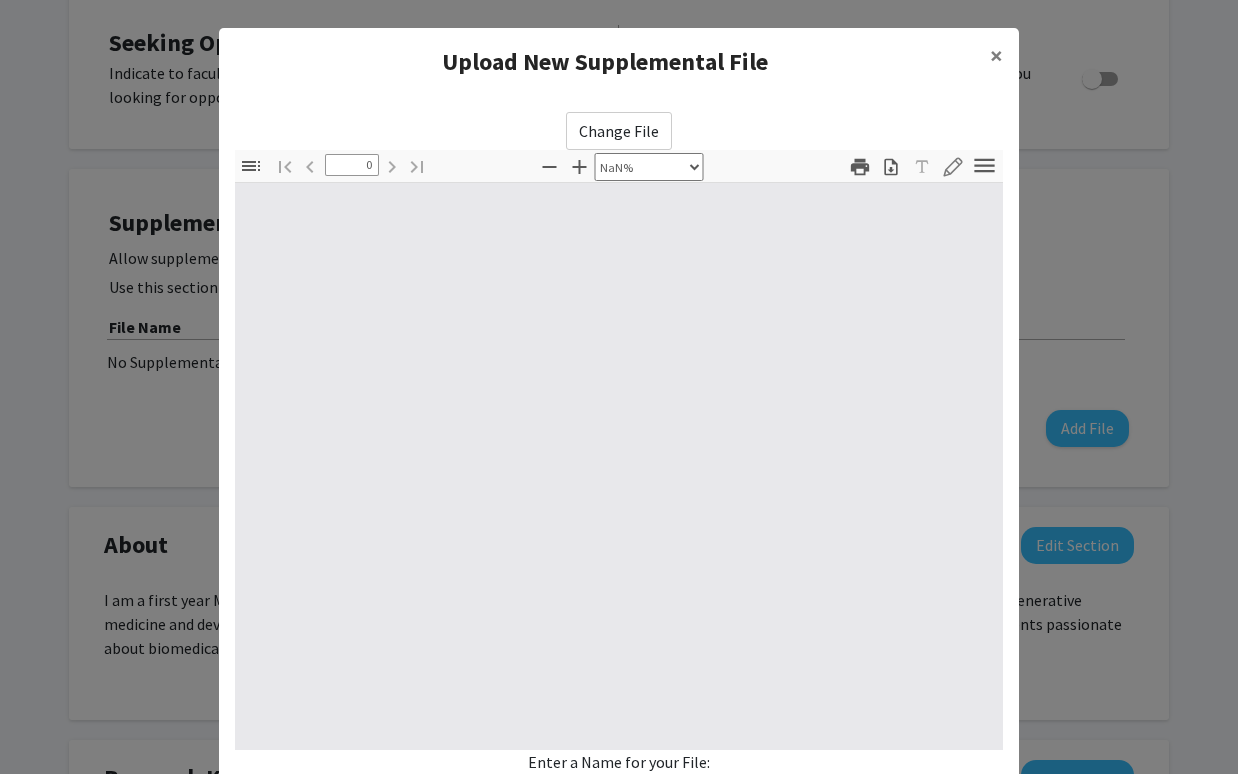 type on "1" 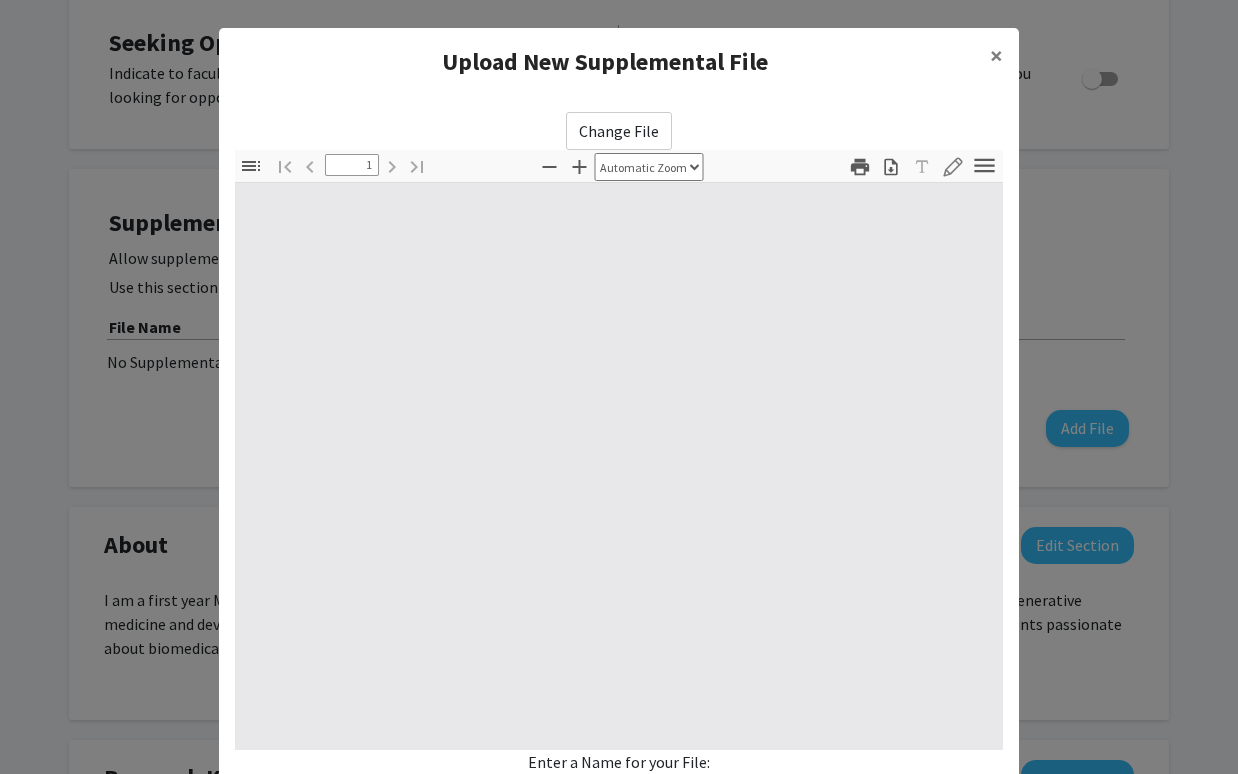 select on "auto" 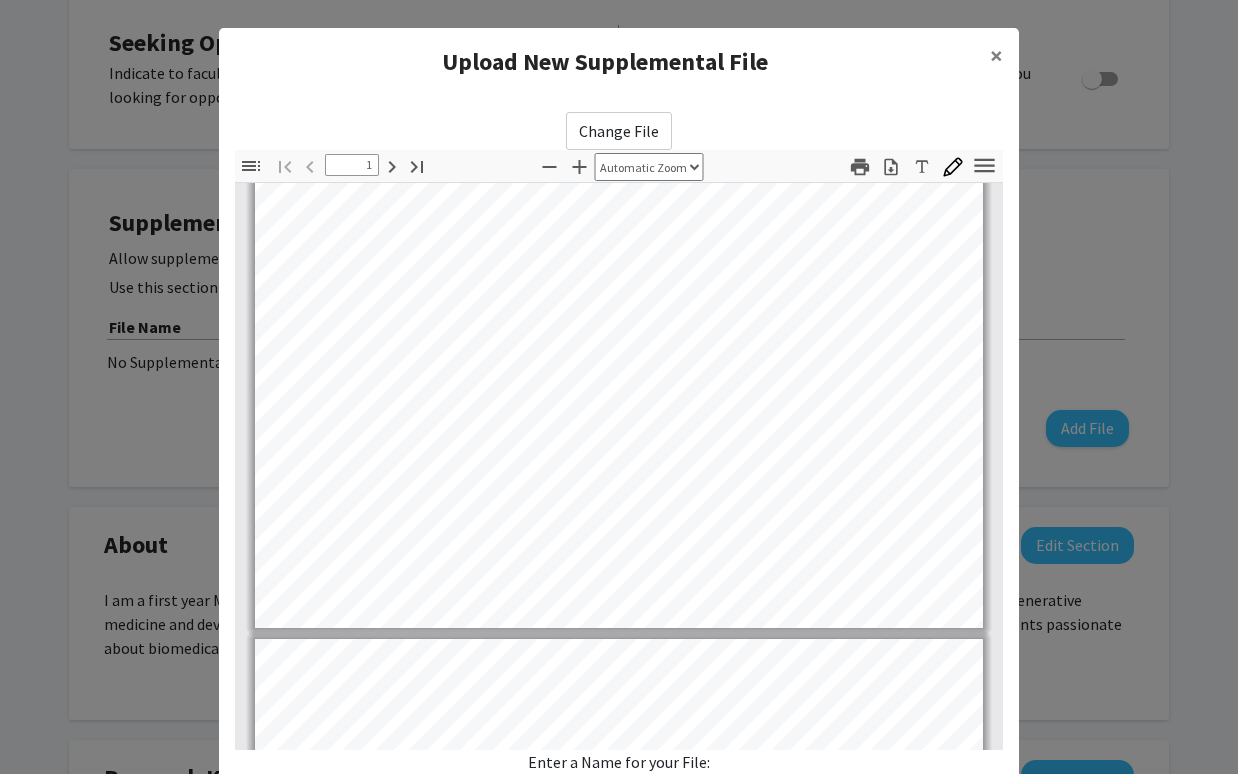 scroll, scrollTop: 613, scrollLeft: 0, axis: vertical 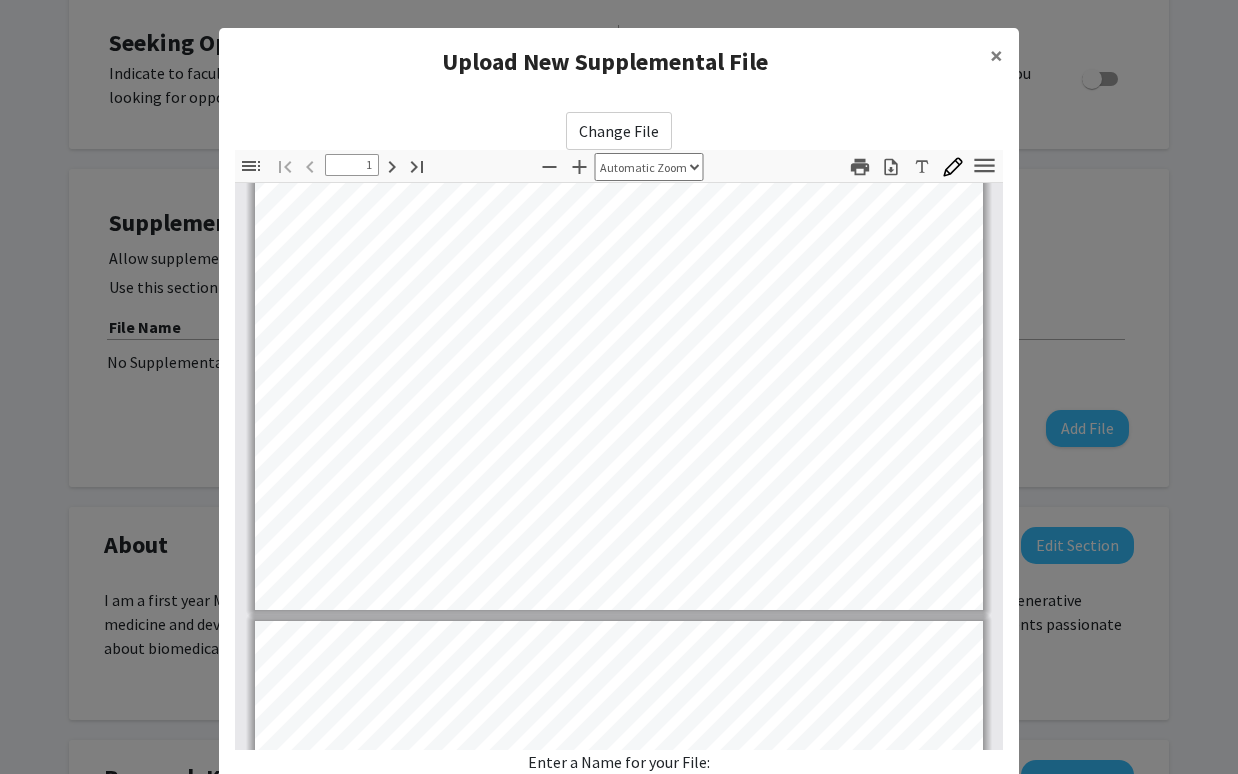 type on "2" 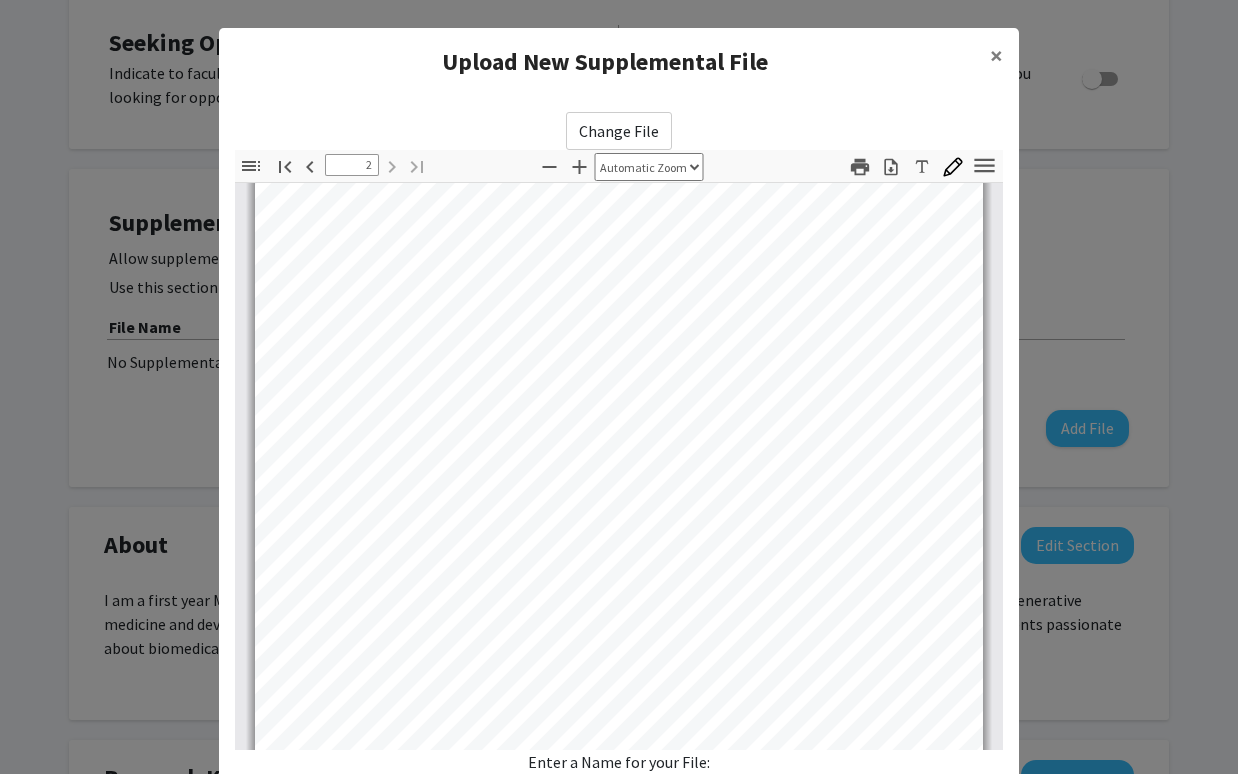 scroll, scrollTop: 1522, scrollLeft: 0, axis: vertical 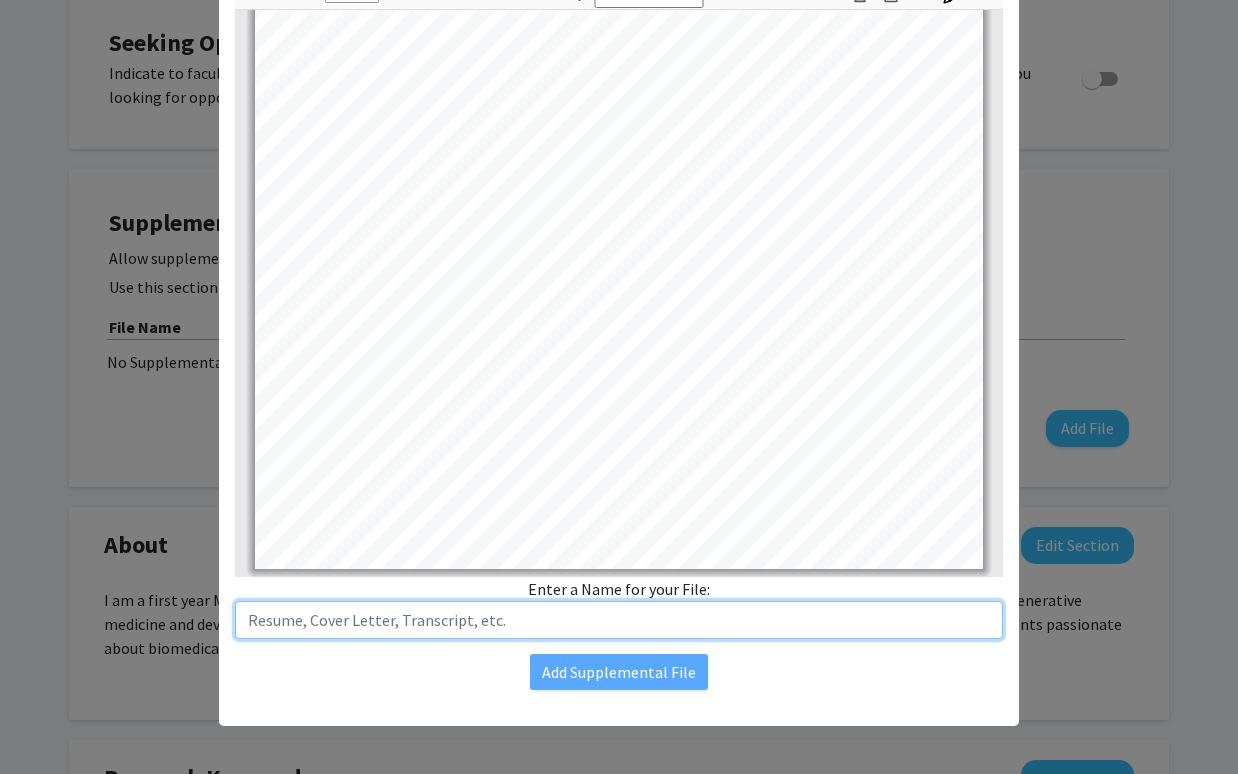 click at bounding box center (619, 620) 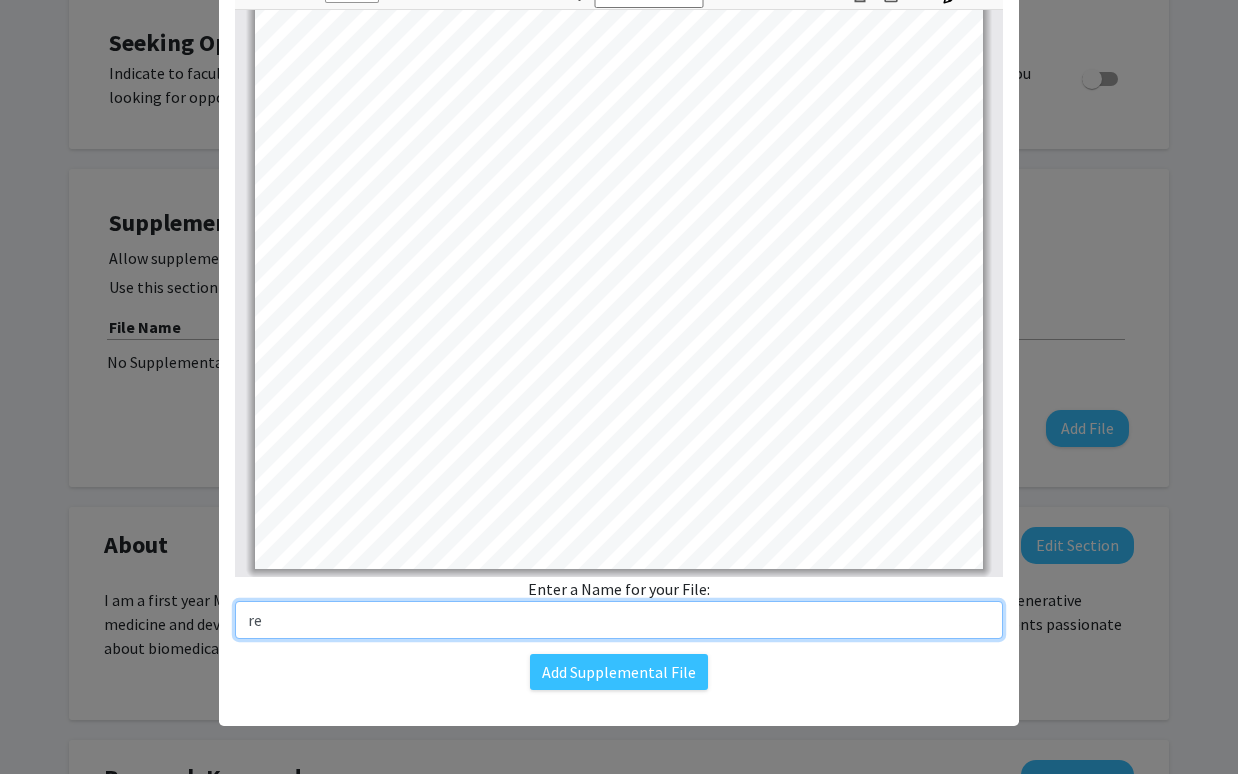 type on "r" 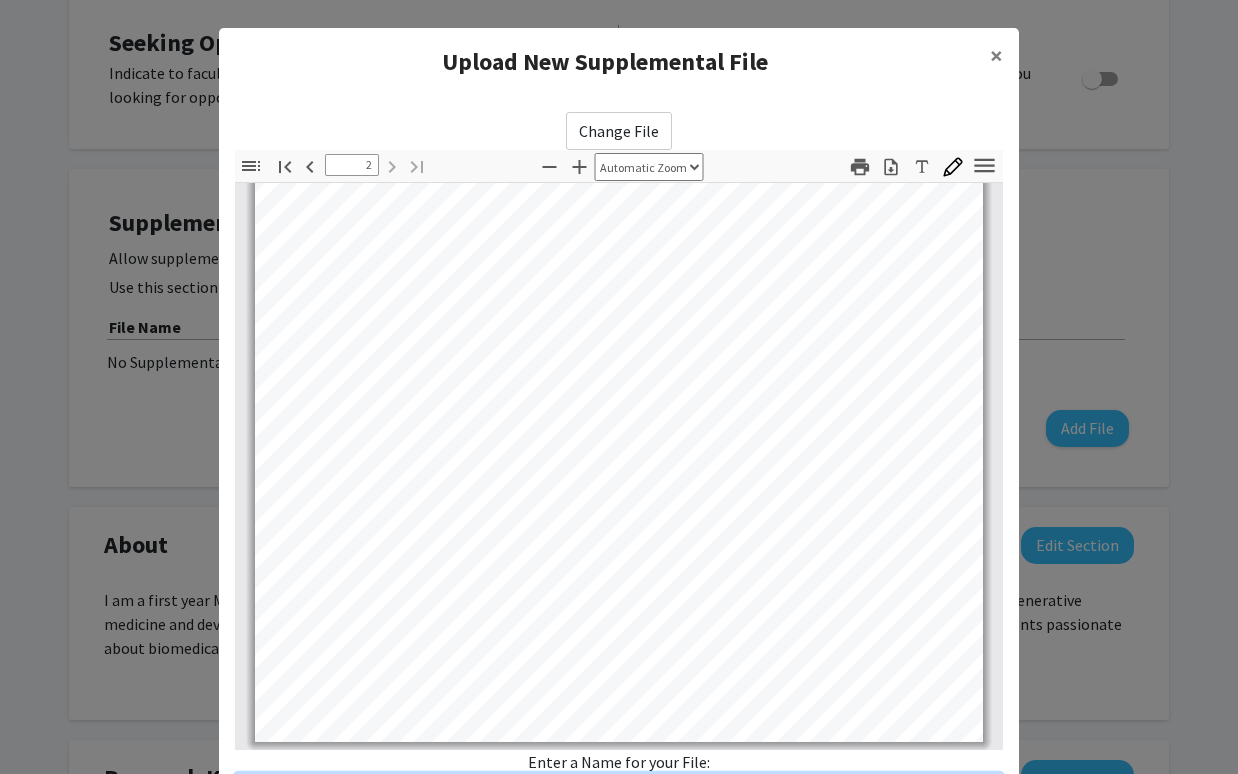 scroll, scrollTop: 173, scrollLeft: 0, axis: vertical 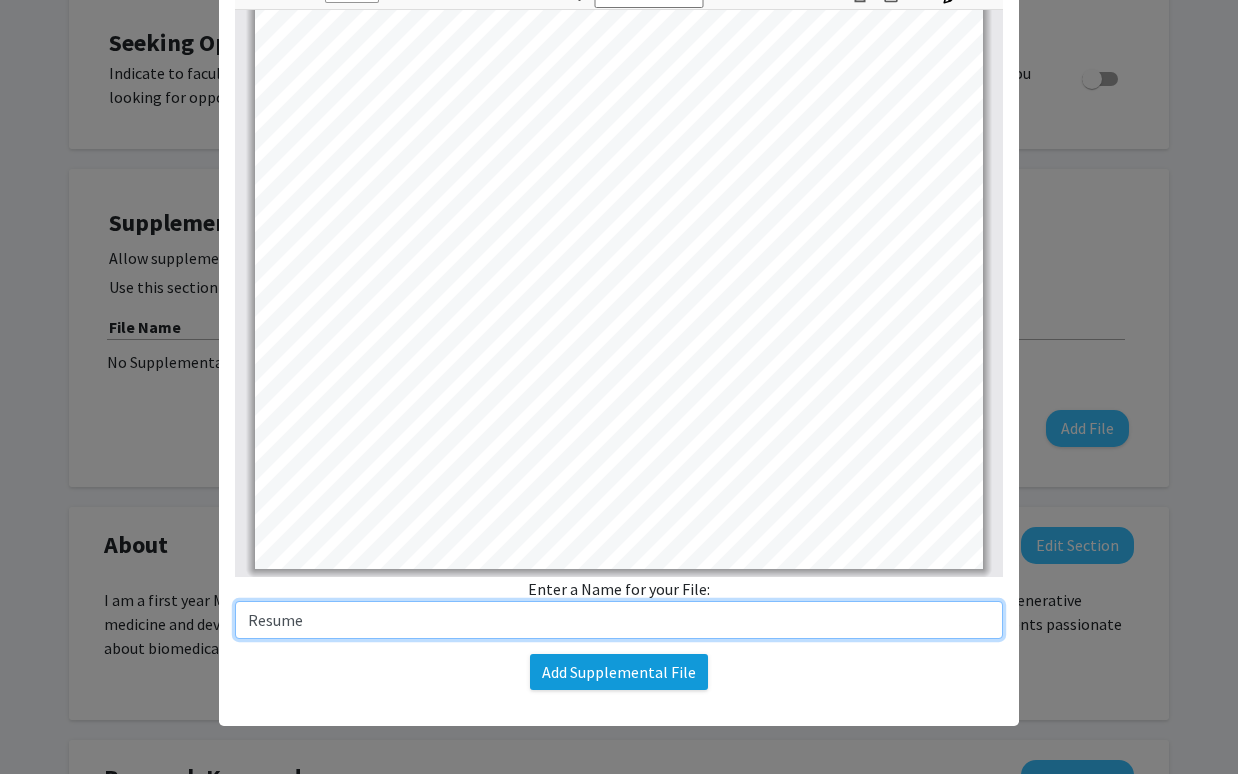 type on "Resume" 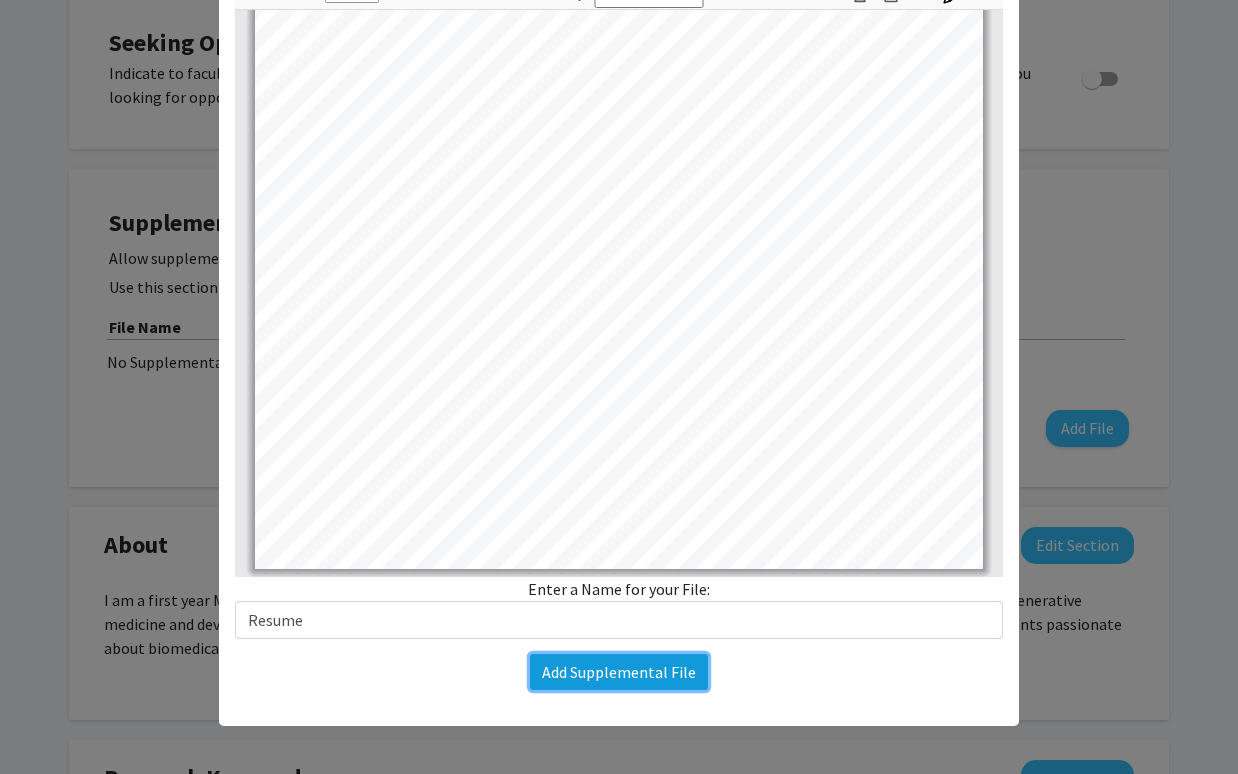 click on "Add Supplemental File" 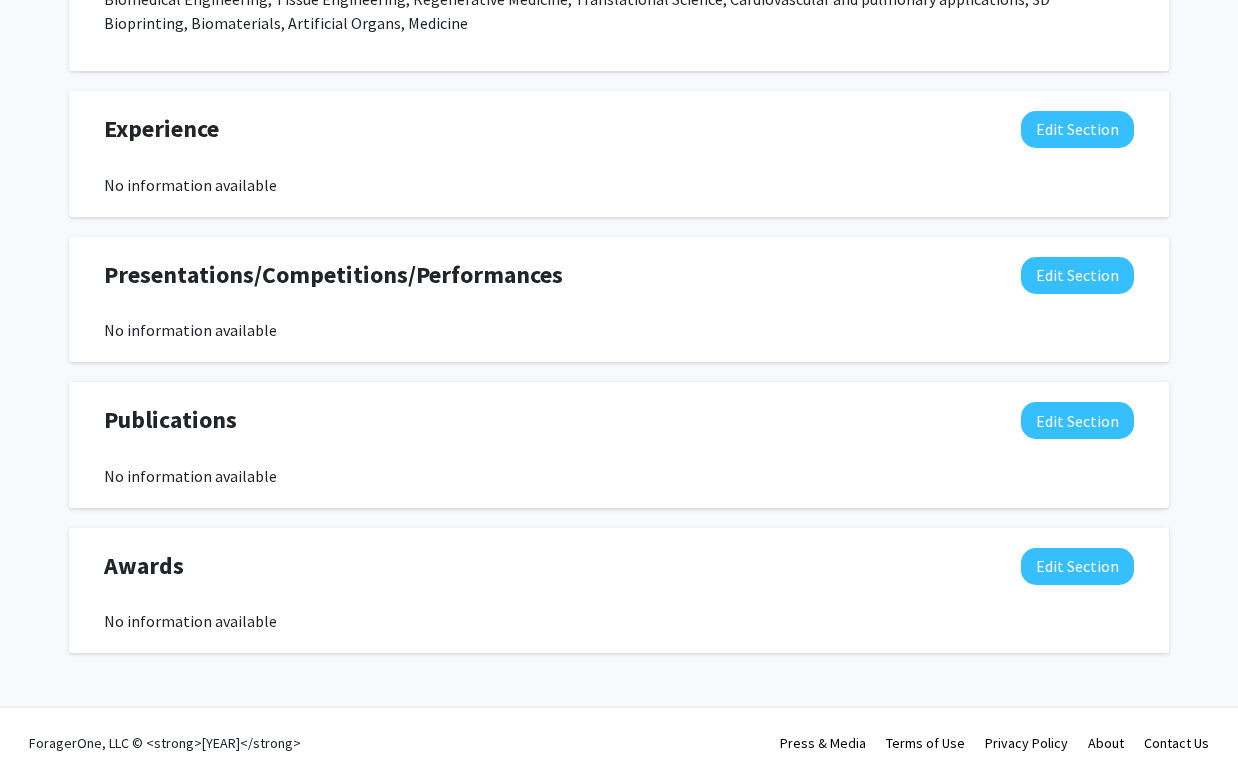 scroll, scrollTop: 1257, scrollLeft: 0, axis: vertical 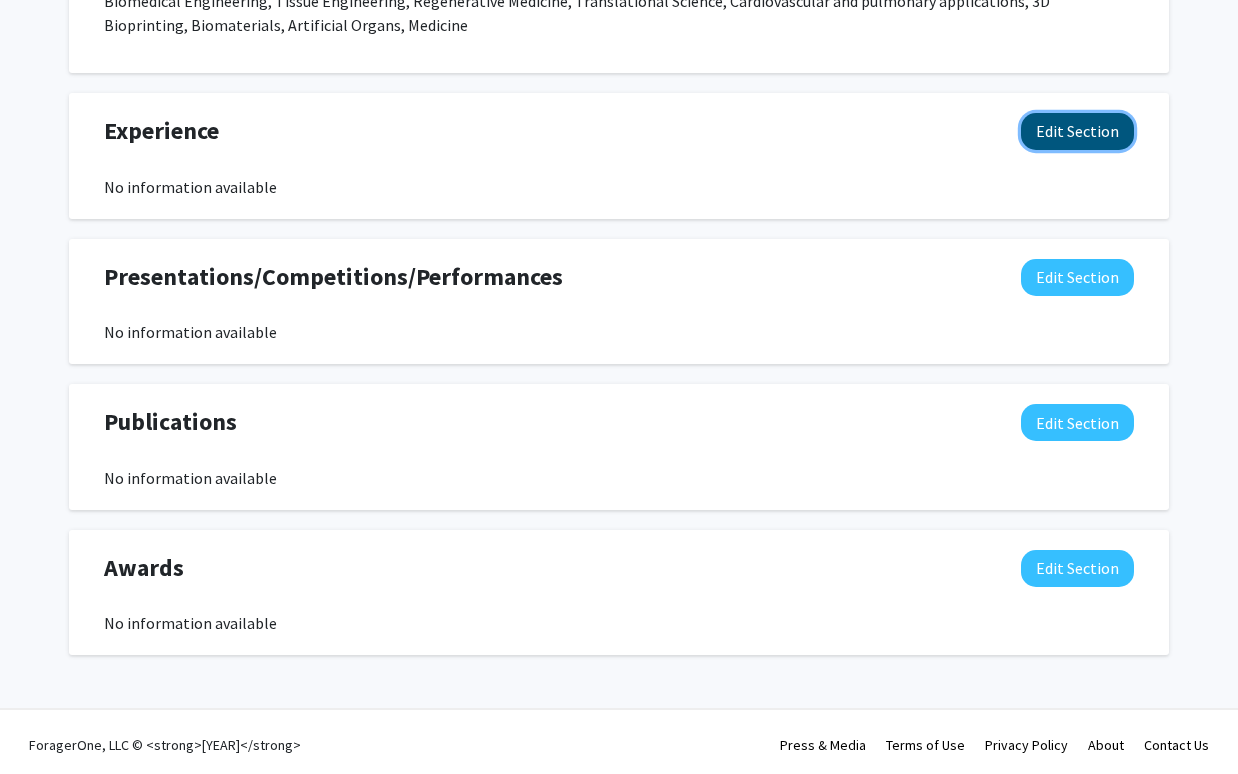 click on "Edit Section" 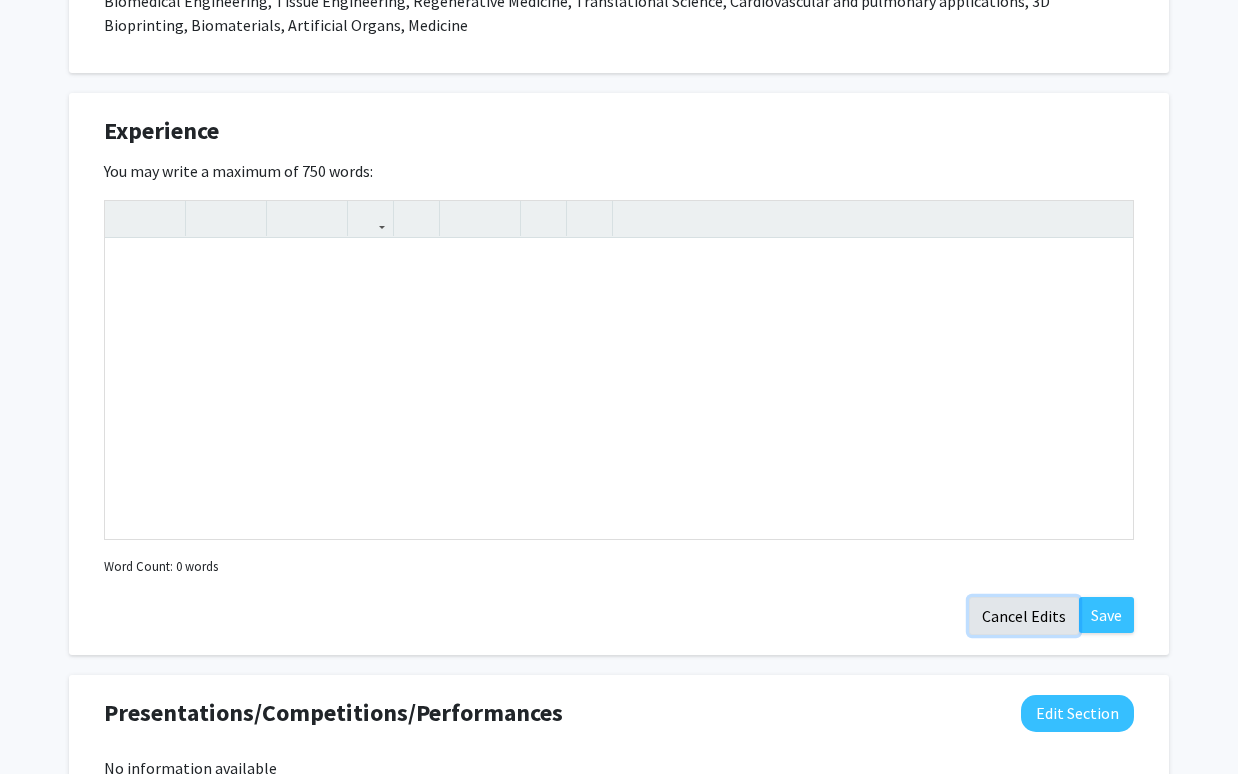 click on "Cancel Edits" 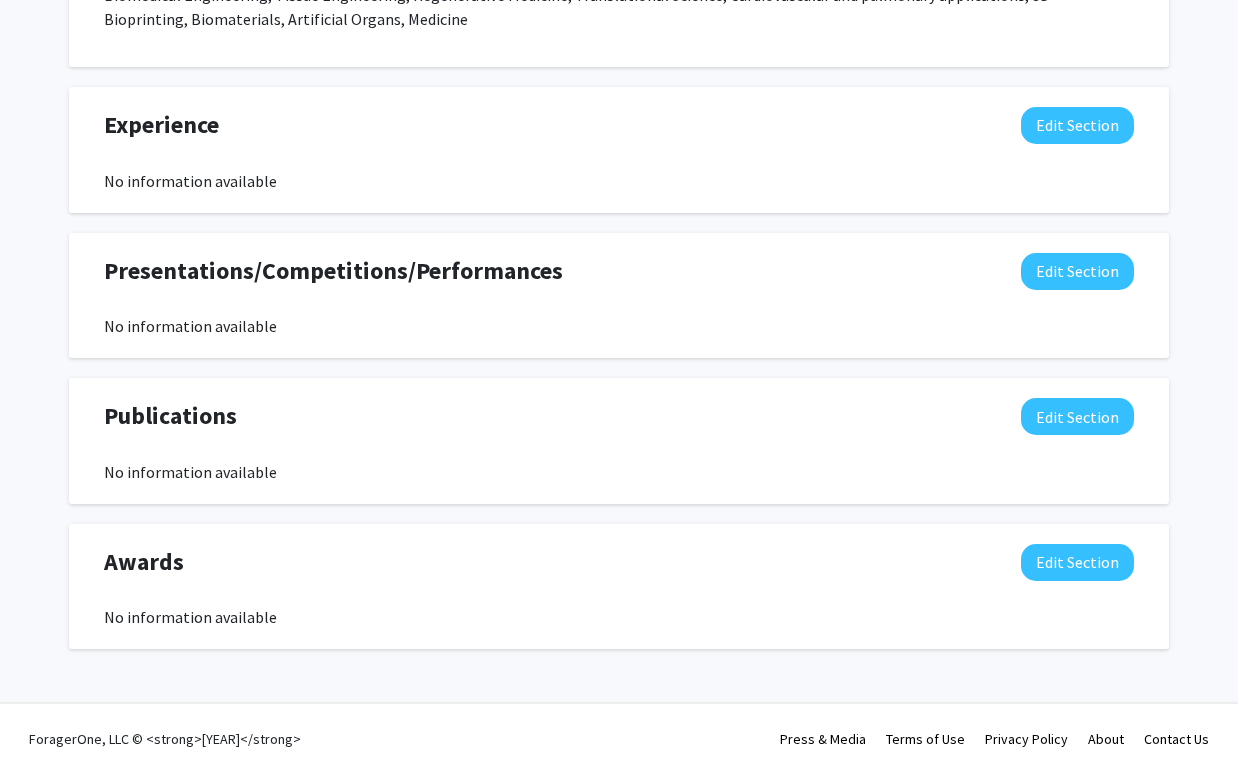 scroll, scrollTop: 1255, scrollLeft: 0, axis: vertical 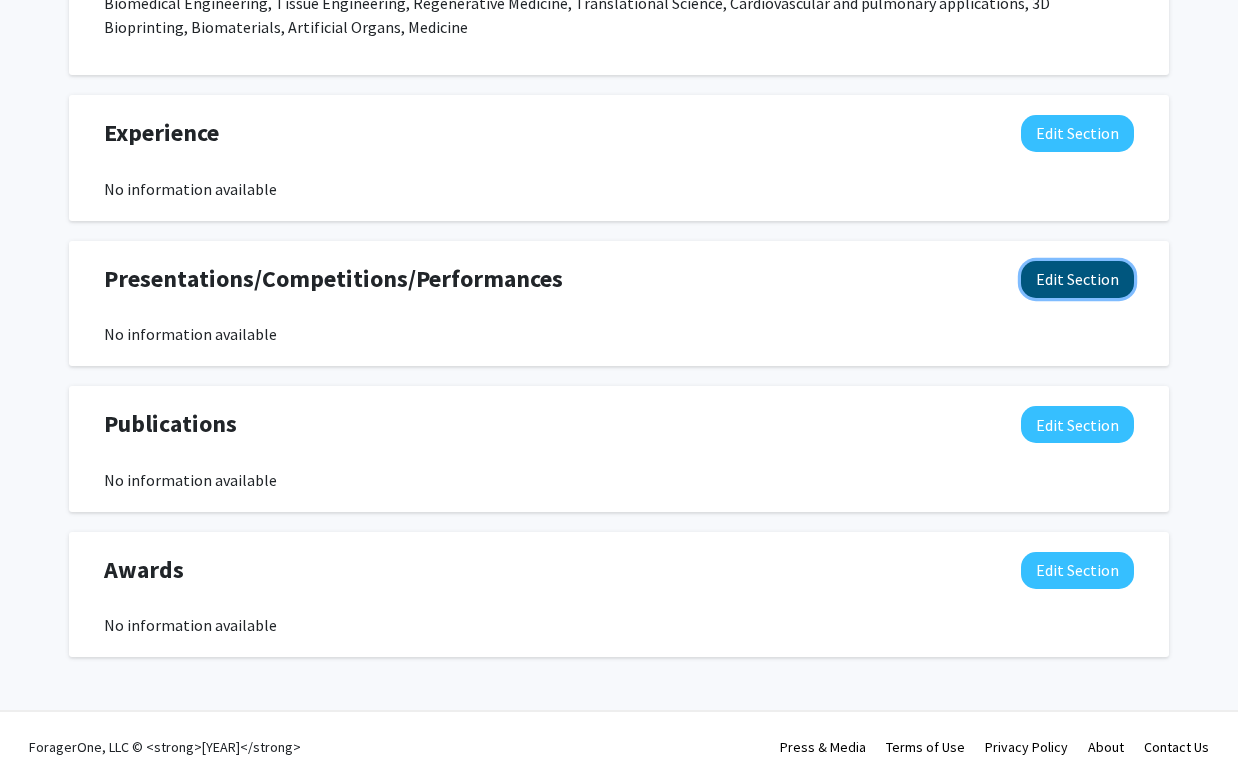 click on "Edit Section" 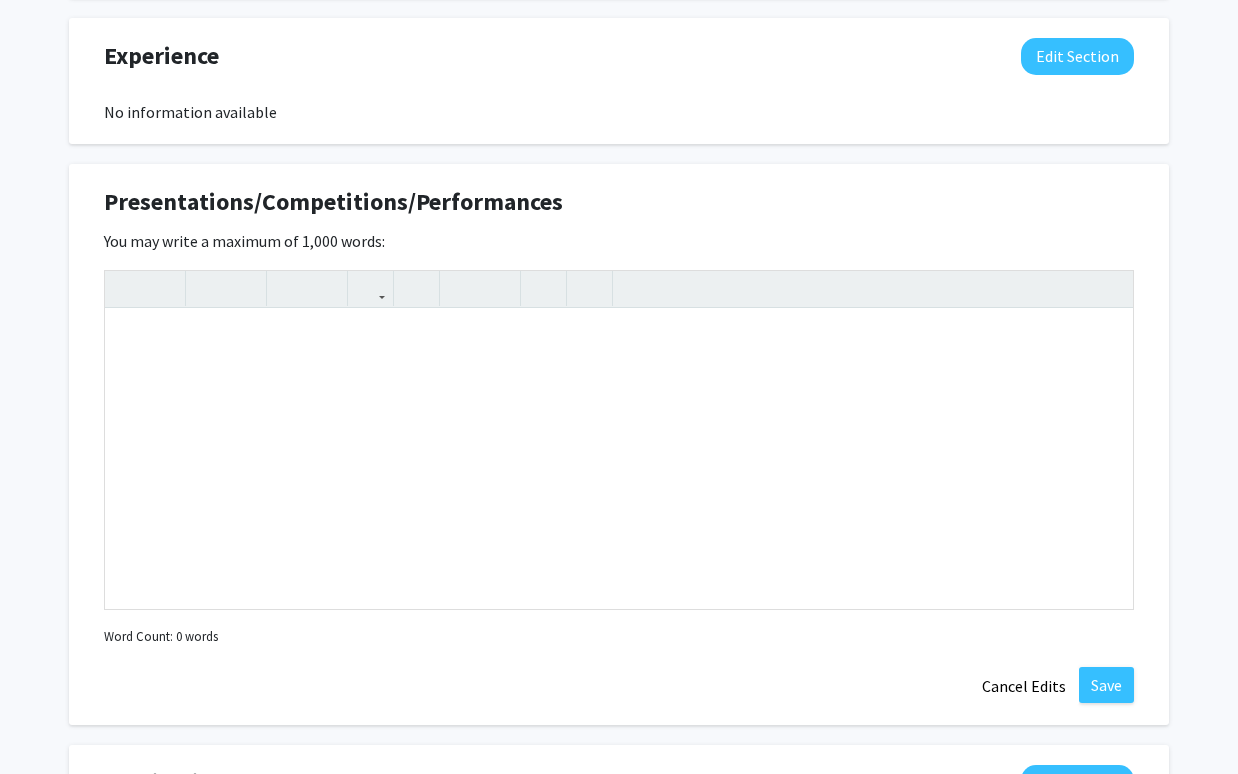 scroll, scrollTop: 1349, scrollLeft: 0, axis: vertical 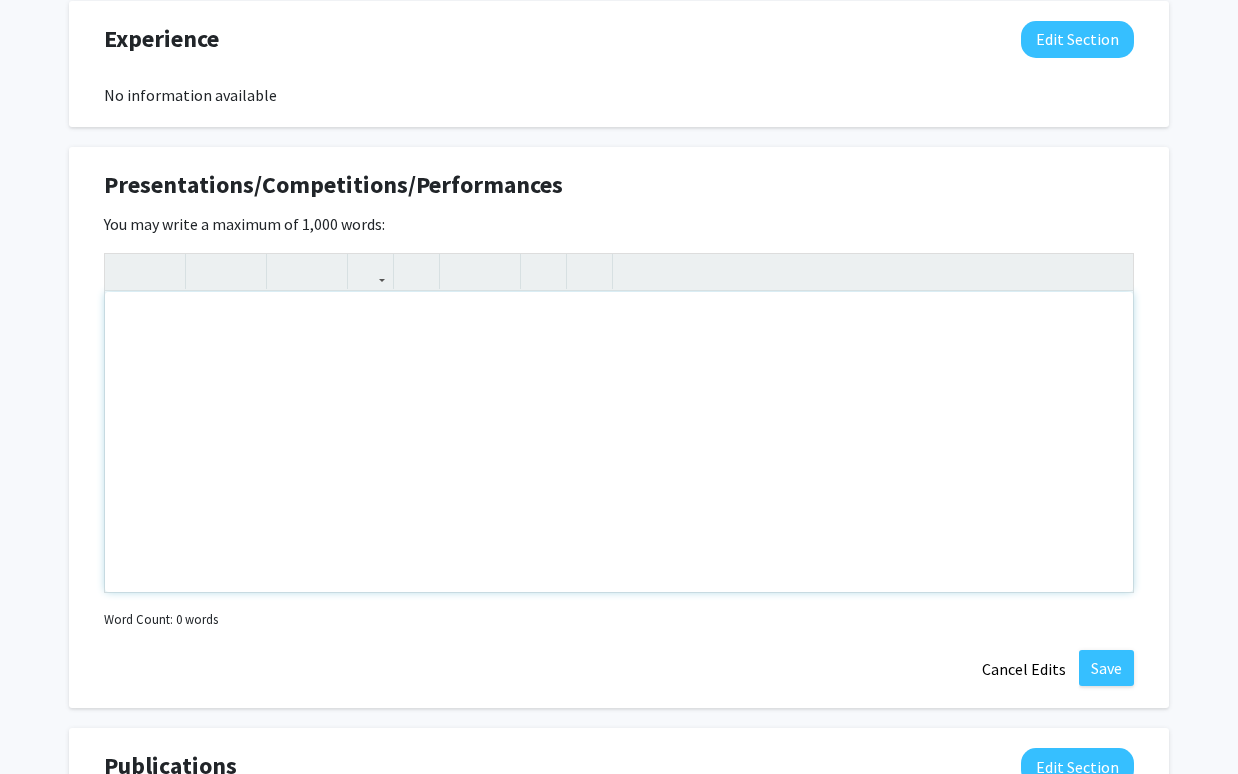 click at bounding box center [619, 442] 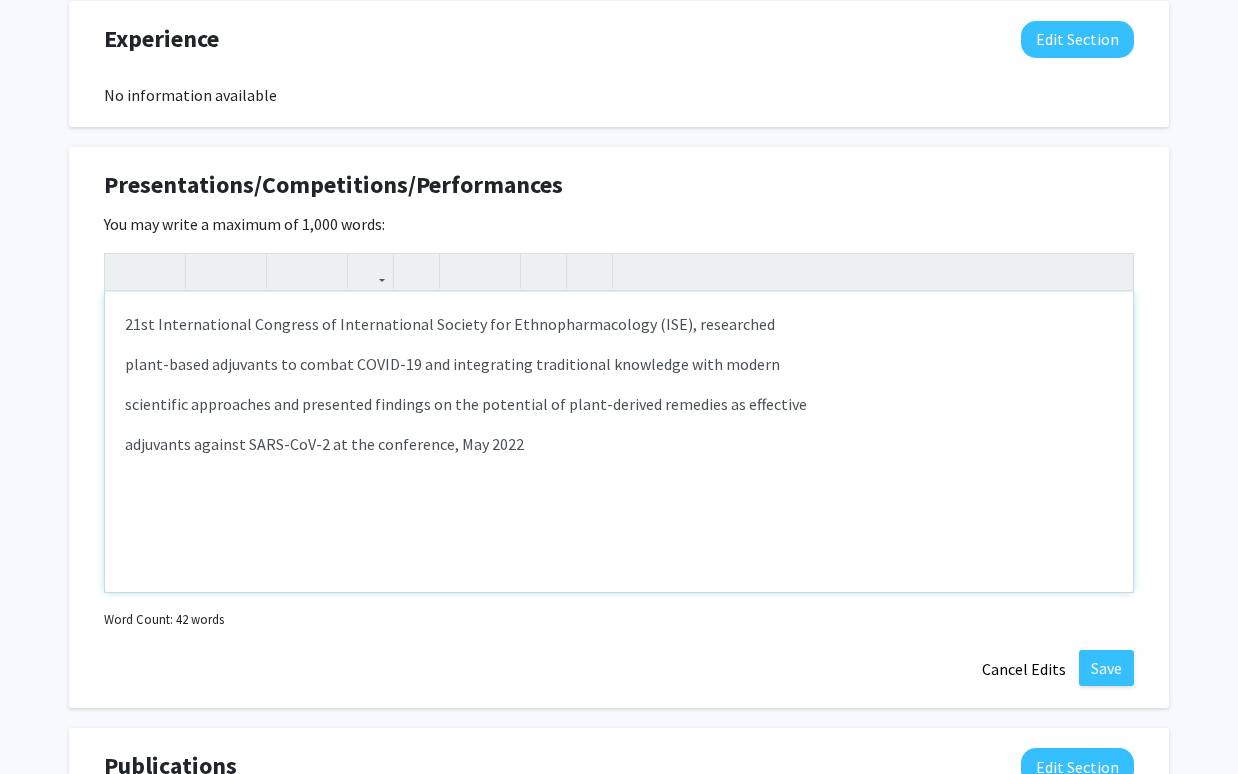 click on "plant-based adjuvants to combat COVID-19 and integrating traditional knowledge with modern" at bounding box center (619, 364) 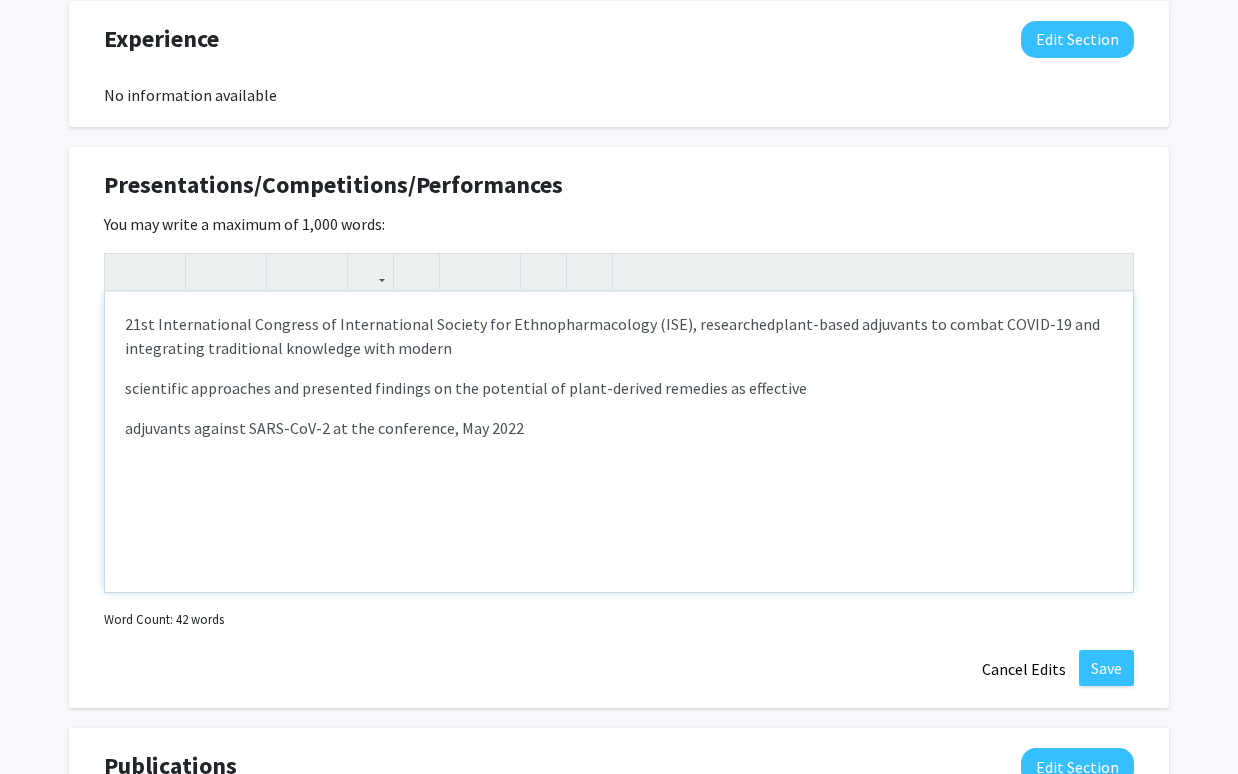 click on "scientific approaches and presented findings on the potential of plant-derived remedies as effective" at bounding box center (619, 388) 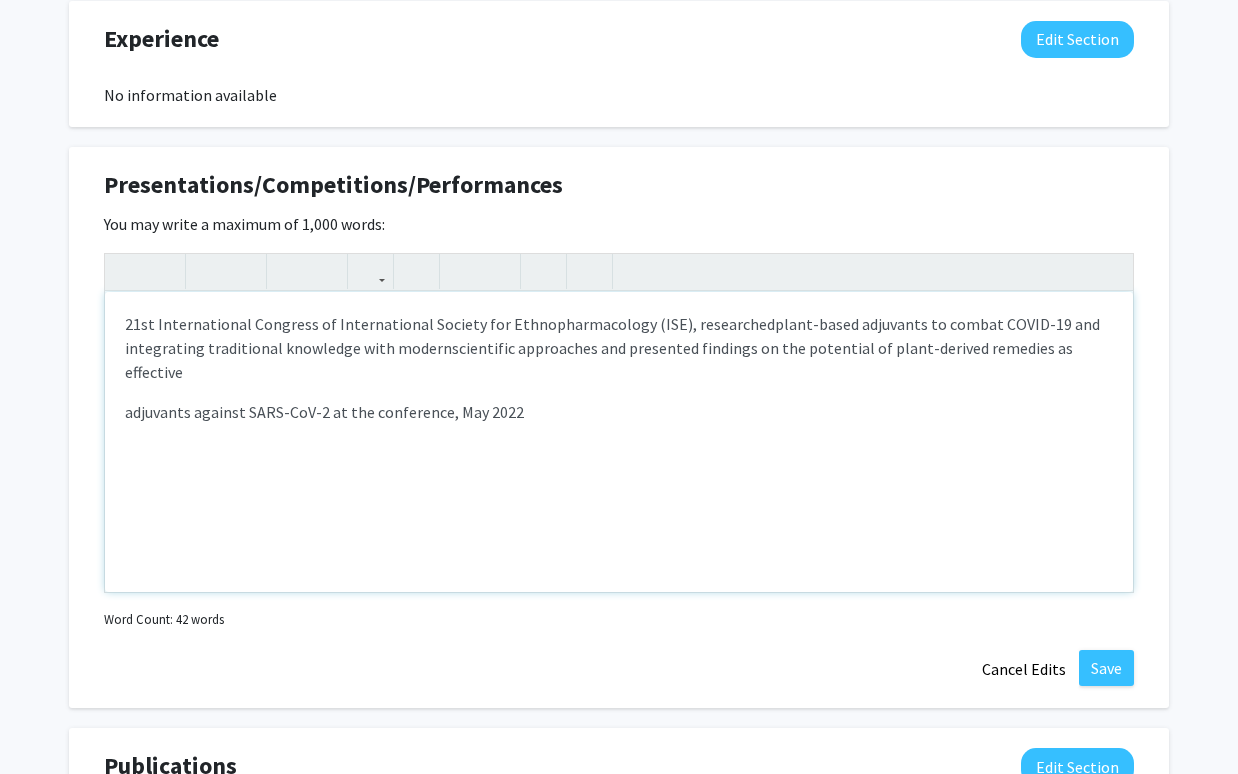click on "[DATE] International Congress of International Society for Ethnopharmacology (ISE), researched plant-based adjuvants to combat COVID-19 and integrating traditional knowledge with modern scientific approaches and presented findings on the potential of plant-derived remedies as effective adjuvants against SARS-CoV-2 at the conference, [DATE]" at bounding box center [619, 442] 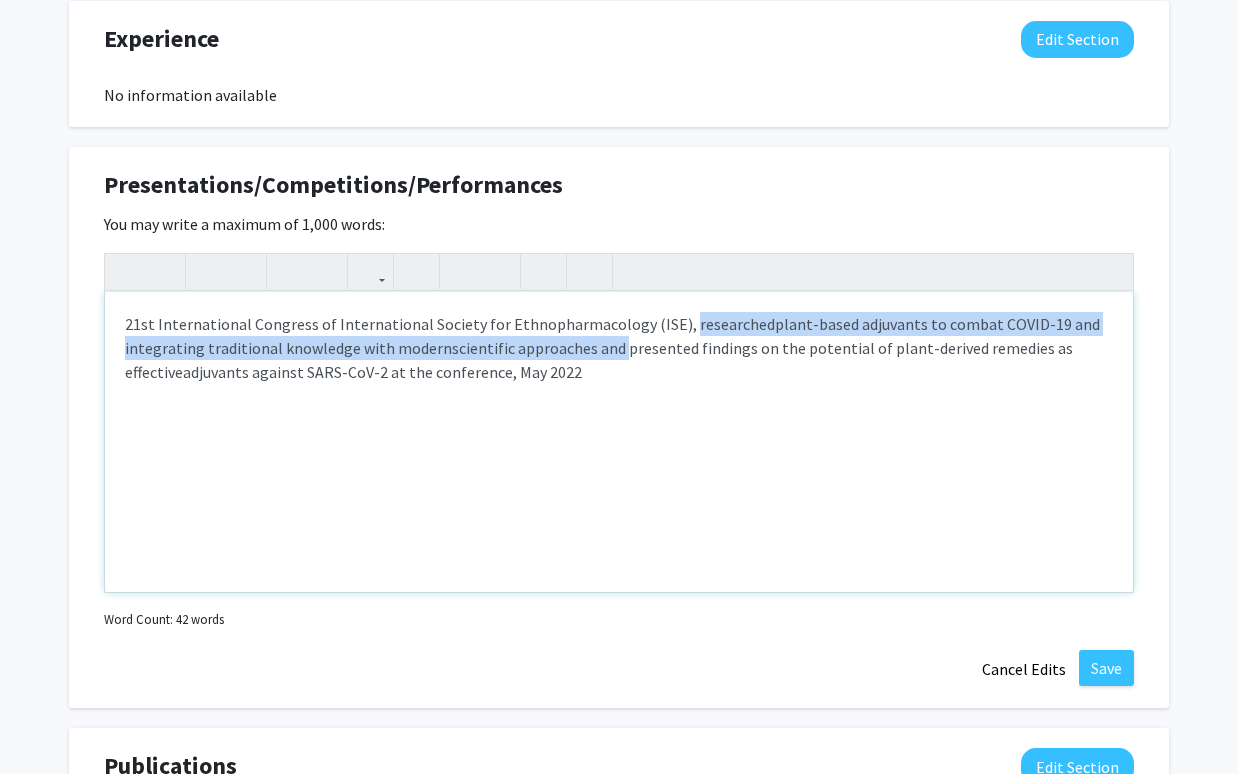 drag, startPoint x: 614, startPoint y: 352, endPoint x: 671, endPoint y: 326, distance: 62.649822 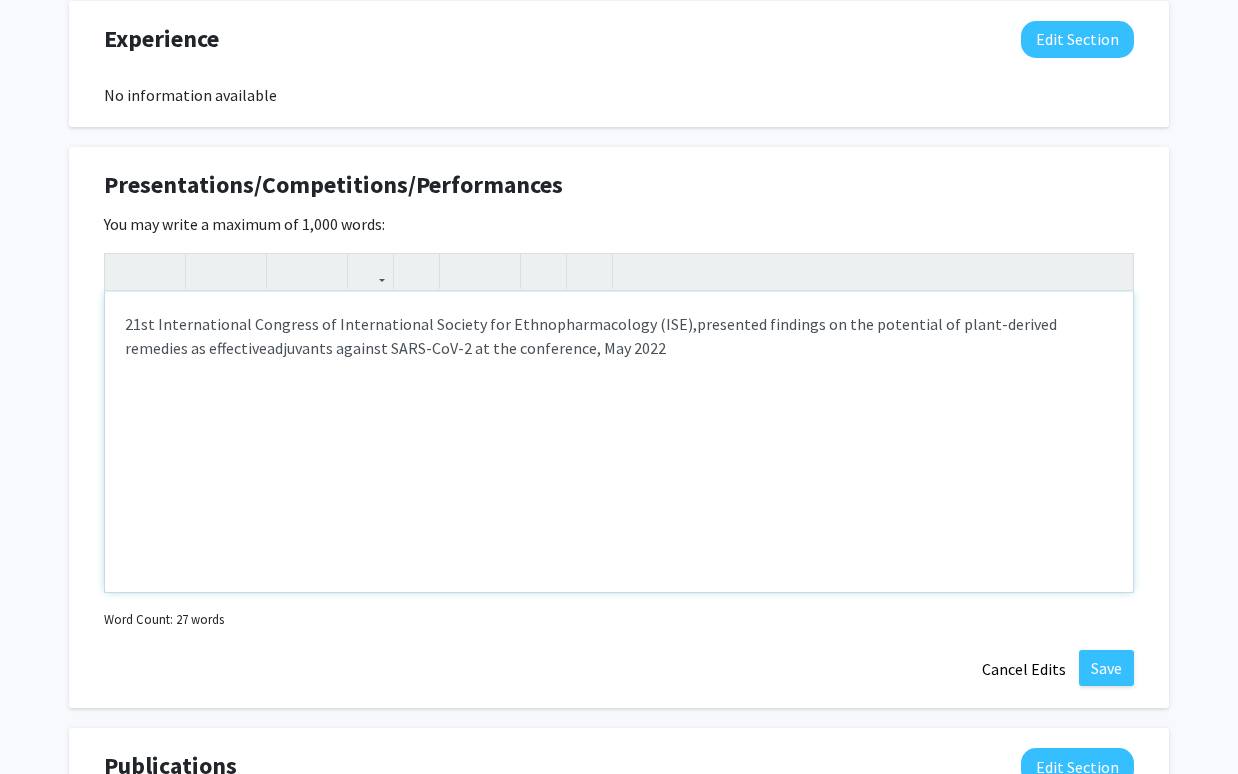 click on "21st International Congress of International Society for Ethnopharmacology (ISE),  presented findings on the potential of plant-derived remedies as effective  adjuvants against SARS-CoV-2 at the conference, <strong>[DATE]</strong>" at bounding box center (619, 336) 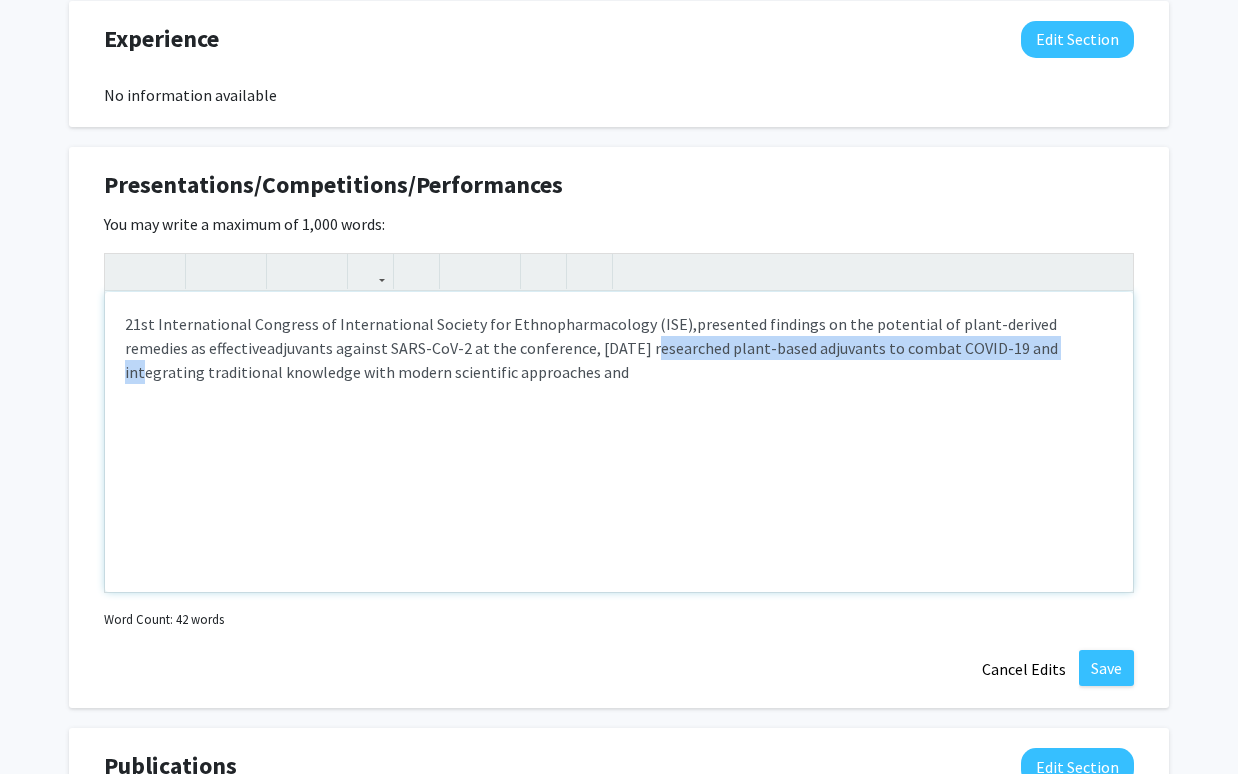 drag, startPoint x: 972, startPoint y: 346, endPoint x: 571, endPoint y: 352, distance: 401.0449 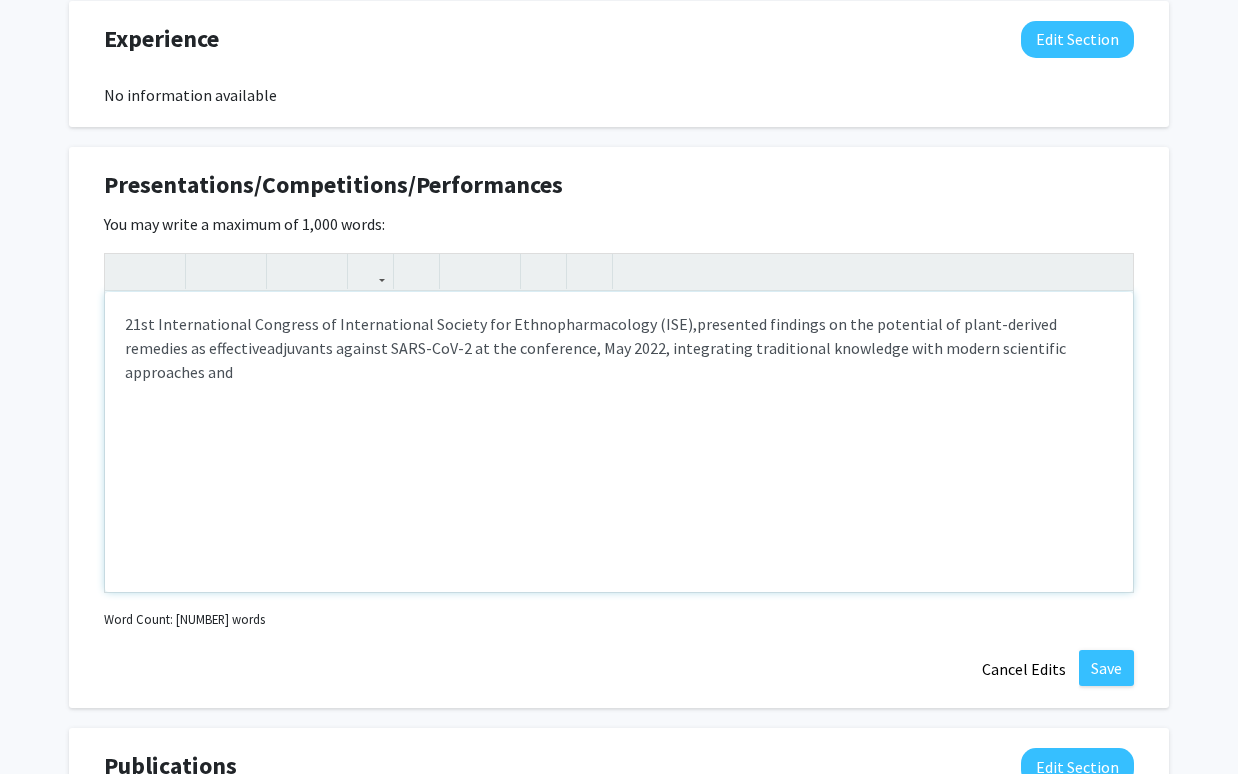 click on "[DATE] International Congress of International Society for Ethnopharmacology (ISE),  presented findings on the potential of plant-derived remedies as effective  adjuvants against SARS-CoV-2 at the conference, [MONTH] [YEAR], integrating traditional knowledge with modern scientific approaches and" at bounding box center [619, 348] 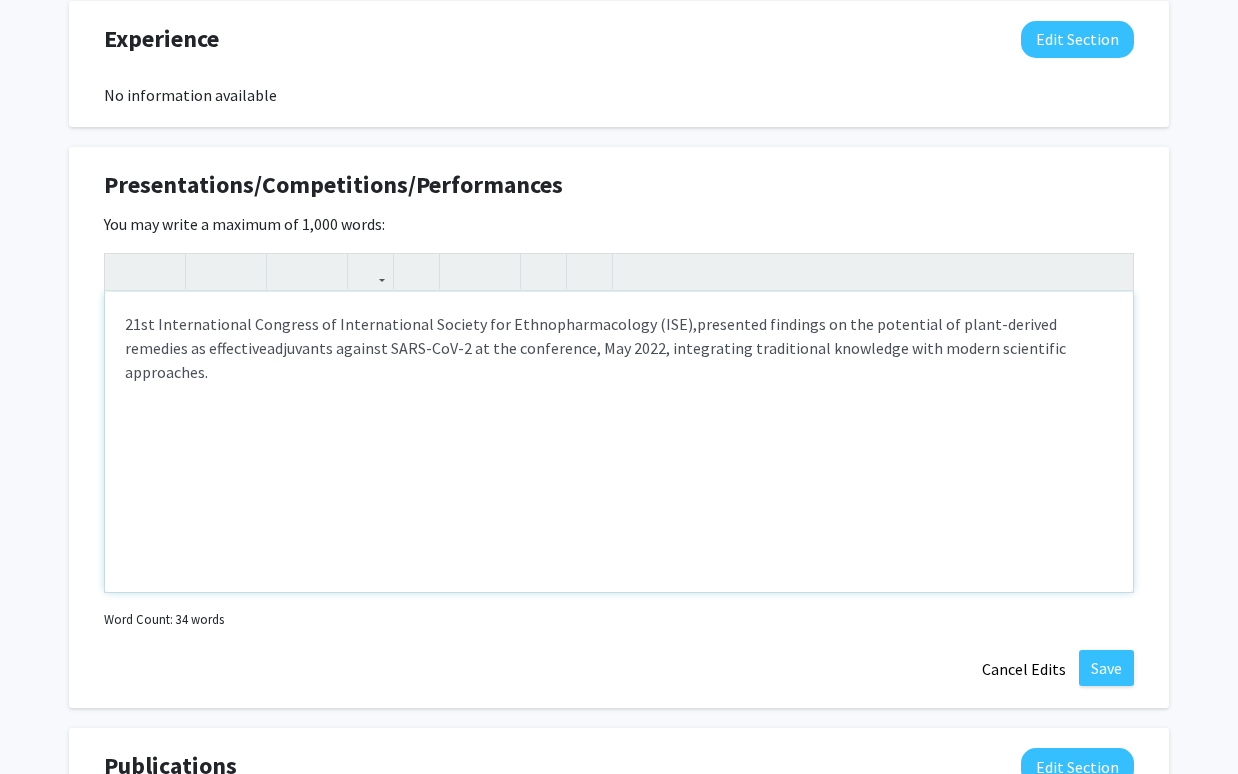 click on "[DATE] International Congress of International Society for Ethnopharmacology (ISE),  presented findings on the potential of plant-derived remedies as effective  adjuvants against SARS-CoV-2 at the conference, [MONTH] [YEAR], integrating traditional knowledge with modern scientific approaches." at bounding box center (619, 348) 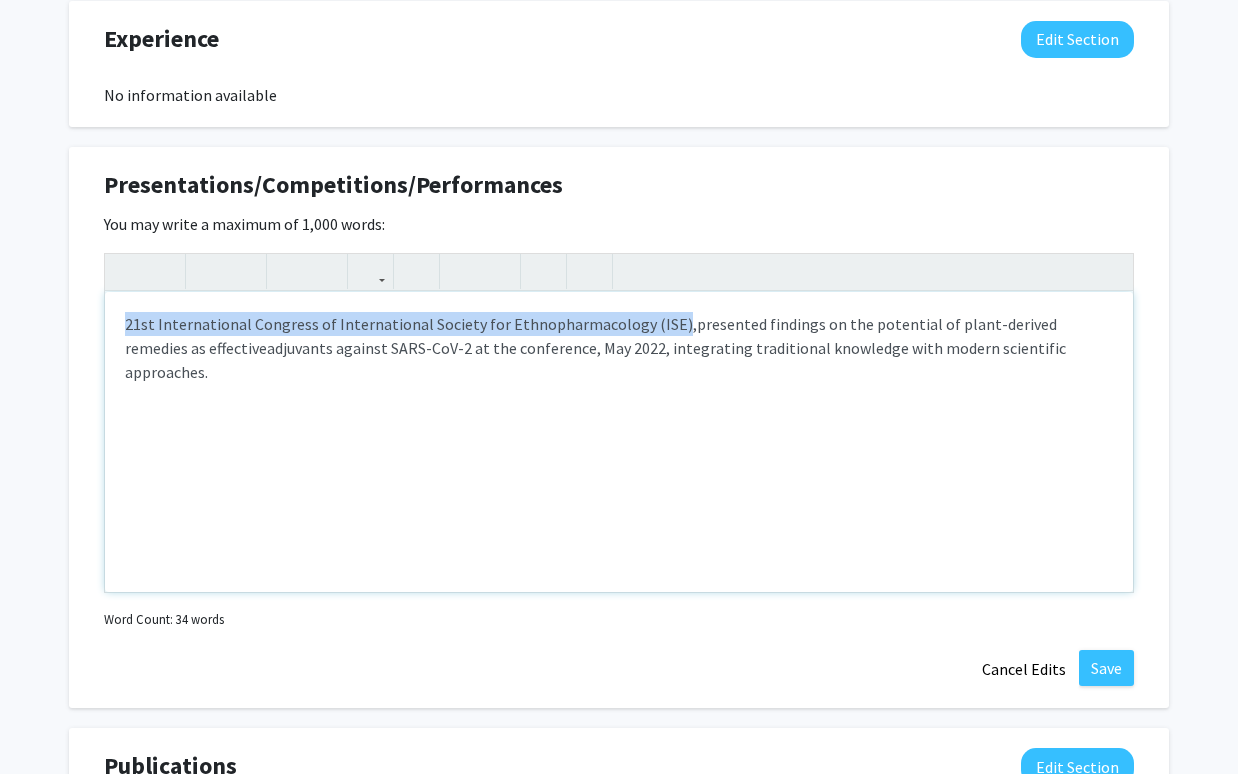 drag, startPoint x: 124, startPoint y: 321, endPoint x: 661, endPoint y: 322, distance: 537.0009 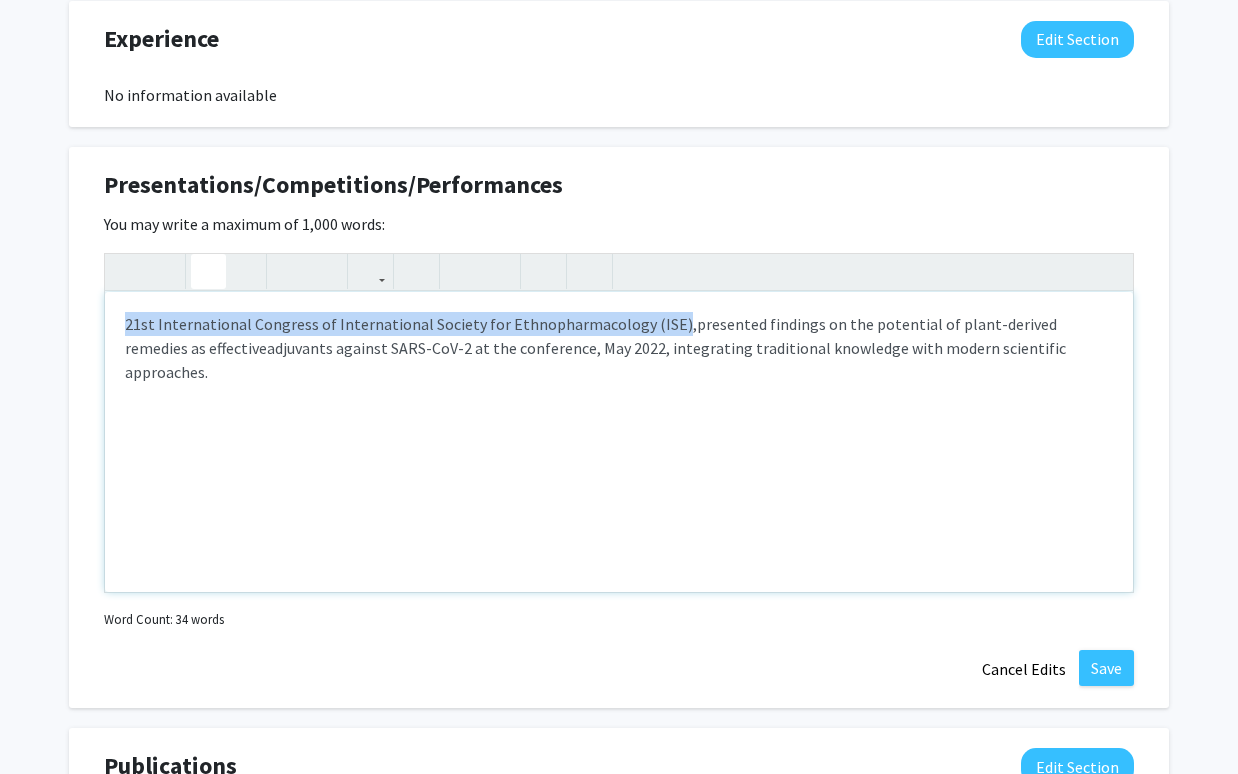 click 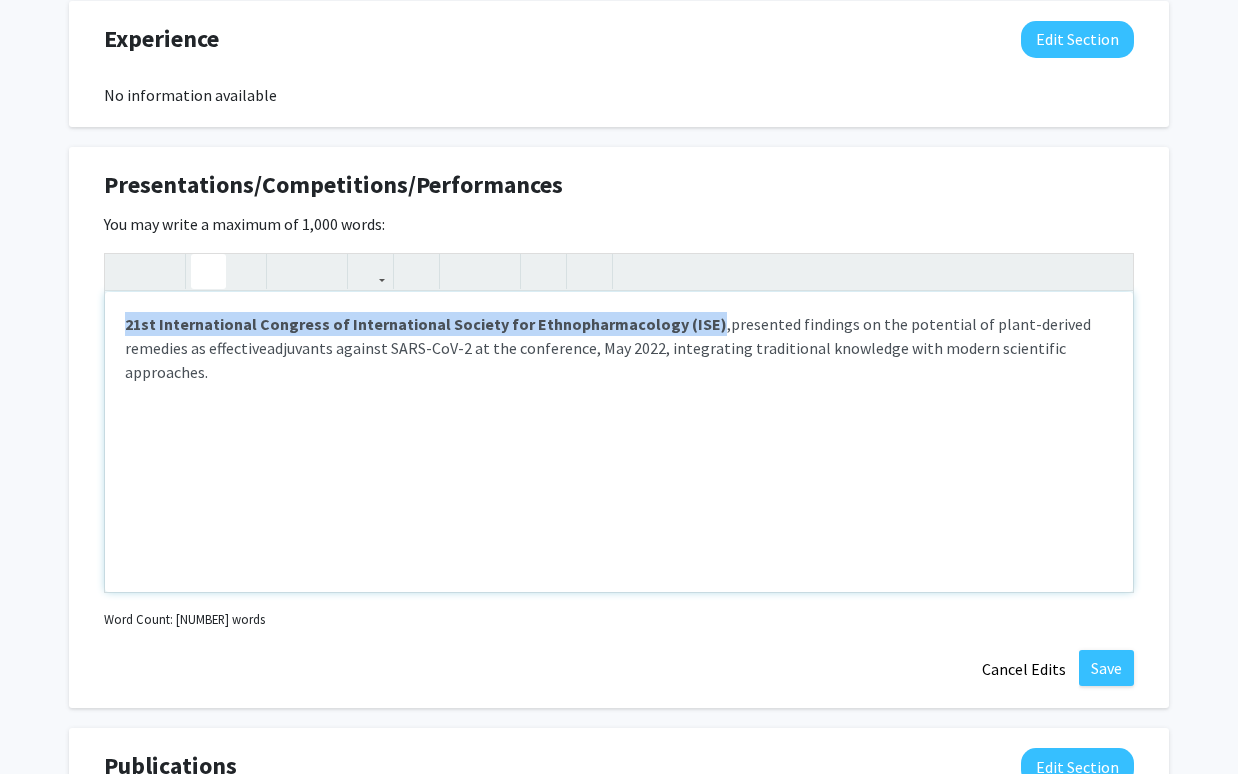 click on "adjuvants against SARS-CoV-2 at the conference, May 2022, integrating traditional knowledge with modern scientific approaches." at bounding box center [595, 360] 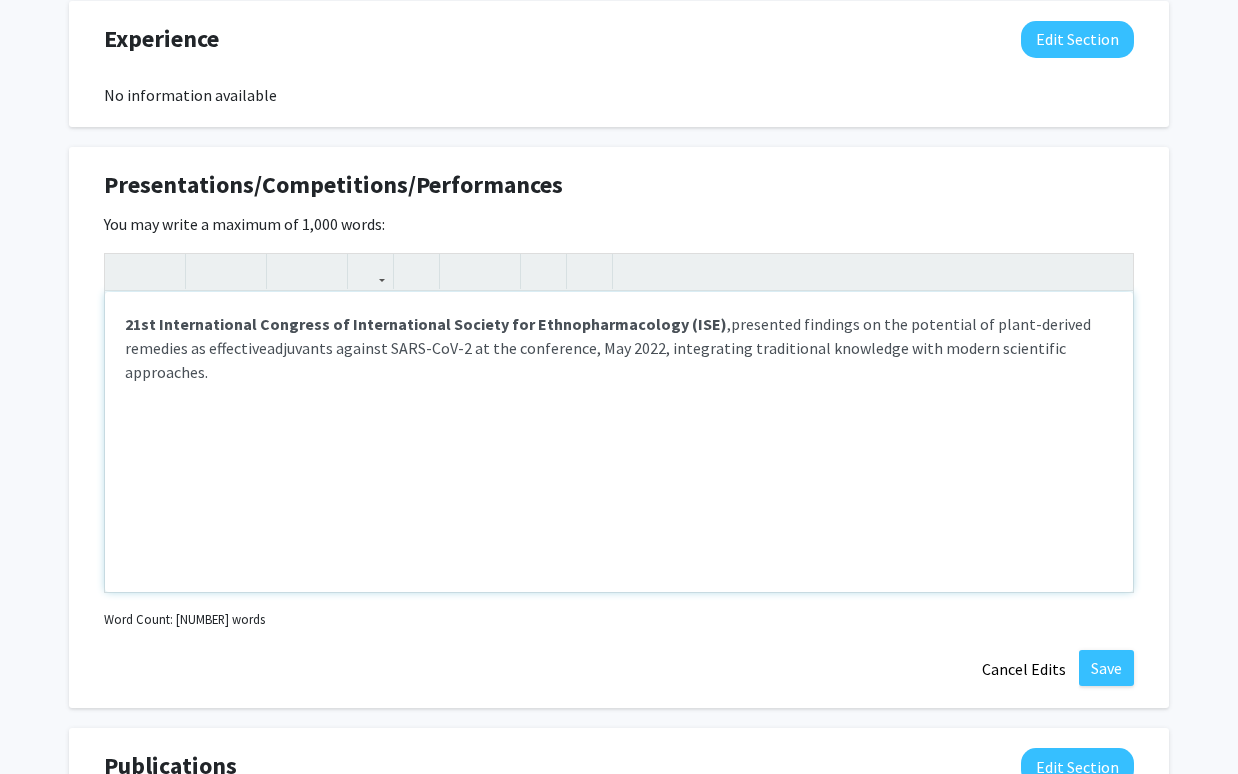 click on "21st International Congress of International Society for Ethnopharmacology (ISE) , presented findings on the potential of plant-derived remedies as effective adjuvants against SARS-CoV-2 at the conference, May 2022, integrating traditional knowledge with modern scientific approaches." at bounding box center [619, 348] 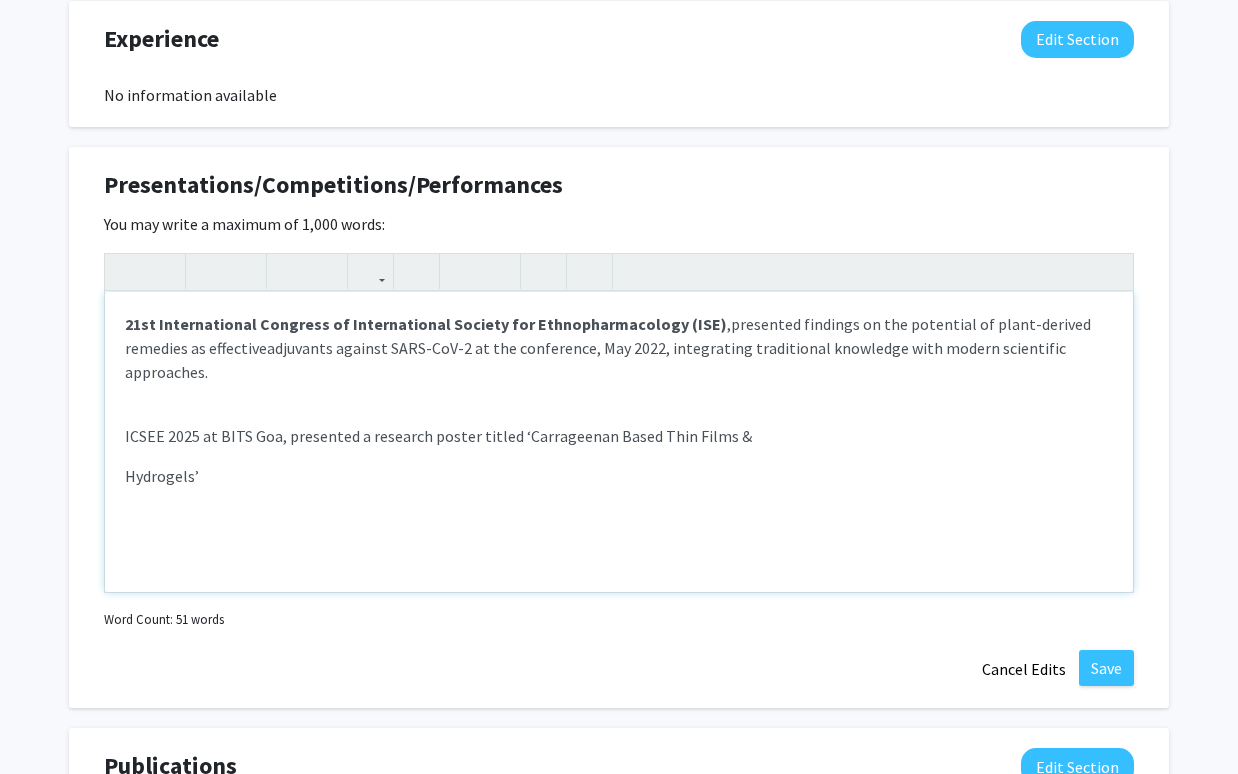 click on "[DATE] International Congress of International Society for Ethnopharmacology (ISE) , presented findings on the potential of plant-derived remedies as effective adjuvants against SARS-CoV-2 at the conference, [DATE], integrating traditional knowledge with modern scientific approaches. ICSEE [DATE] at BITS Goa, presented a research poster titled ‘Carrageenan Based Thin Films & Hydrogels’" at bounding box center (619, 442) 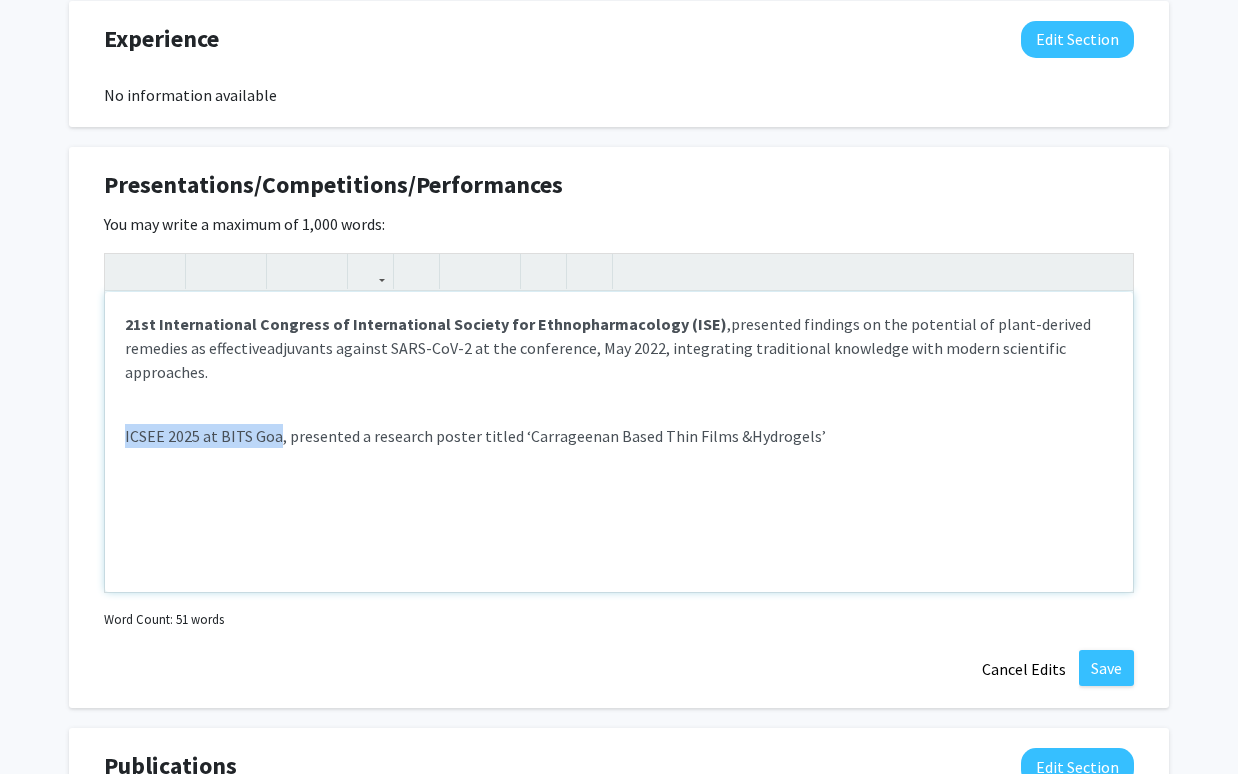 drag, startPoint x: 121, startPoint y: 414, endPoint x: 277, endPoint y: 412, distance: 156.01282 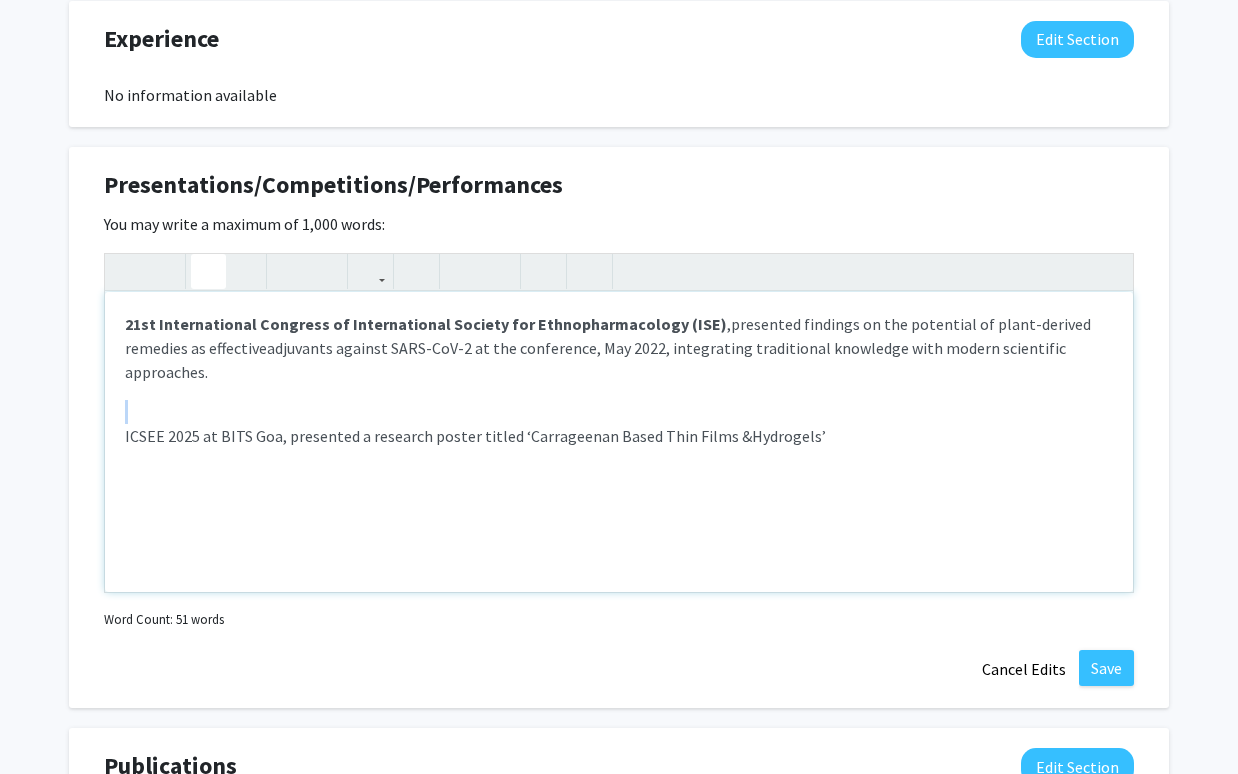 click 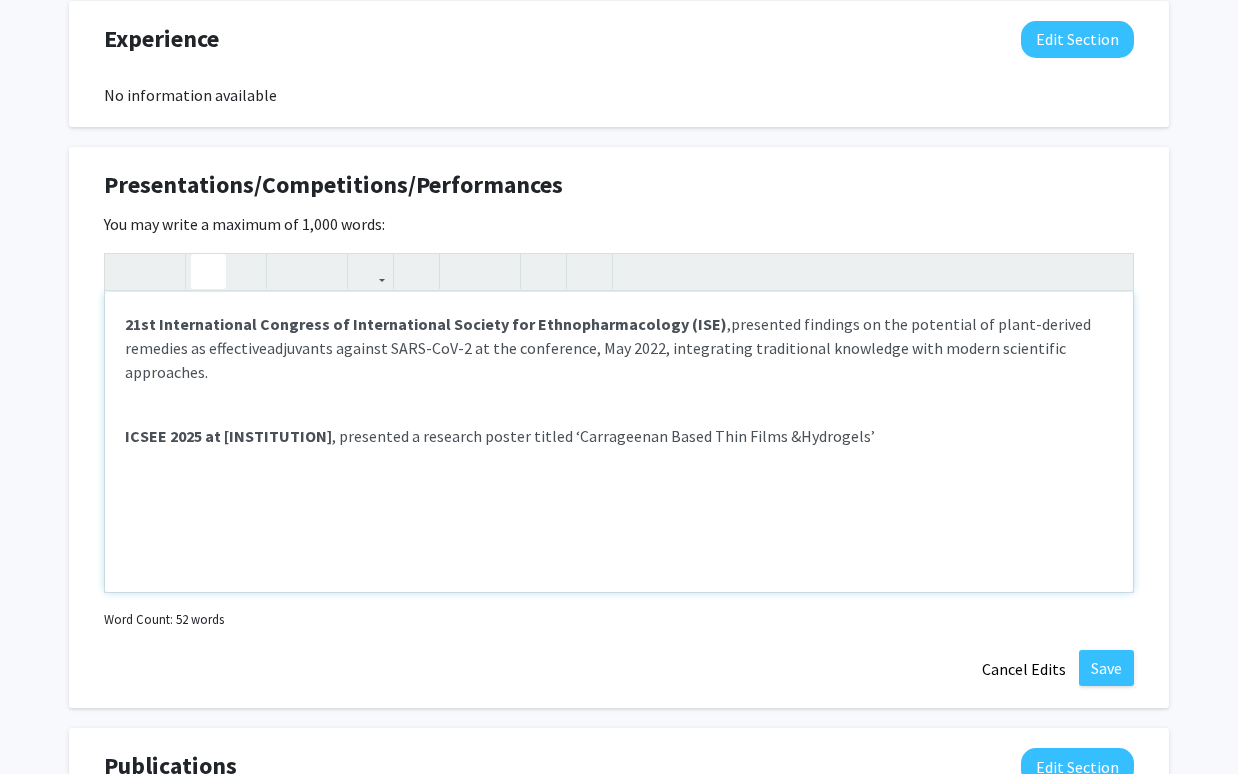 click on "[DATE] International Congress of International Society for Ethnopharmacology (ISE) ,  presented findings on the potential of plant-derived remedies as effective  adjuvants against SARS-CoV-2 at the conference, [MONTH] [YEAR], integrating traditional knowledge with modern scientific approaches. ICSEE [YEAR] at [INSTITUTION] , presented a research poster titled ‘Carrageenan Based Thin Films & Hydrogels’" at bounding box center [619, 442] 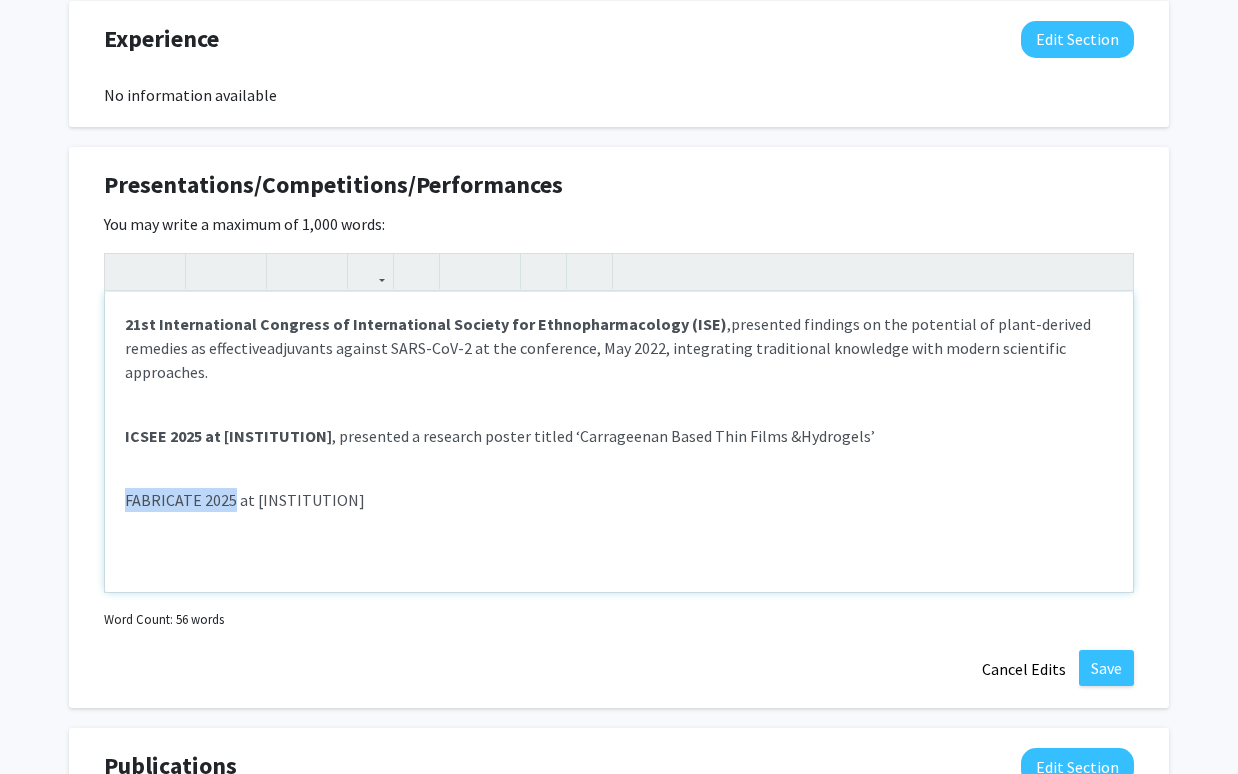 drag, startPoint x: 124, startPoint y: 476, endPoint x: 231, endPoint y: 475, distance: 107.00467 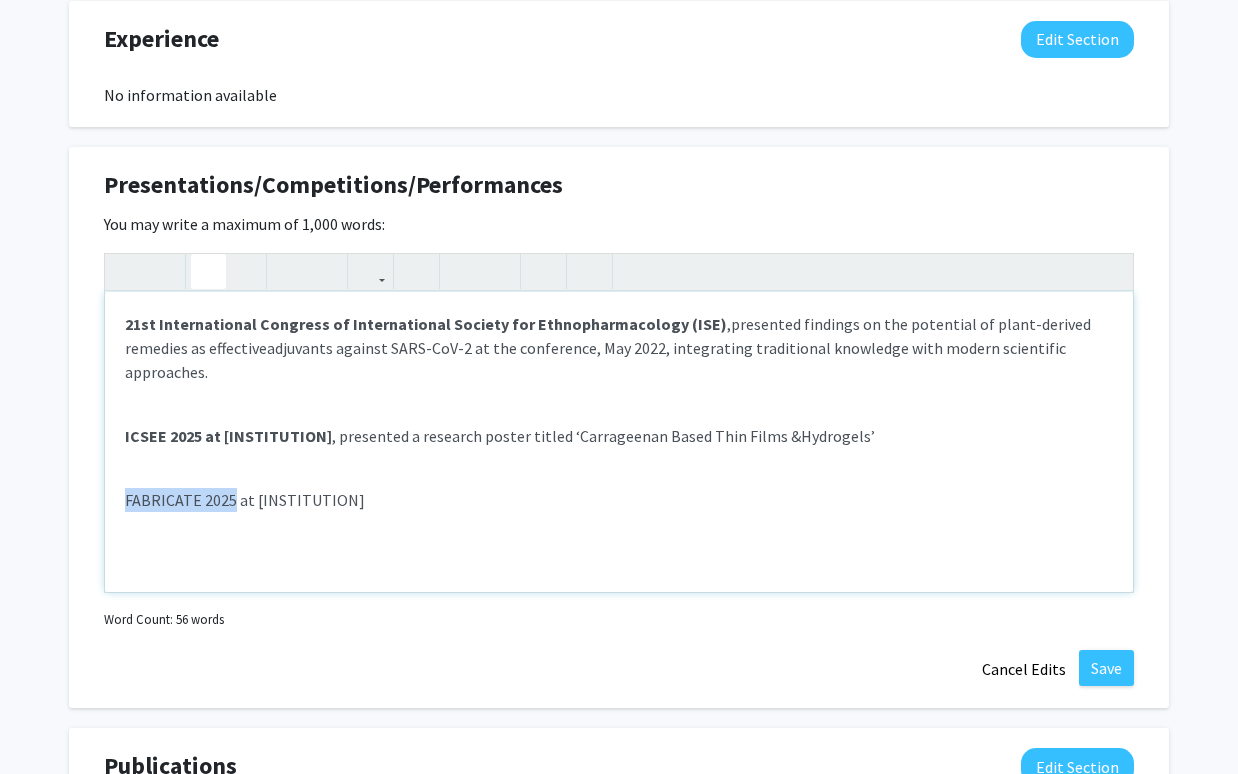 click 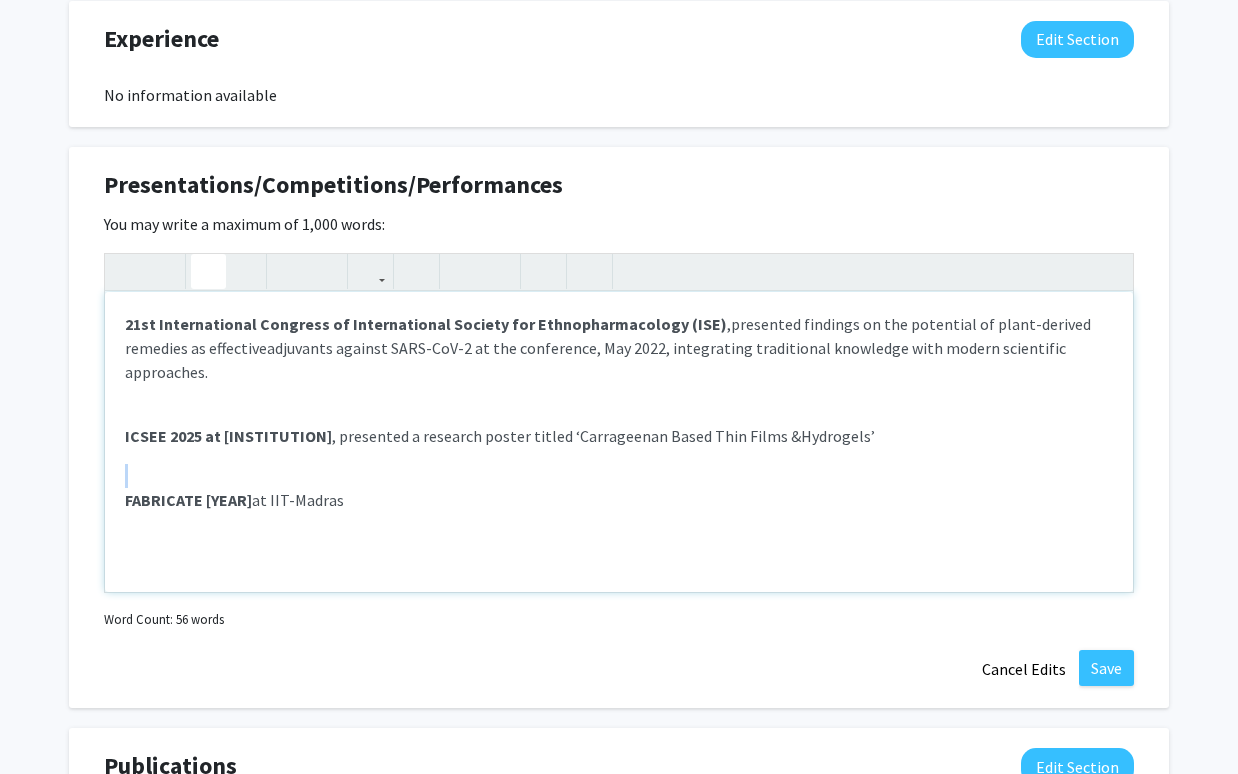 drag, startPoint x: 342, startPoint y: 482, endPoint x: 260, endPoint y: 479, distance: 82.05486 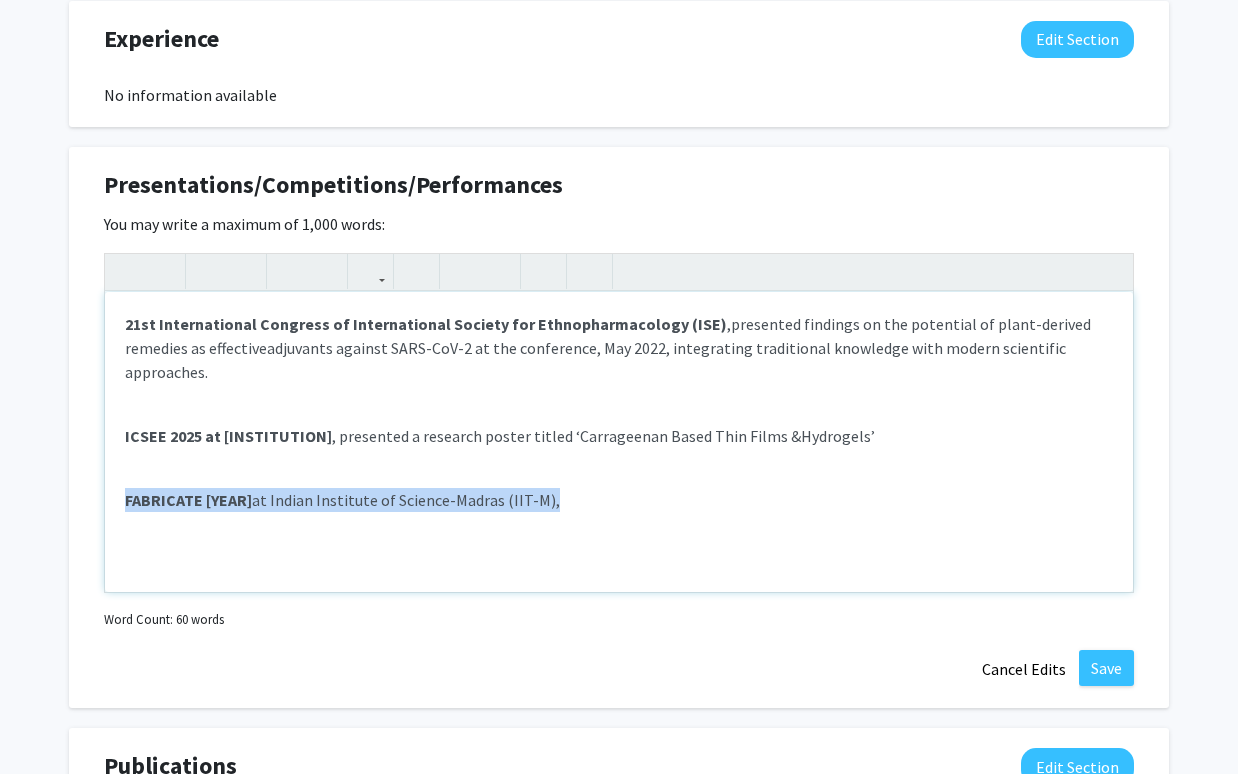 drag, startPoint x: 529, startPoint y: 478, endPoint x: 126, endPoint y: 482, distance: 403.01984 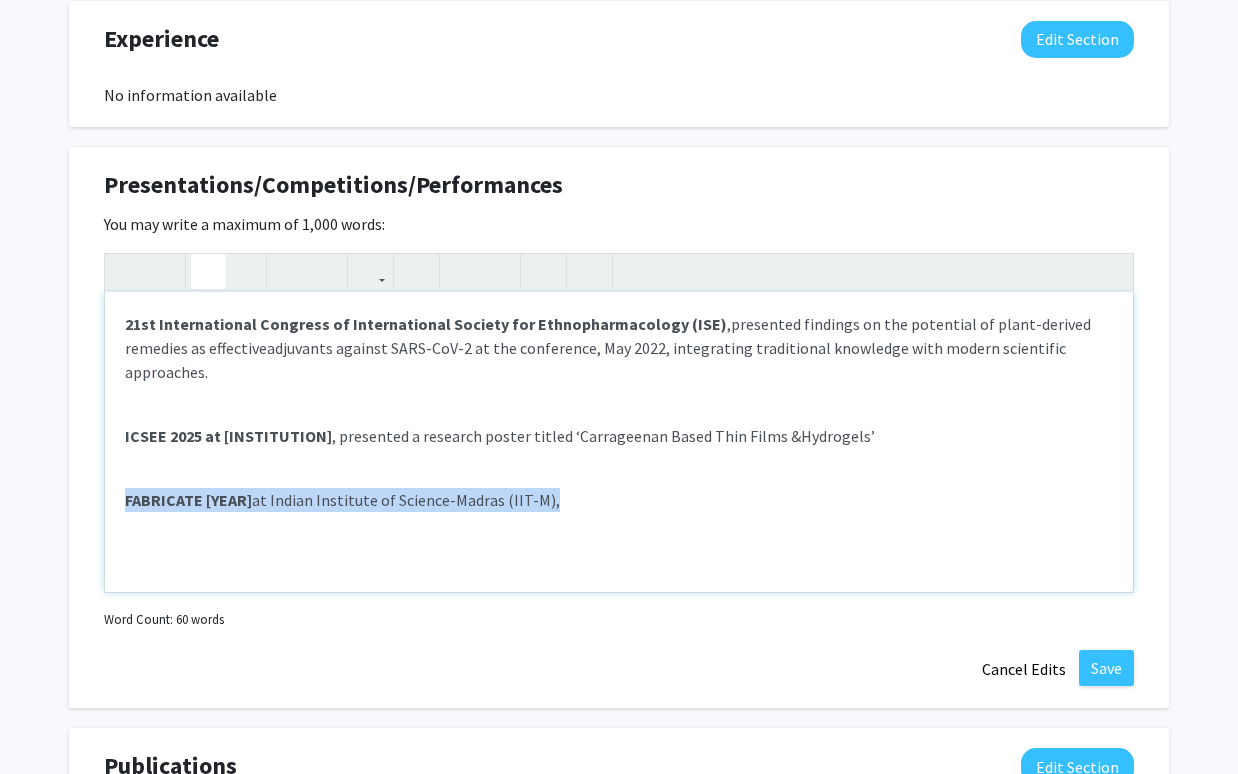 click 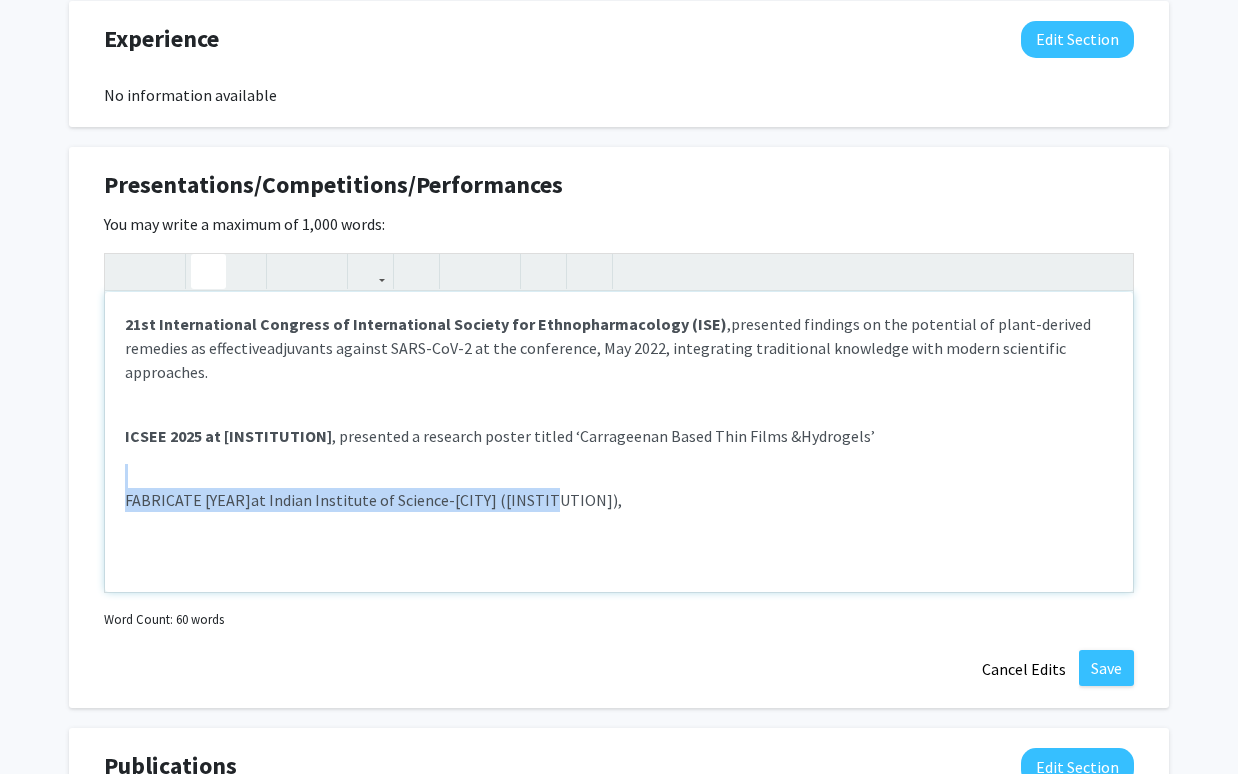 click 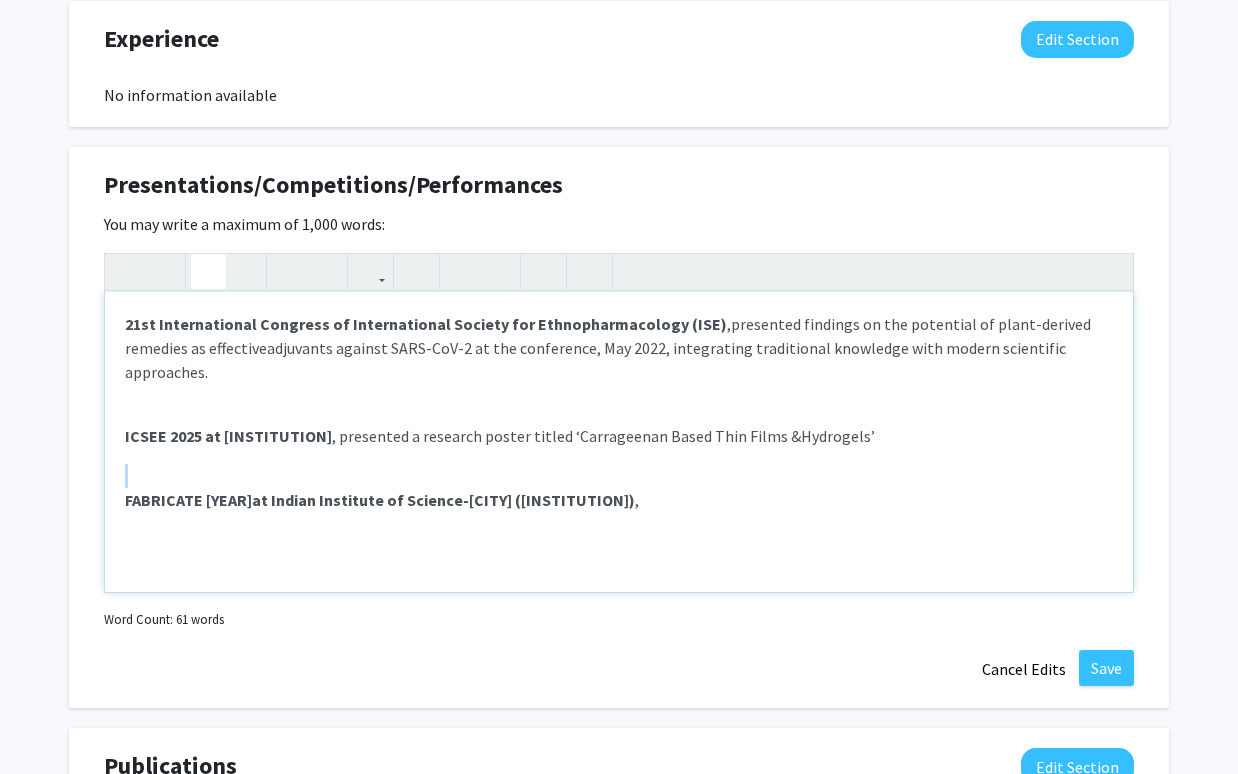 click on "FABRICATE [YEAR]  at Indian Institute of Science-[CITY] (IIT-M) ," at bounding box center (619, 488) 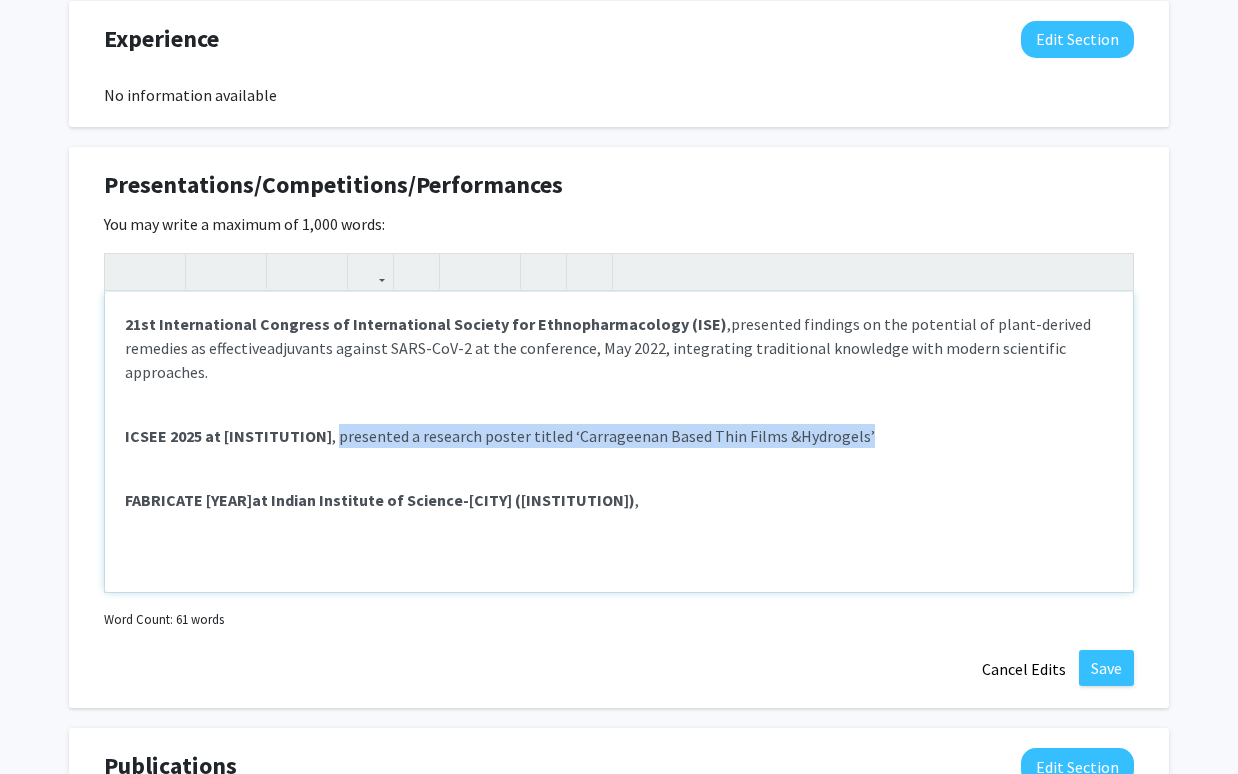 drag, startPoint x: 293, startPoint y: 414, endPoint x: 815, endPoint y: 406, distance: 522.0613 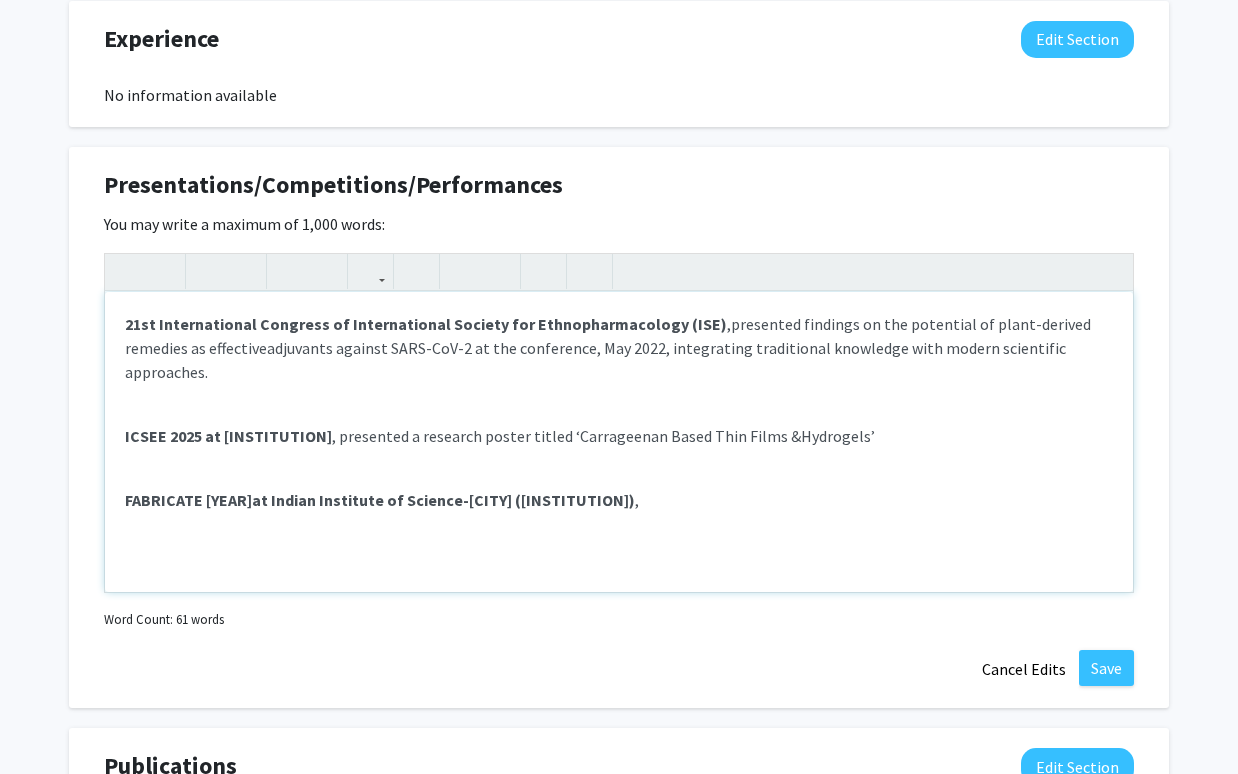 click on "FABRICATE [YEAR]  at Indian Institute of Science-[CITY] (IIT-M) ," at bounding box center (619, 488) 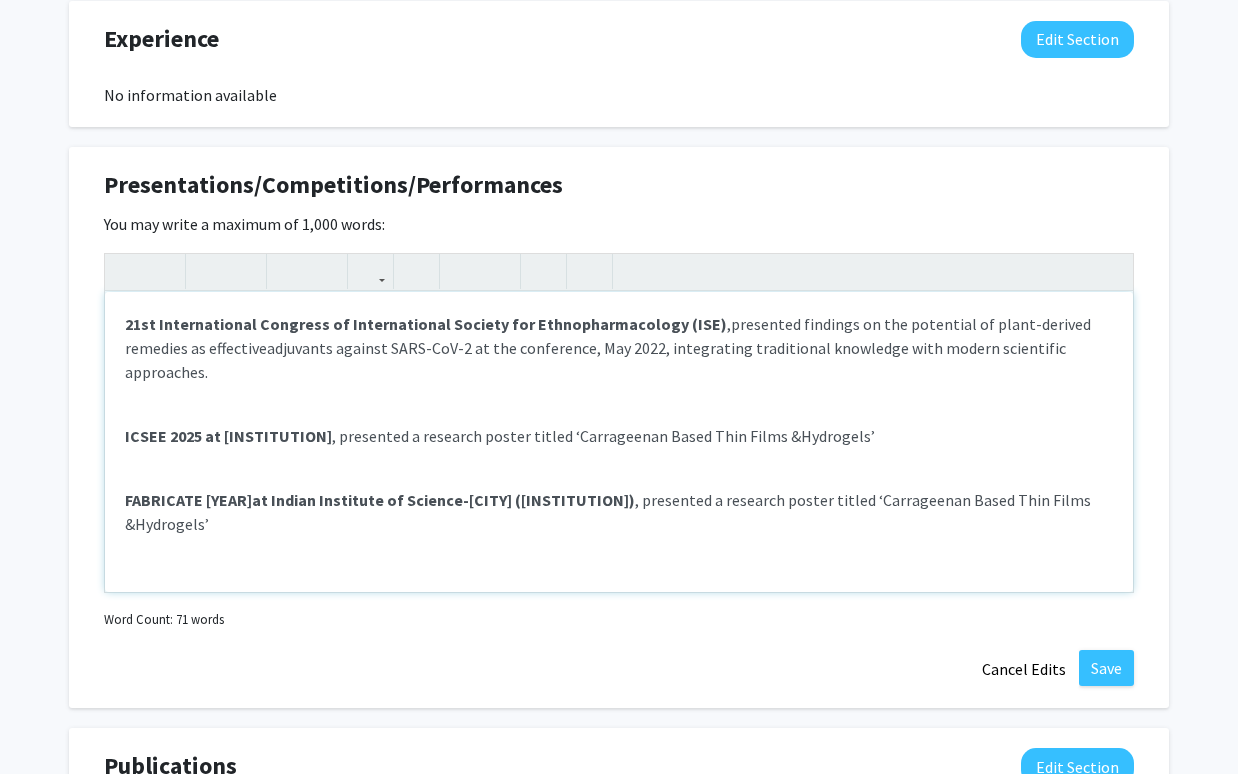 click on "ICSEE 2025 at BITS Goa , presented a research poster titled ‘Carrageenan Based Thin Films & Hydrogels’" at bounding box center (619, 424) 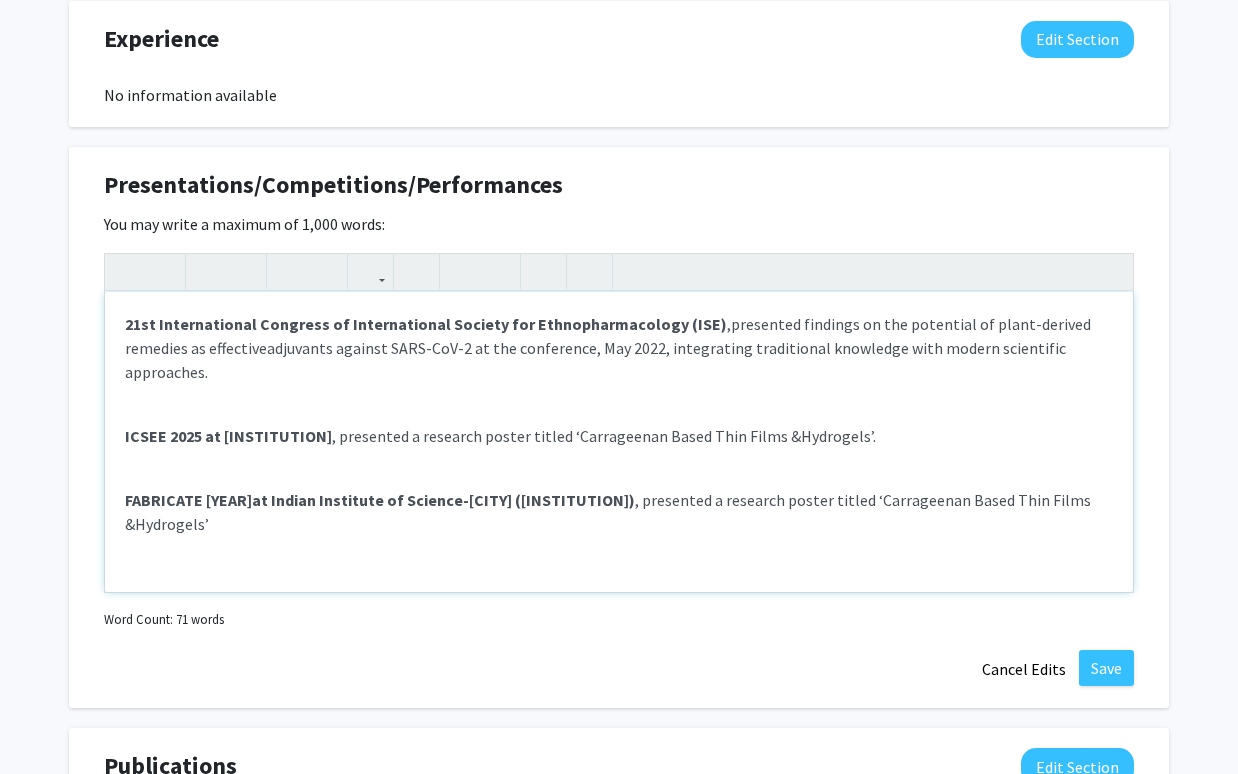 click on "FABRICATE 2025 at [INSTITUTION], presented a research poster titled ‘Carrageenan Based Thin Films &Hydrogels’" at bounding box center (619, 500) 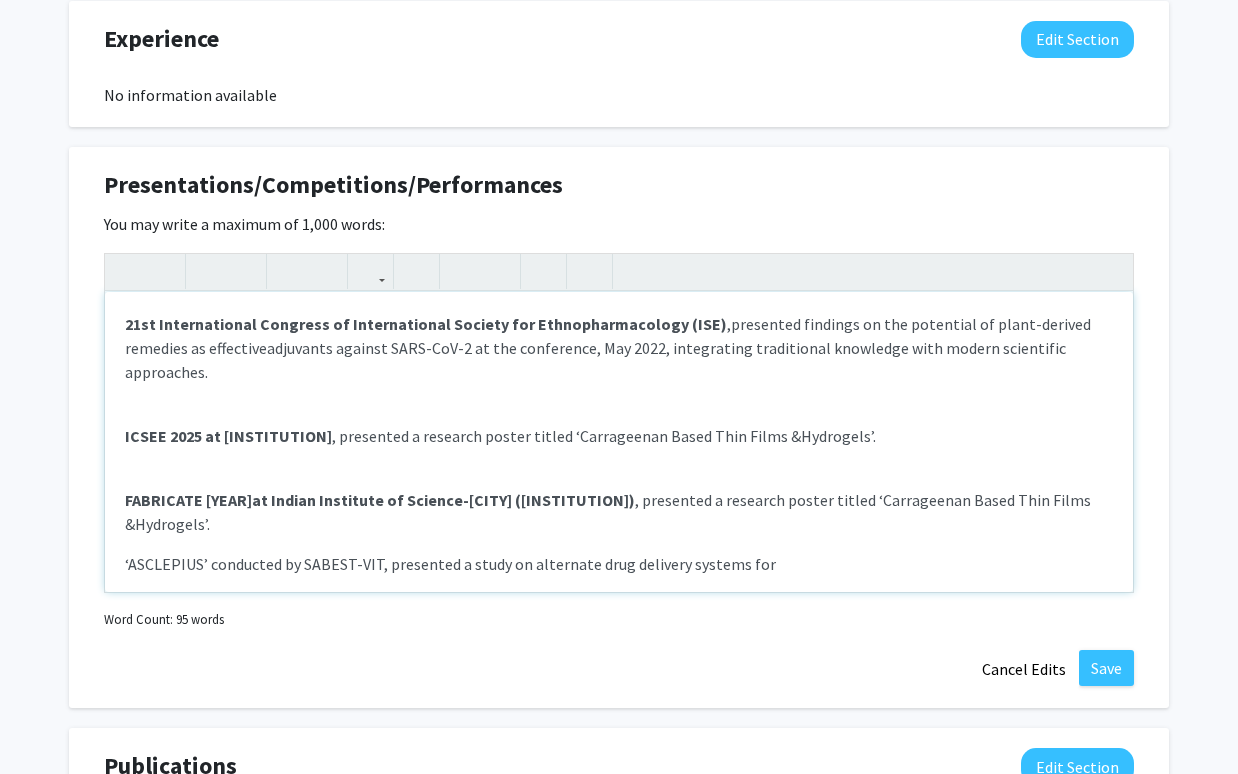 scroll, scrollTop: 12, scrollLeft: 0, axis: vertical 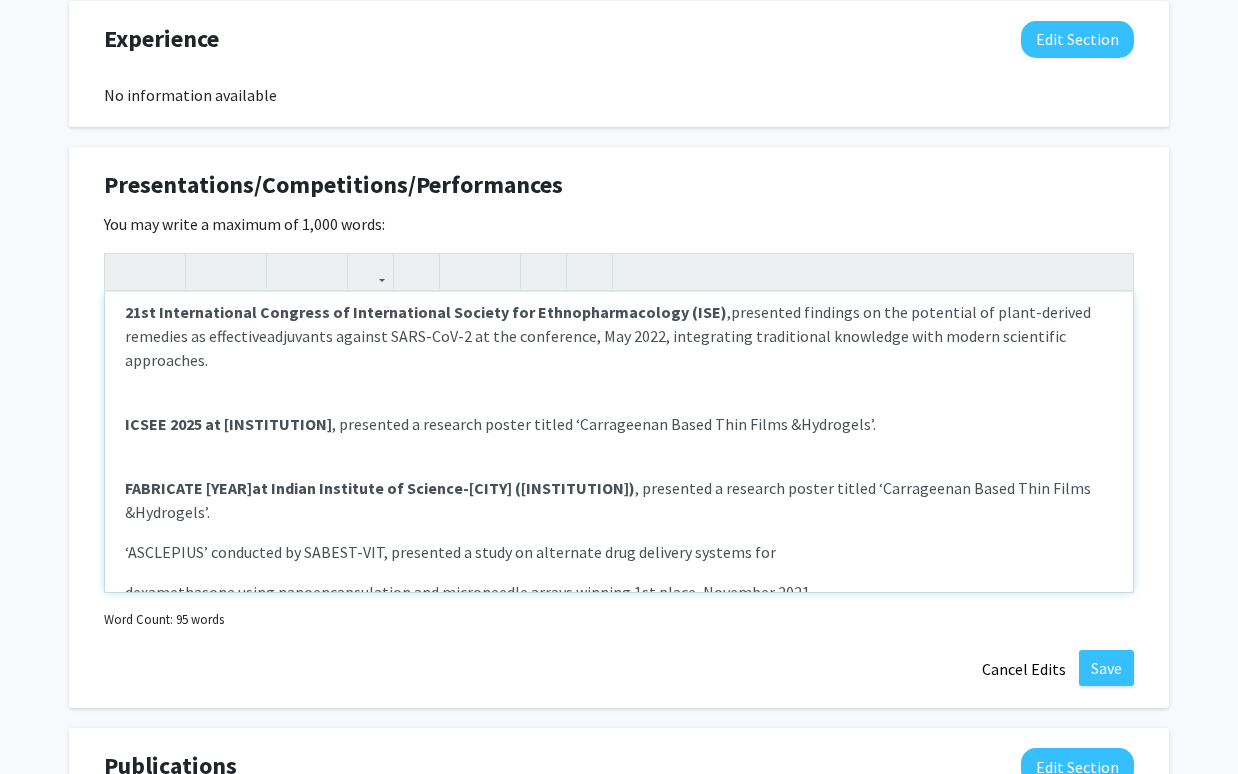 click on "dexamethasone using nanoencapsulation and microneedle arrays winning 1st place, November 2021" at bounding box center [467, 592] 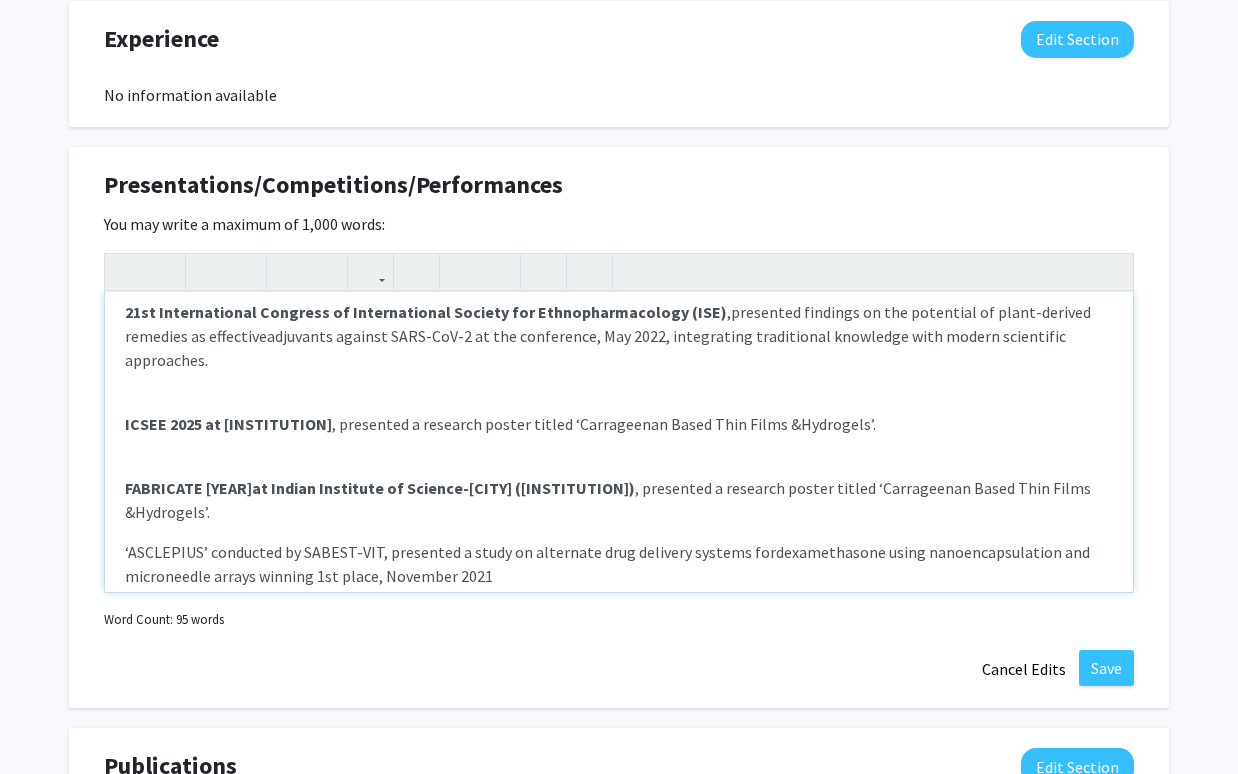scroll, scrollTop: 0, scrollLeft: 0, axis: both 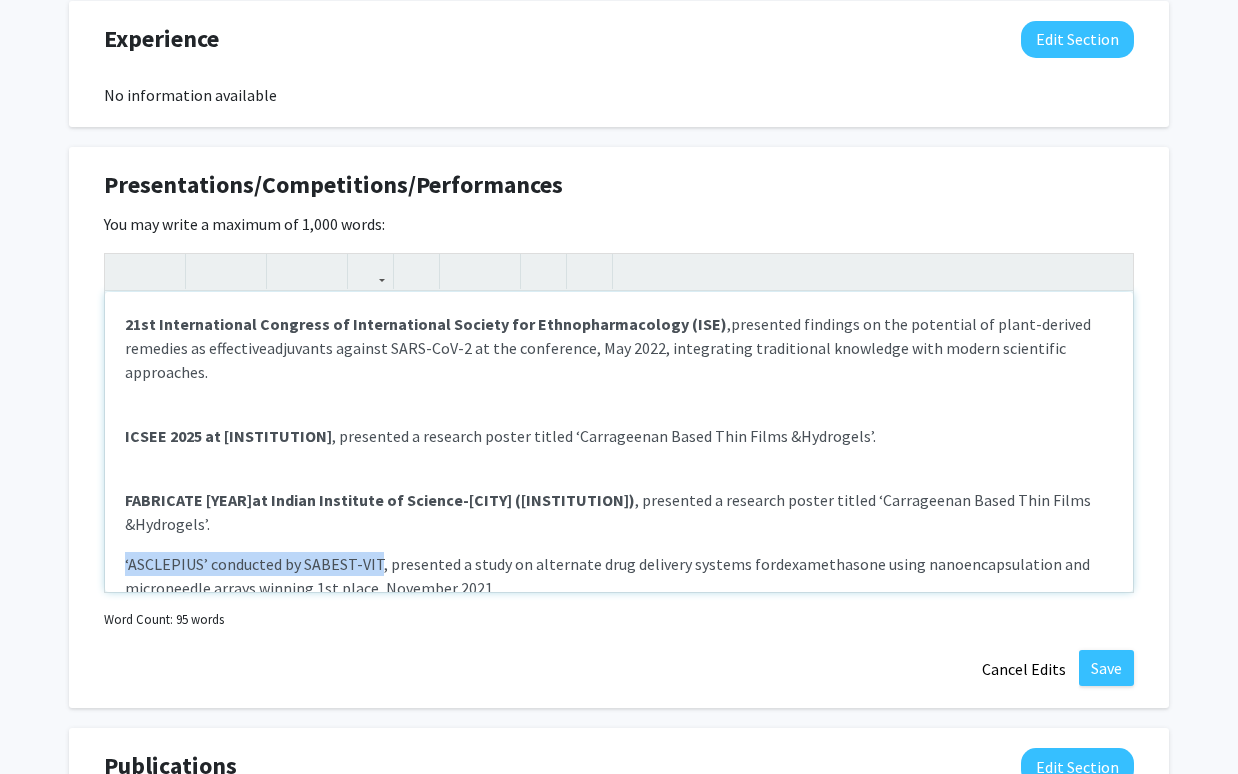drag, startPoint x: 124, startPoint y: 512, endPoint x: 377, endPoint y: 514, distance: 253.0079 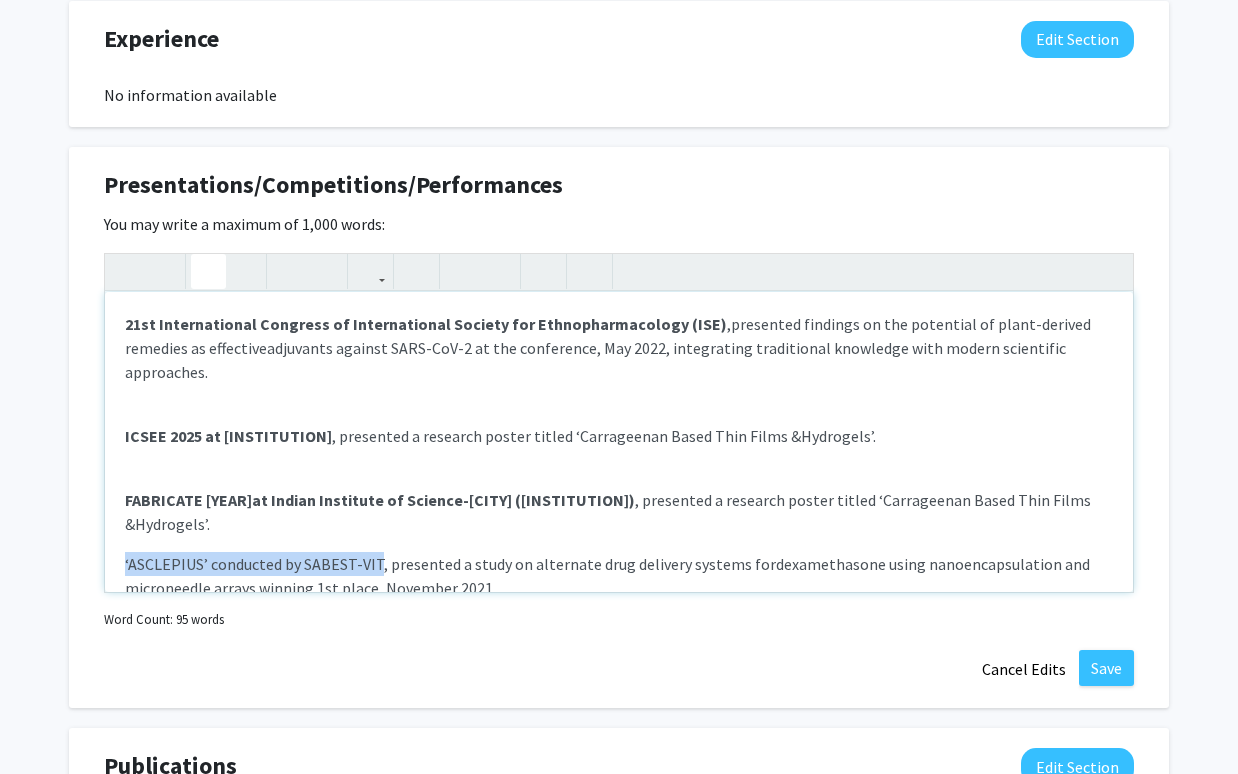 click 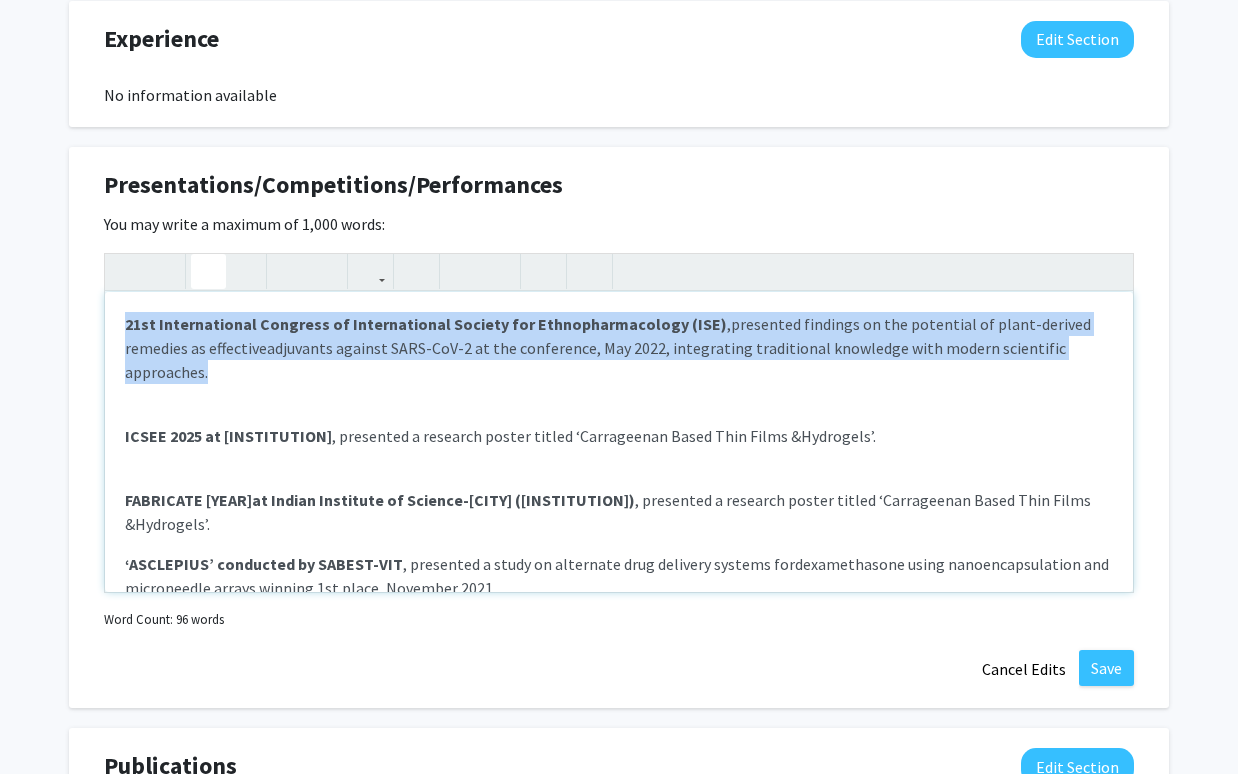 drag, startPoint x: 1081, startPoint y: 345, endPoint x: 188, endPoint y: 265, distance: 896.5763 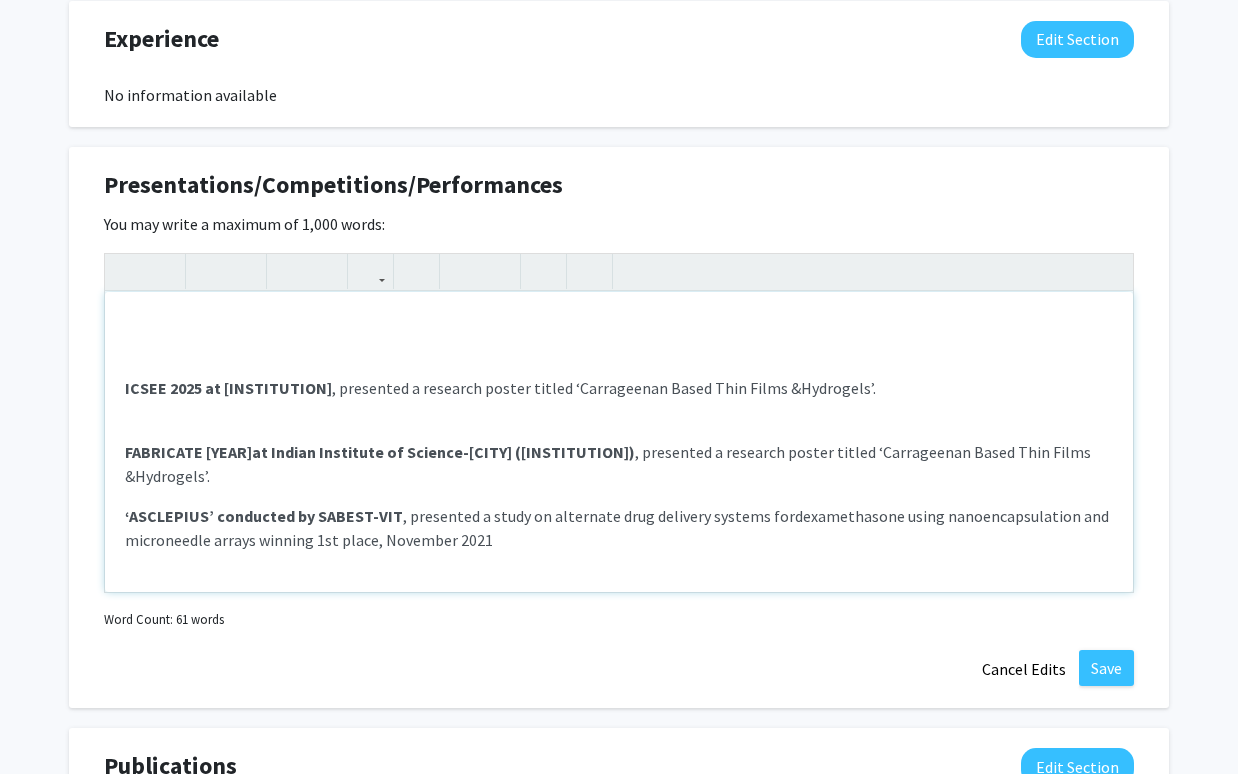 click on "ICSEE [YEAR] at [CITY] , presented a research poster titled ‘Carrageenan Based Thin Films & Hydrogels’. FABRICATE [YEAR]  at [INSTITUTION] , presented a research poster titled ‘Carrageenan Based Thin Films &Hydrogels’.  ‘ASCLEPIUS’ conducted by SABEST-VIT , presented a study on alternate drug delivery systems for  dexamethasone using nanoencapsulation and microneedle arrays winning 1st place, [DATE]" at bounding box center (619, 442) 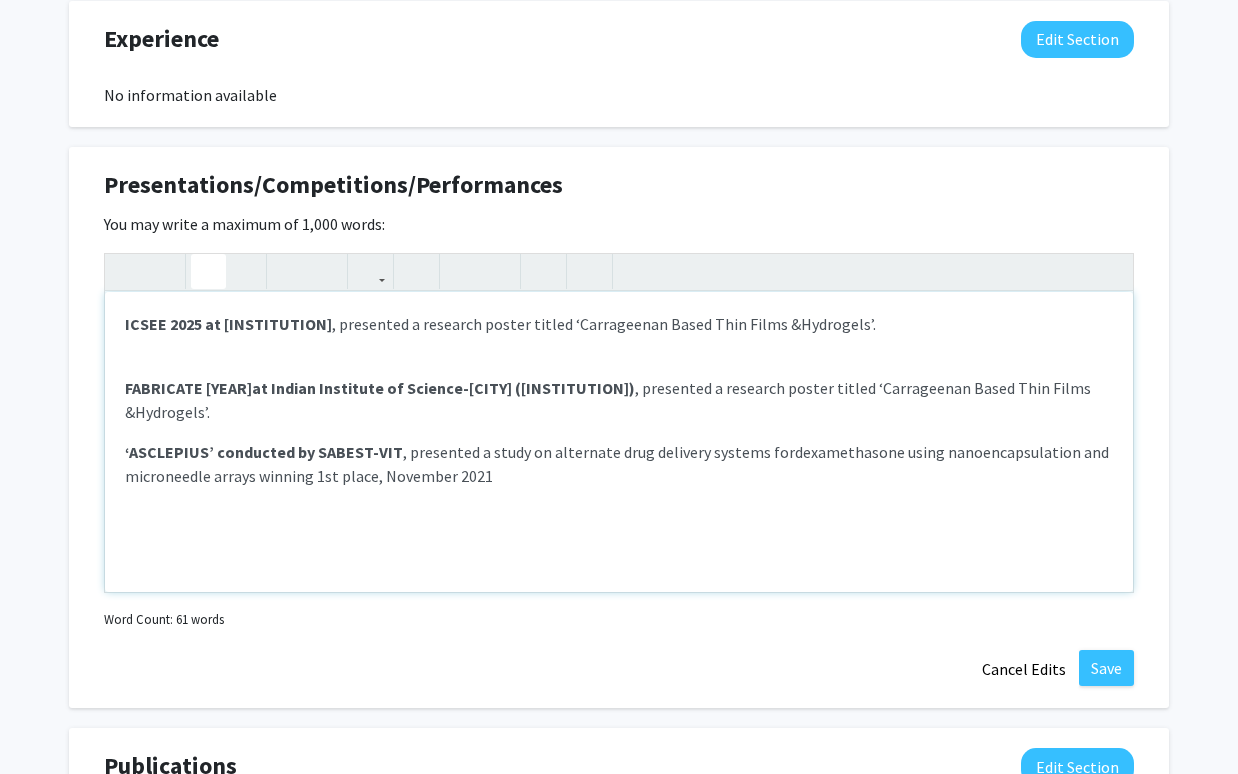 click on "FABRICATE 2025  at Indian Institute of Science-Madras (IIT-M) , presented a research poster titled ‘Carrageenan Based Thin Films &Hydrogels’." at bounding box center [619, 388] 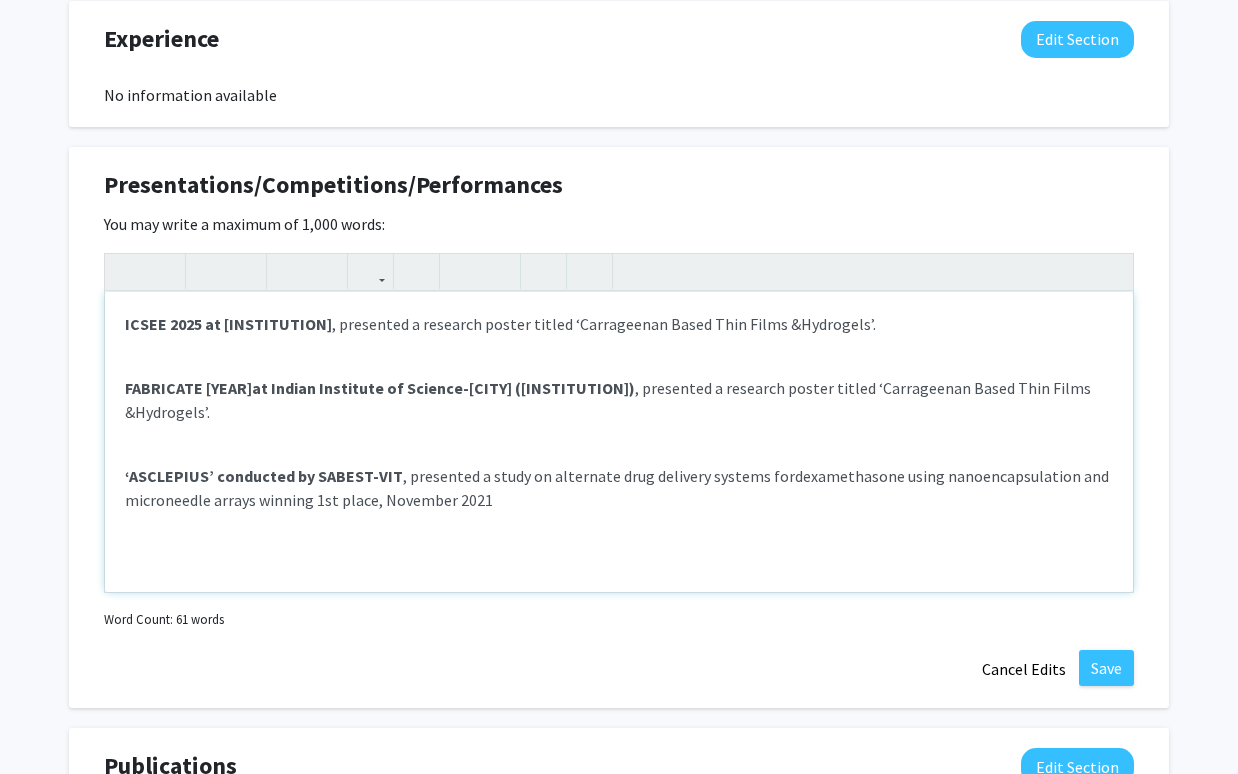click on "‘ASCLEPIUS’ conducted by SABEST-VIT , presented a study on alternate drug delivery systems for  dexamethasone using nanoencapsulation and microneedle arrays winning 1st place, [MONTH] [YEAR]" at bounding box center (619, 488) 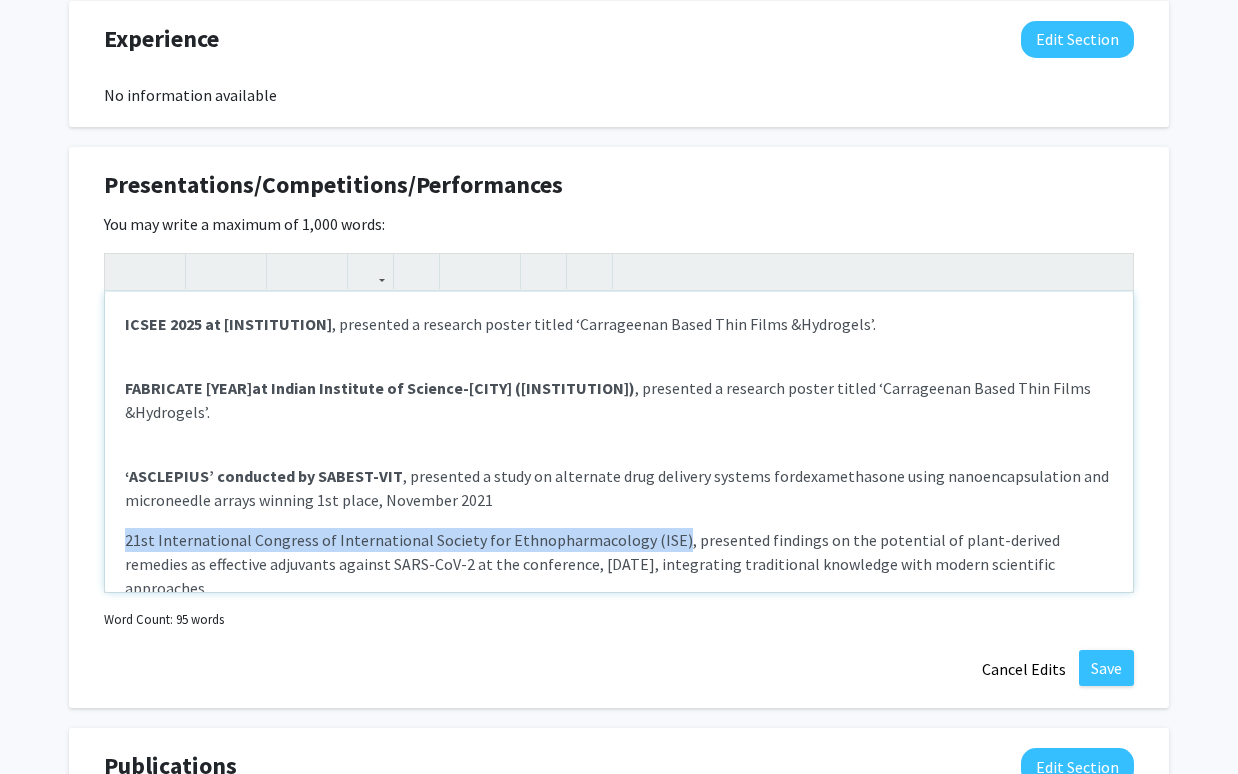 drag, startPoint x: 118, startPoint y: 519, endPoint x: 661, endPoint y: 512, distance: 543.0451 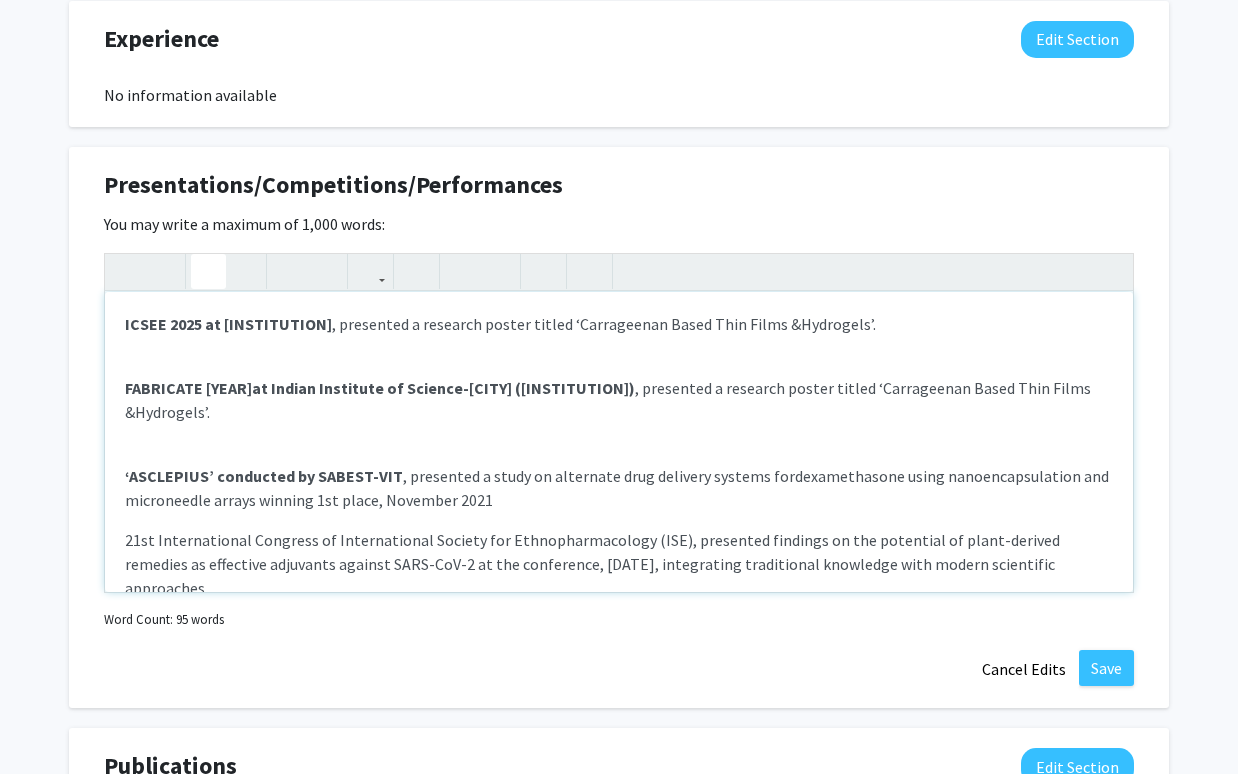 click 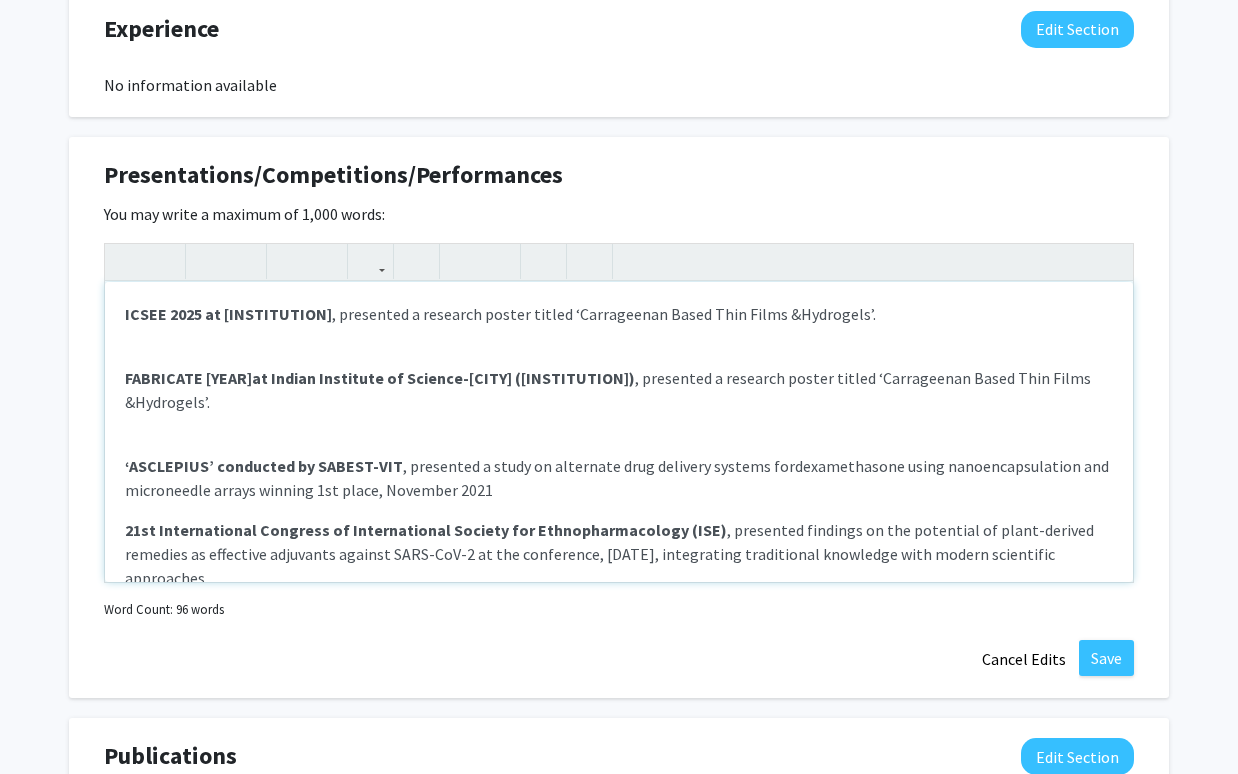 scroll, scrollTop: 1371, scrollLeft: 0, axis: vertical 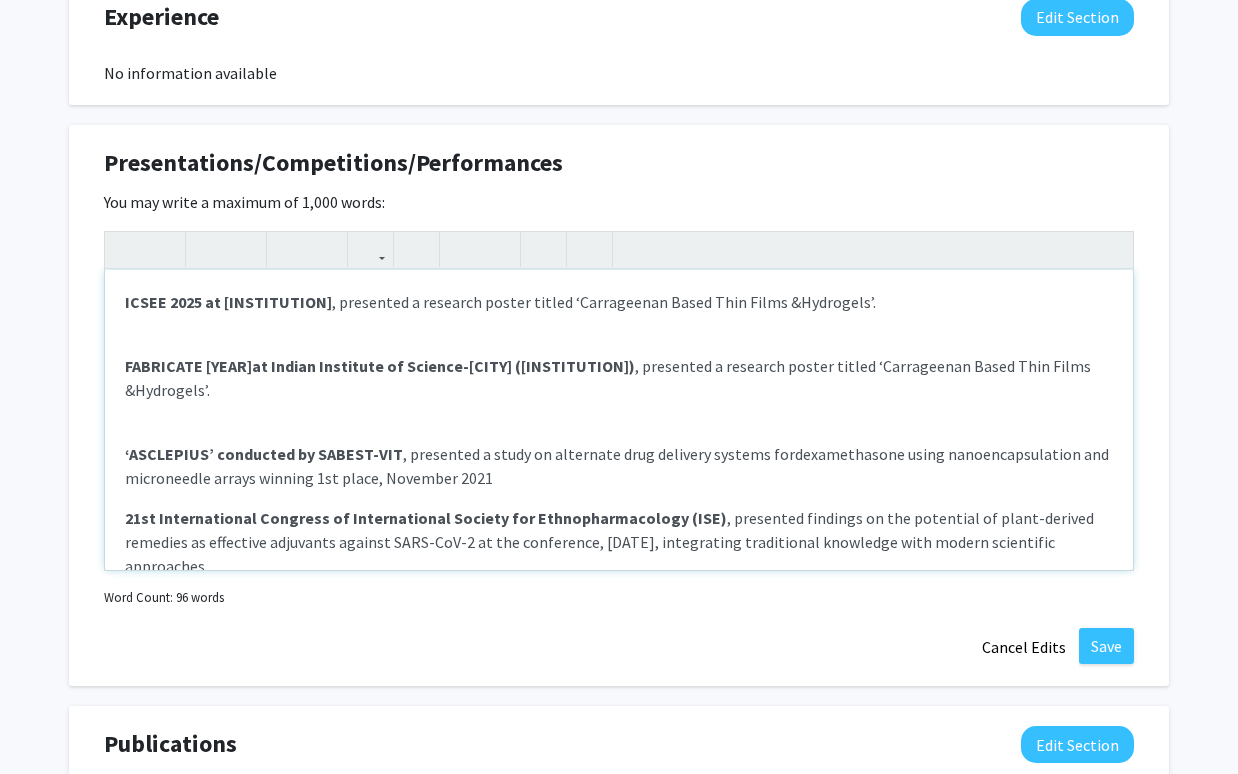 click on "ICSEE [YEAR] at BITS Goa , presented a research poster titled ‘Carrageenan Based Thin Films & Hydrogels’. FABRICATE [YEAR]  at Indian Institute of Science-Madras (IIT-M) , presented a research poster titled ‘Carrageenan Based Thin Films &Hydrogels’.  ‘ASCLEPIUS’ conducted by SABEST-VIT , presented a study on alternate drug delivery systems for  dexamethasone using nanoencapsulation and microneedle arrays winning 1st place, [DATE] 21st International Congress of International Society for Ethnopharmacology (ISE) , presented findings on the potential of plant-derived remedies as effective adjuvants against SARS-CoV-2 at the conference, [DATE], integrating traditional knowledge with modern scientific approaches." at bounding box center (619, 420) 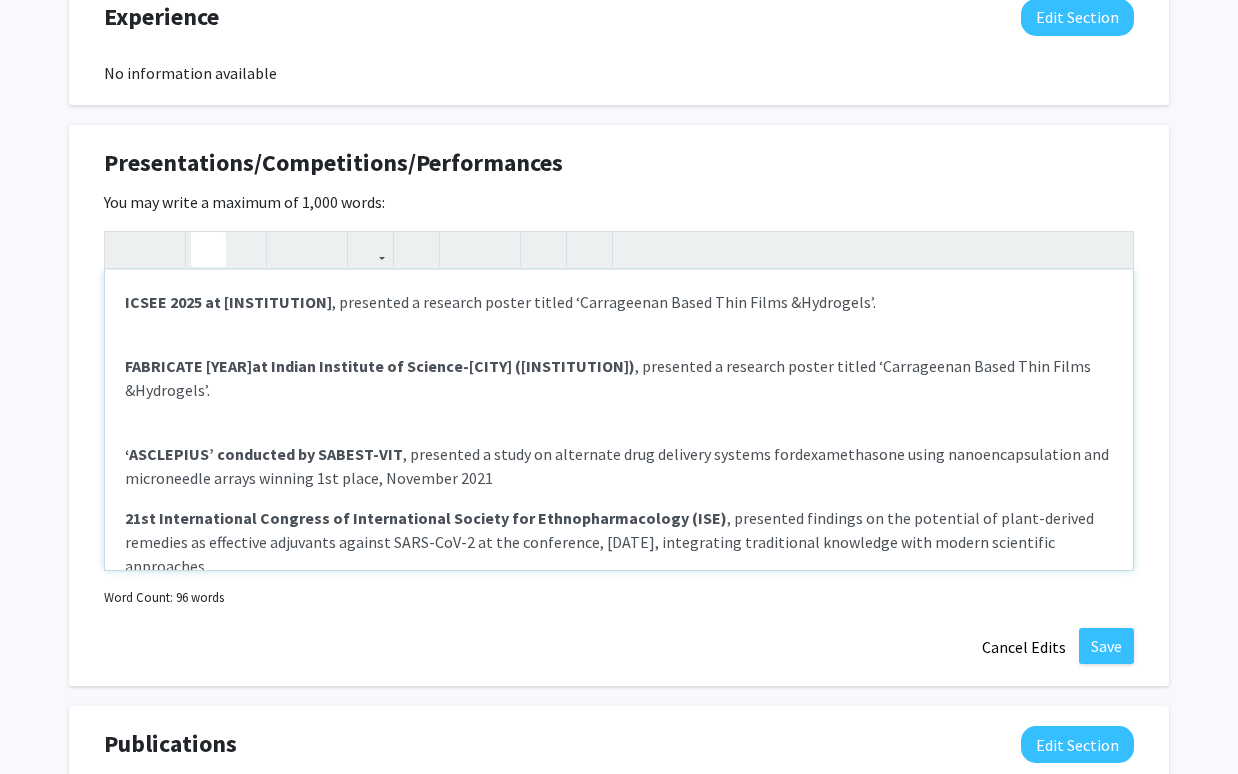 click on "ICSEE [YEAR] at BITS Goa , presented a research poster titled ‘Carrageenan Based Thin Films & Hydrogels’. FABRICATE [YEAR]  at Indian Institute of Science-Madras (IIT-M) , presented a research poster titled ‘Carrageenan Based Thin Films &Hydrogels’.  ‘ASCLEPIUS’ conducted by SABEST-VIT , presented a study on alternate drug delivery systems for  dexamethasone using nanoencapsulation and microneedle arrays winning 1st place, [DATE] 21st International Congress of International Society for Ethnopharmacology (ISE) , presented findings on the potential of plant-derived remedies as effective adjuvants against SARS-CoV-2 at the conference, [DATE], integrating traditional knowledge with modern scientific approaches." at bounding box center (619, 420) 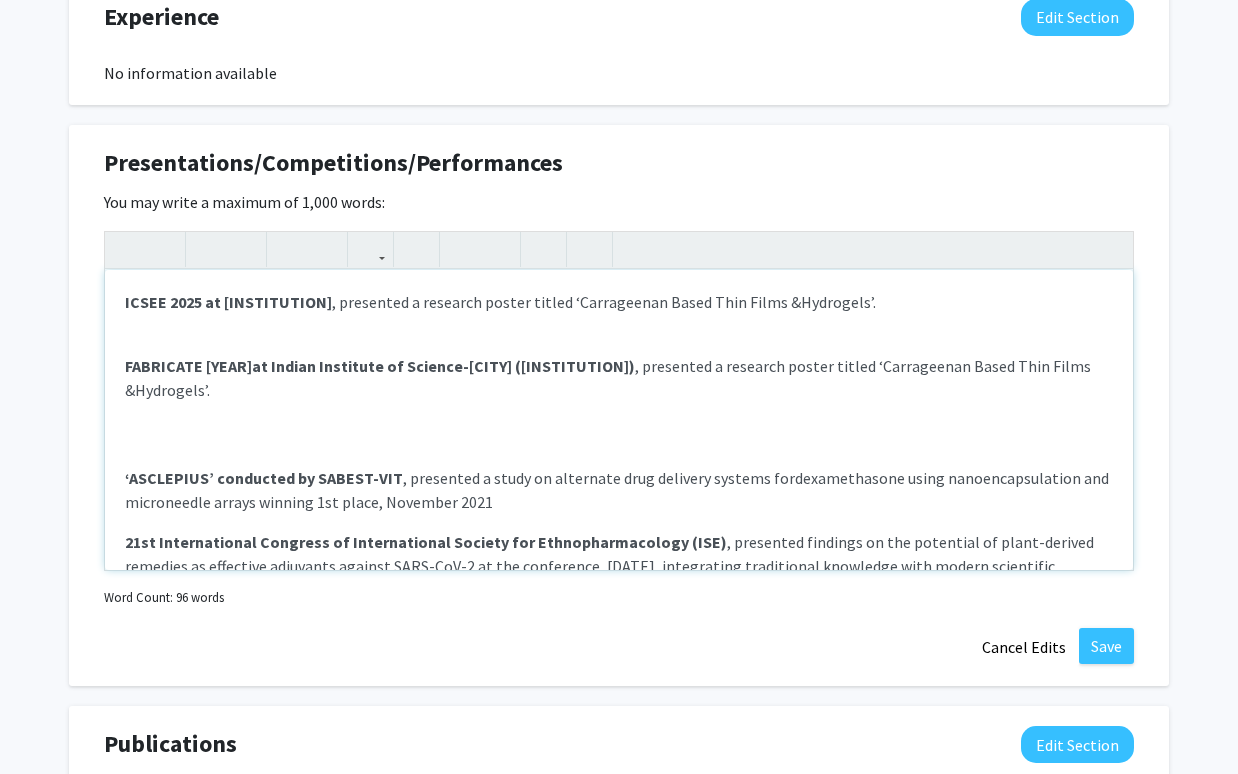 click on "ICSEE [YEAR] at BITS Goa , presented a research poster titled ‘Carrageenan Based Thin Films & Hydrogels’. FABRICATE [YEAR]  at [INSTITUTION] , presented a research poster titled ‘Carrageenan Based Thin Films &Hydrogels’. ‘ASCLEPIUS’ conducted by SABEST-VIT , presented a study on alternate drug delivery systems for  dexamethasone using nanoencapsulation and microneedle arrays winning 1st place, [MONTH] [YEAR] [DATE] International Congress of International Society for Ethnopharmacology (ISE) , presented findings on the potential of plant-derived remedies as effective adjuvants against SARS-CoV-2 at the conference, [MONTH] [YEAR], integrating traditional knowledge with modern scientific approaches." at bounding box center [619, 420] 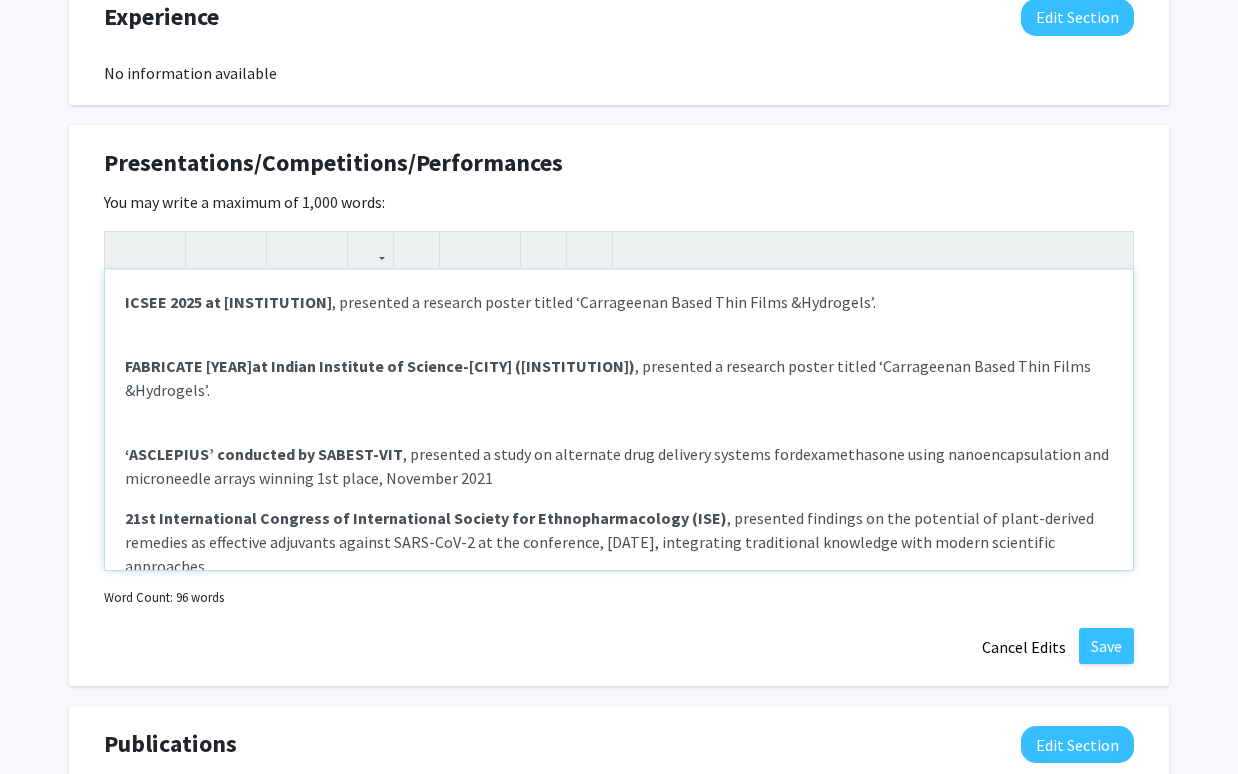 click on "‘ASCLEPIUS’ conducted by SABEST-VIT , presented a study on alternate drug delivery systems for  dexamethasone using nanoencapsulation and microneedle arrays winning 1st place, [MONTH] [YEAR]" at bounding box center [619, 466] 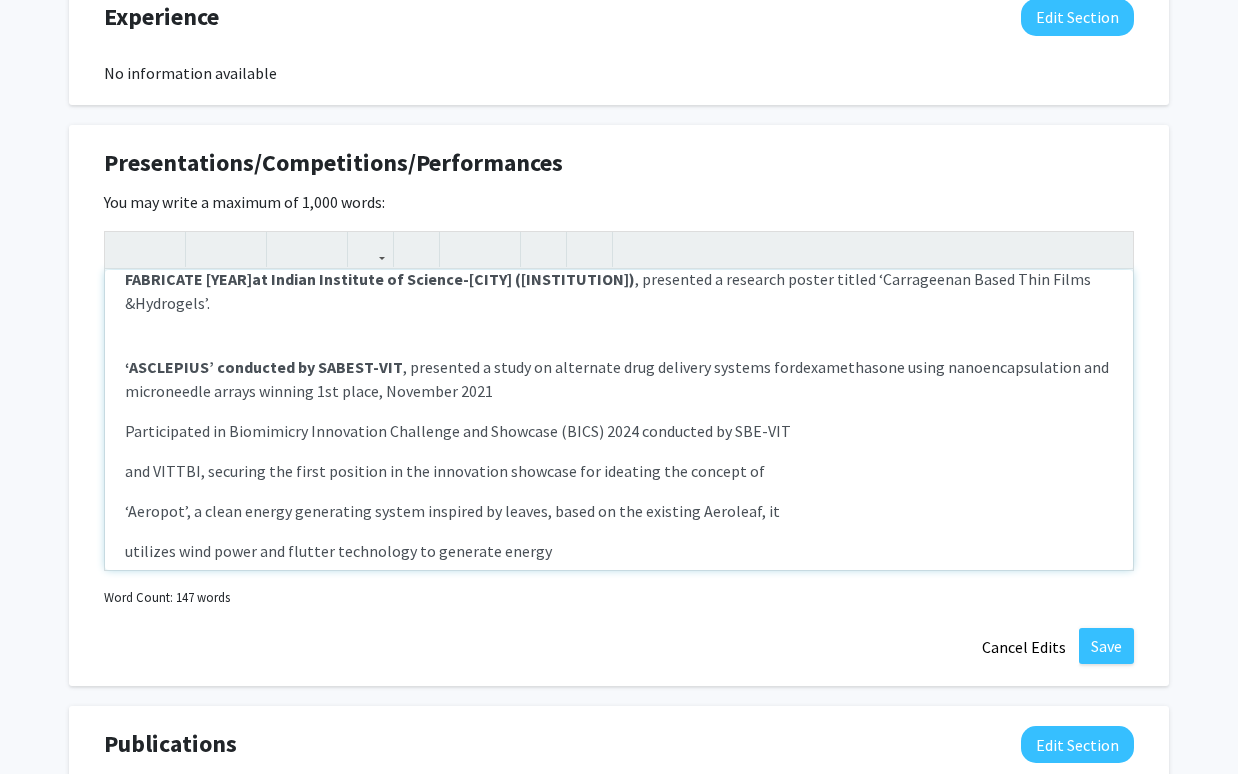 scroll, scrollTop: 90, scrollLeft: 0, axis: vertical 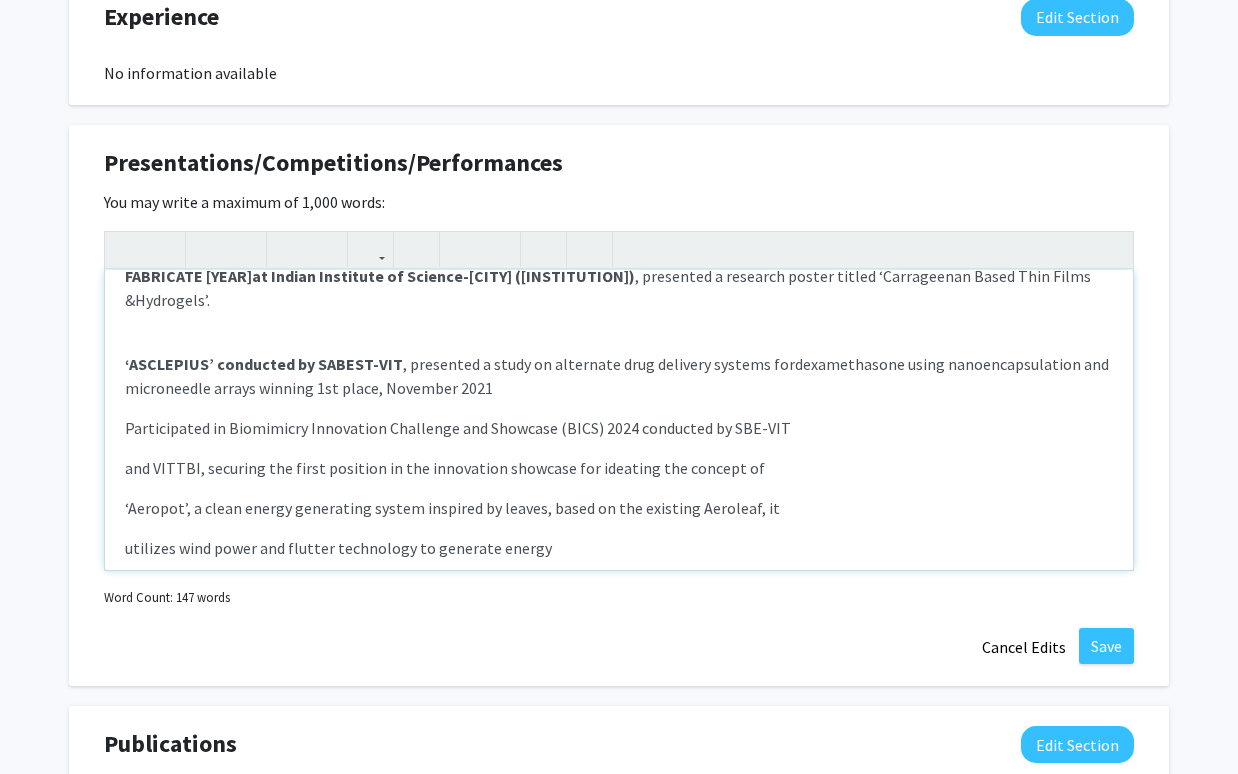 click on "and VITTBI, securing the first position in the innovation showcase for ideating the concept of" at bounding box center (445, 468) 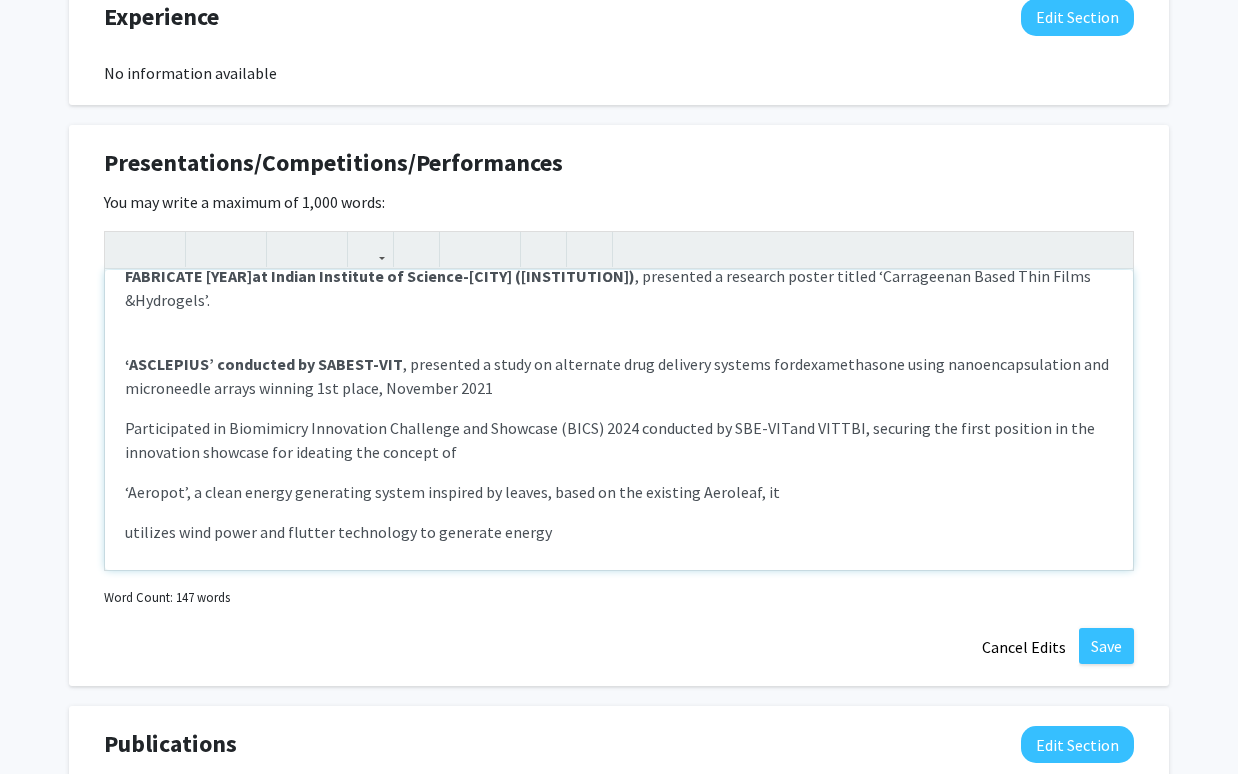 click on "‘Aeropot’, a clean energy generating system inspired by leaves, based on the existing Aeroleaf, it" at bounding box center [452, 492] 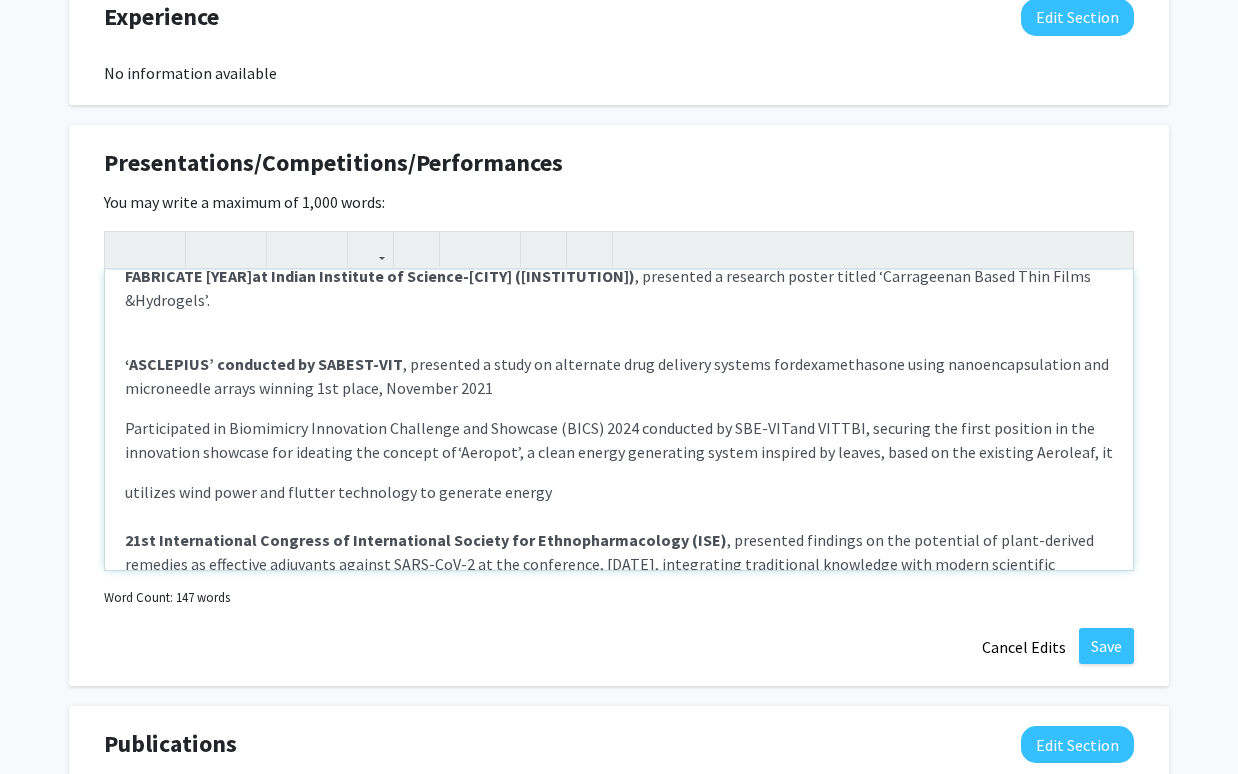 click on "ICSEE 2025 at BITS Goa , presented a research poster titled ‘Carrageenan Based Thin Films & Hydrogels’. FABRICATE 2025 at Indian Institute of Science-Madras (IIT-M) , presented a research poster titled ‘Carrageenan Based Thin Films &Hydrogels’. ‘ASCLEPIUS’ conducted by SABEST-VIT , presented a study on alternate drug delivery systems for dexamethasone using nanoencapsulation and microneedle arrays winning 1st place, [MONTH] [YEAR] Participated in Biomimicry Innovation Challenge and Showcase (BICS) 2024 conducted by SBE-VIT and VITTBI, securing the first position in the innovation showcase for ideating the concept of ‘Aeropot’, a clean energy generating system inspired by leaves, based on the existing Aeroleaf, it utilizes wind power and flutter technology to generate energy 21st International Congress of International Society for Ethnopharmacology (ISE)" at bounding box center [619, 420] 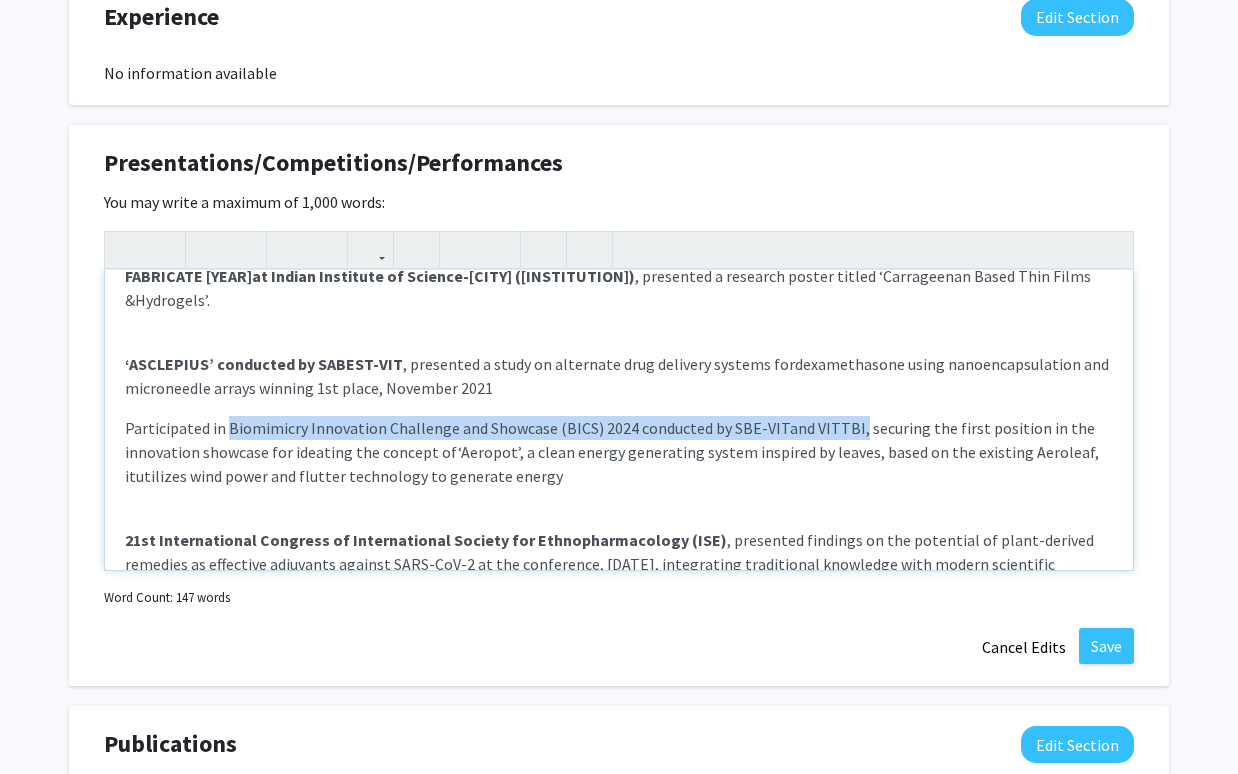 drag, startPoint x: 227, startPoint y: 404, endPoint x: 852, endPoint y: 404, distance: 625 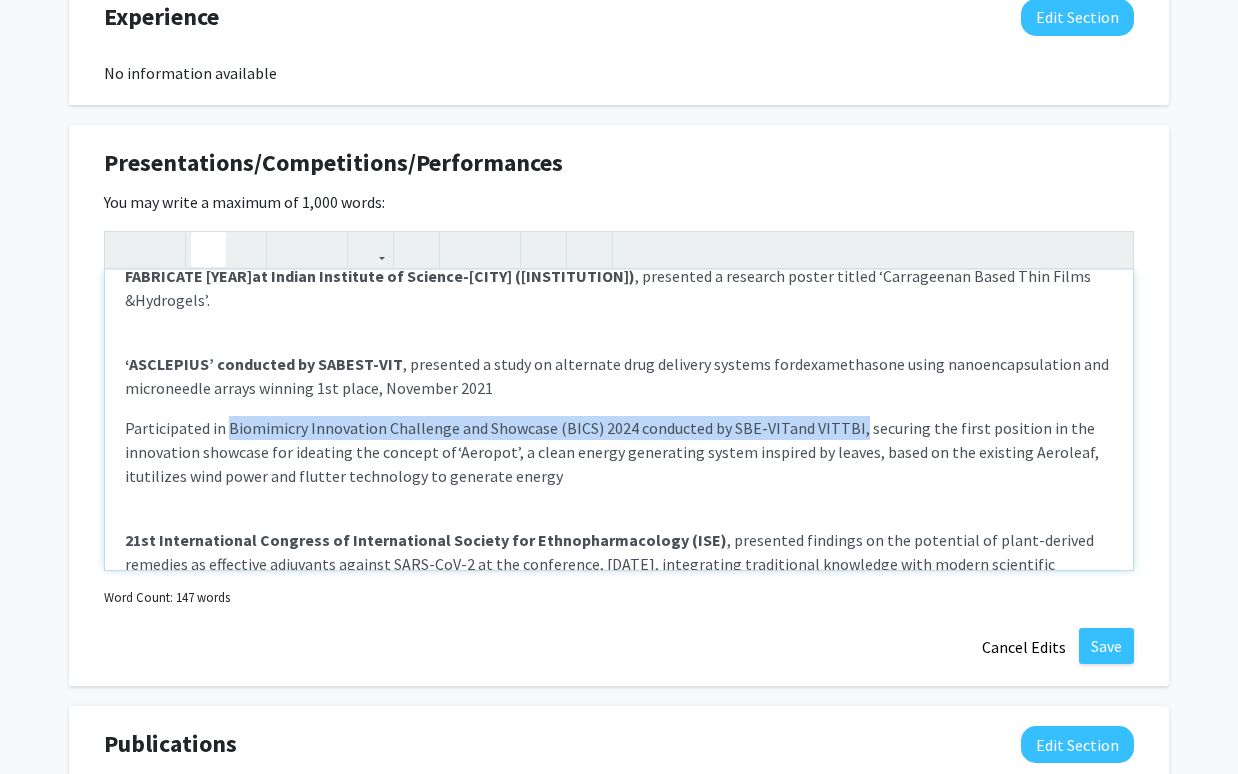click 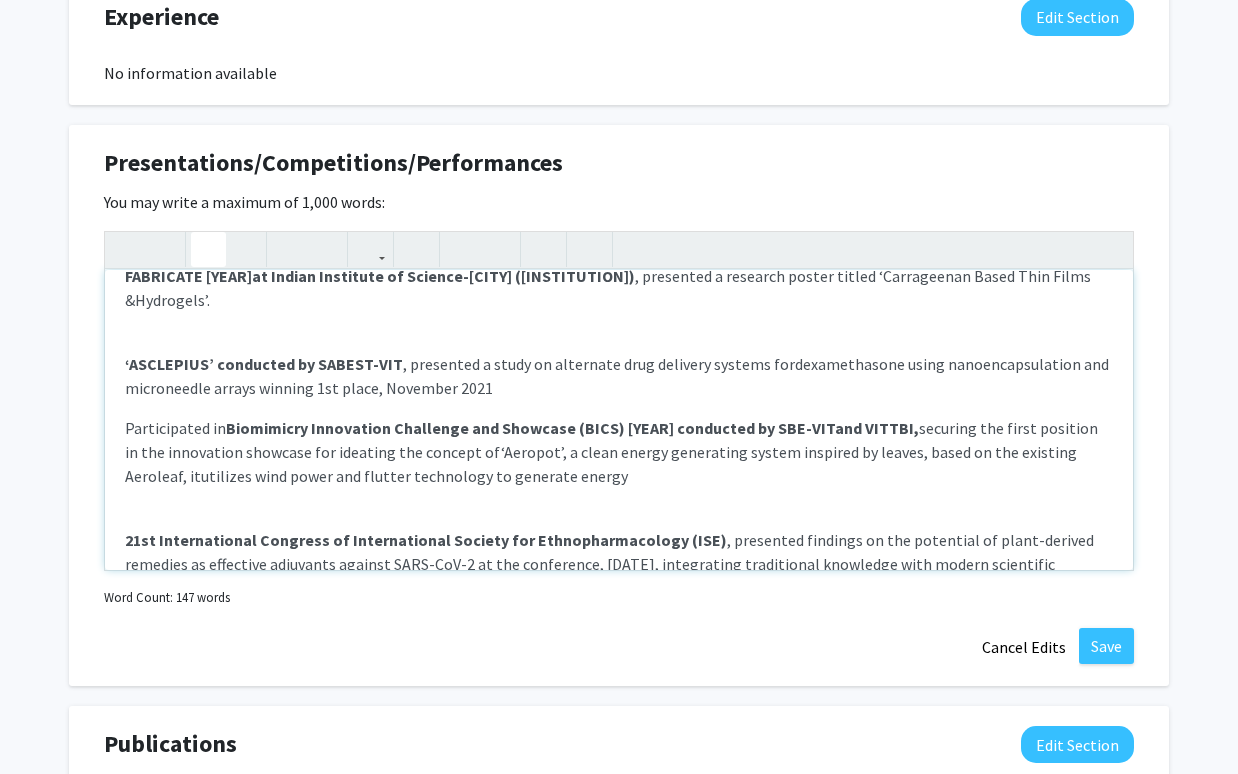 click on "ICSEE 2025 at BITS Goa , presented a research poster titled ‘Carrageenan Based Thin Films & Hydrogels’. FABRICATE 2025 at Indian Institute of Science-Madras (IIT-M) , presented a research poster titled ‘Carrageenan Based Thin Films &Hydrogels’. ‘ASCLEPIUS’ conducted by SABEST-VIT , presented a study on alternate drug delivery systems for dexamethasone using nanoencapsulation and microneedle arrays winning 1st place, [MONTH] [YEAR] Participated in Biomimicry Innovation Challenge and Showcase (BICS) 2024 conducted by SBE-VIT and VITTBI, securing the first position in the innovation showcase for ideating the concept of ‘Aeropot’, a clean energy generating system inspired by leaves, based on the existing Aeroleaf, it utilizes wind power and flutter technology to generate energy 21st International Congress of International Society for Ethnopharmacology (ISE)" at bounding box center (619, 420) 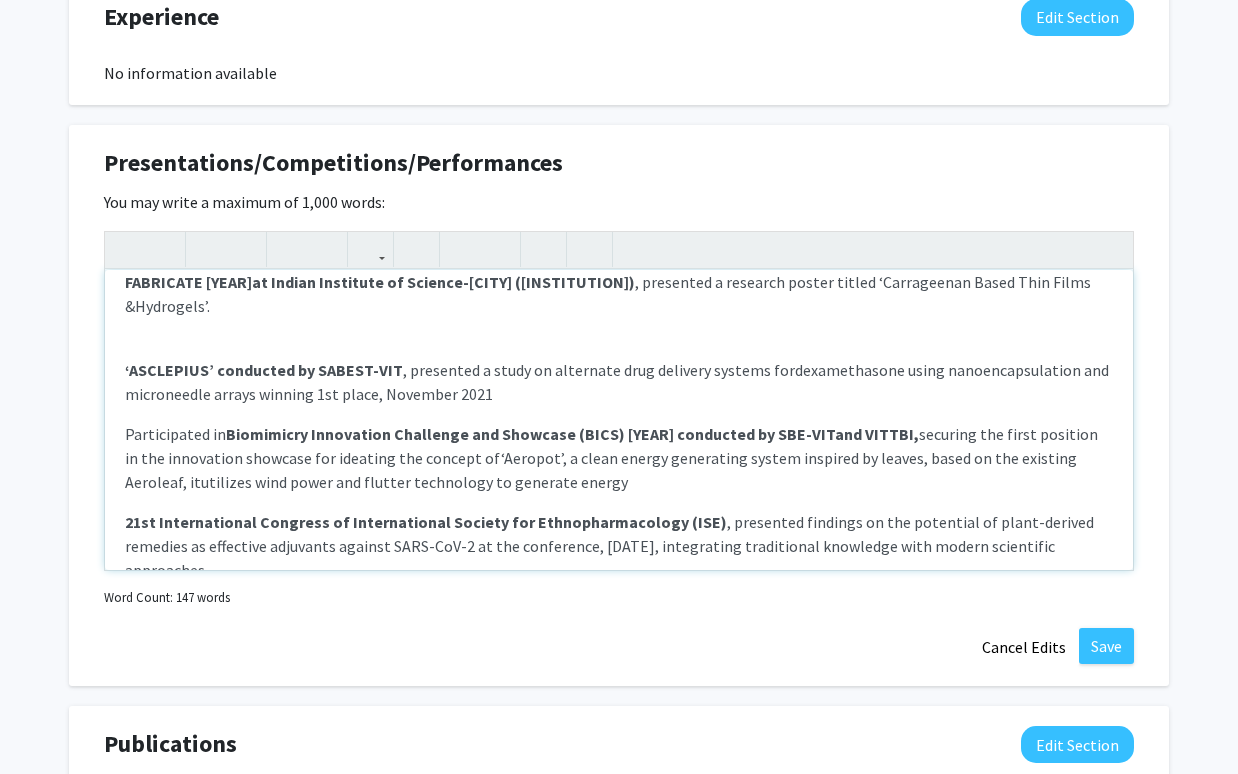 scroll, scrollTop: 55, scrollLeft: 0, axis: vertical 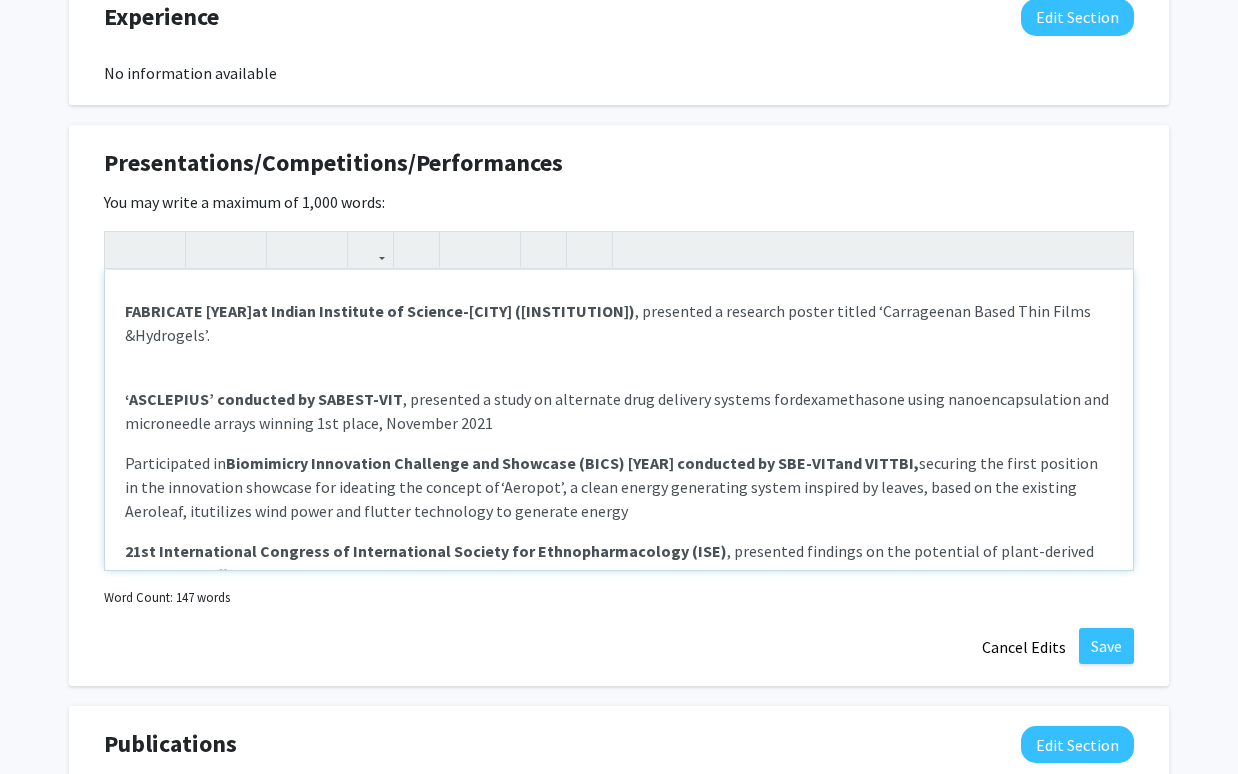 click on "ICSEE 2025 at BITS Goa , presented a research poster titled ‘Carrageenan Based Thin Films & Hydrogels’. FABRICATE 2025 at Indian Institute of Science-Madras (IIT-M) , presented a research poster titled ‘Carrageenan Based Thin Films &Hydrogels’. ‘ASCLEPIUS’ conducted by SABEST-VIT , presented a study on alternate drug delivery systems for dexamethasone using nanoencapsulation and microneedle arrays winning 1st place, [MONTH] [YEAR] Participated in Biomimicry Innovation Challenge and Showcase (BICS) 2024 conducted by SBE-VIT and VITTBI, securing the first position in the innovation showcase for ideating the concept of ‘Aeropot’, a clean energy generating system inspired by leaves, based on the existing Aeroleaf, it utilizes wind power and flutter technology to generate energy 21st International Congress of International Society for Ethnopharmacology (ISE)" at bounding box center [619, 420] 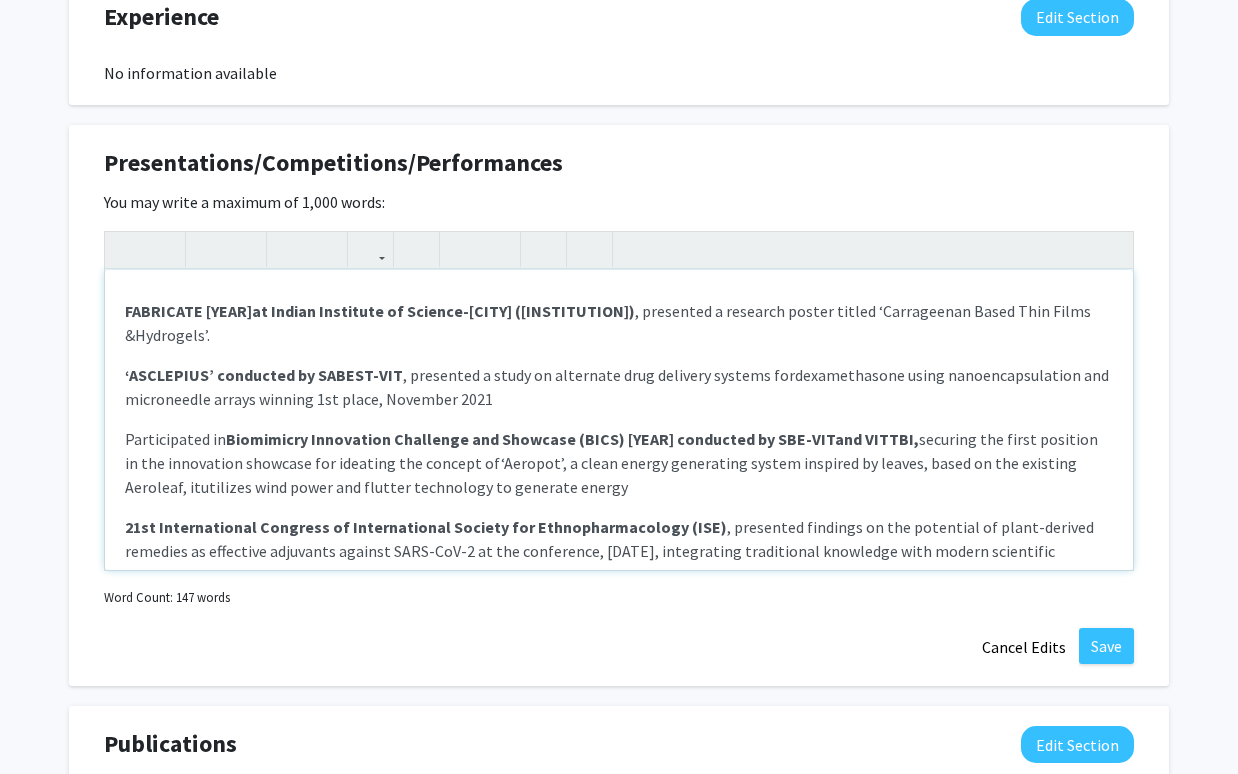 scroll, scrollTop: 0, scrollLeft: 0, axis: both 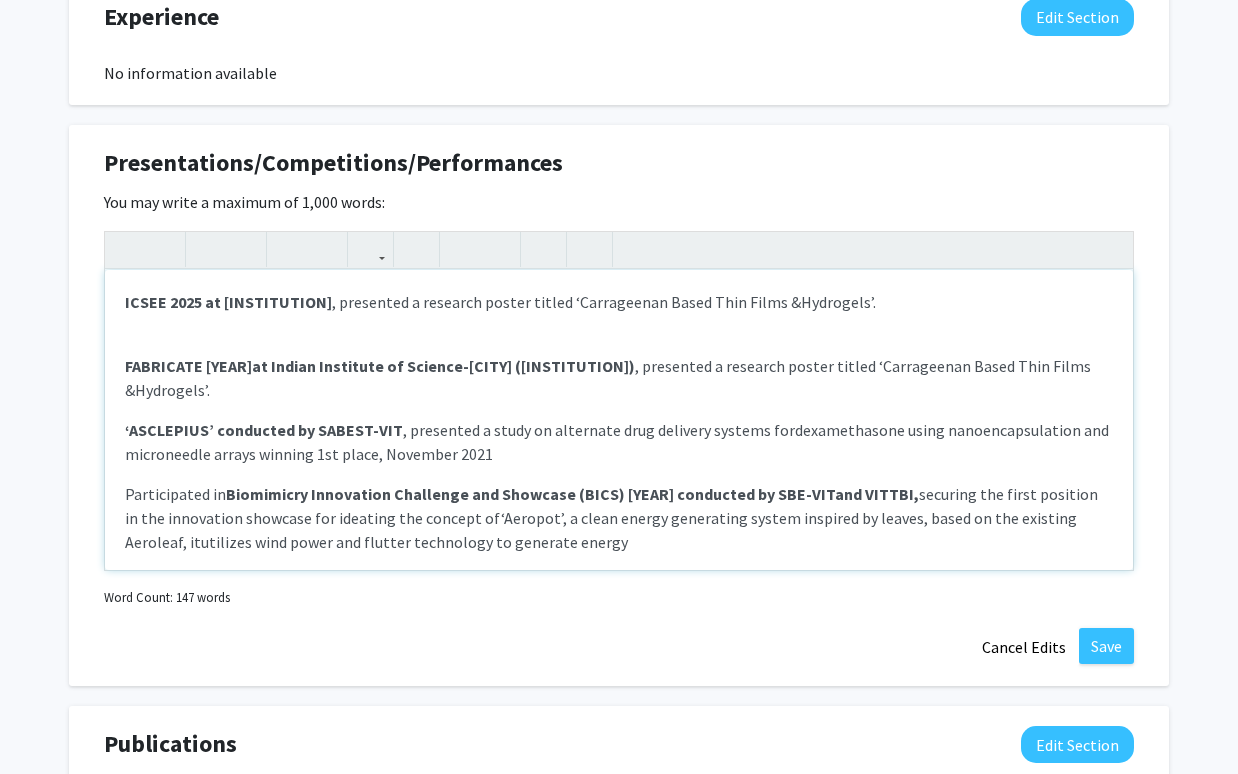click on "FABRICATE 2025  at Indian Institute of Science-Madras (IIT-M) , presented a research poster titled ‘Carrageenan Based Thin Films &Hydrogels’." at bounding box center (619, 366) 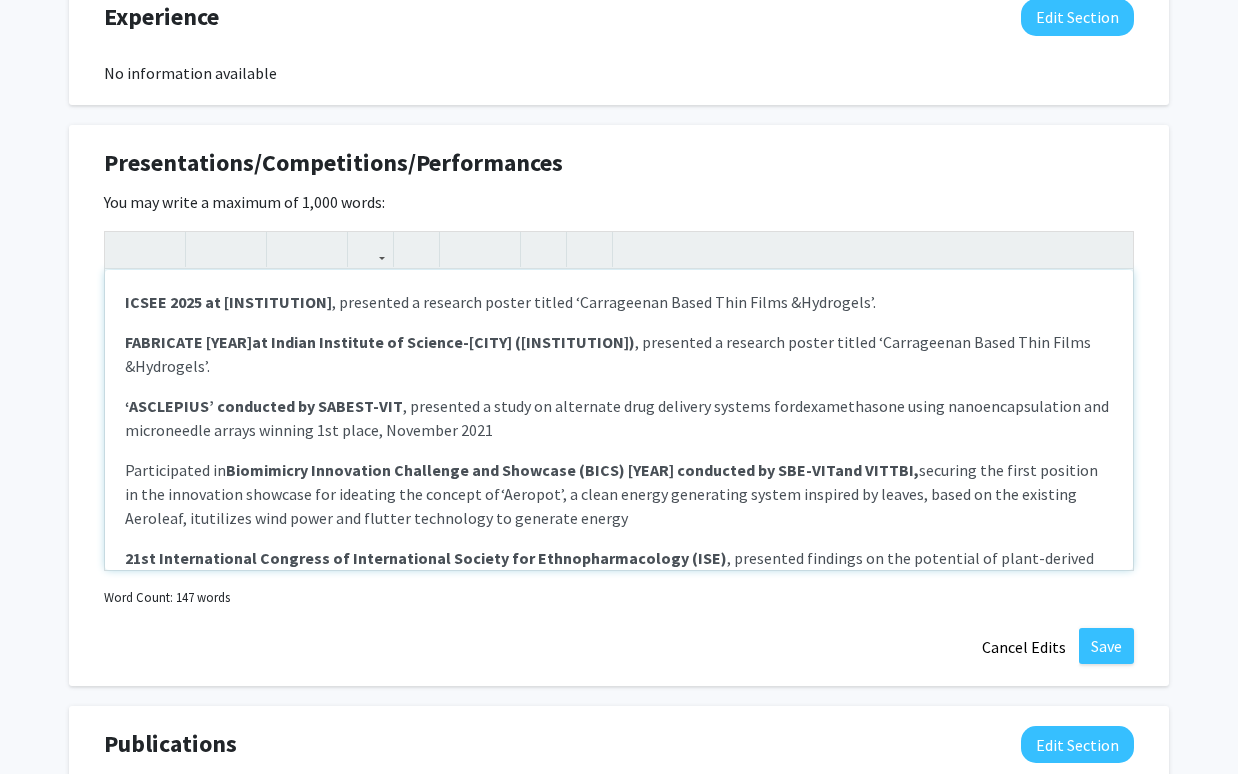 click on "Participated in  Biomimicry Innovation Challenge and Showcase (BICS) [YEAR] conducted by SBE-[INSTITUTION]&nbsp; and VITTBI,  securing the first position in the innovation showcase for ideating the concept of&nbsp;‘Aeropot’, a clean energy generating system inspired by leaves, based on the existing Aeroleaf, it&nbsp;utilizes wind power and flutter technology to generate energy" at bounding box center (619, 494) 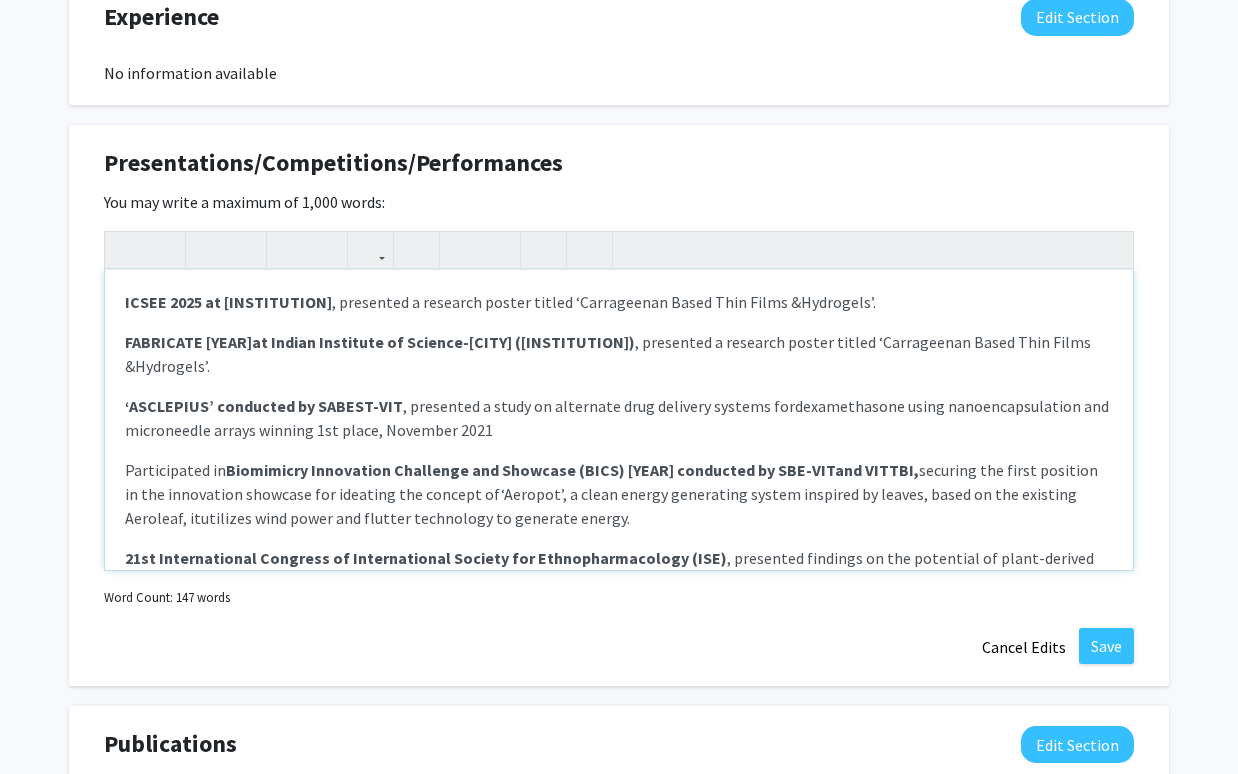click on "‘ASCLEPIUS’ conducted by SABEST-VIT , presented a study on alternate drug delivery systems for  dexamethasone using nanoencapsulation and microneedle arrays winning 1st place, [MONTH] [YEAR]" at bounding box center (619, 418) 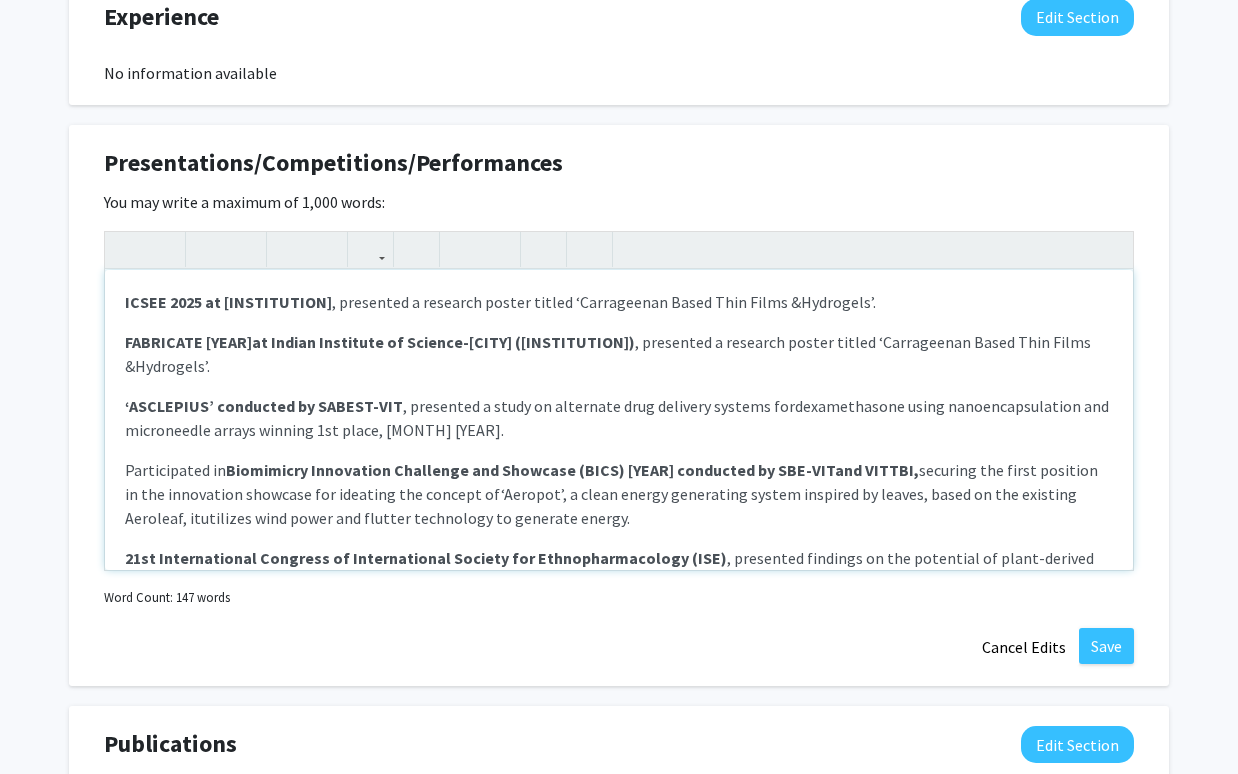type on "<l><ipsu dolor="sita-cons: 8adi;"><elitse>DOEIU 4247 te INCI Utl</etdolo>, magnaaliq e adminimv quisno exerci ‘Ullamcolabo Nisia Exea Commo &con;</duis><aute irure="inre-volu: 5vel;">Essecillu’.</fugi></n><p><exce sinto="cupi-nonp: 9sun;"><culpaq>OFFICIADE 3544 mo Animid Estlaboru pe Undeomn-Istena (ERR-V)</accusa>, doloremqu l totamrem aperia eaquei ‘Quaeabilloi Verit Quas Archi &bea;Vitaedict’.</expl></n><e><ipsa quiav="aspe-auto: 7fug;"><conseq>‘MAGNIDOLO’ eosration se NESCIU-NEQ</porroq>, doloremad n eiusm te inciduntm quae etiammin solutan eli&opti;</cumq><nihi imped="quop-face: 7pos;">assumendarepe tempo autemquibusdamoff deb rerumnecess saepee volupta 9re recus, Itaqueea 3337.</hict></s><d><reic volup="maio-alia: 5per;"><dolo asper="repe-mini: 9nos;">Exercitation ul <corpor>Suscipitla Aliquidcom Consequat qui Maximemo (MOLE) 2029 harumquid re FAC-EXP&dist;</namlib></temp></cums><nobi elige="opti-cumq: 8nih;"><impedi>min QUODMA,</placea> facerepo omn lorem ipsumdol si ame consectetu adipisci eli sedd..." 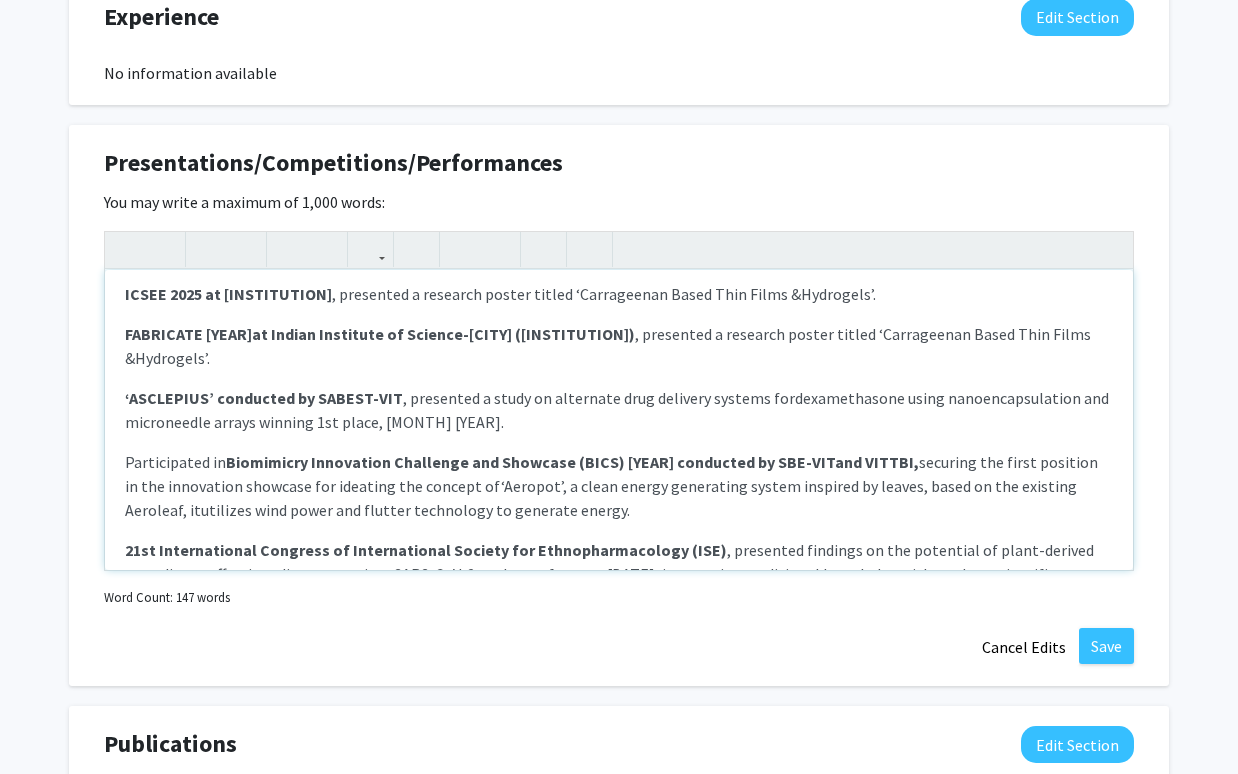 scroll, scrollTop: 0, scrollLeft: 0, axis: both 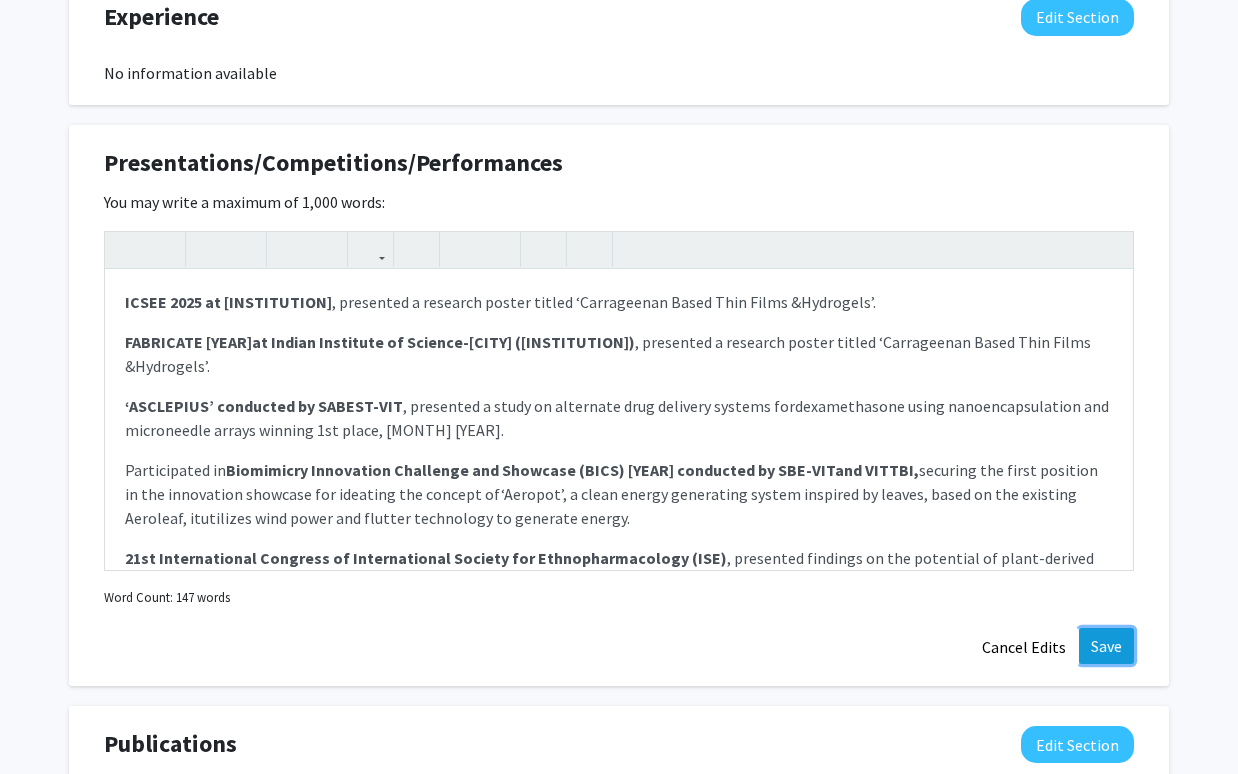 click on "Save" 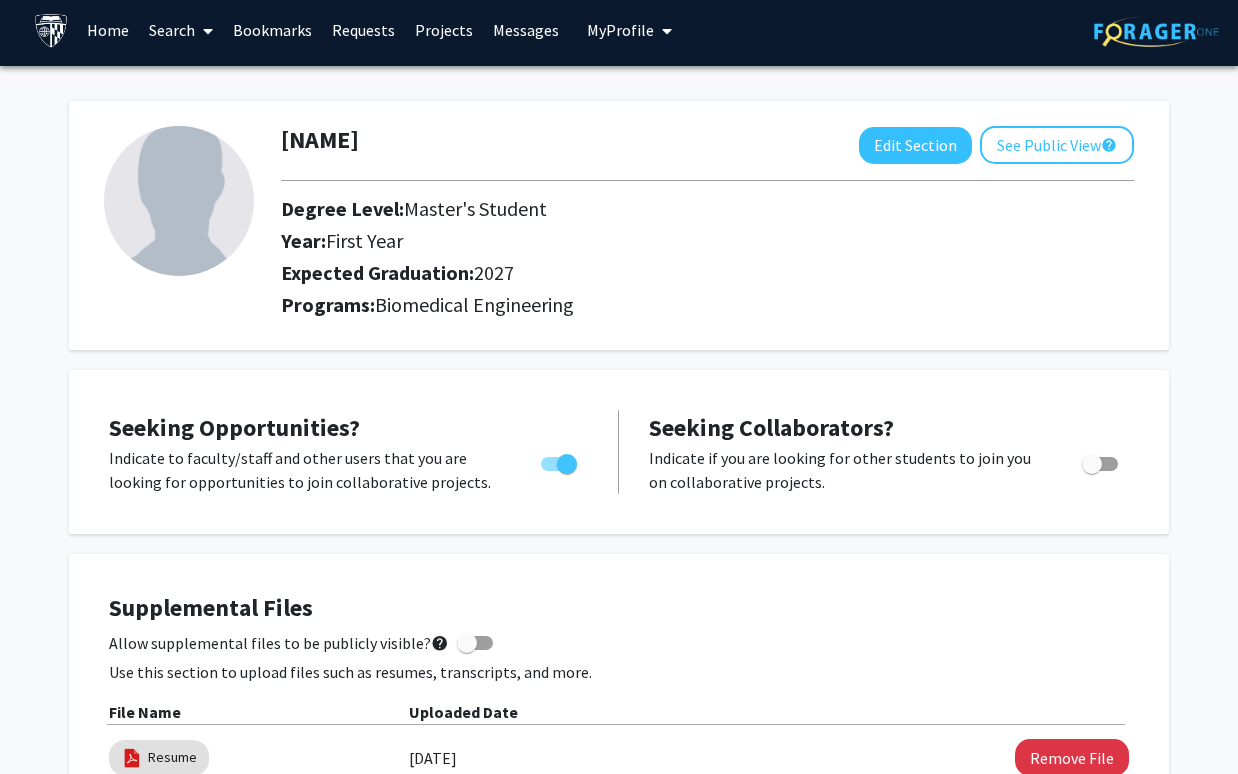 scroll, scrollTop: 7, scrollLeft: 0, axis: vertical 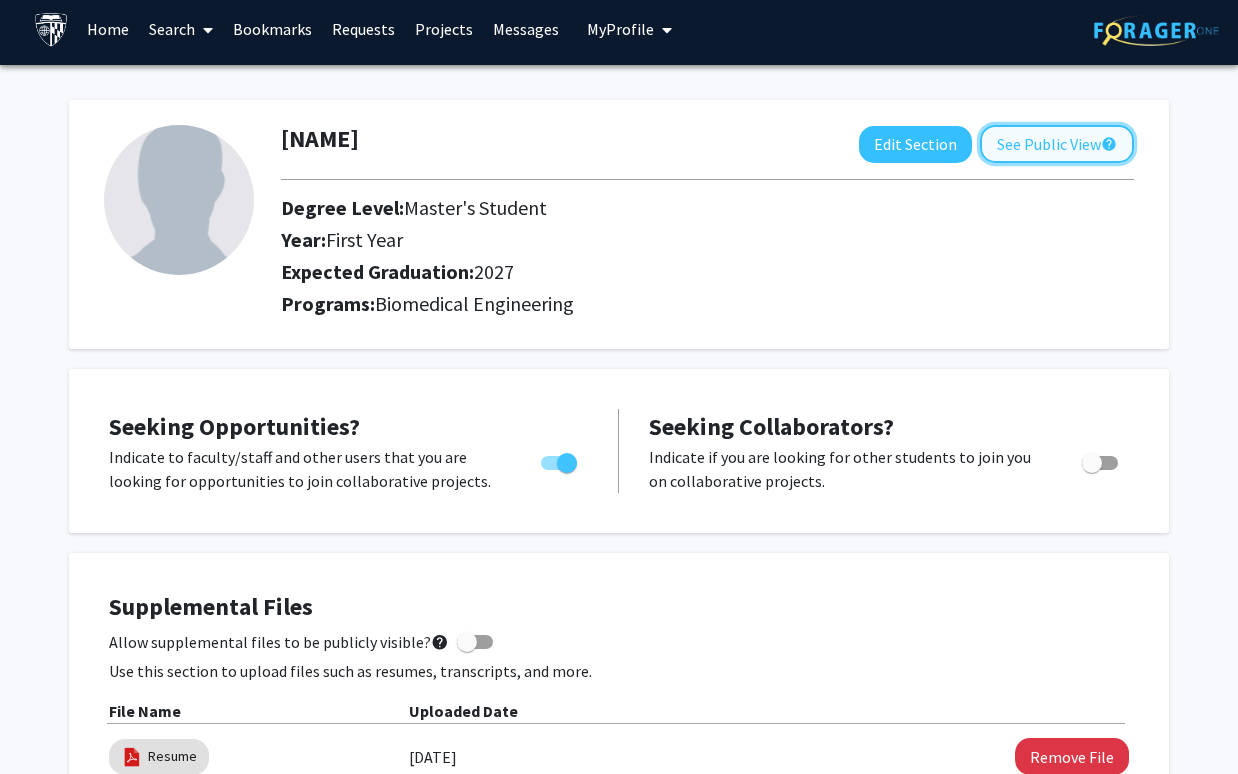 click on "See Public View  help" 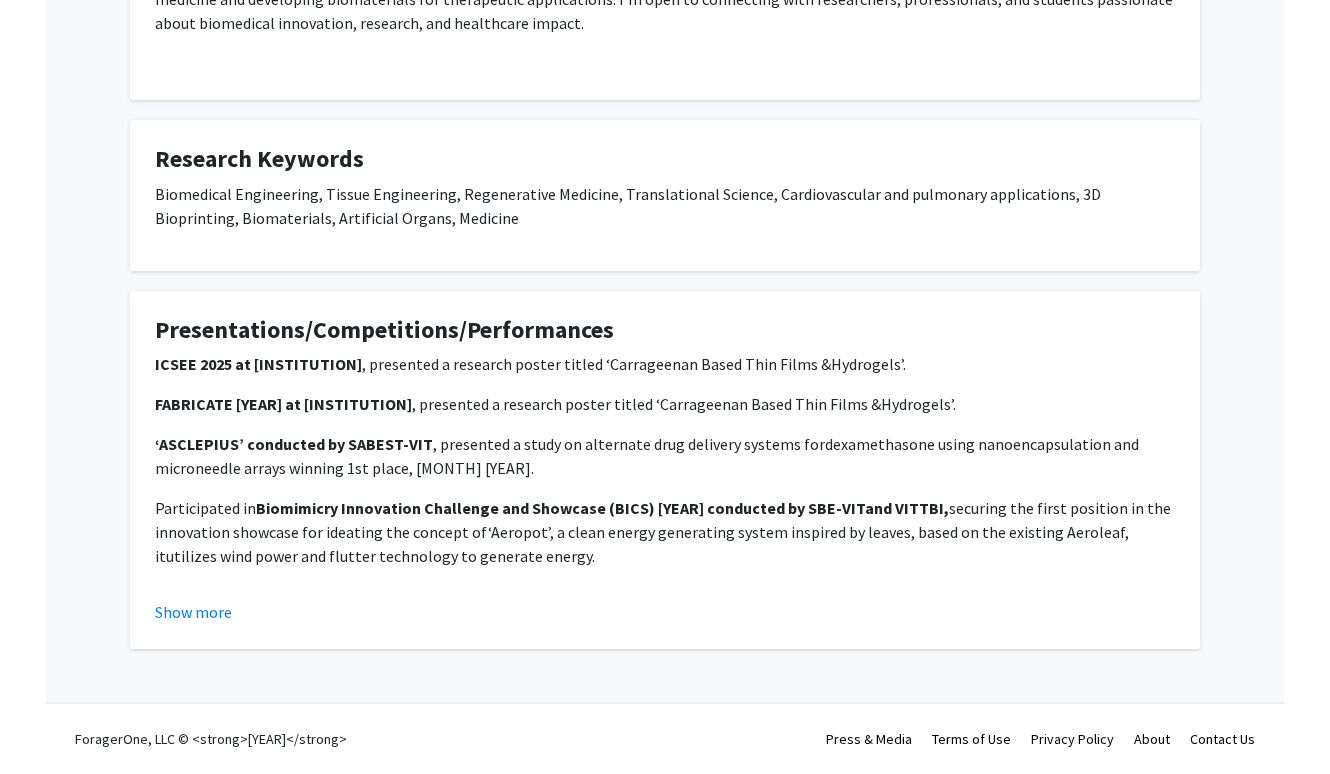 scroll, scrollTop: 0, scrollLeft: 0, axis: both 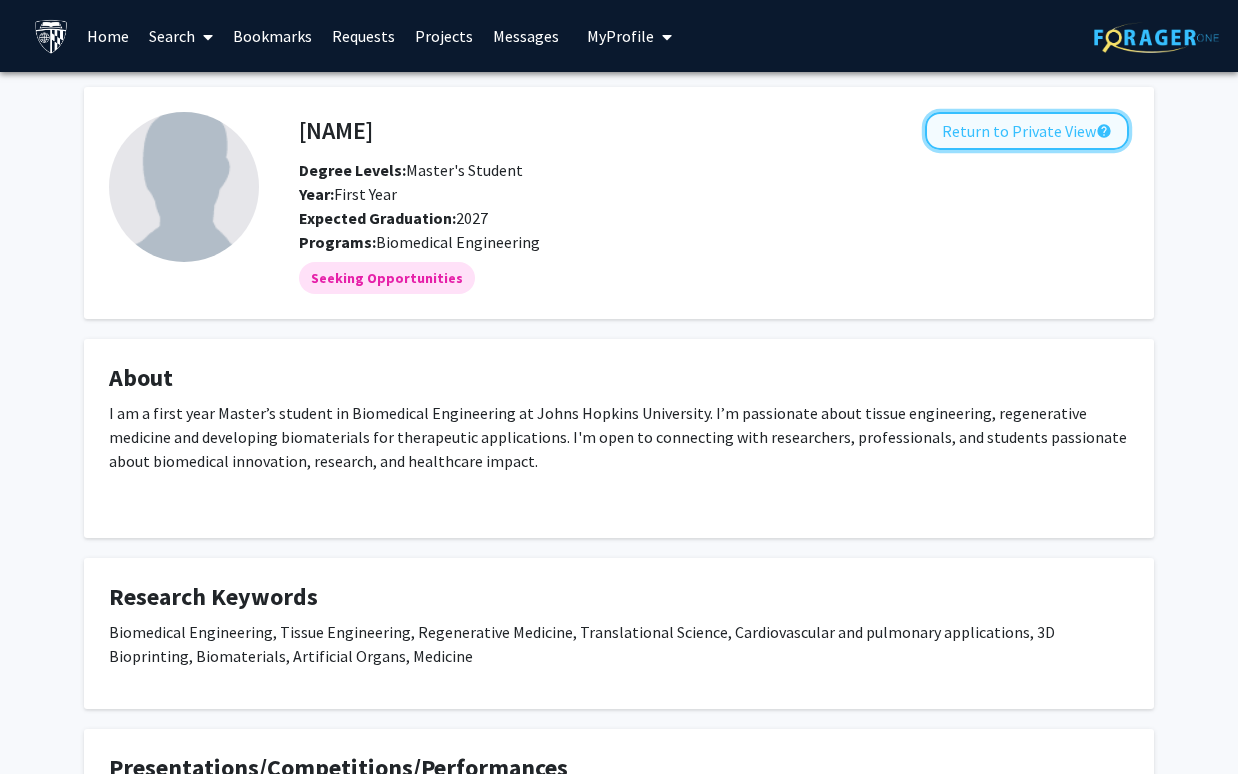 click on "Return to Private View  help" 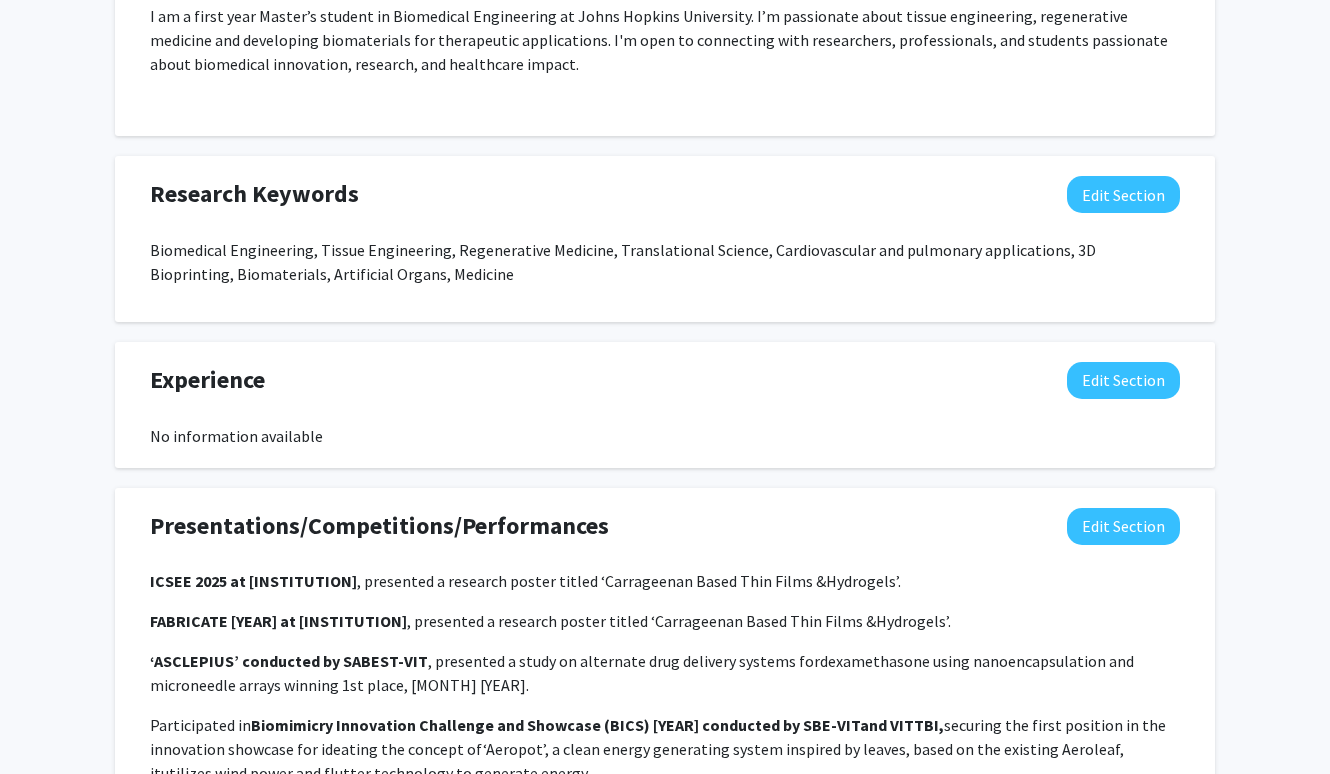 scroll, scrollTop: 1012, scrollLeft: 0, axis: vertical 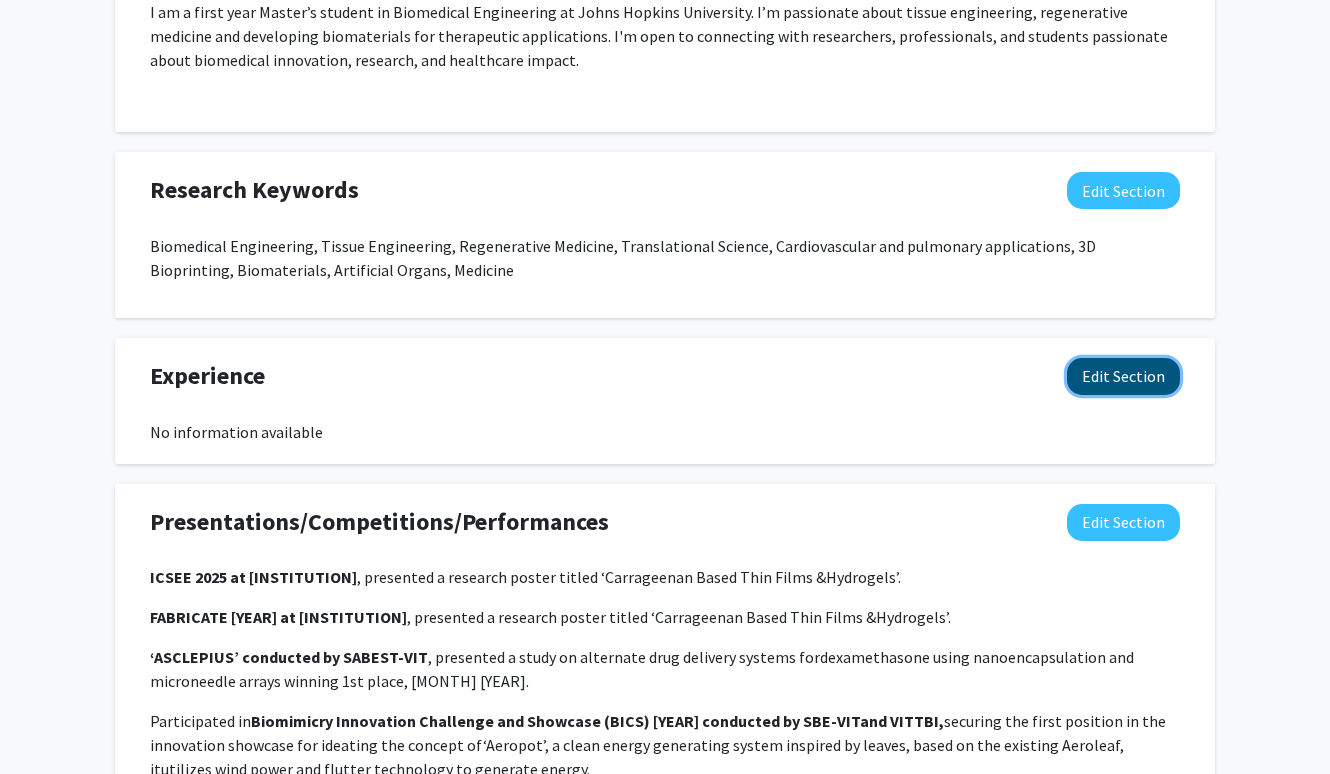 click on "Edit Section" 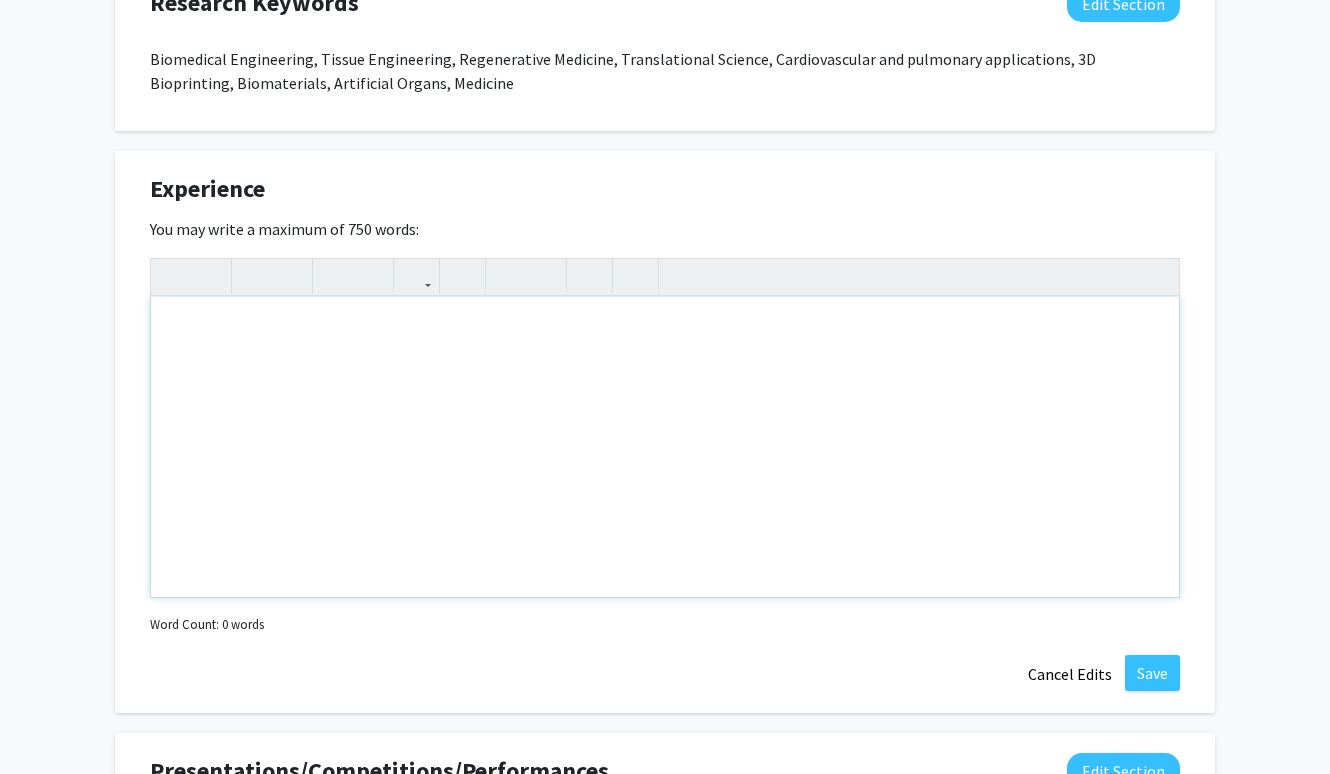 scroll, scrollTop: 1235, scrollLeft: 0, axis: vertical 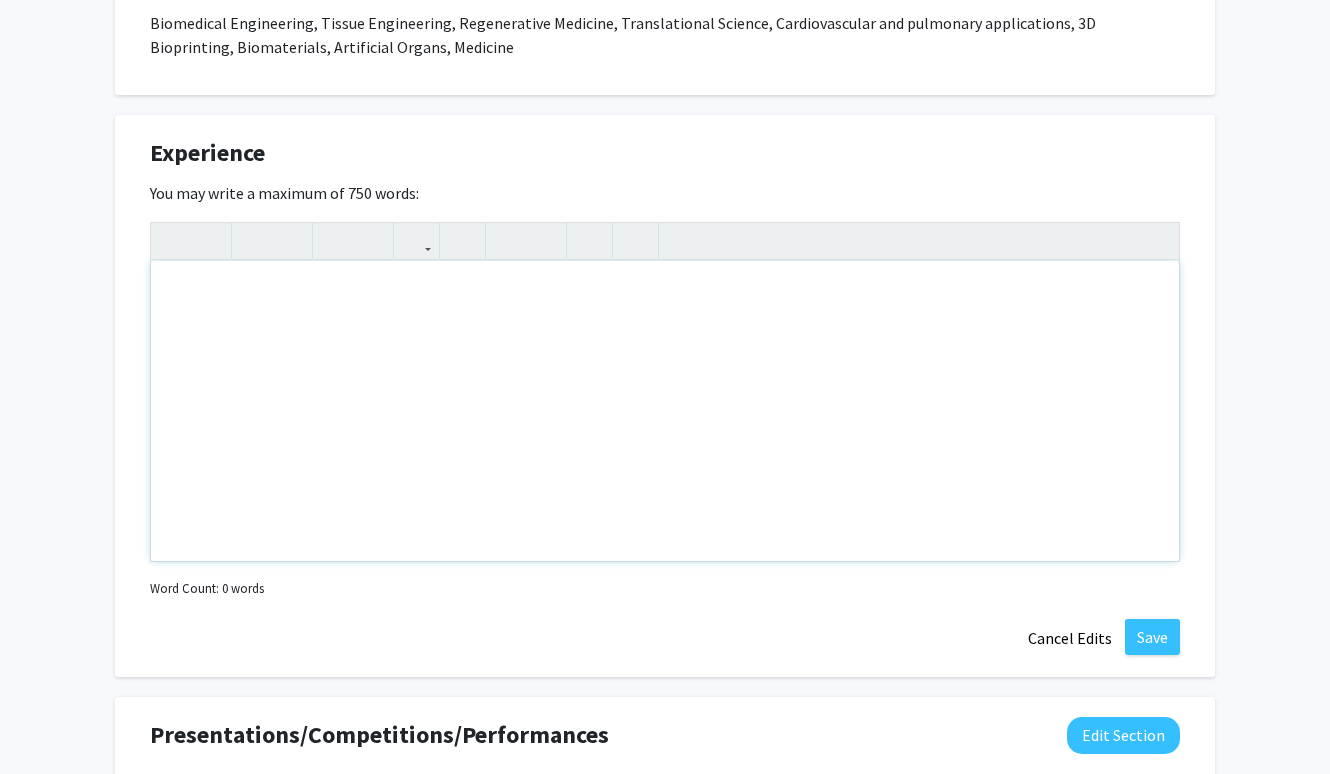 click at bounding box center [665, 411] 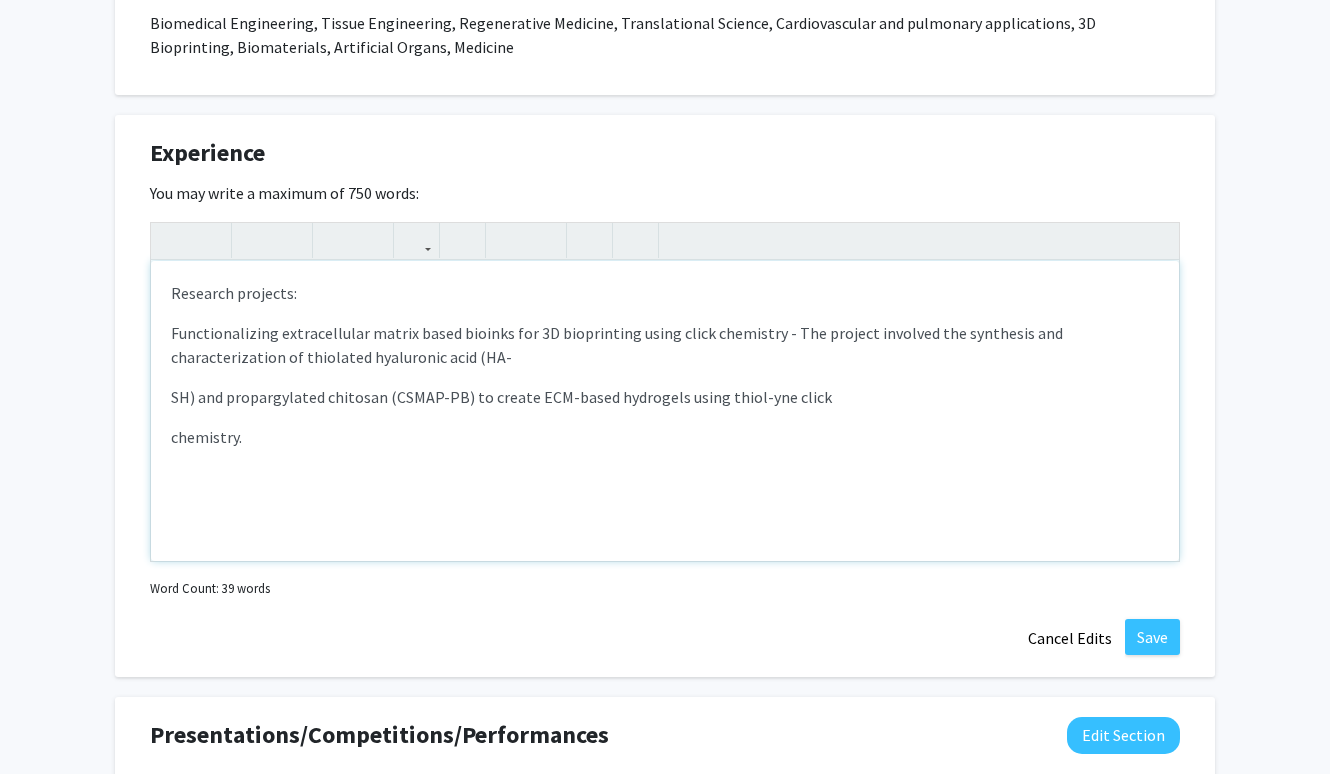 click on "Research projects: Functionalizing extracellular matrix based bioinks for 3D bioprinting using click chemistry - The project involved the synthesis and characterization of thiolated hyaluronic acid (HA- SH) and propargylated chitosan (CSMAP-PB) to create ECM-based hydrogels using thiol-yne click chemistry." at bounding box center [665, 411] 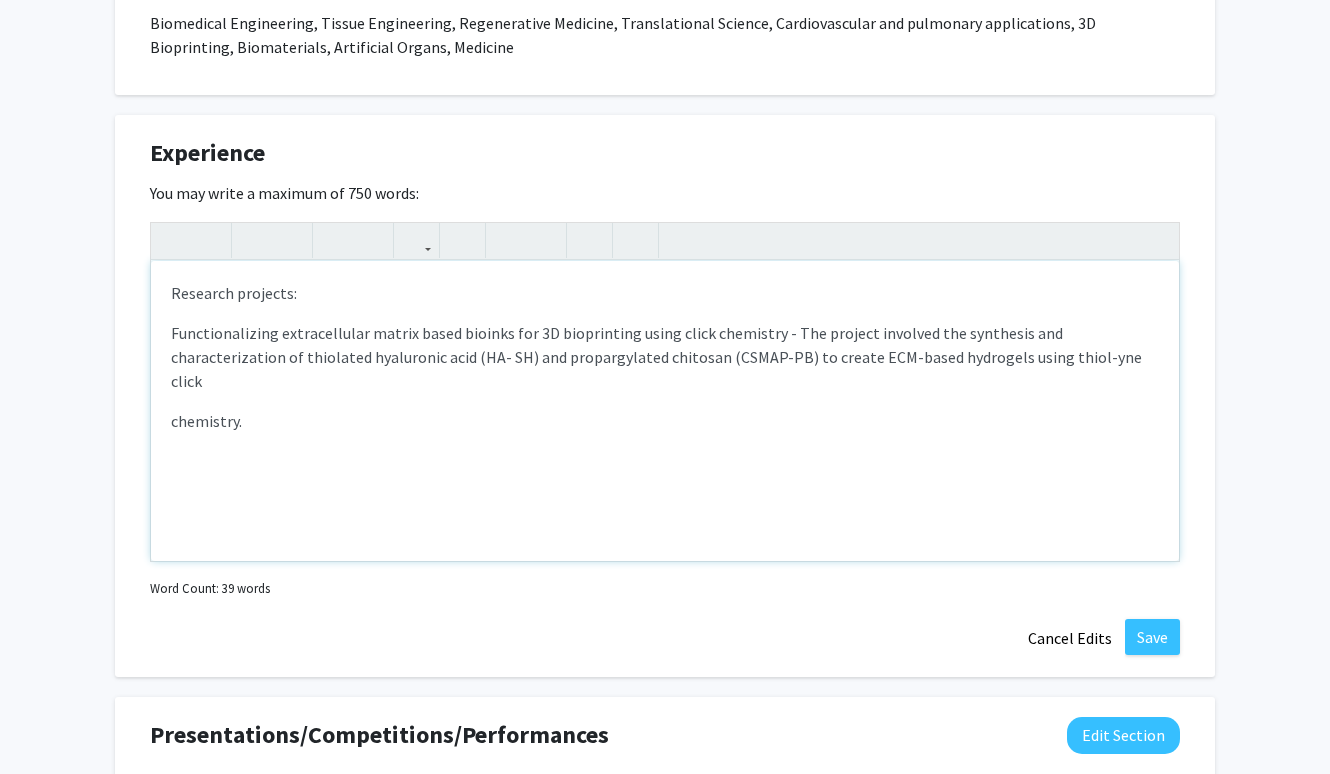 click on "Research projects: Functionalizing extracellular matrix based bioinks for 3D bioprinting using click chemistry - The project involved the synthesis and characterization of thiolated hyaluronic acid (HA- SH) and propargylated chitosan (CSMAP-PB) to create ECM-based hydrogels using thiol-yne click chemistry." at bounding box center (665, 411) 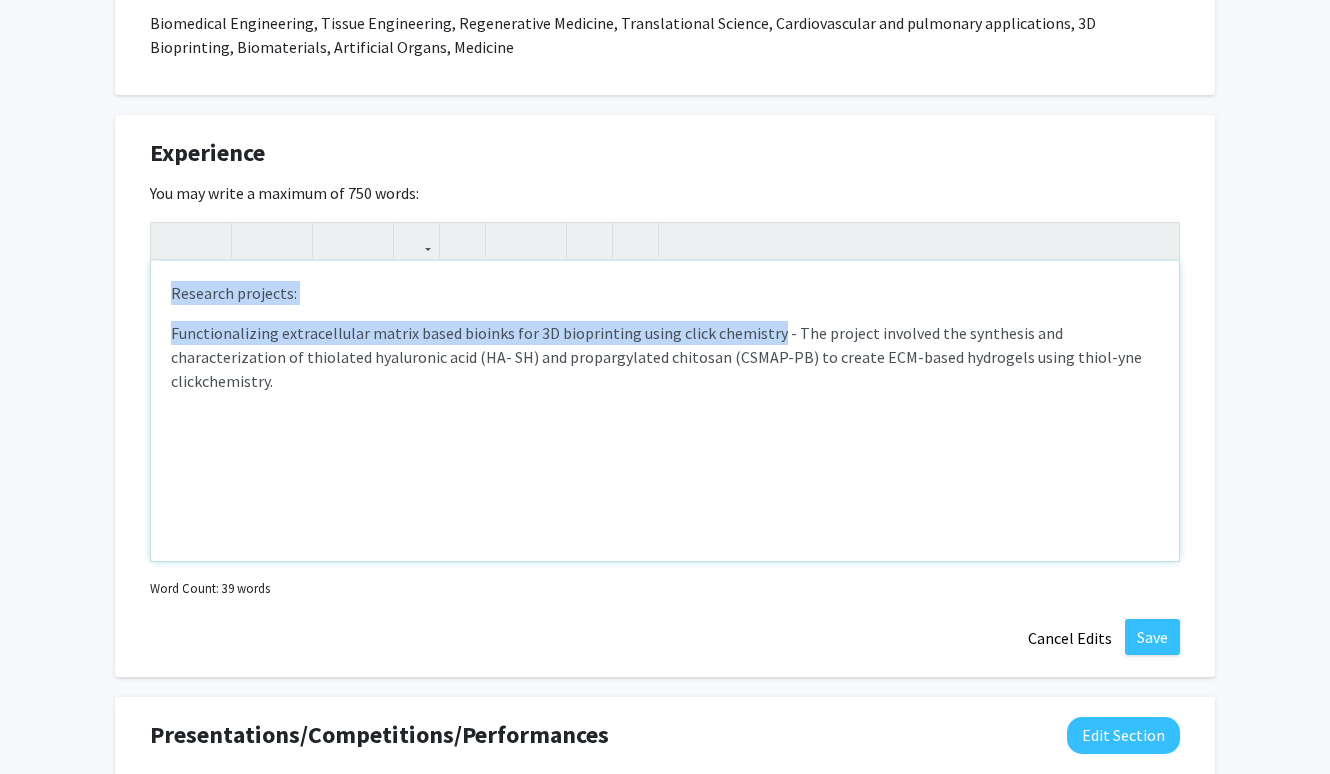 drag, startPoint x: 168, startPoint y: 289, endPoint x: 764, endPoint y: 335, distance: 597.7725 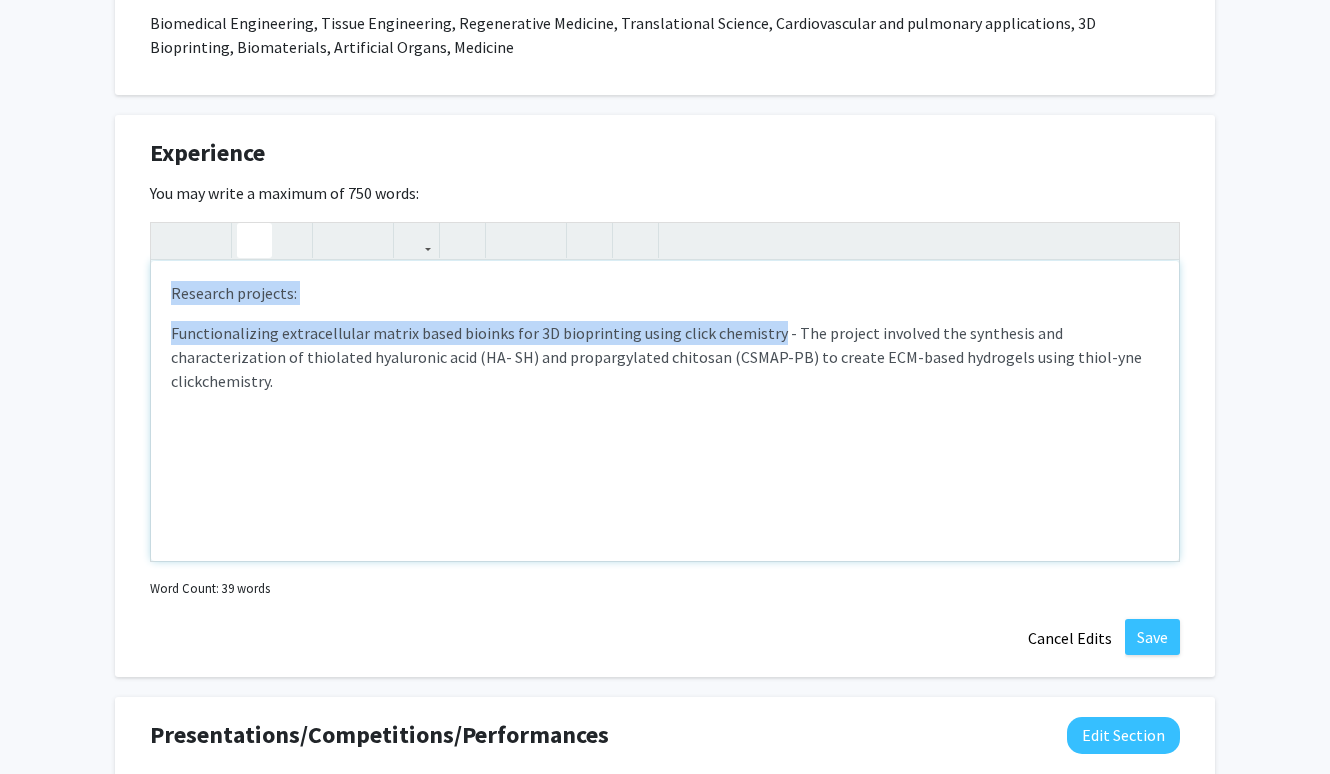click 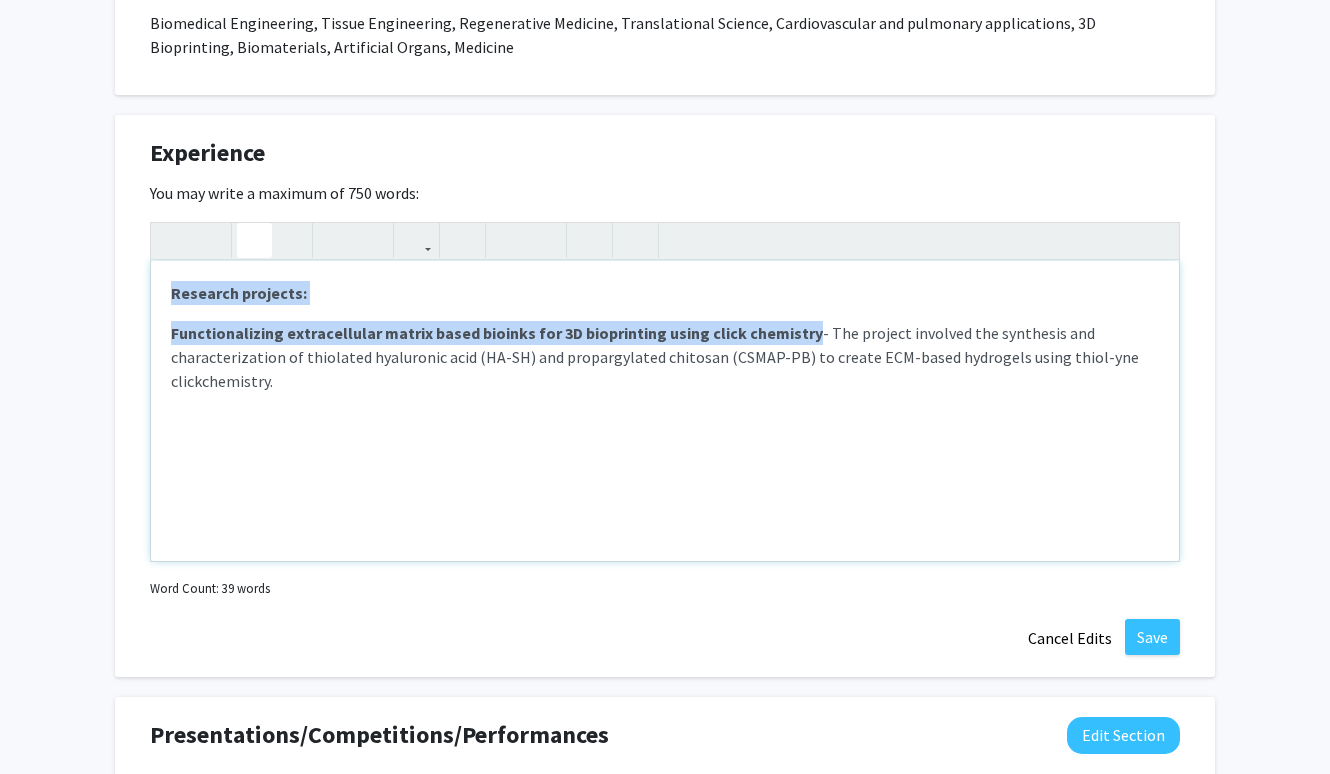 click on "Functionalizing extracellular matrix based bioinks for 3D bioprinting using click chemistry  - The project involved the synthesis and characterization of thiolated hyaluronic acid (HA- SH) and propargylated chitosan (CSMAP-PB) to create ECM-based hydrogels using thiol-yne click chemistry." at bounding box center [665, 357] 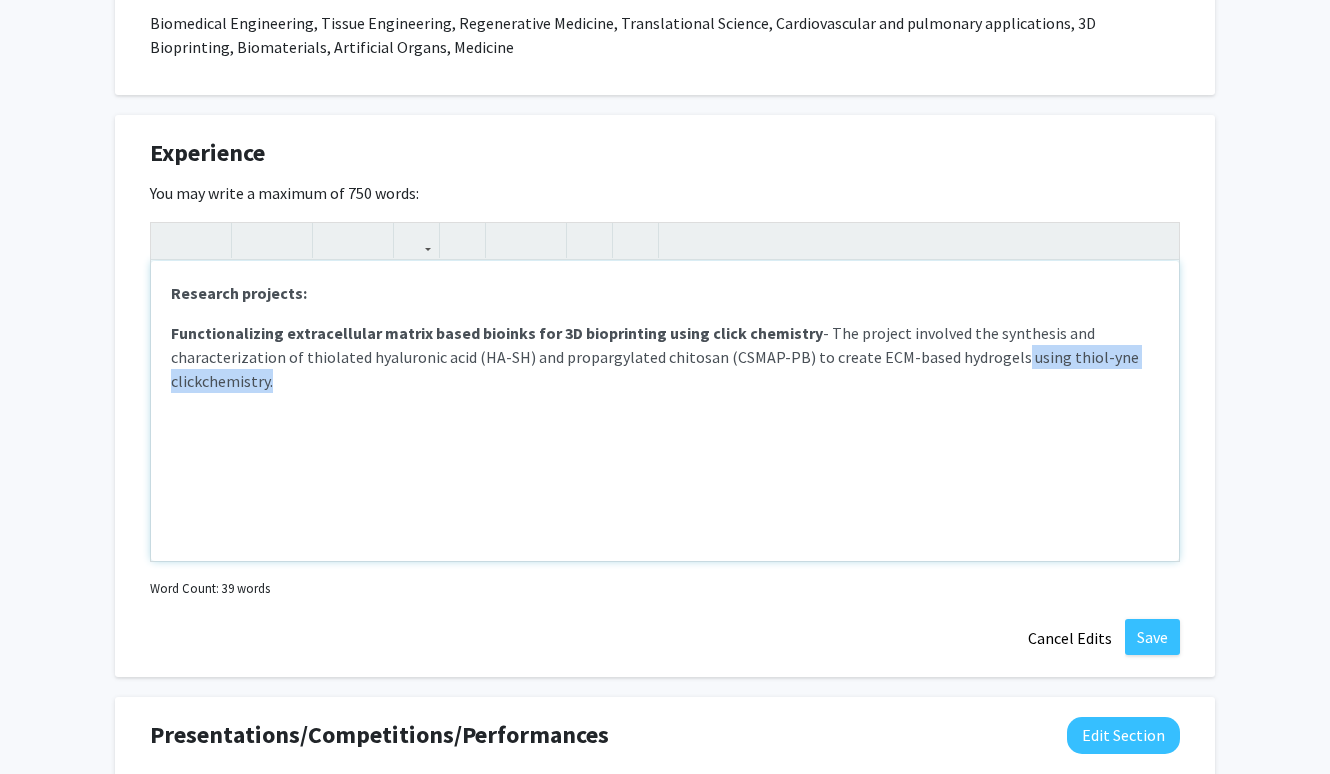 drag, startPoint x: 302, startPoint y: 384, endPoint x: 998, endPoint y: 362, distance: 696.3476 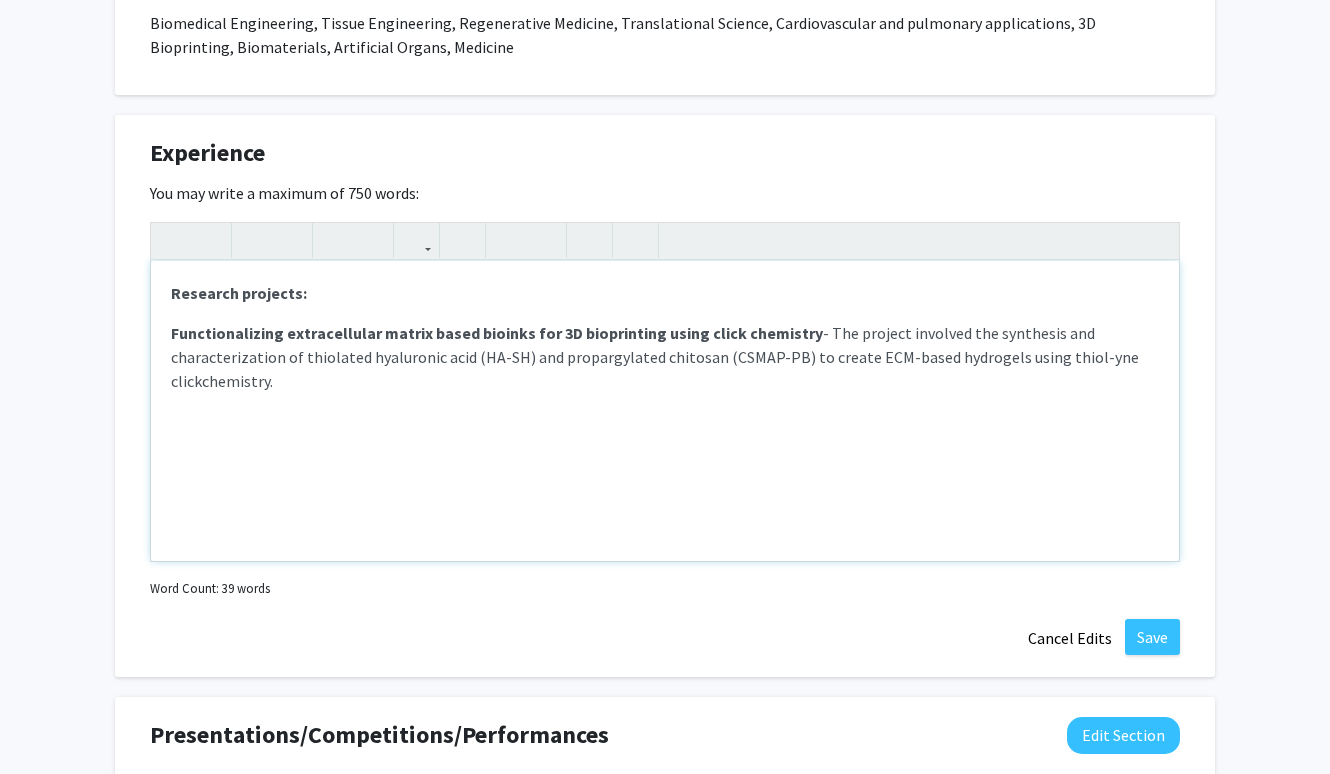 click on "Functionalizing extracellular matrix based bioinks for 3D bioprinting using click chemistry  - The project involved the synthesis and characterization of thiolated hyaluronic acid (HA- SH) and propargylated chitosan (CSMAP-PB) to create ECM-based hydrogels using thiol-yne click chemistry." at bounding box center (665, 357) 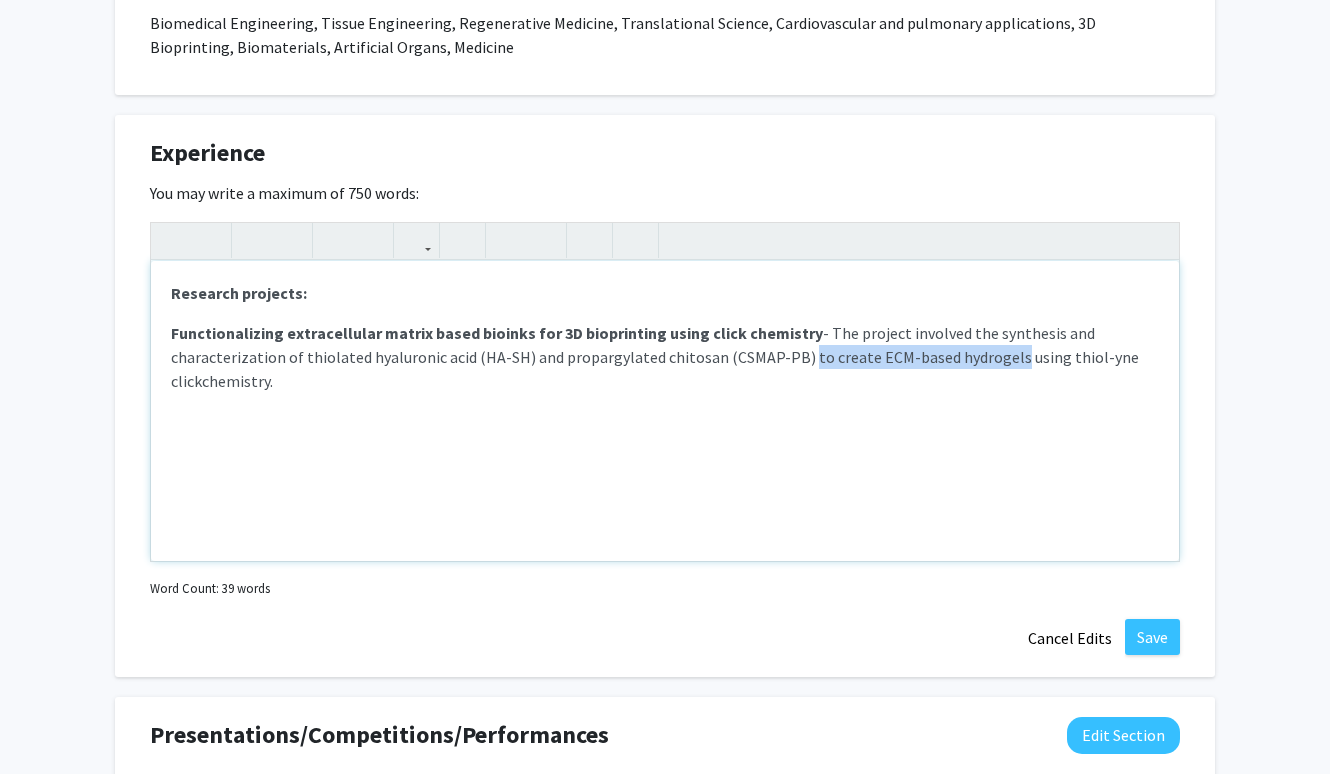 drag, startPoint x: 794, startPoint y: 361, endPoint x: 999, endPoint y: 362, distance: 205.00244 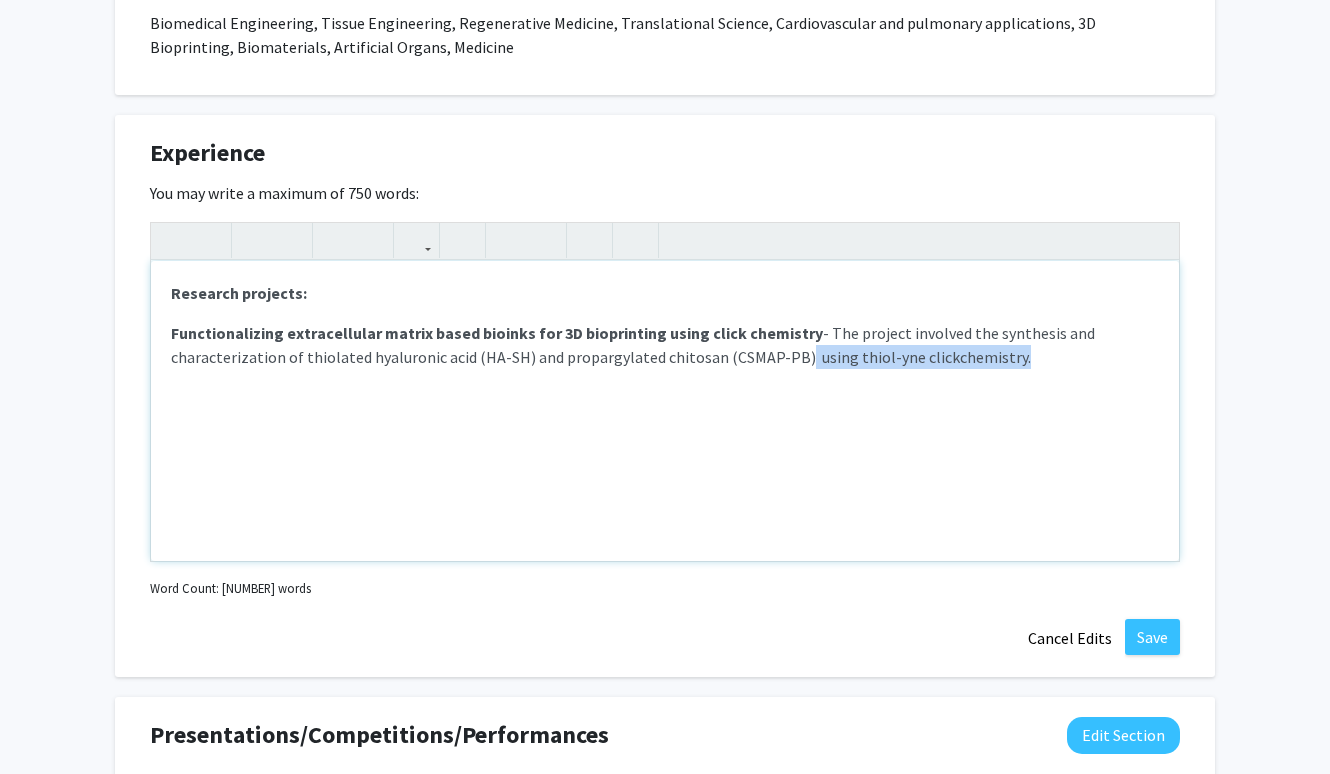 drag, startPoint x: 1040, startPoint y: 362, endPoint x: 789, endPoint y: 356, distance: 251.0717 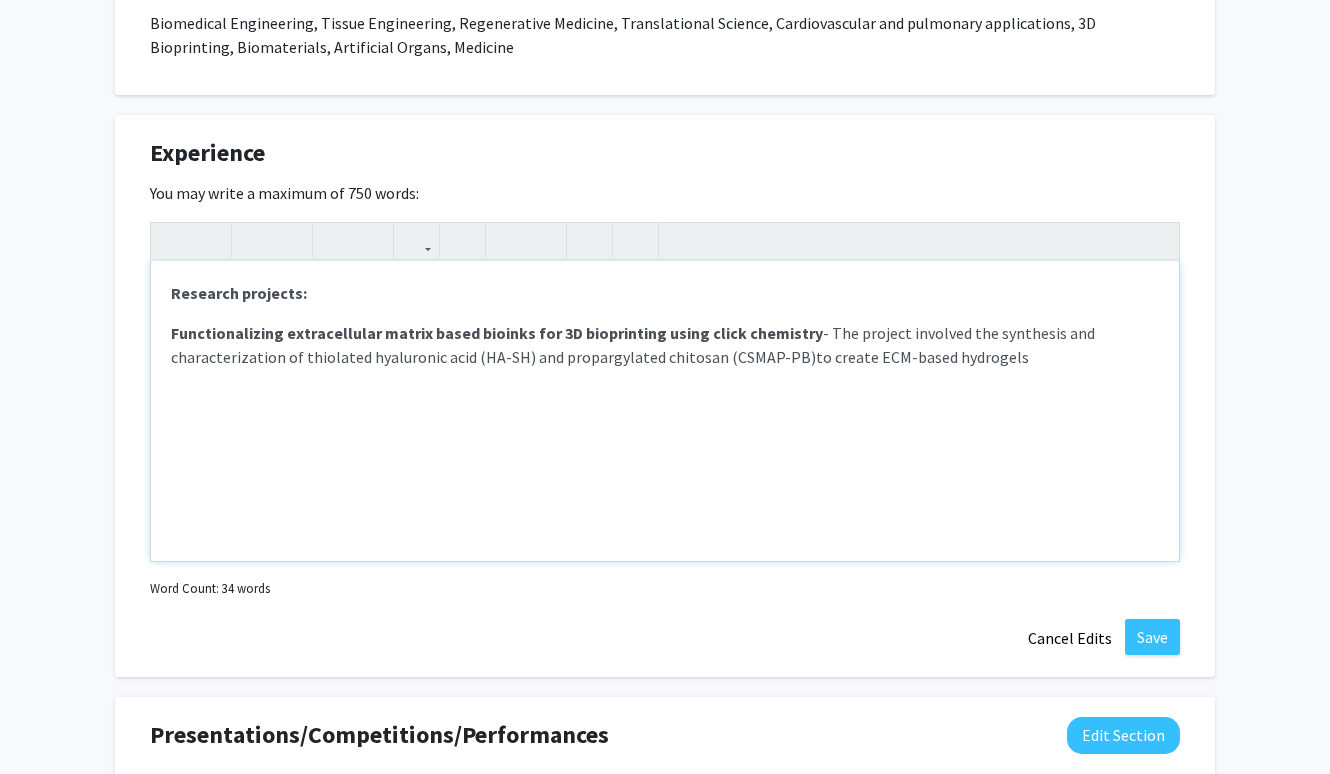 click on "SH) and propargylated chitosan (CSMAP-PB)to create ECM-based hydrogels" at bounding box center [770, 357] 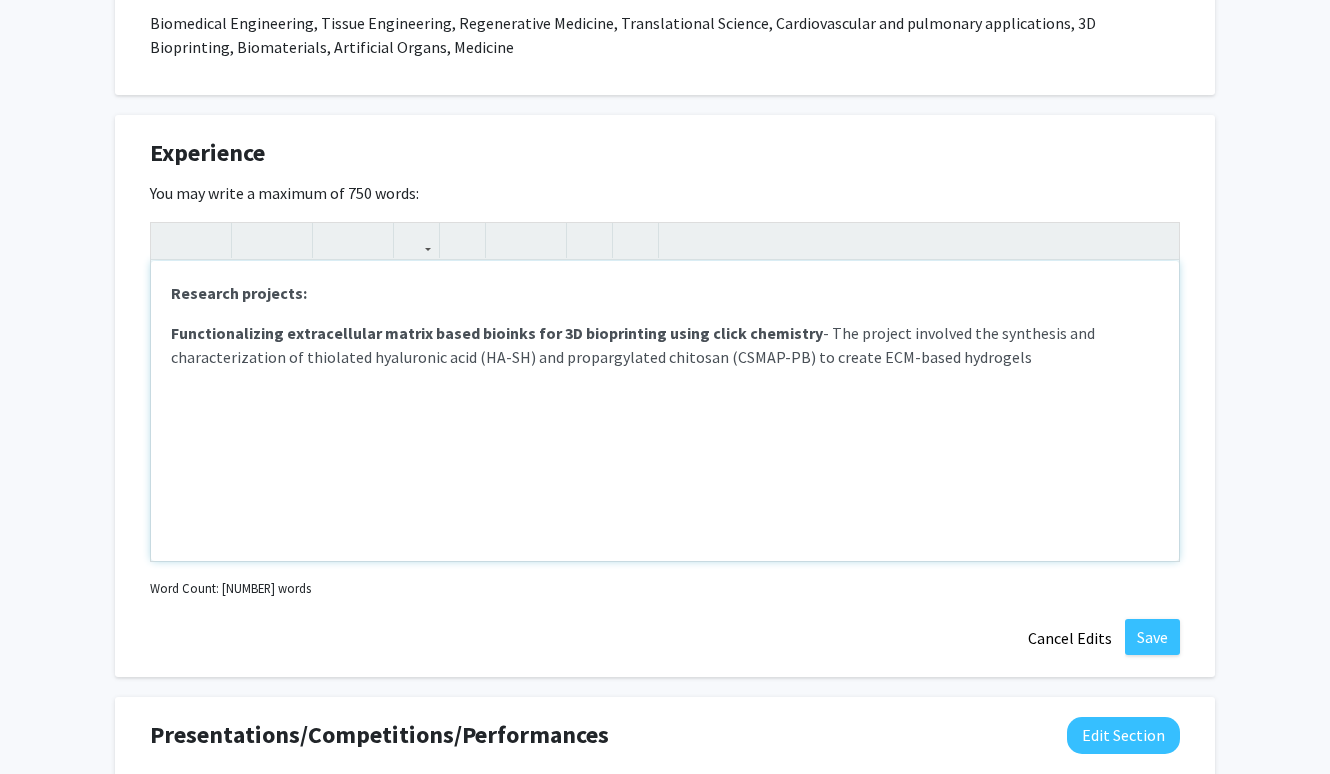 click on "Functionalizing extracellular matrix based bioinks for 3D bioprinting using click chemistry  - The project involved the synthesis and characterization of thiolated hyaluronic acid (HA- SH) and propargylated chitosan (CSMAP-PB) to create ECM-based hydrogels" at bounding box center [665, 345] 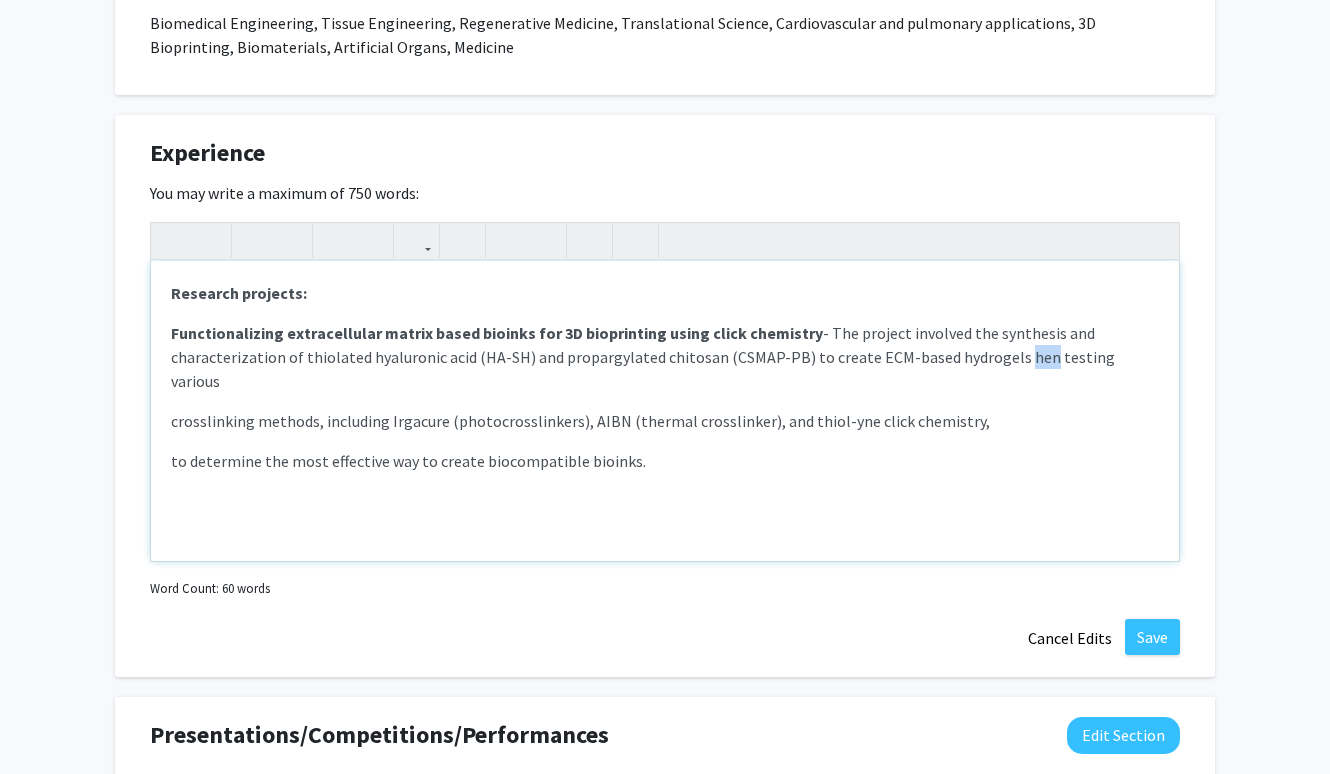drag, startPoint x: 1002, startPoint y: 358, endPoint x: 1027, endPoint y: 358, distance: 25 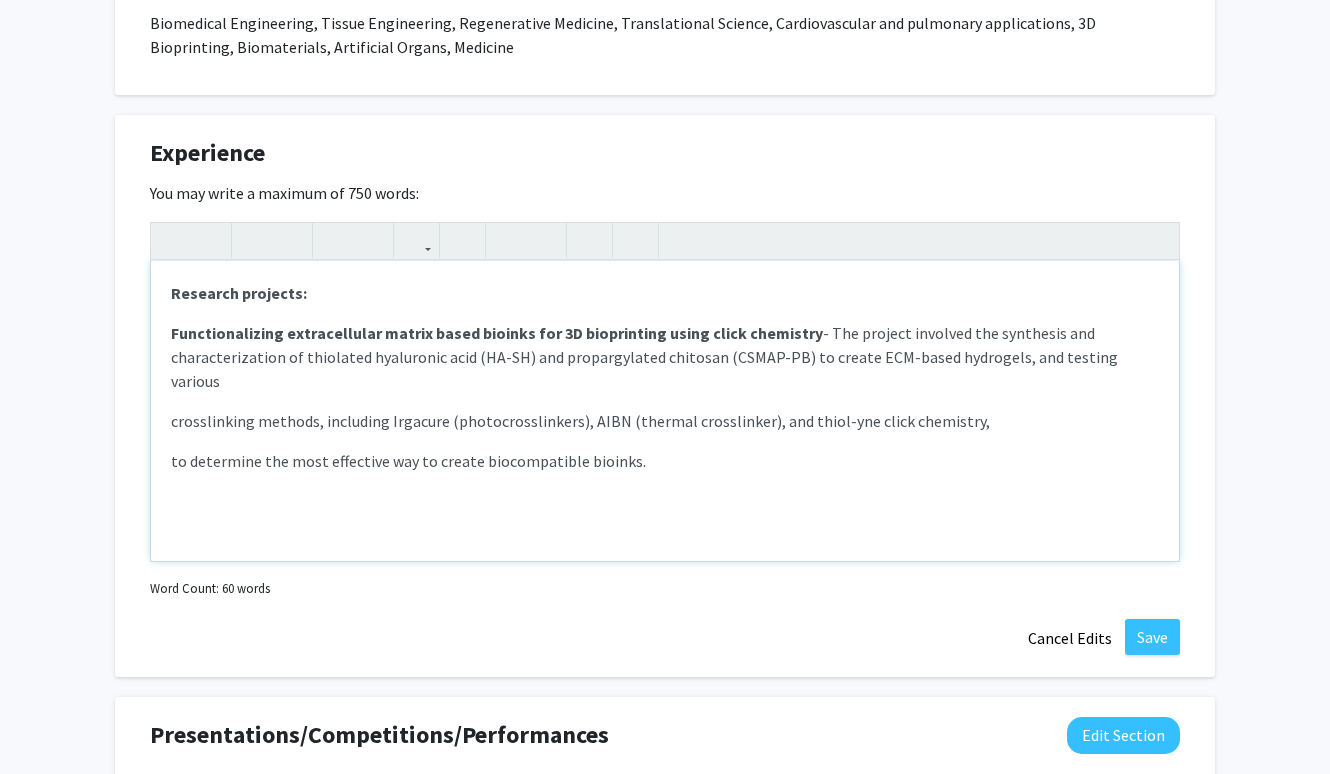 click on "Research projects: Functionalizing extracellular matrix based bioinks for 3D bioprinting using click chemistry  - The project involved the synthesis and characterization of thiolated hyaluronic acid (HA-SH) and propargylated chitosan (CSMAP-PB) to create ECM-based hydrogels, and testing various crosslinking methods, including Irgacure (photocrosslinkers), AIBN (thermal crosslinker), and thiol-yne click chemistry, to determine the most effective way to create biocompatible bioinks." at bounding box center (665, 411) 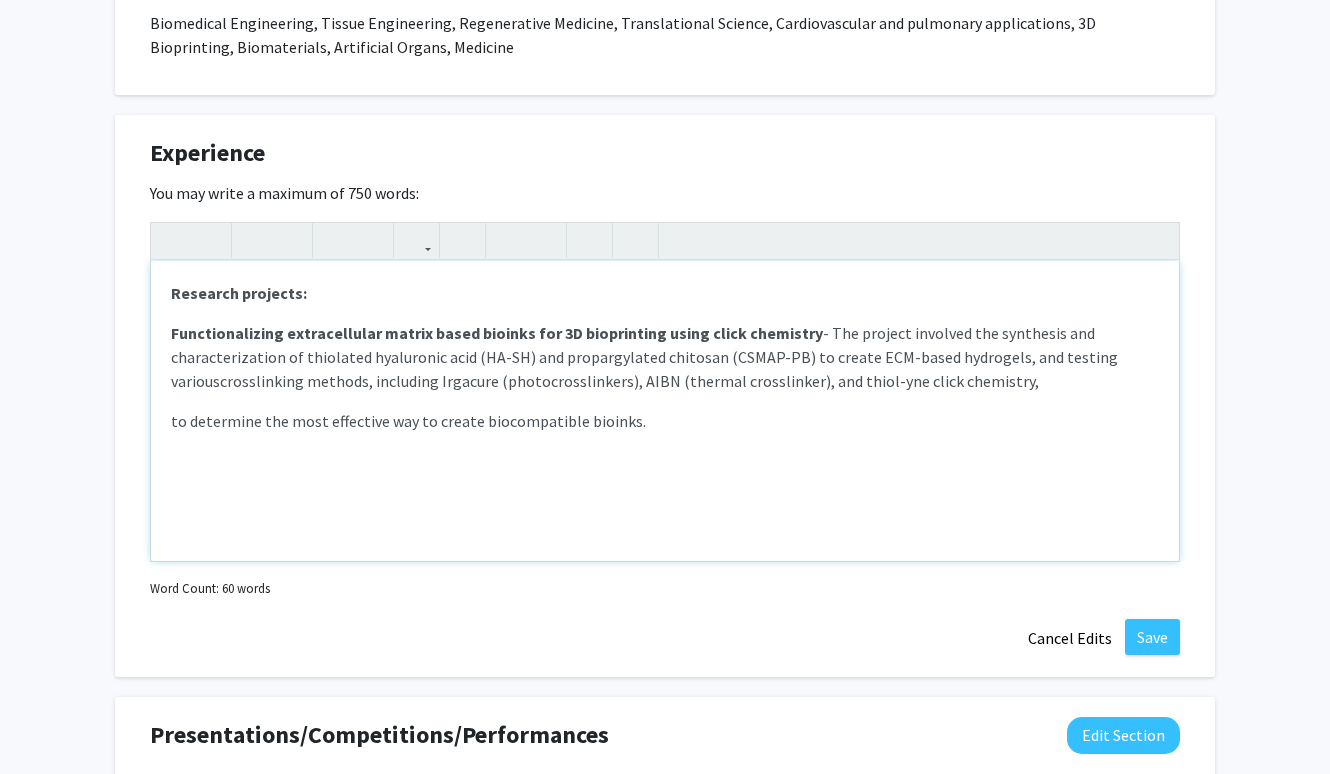 click on "to determine the most effective way to create biocompatible bioinks." at bounding box center (408, 421) 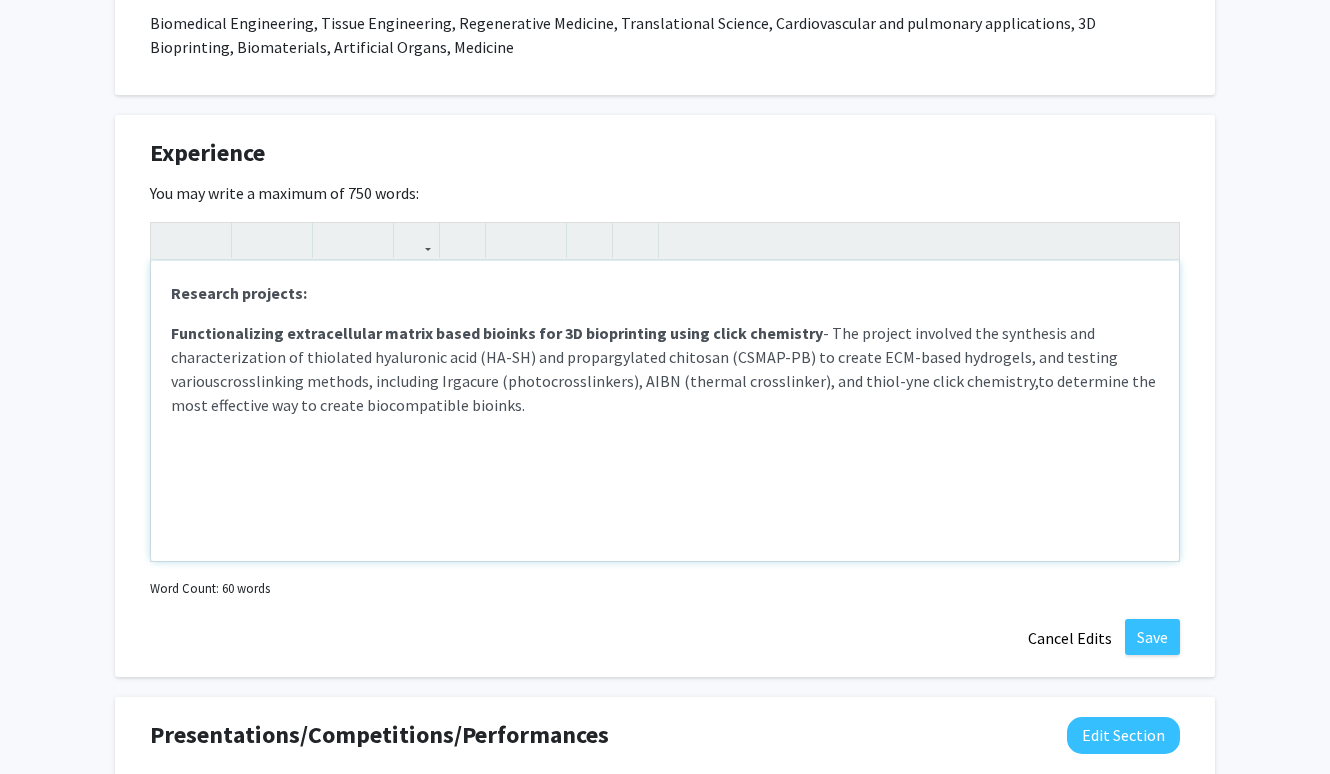 click on "to determine the most effective way to create biocompatible bioinks." at bounding box center (663, 393) 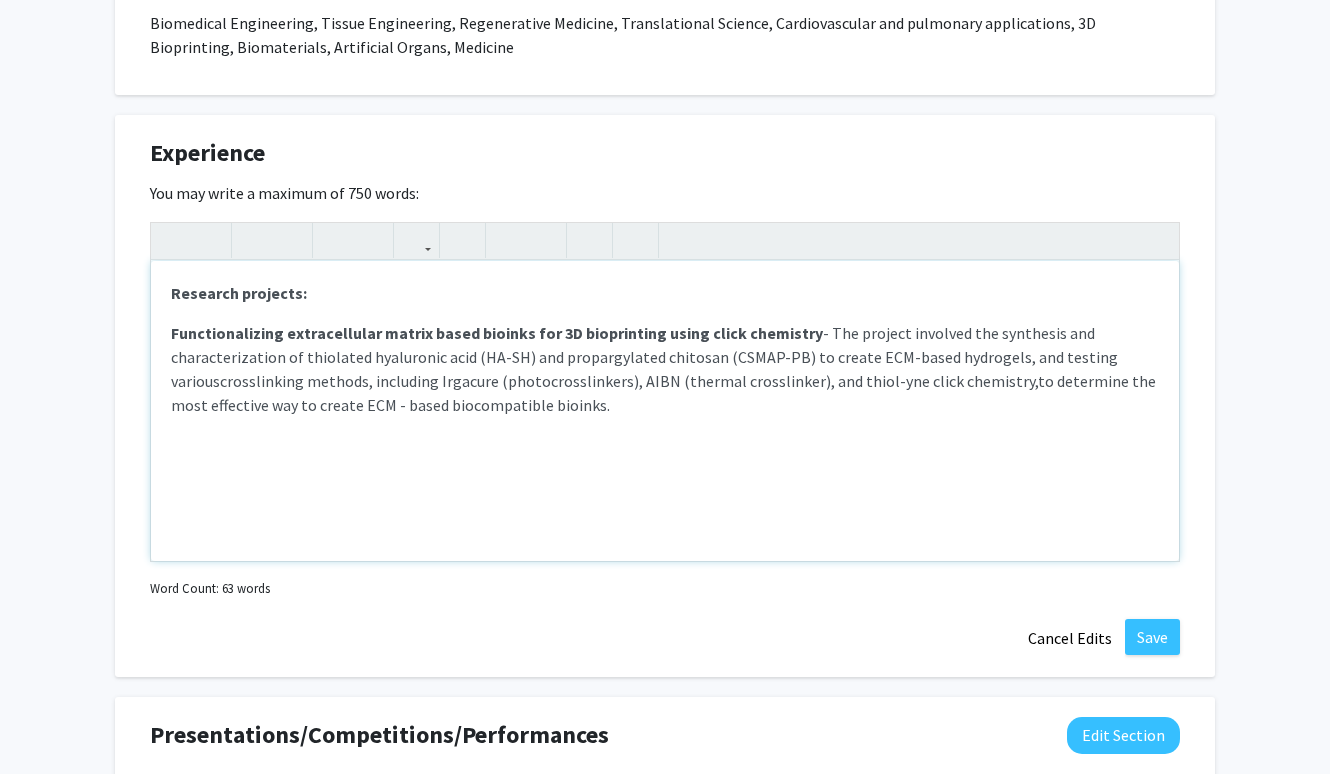 click on "Functionalizing extracellular matrix based bioinks for 3D bioprinting using click chemistry  - The project involved the synthesis and characterization of thiolated hyaluronic acid (HA- SH) and propargylated chitosan (CSMAP-PB) to create ECM-based hydrogels, and testing various  crosslinking methods, including Irgacure (photocrosslinkers), AIBN (thermal crosslinker), and thiol-yne click chemistry,  to determine the most effective way to create ECM - based biocompatible bioinks." at bounding box center (665, 369) 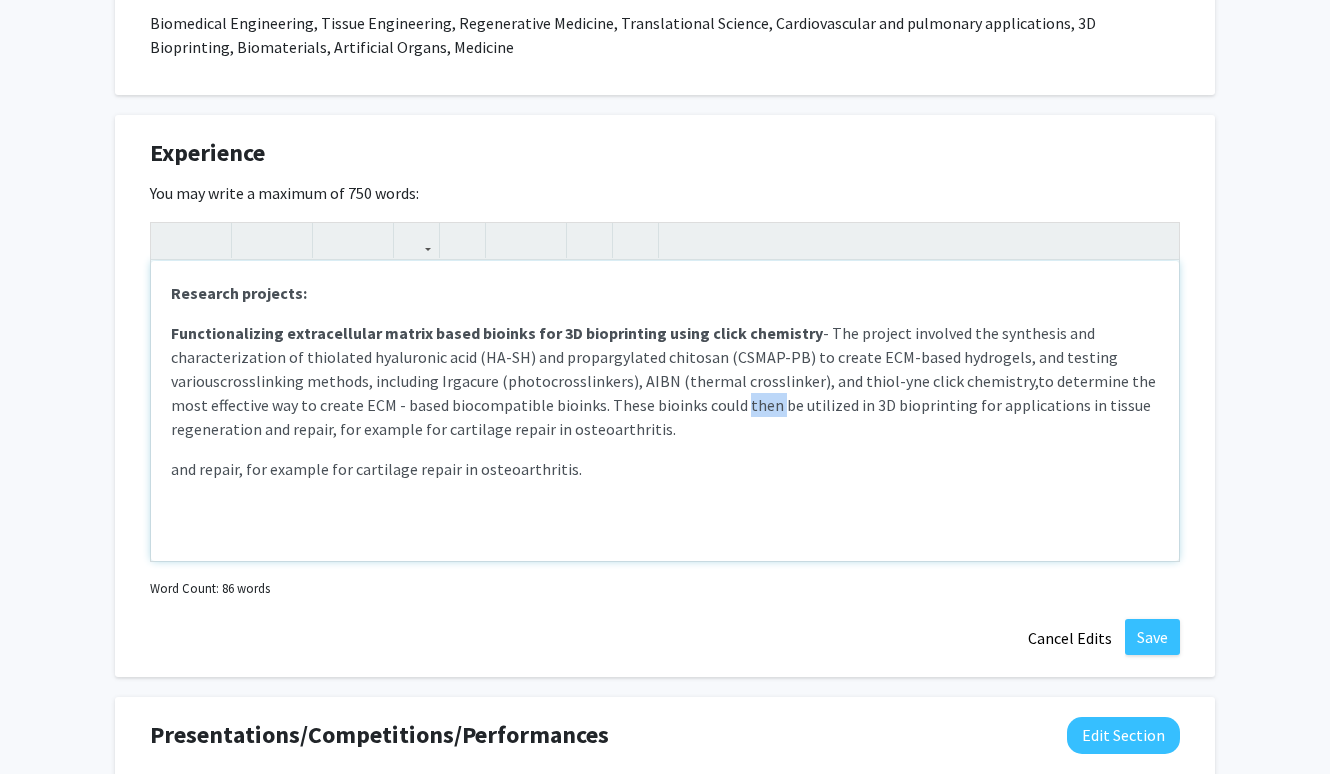 drag, startPoint x: 768, startPoint y: 407, endPoint x: 735, endPoint y: 406, distance: 33.01515 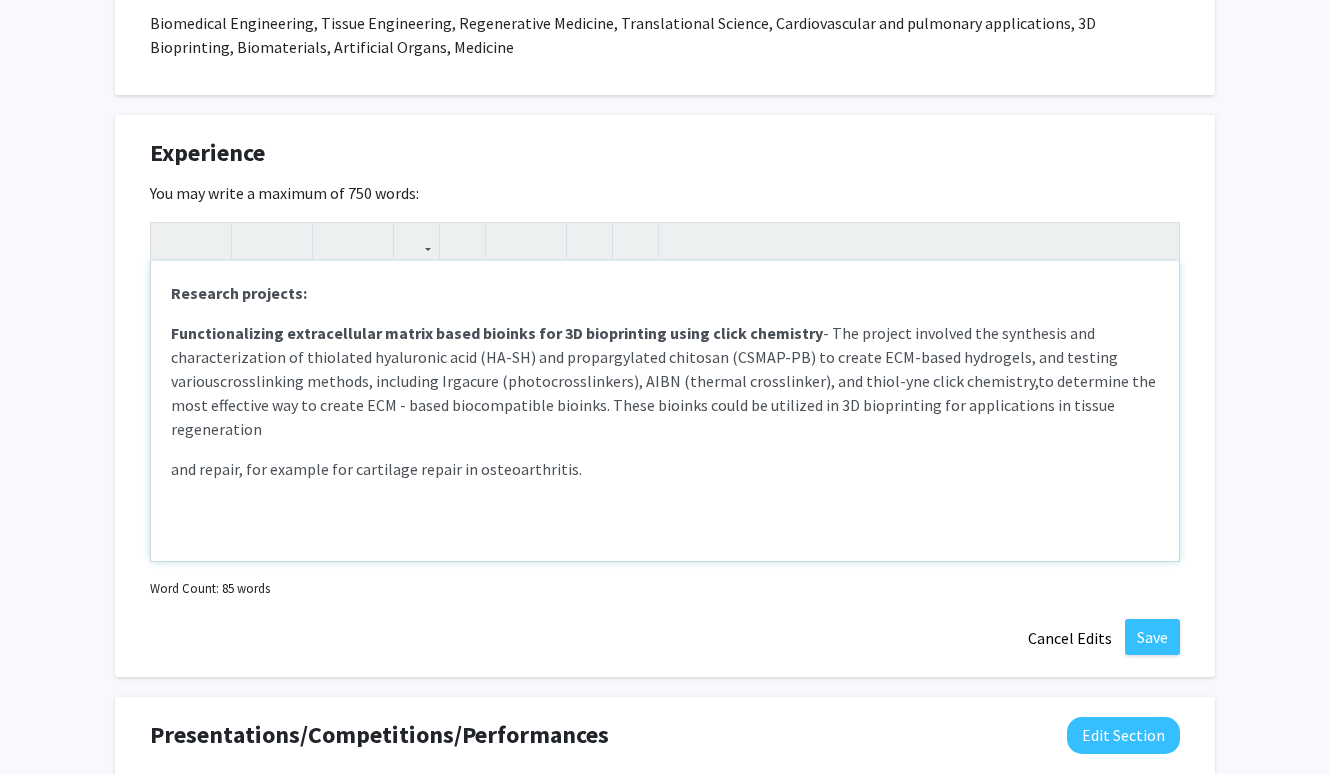 click on "Research projects: Functionalizing extracellular matrix based bioinks for 3D bioprinting using click chemistry  - The project involved the synthesis and characterization of thiolated hyaluronic acid (HA- SH) and propargylated chitosan (CSMAP-PB) to create ECM-based hydrogels, and testing various crosslinking methods, including Irgacure (photocrosslinkers), AIBN (thermal crosslinker), and thiol-yne click chemistry, to determine the most effective way to create ECM - based biocompatible bioinks. These bioinks could be utilized in 3D bioprinting for applications in tissue regeneration and repair, for example for cartilage repair in osteoarthritis." at bounding box center (665, 411) 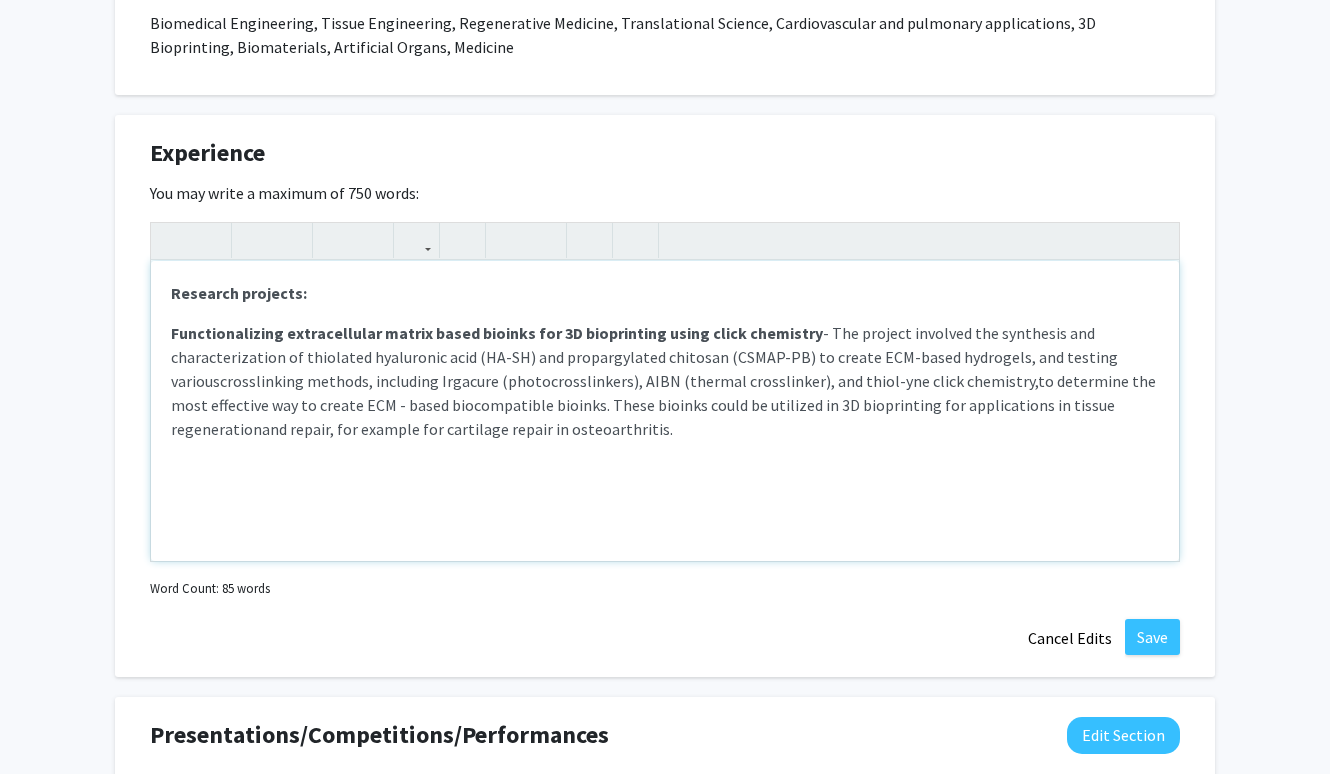 click on "Functionalizing extracellular matrix based bioinks for 3D bioprinting using click chemistry - The project involved the synthesis and characterization of thiolated hyaluronic acid (HA- SH) and propargylated chitosan (CSMAP-PB) to create ECM-based hydrogels, and testing various crosslinking methods, including Irgacure (photocrosslinkers), AIBN (thermal crosslinker), and thiol-yne click chemistry, to determine the most effective way to create ECM - based biocompatible bioinks. These bioinks could be utilized in 3D bioprinting for applications in tissue regeneration and repair, for example for cartilage repair in osteoarthritis." at bounding box center (665, 381) 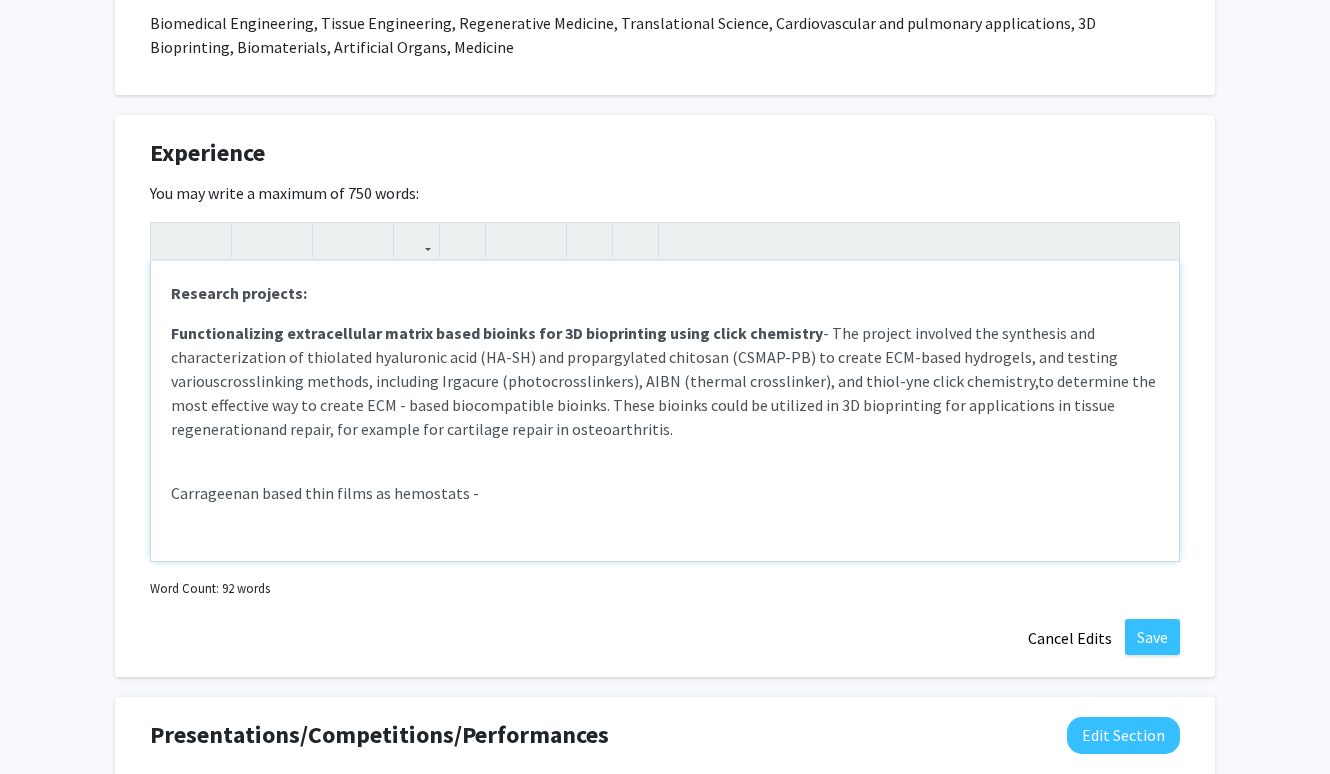 click on "Functionalizing extracellular matrix based bioinks for 3D bioprinting using click chemistry - The project involved the synthesis and characterization of thiolated hyaluronic acid (HA- SH) and propargylated chitosan (CSMAP-PB) to create ECM-based hydrogels, and testing various crosslinking methods, including Irgacure (photocrosslinkers), AIBN (thermal crosslinker), and thiol-yne click chemistry, to determine the most effective way to create ECM - based biocompatible bioinks. These bioinks could be utilized in 3D bioprinting for applications in tissue regeneration and repair, for example for cartilage repair in osteoarthritis." at bounding box center (665, 381) 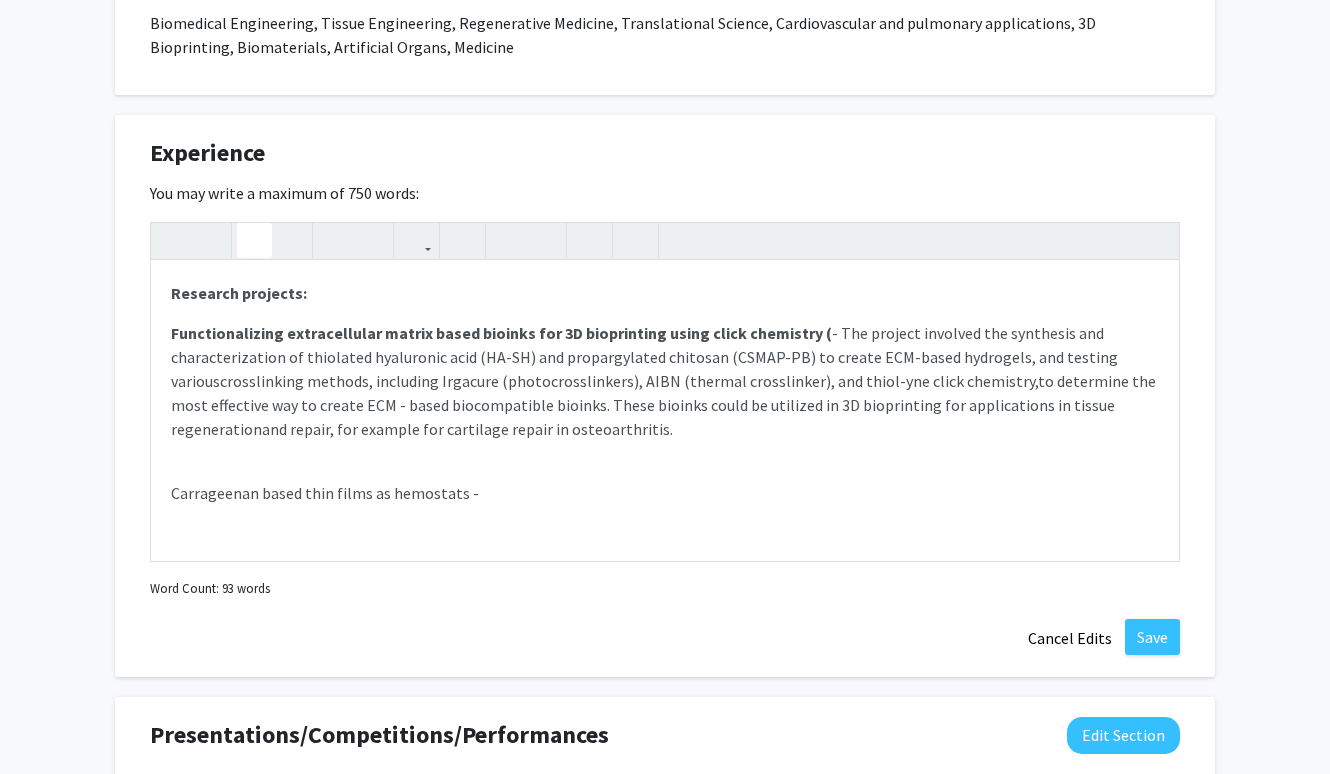 click on "Ananya Goel Edit Section See Public View help Degree Level: Master's Student Year: First Year Expected Graduation: [YEAR] Programs: Biomedical Engineering Seeking Opportunities? Indicate to faculty/staff and other users that you are looking for opportunities to join collaborative projects.   Seeking Collaborators? Indicate if you are looking for other students to join you on collaborative projects.   Supplemental Files   Allow supplemental files to be publicly visible? help Use this section to upload files such as resumes, transcripts, and more. File Name Uploaded Date Resume 08/02/[YEAR] Remove File Add File About Edit Section You may write a maximum of 1,000 words: Insert link Remove link Word Count: 44 words Save Cancel Edits Research Keywords Edit Section Biomedical Engineering, Tissue Engineering, Regenerative Medicine, Translational Science, Cardiovascular and pulmonary applications, 3D Bioprinting, Biomaterials, Artificial Organs, Medicine Insert link Save" 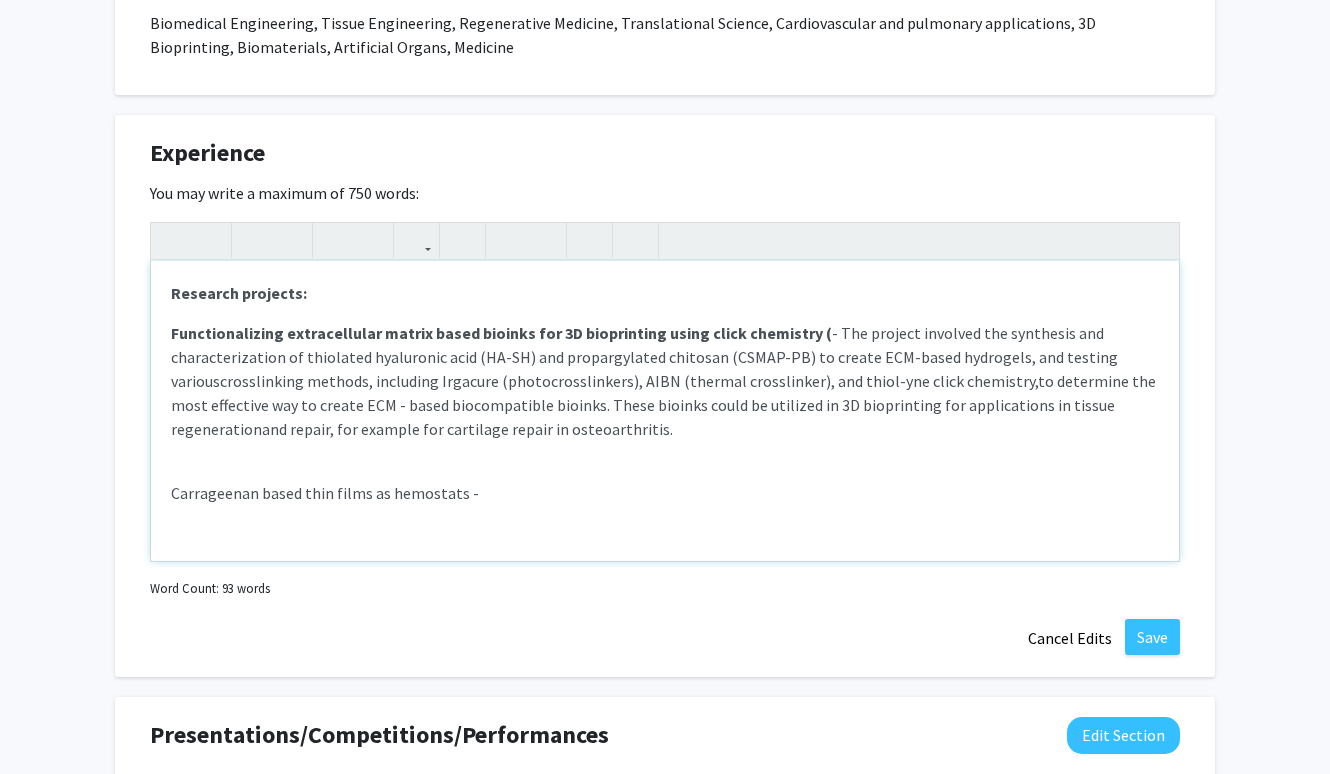 click on "Functionalizing extracellular matrix based bioinks for 3D bioprinting using click chemistry (  - The project involved the synthesis and characterization of thiolated hyaluronic acid (HA- SH) and propargylated chitosan (CSMAP-PB) to create ECM-based hydrogels, and testing various&nbsp;crosslinking methods, including Irgacure (photocrosslinkers), AIBN (thermal crosslinker), and thiol-yne click chemistry,&nbsp;to determine the most effective way to create ECM - based biocompatible bioinks. These bioinks could be utilized in 3D bioprinting for applications in tissue regeneration&nbsp;and repair, for example for cartilage repair in osteoarthritis." at bounding box center [665, 381] 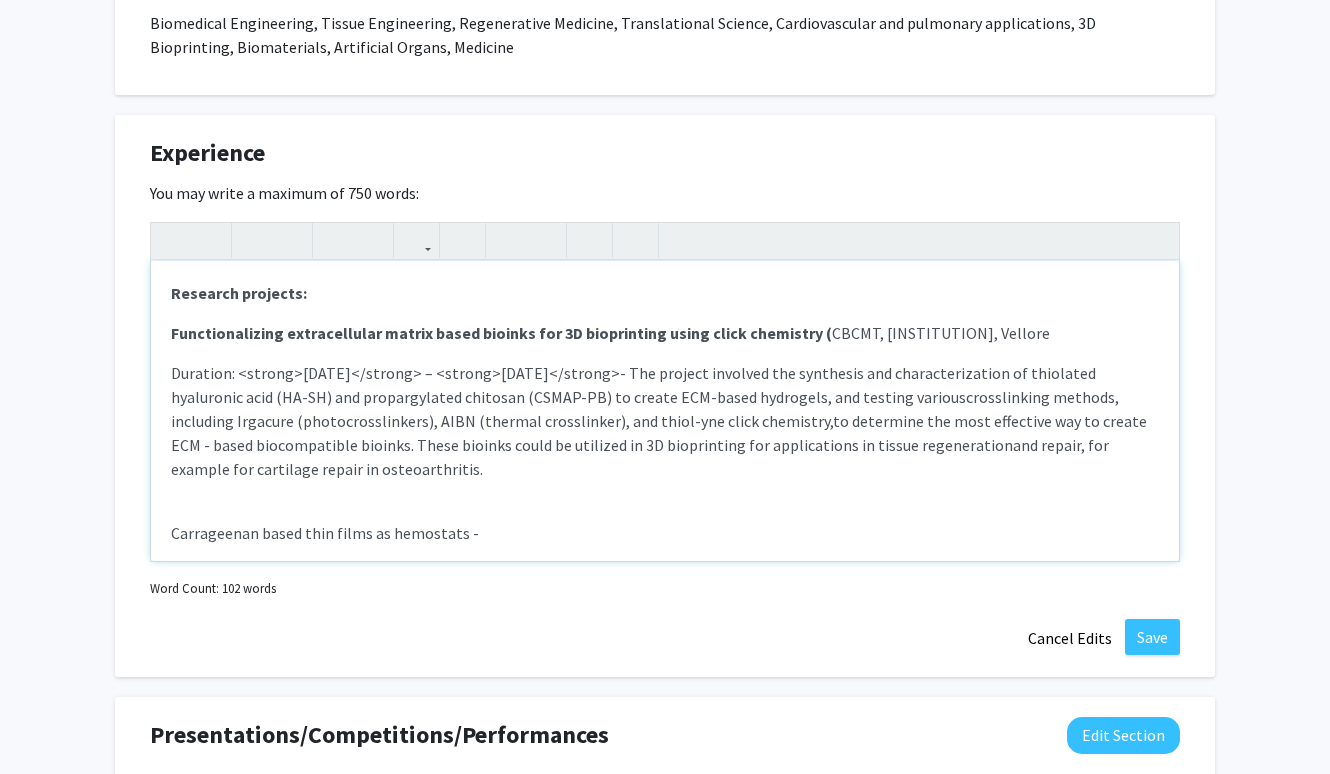 click on "Functionalizing extracellular matrix based bioinks for 3D bioprinting using click chemistry ( CBCMT, [UNIVERSITY], [CITY])" at bounding box center [665, 333] 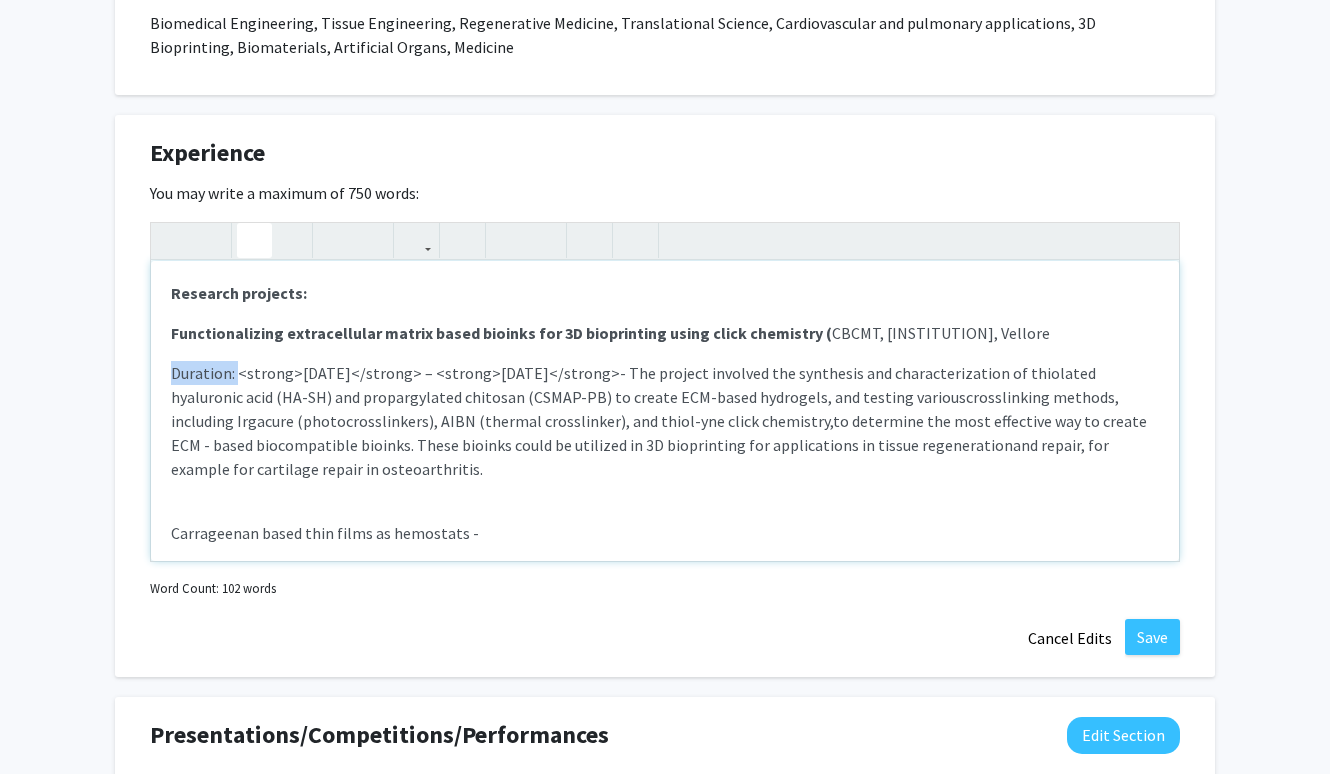 drag, startPoint x: 239, startPoint y: 375, endPoint x: 143, endPoint y: 371, distance: 96.0833 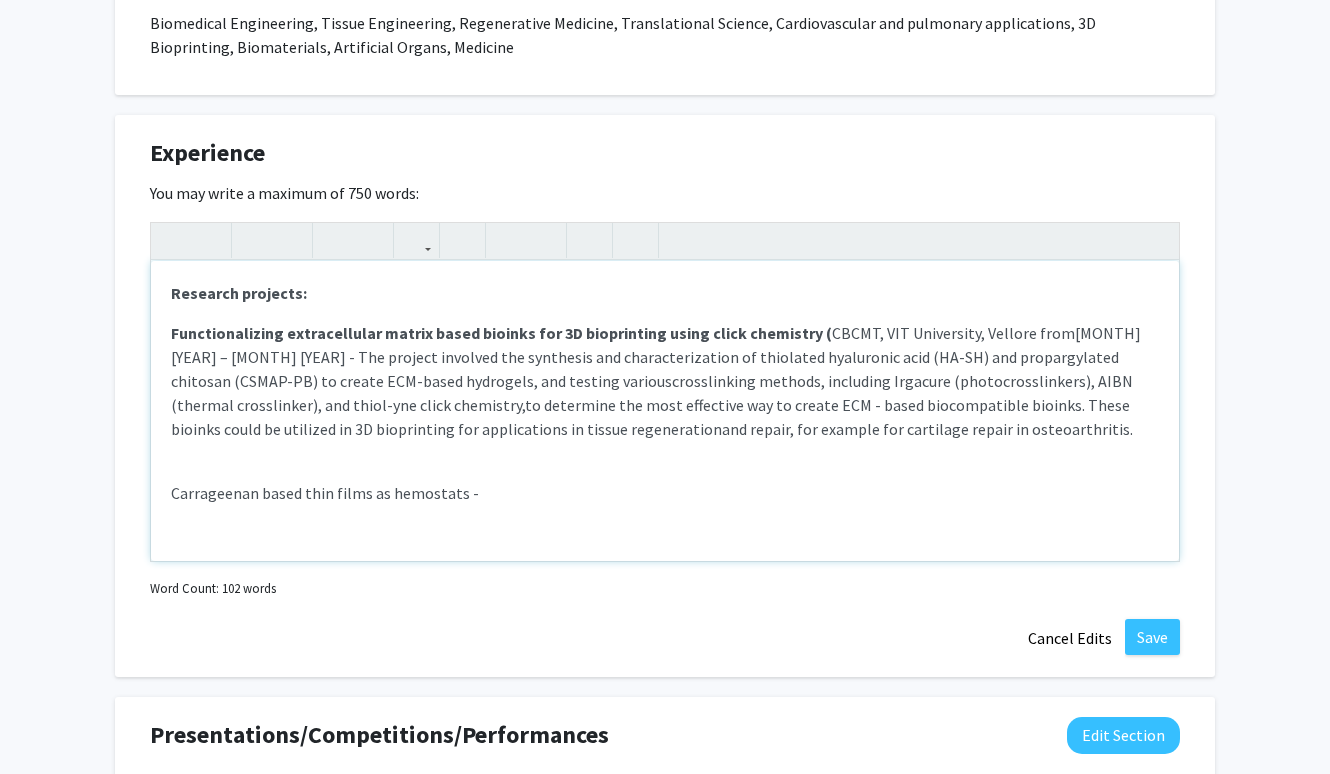 click on "[MONTH] [YEAR] – [MONTH] [YEAR] - The project involved the synthesis and characterization of thiolated hyaluronic acid (HA-" at bounding box center (656, 345) 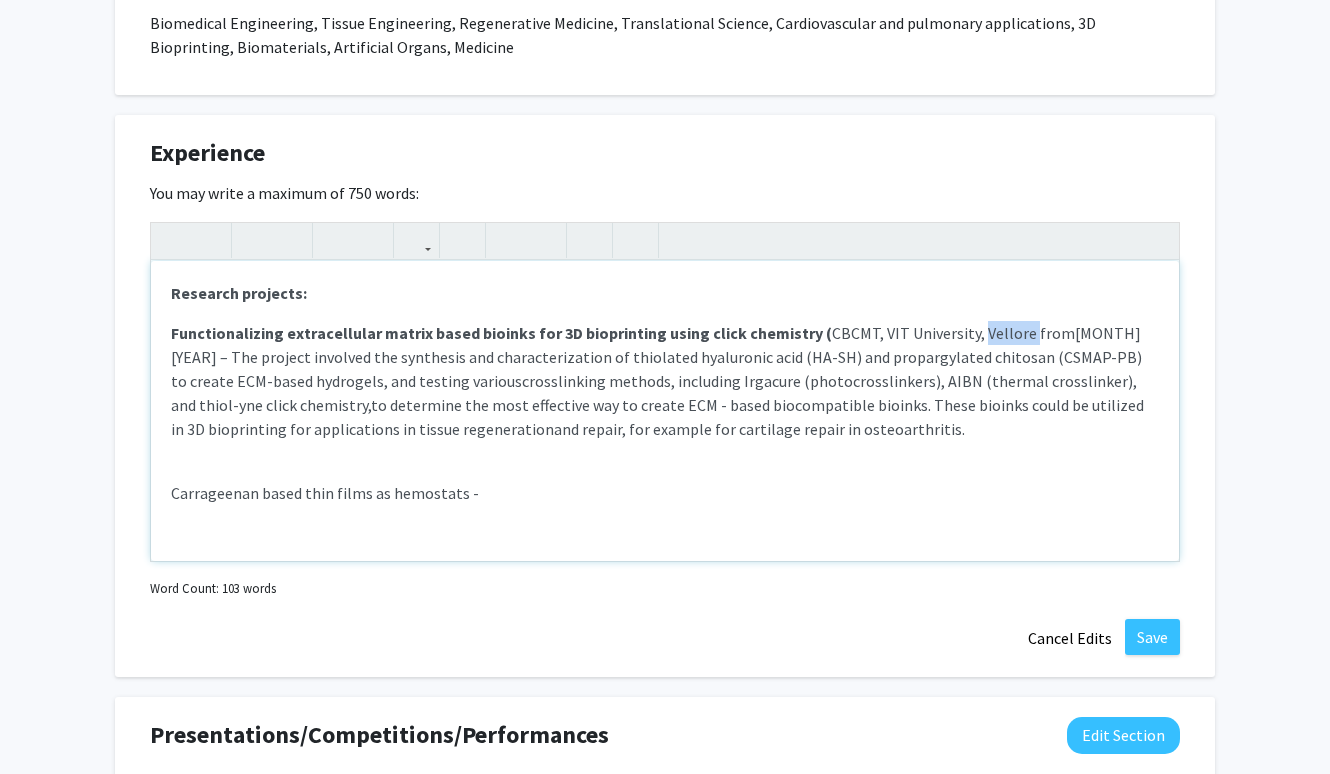 drag, startPoint x: 1010, startPoint y: 331, endPoint x: 962, endPoint y: 333, distance: 48.04165 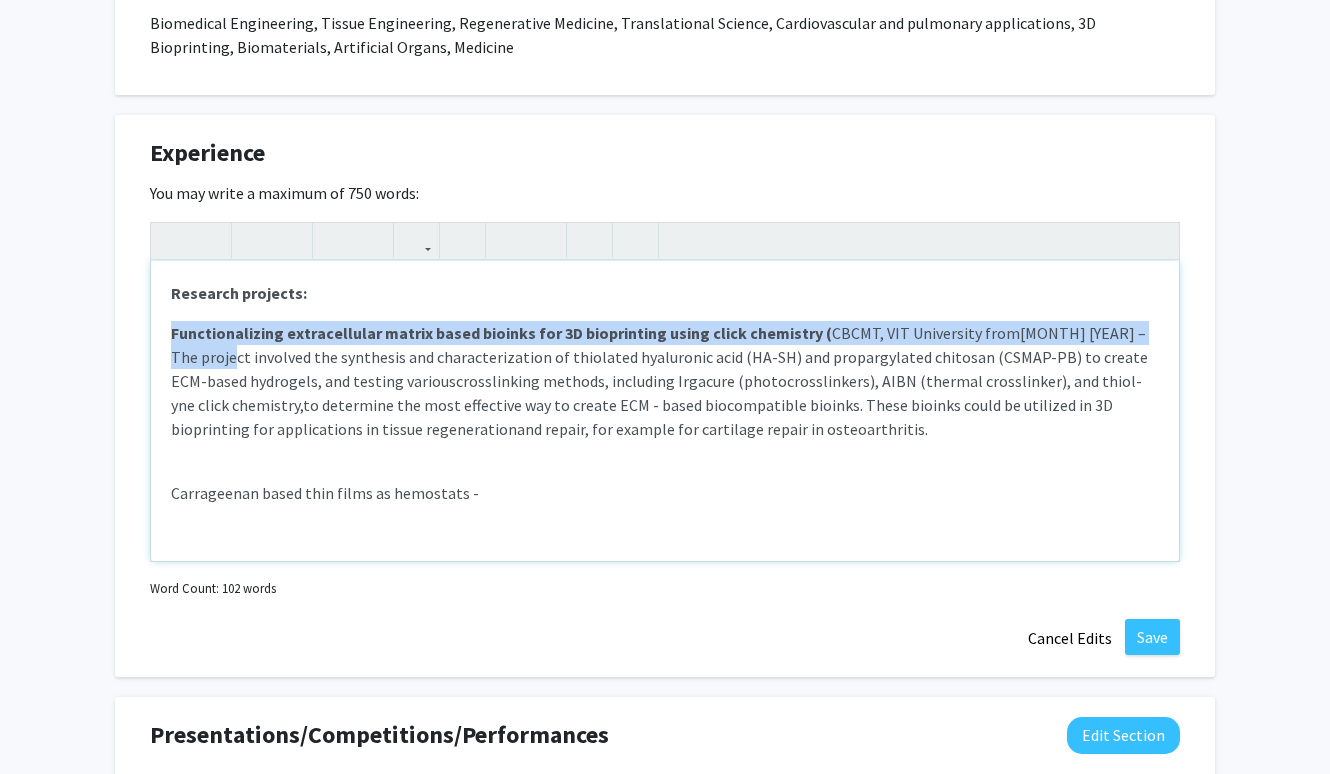 drag, startPoint x: 207, startPoint y: 360, endPoint x: 173, endPoint y: 333, distance: 43.416588 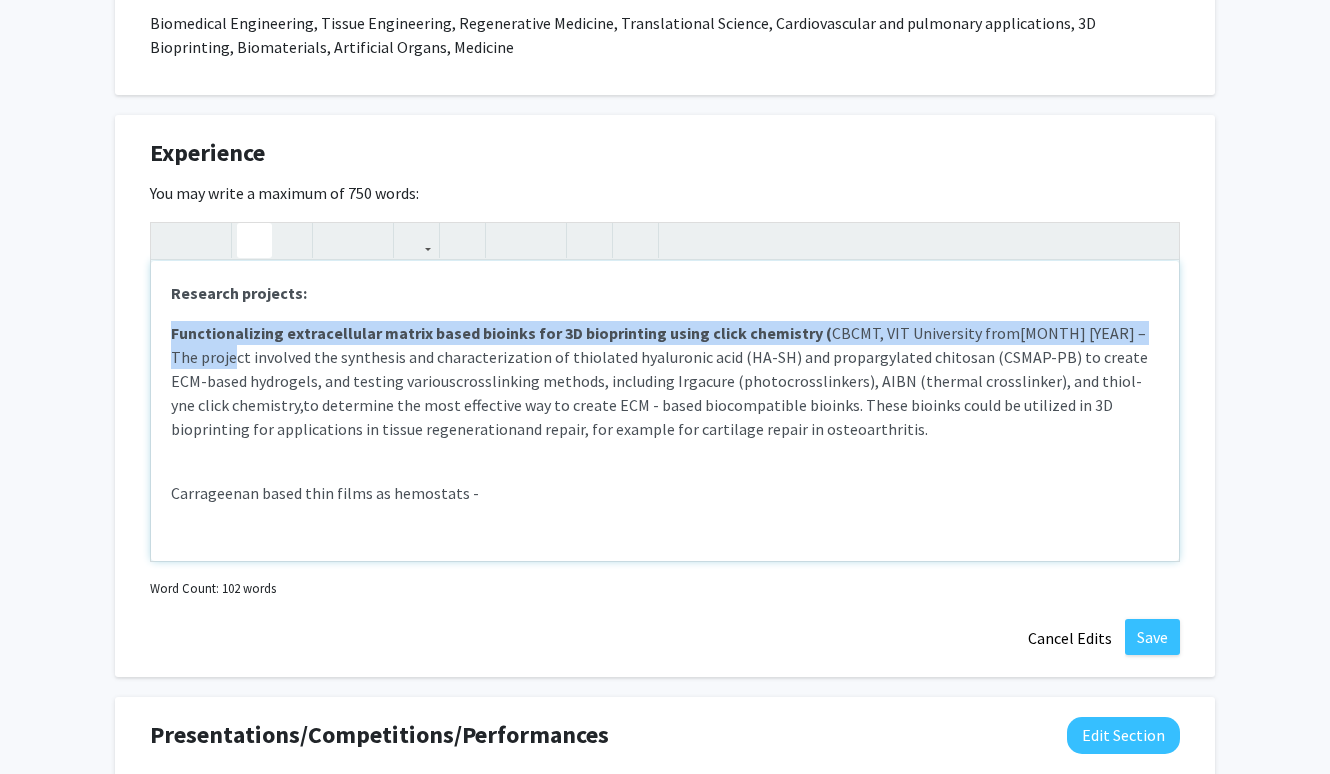 click 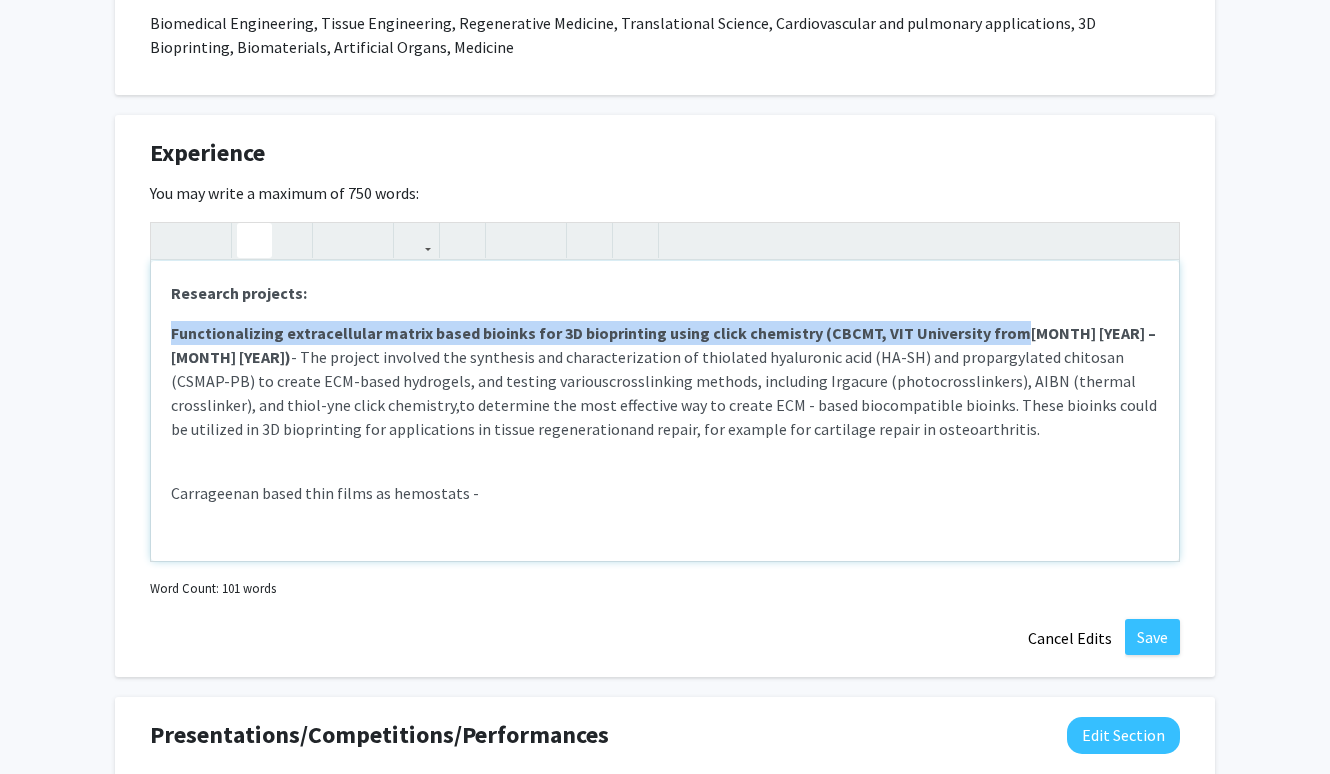 click 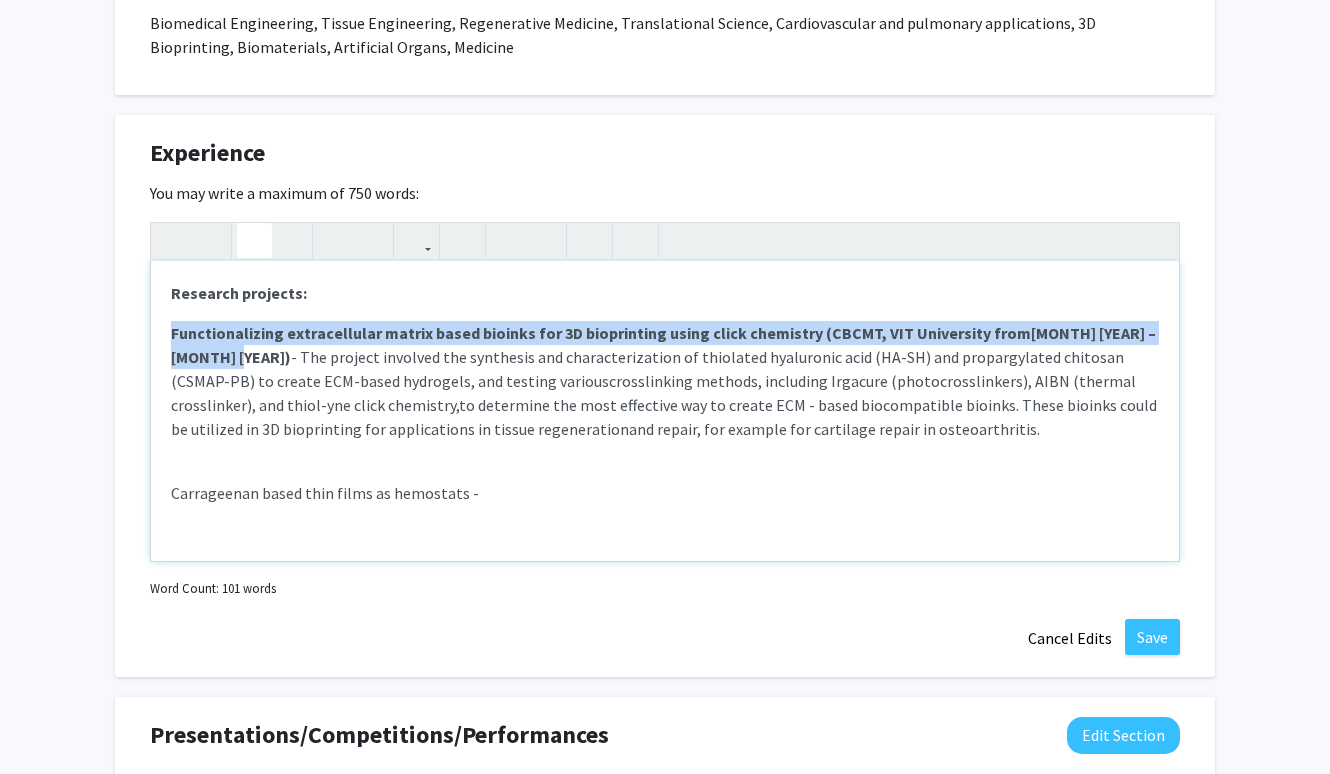 click on "SH) and propargylated chitosan (CSMAP-PB) to create ECM-based hydrogels, and testing various" at bounding box center [647, 369] 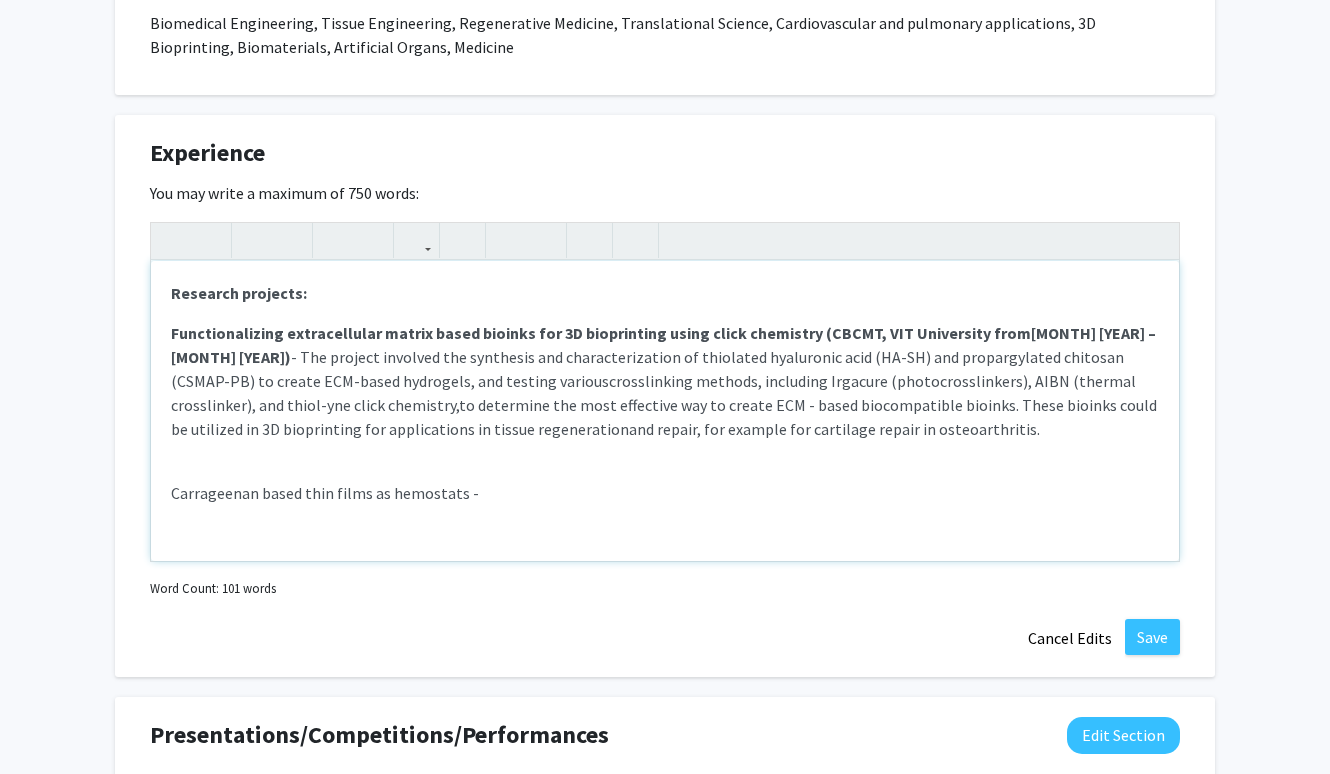 click on "Carrageenan based thin films as hemostats -" at bounding box center [325, 493] 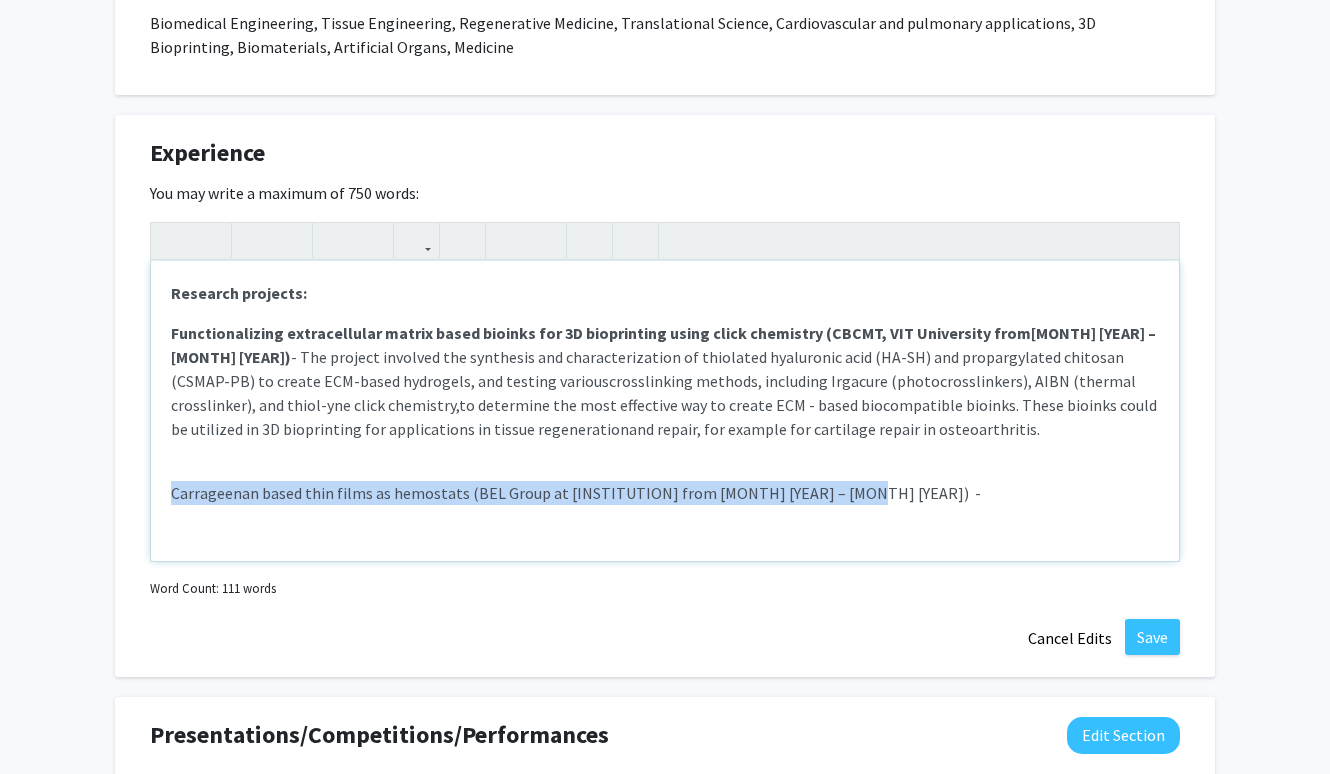 drag, startPoint x: 172, startPoint y: 495, endPoint x: 832, endPoint y: 495, distance: 660 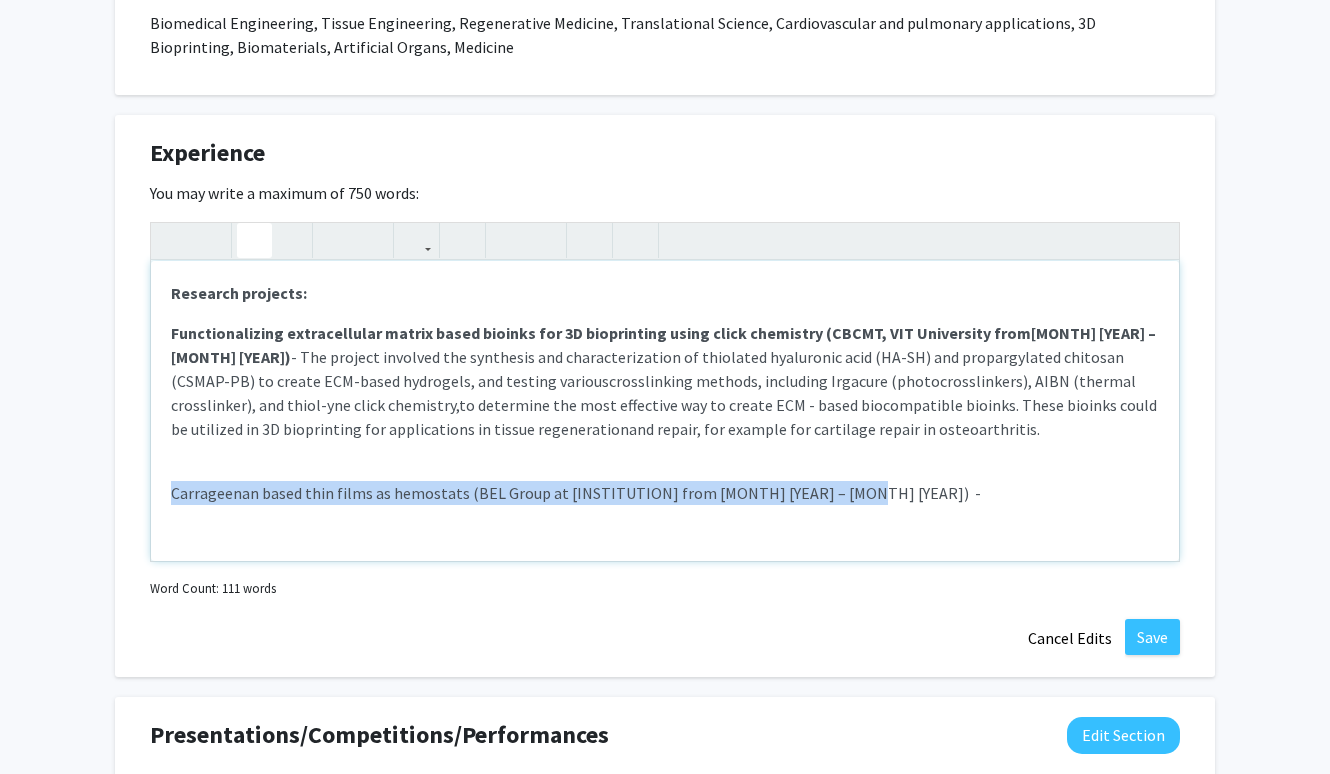 click 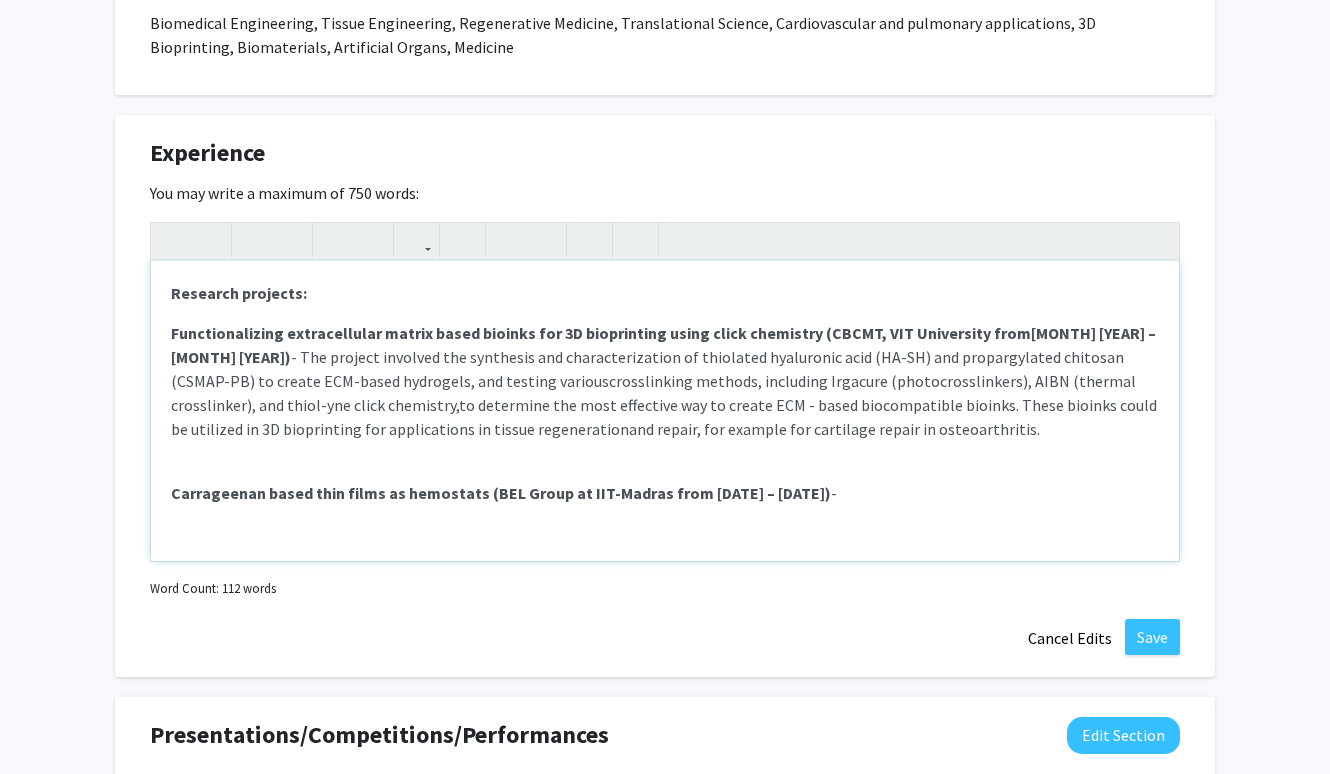 click on "Research projects: Functionalizing extracellular matrix based bioinks for 3D bioprinting using click chemistry ( CBCMT, [INSTITUTION] from  [DATE] – [DATE])  - The project involved the synthesis and characterization of thiolated hyaluronic acid (HA- SH) and propargylated chitosan (CSMAP-PB) to create ECM-based hydrogels, and testing various  crosslinking methods, including Irgacure (photocrosslinkers), AIBN (thermal crosslinker), and thiol-yne click chemistry,  to determine the most effective way to create ECM - based biocompatible bioinks. These bioinks could be utilized in 3D bioprinting for applications in tissue regeneration  and repair, for example for cartilage repair in osteoarthritis. Carrageenan based thin films as hemostats (BEL Group at [INSTITUTION] from [DATE] – [DATE])   -" at bounding box center (665, 411) 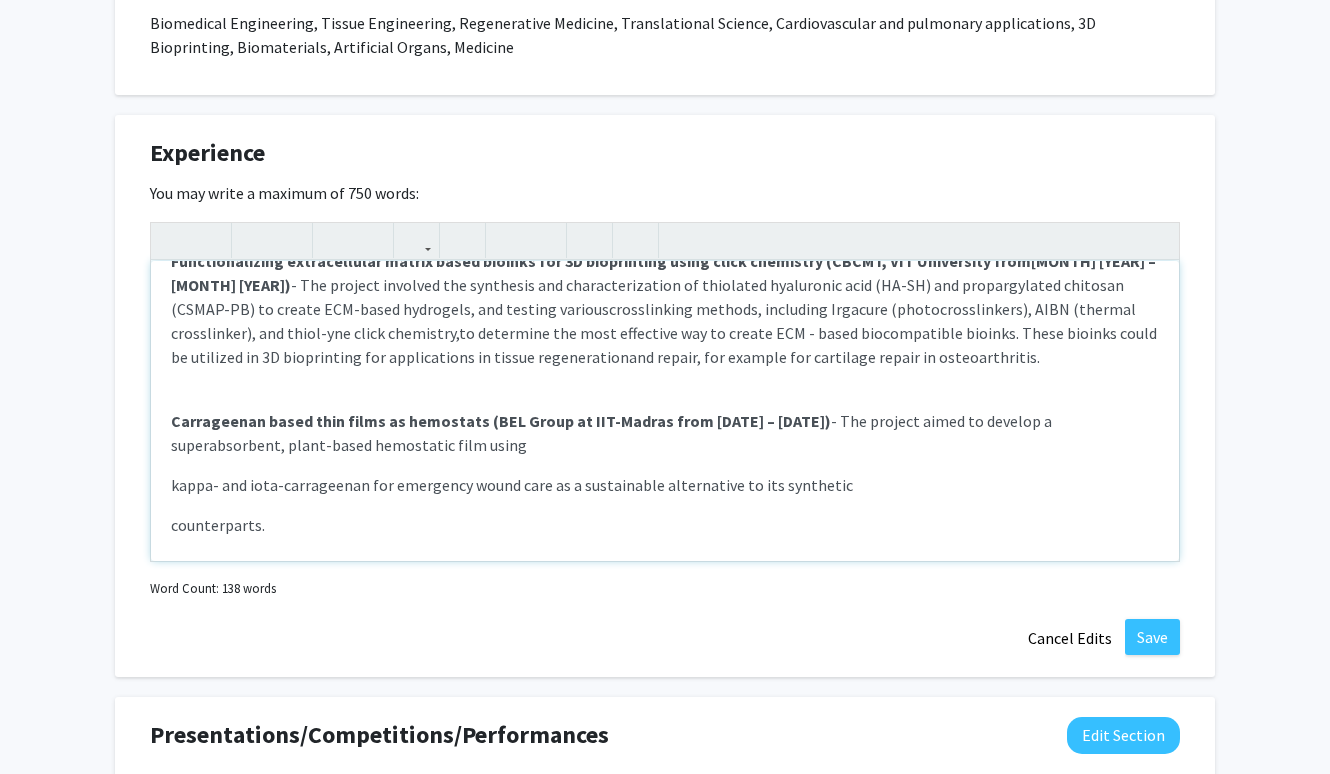 scroll, scrollTop: 79, scrollLeft: 0, axis: vertical 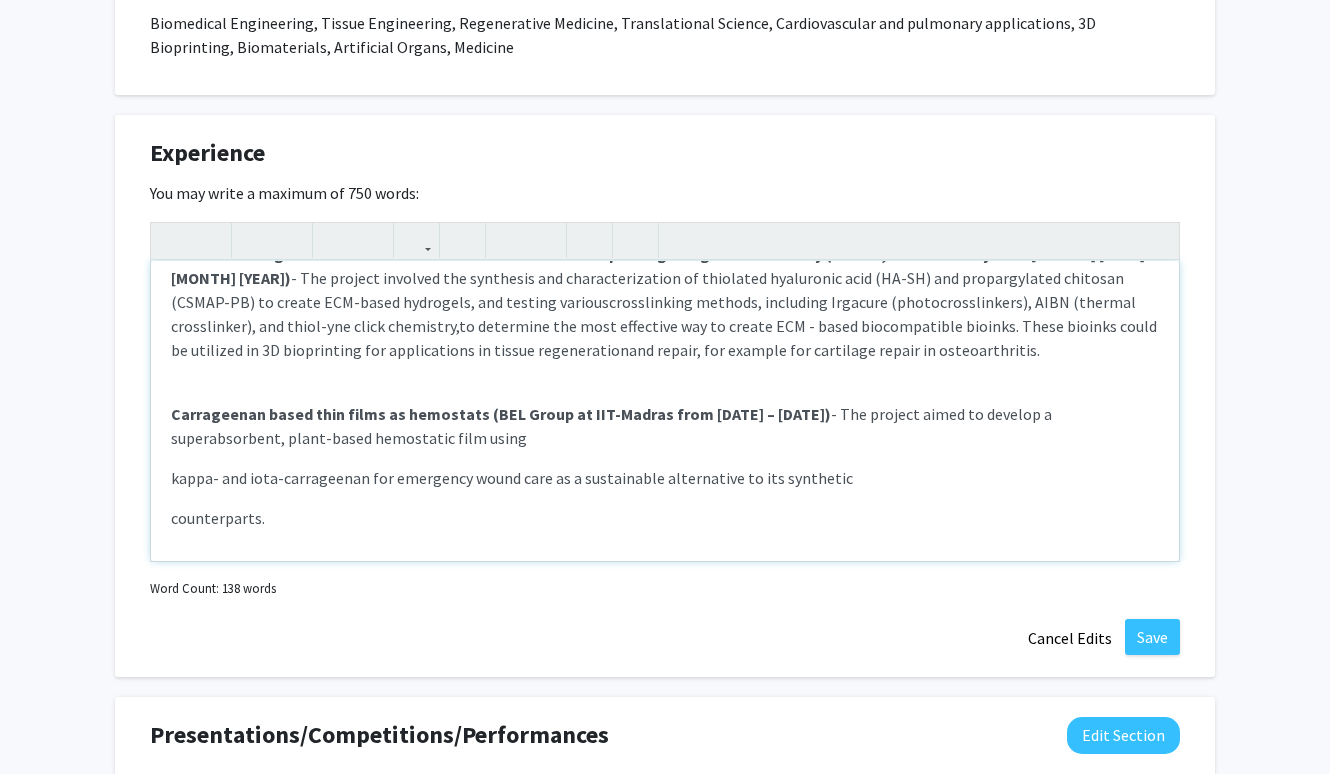 click on "Research projects: Functionalizing extracellular matrix based bioinks for 3D bioprinting using click chemistry ( CBCMT, VIT University from [MONTH] [YEAR] – [MONTH] [YEAR]) - The project involved the synthesis and characterization of thiolated hyaluronic acid (HA- SH) and propargylated chitosan (CSMAP-PB) to create ECM-based hydrogels, and testing various crosslinking methods, including Irgacure (photocrosslinkers), AIBN (thermal crosslinker), and thiol-yne click chemistry, to determine the most effective way to create ECM - based biocompatible bioinks. These bioinks could be utilized in 3D bioprinting for applications in tissue regeneration and repair, for example for cartilage repair in osteoarthritis. Carrageenan based thin films as hemostats (BEL Group at IIT-Madras from [MONTH] [YEAR] – [MONTH] [YEAR]) - The project aimed to develop a superabsorbent, plant-based hemostatic film using kappa- and iota-carrageenan for emergency wound care as a sustainable alternative to its synthetic counterparts." at bounding box center (665, 411) 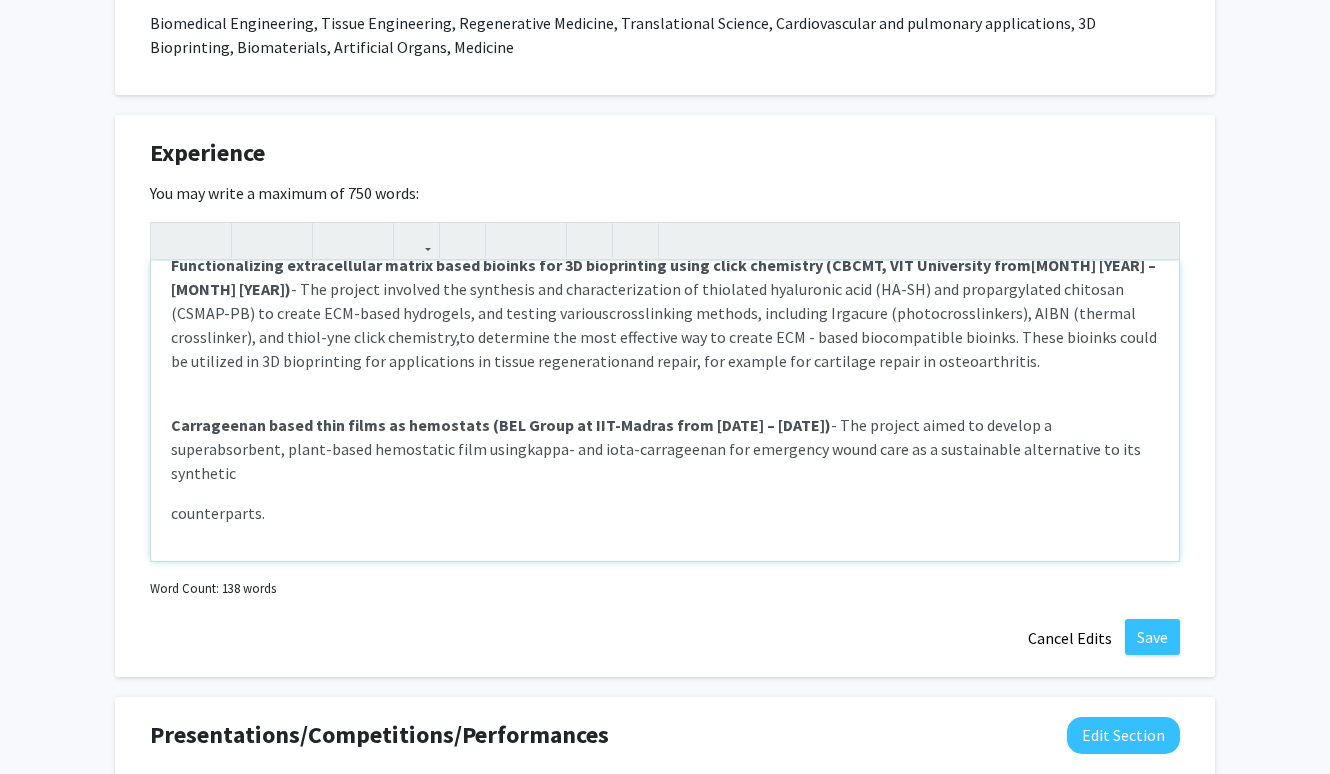 click on "Research projects: Functionalizing extracellular matrix based bioinks for 3D bioprinting using click chemistry ( CBCMT, VIT University from&nbsp; July 2024 &ndash; December 2024)   - The project involved the synthesis and characterization of thiolated hyaluronic acid (HA- SH) and propargylated chitosan (CSMAP-PB) to create ECM-based hydrogels, and testing various&nbsp; crosslinking methods, including Irgacure (photocrosslinkers), AIBN (thermal crosslinker), and thiol-yne click chemistry,&nbsp; to determine the most effective way to create ECM - based biocompatible bioinks. These bioinks could be utilized in 3D bioprinting for applications in tissue regeneration&nbsp; and repair, for example for cartilage repair in osteoarthritis. Carrageenan based thin films as hemostats (BEL Group at IIT-Madras from January 2025 &ndash; May 2025)   - The project aimed to develop a superabsorbent, plant-based hemostatic film using&nbsp; kappa- and iota-carrageenan for emergency wound care as a sustainable alternative to its synthetic counterparts." at bounding box center (665, 411) 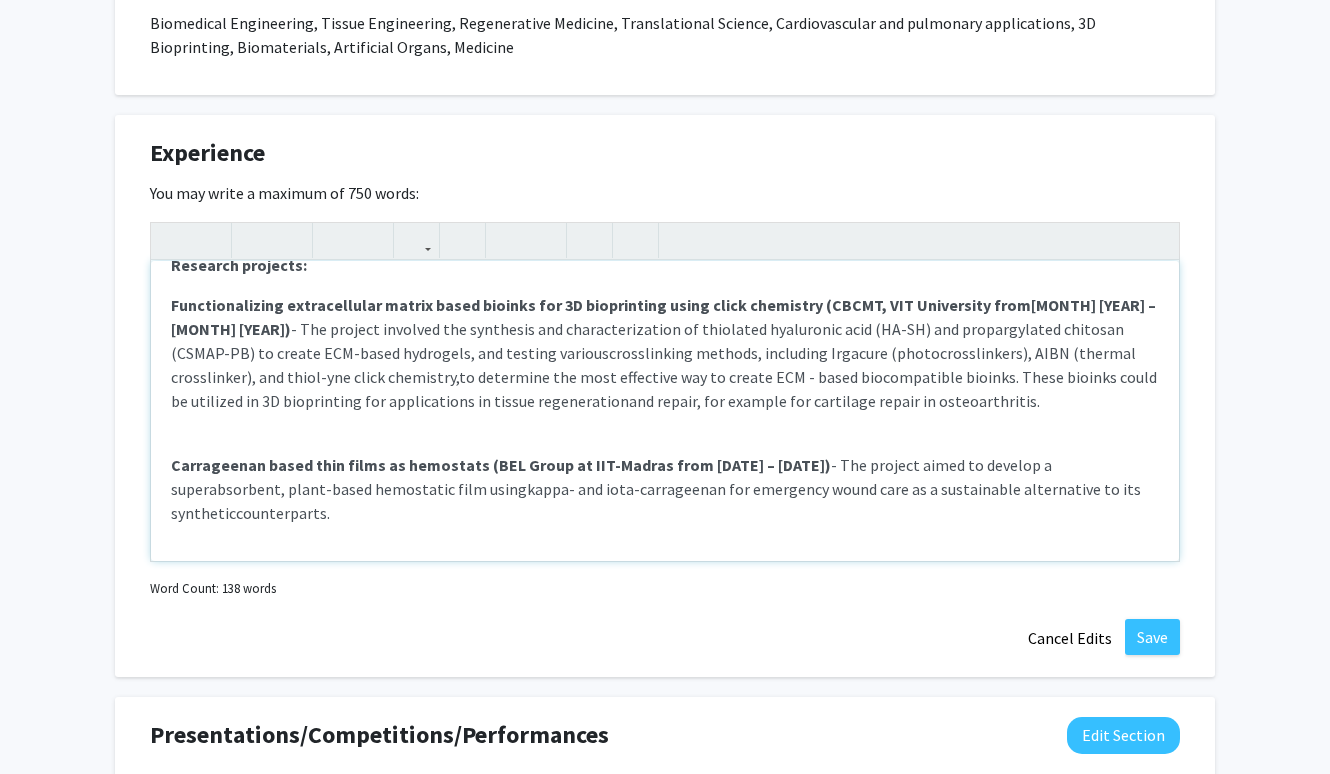 scroll, scrollTop: 28, scrollLeft: 0, axis: vertical 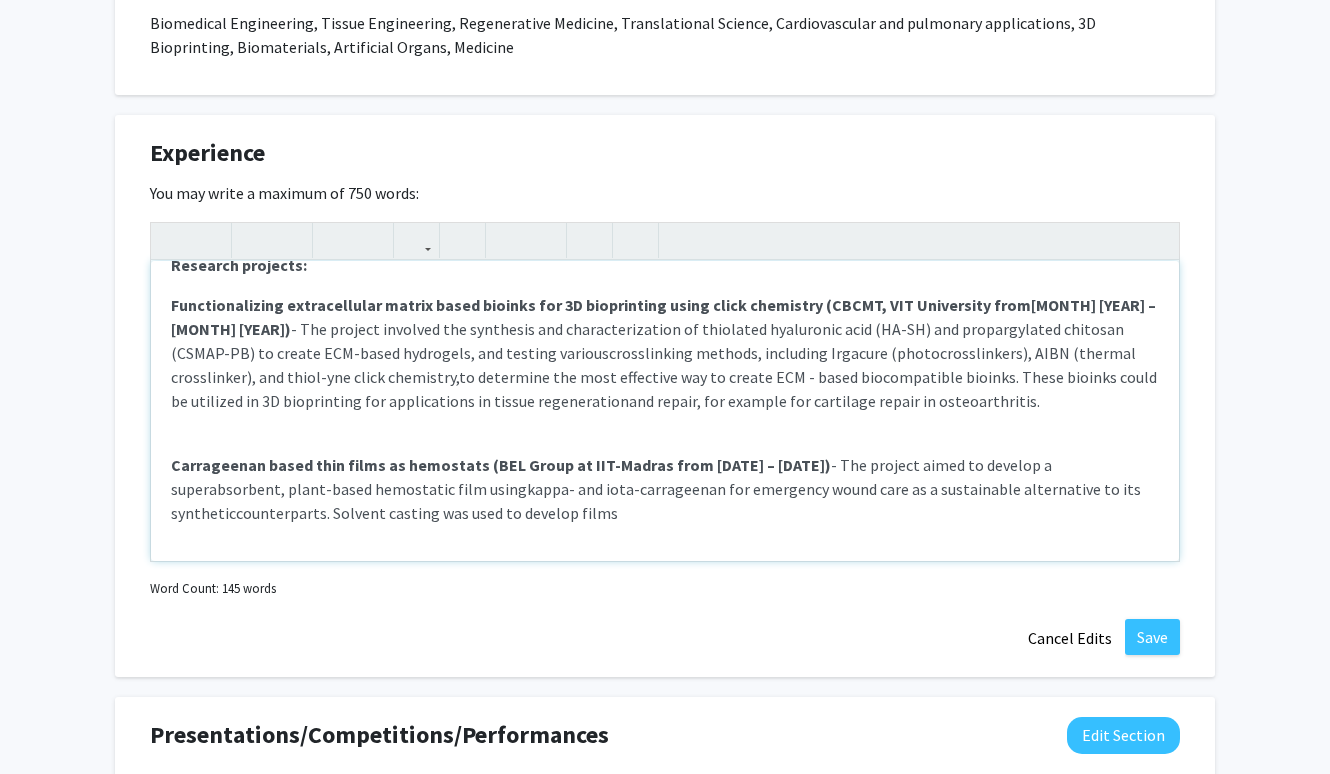 drag, startPoint x: 330, startPoint y: 515, endPoint x: 612, endPoint y: 519, distance: 282.02838 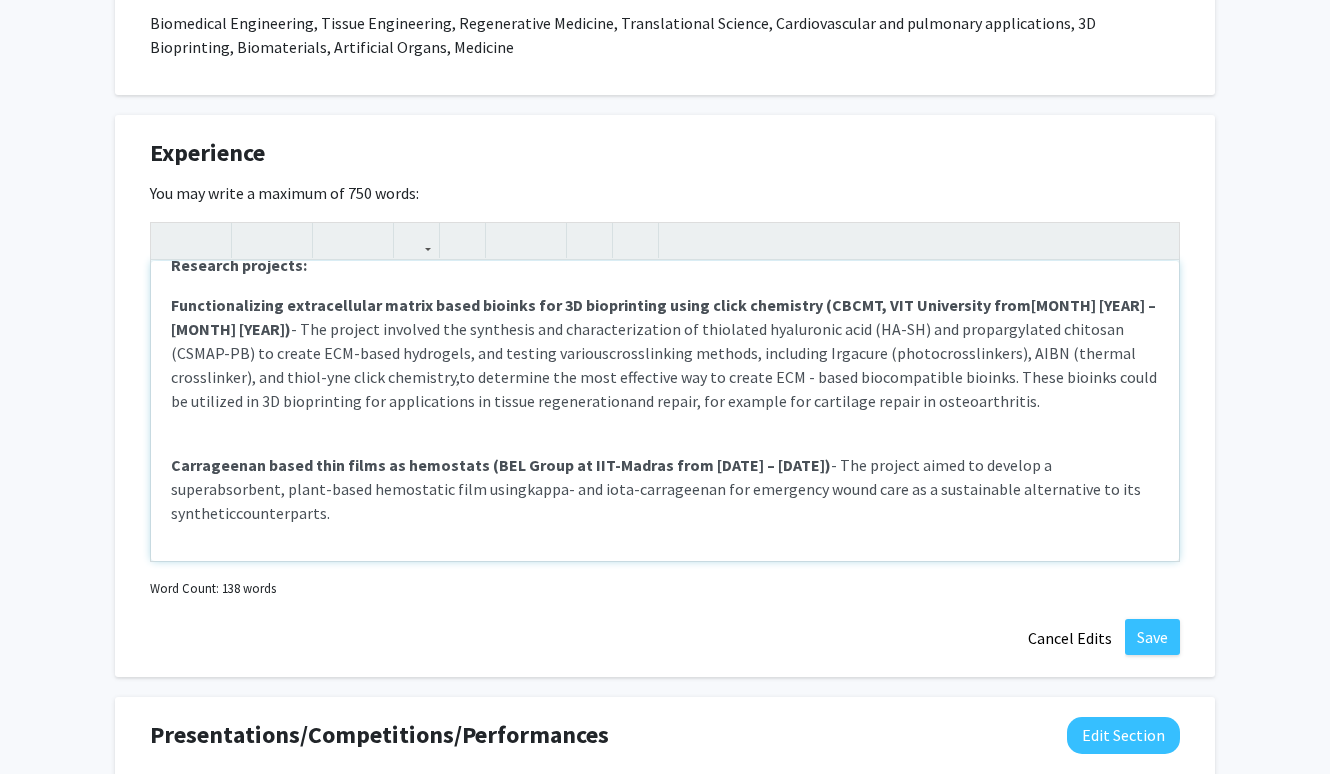 click on "Carrageenan based thin films as hemostats (BEL Group at IIT-[CITY] from [MONTH] [YEAR] – [MONTH] [YEAR]) &nbsp; - The project aimed to develop a superabsorbent, plant-based hemostatic film using" at bounding box center (611, 477) 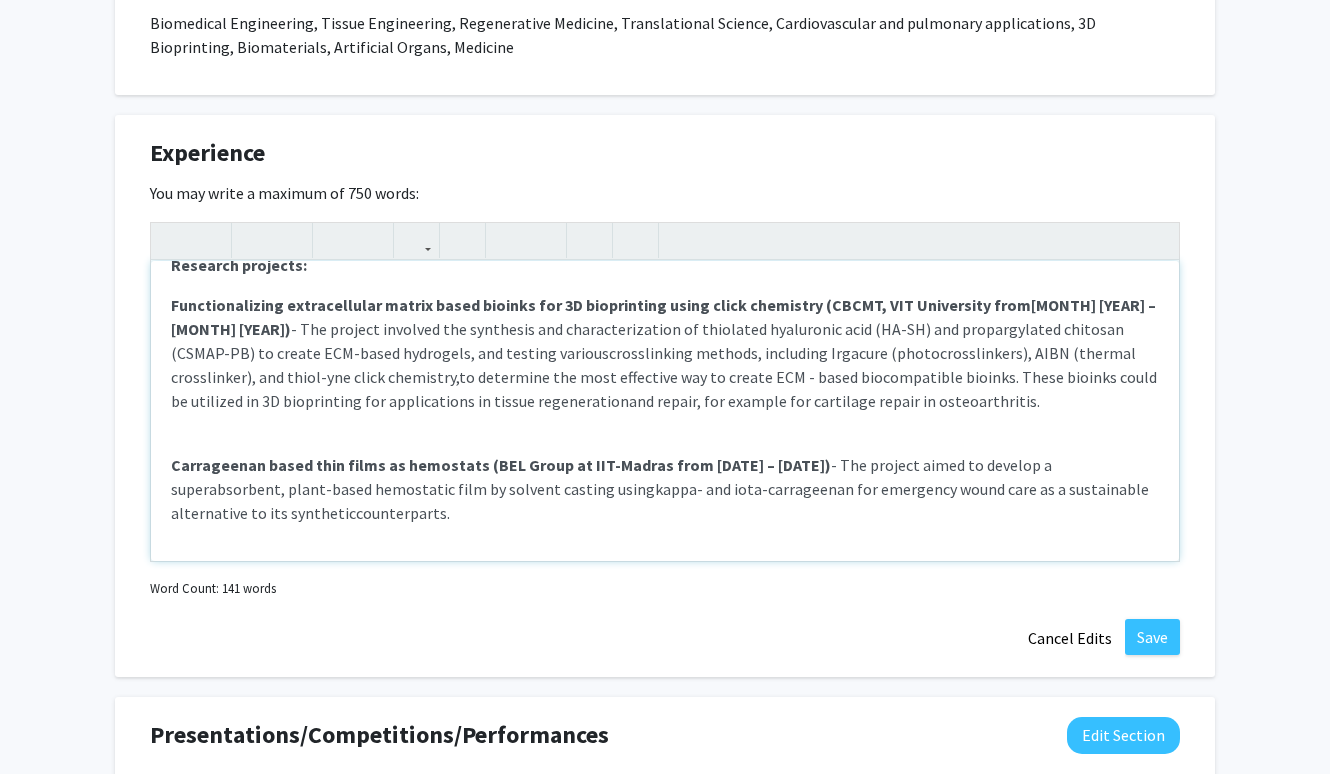 click on "Carrageenan based thin films as hemostats (BEL Group at [INSTITUTION] from [DATE] – [DATE])   - The project aimed to develop a superabsorbent, plant-based hemostatic film by solvent casting using  kappa- and iota-carrageenan for emergency wound care as a sustainable alternative to its synthetic  counterparts." at bounding box center [665, 477] 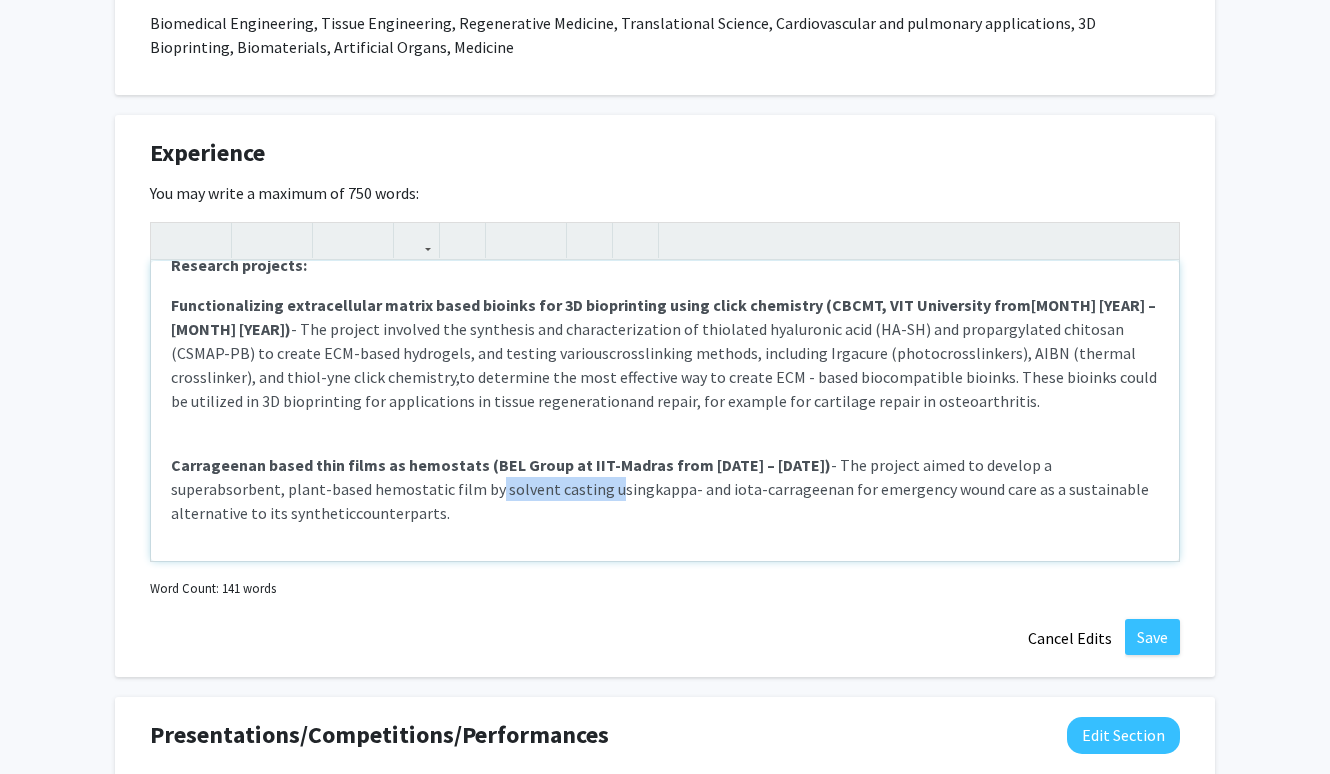 drag, startPoint x: 595, startPoint y: 490, endPoint x: 476, endPoint y: 490, distance: 119 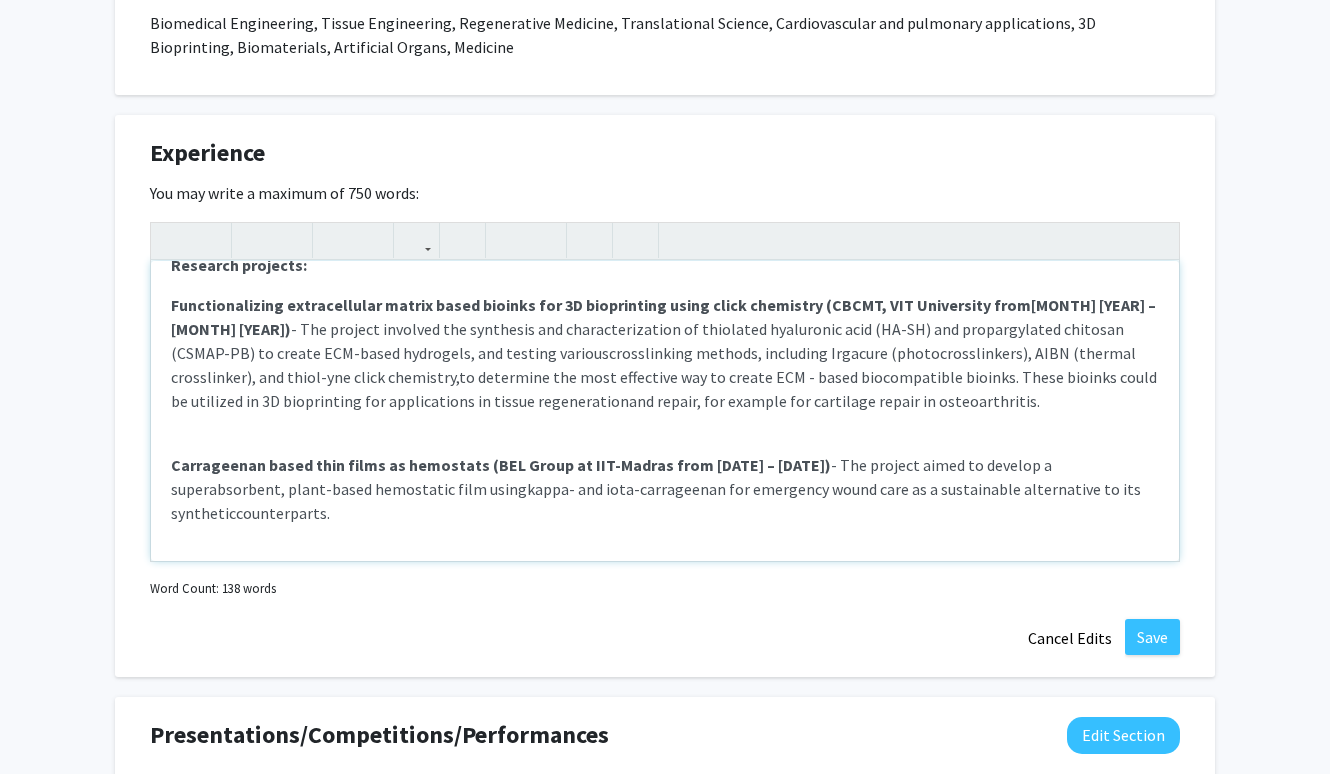 click on "Carrageenan based thin films as hemostats (BEL Group at IIT-Madras from [DATE] – [DATE])   - The project aimed to develop a superabsorbent, plant-based hemostatic film using  kappa- and iota-carrageenan for emergency wound care as a sustainable alternative to its synthetic  counterparts." at bounding box center [665, 477] 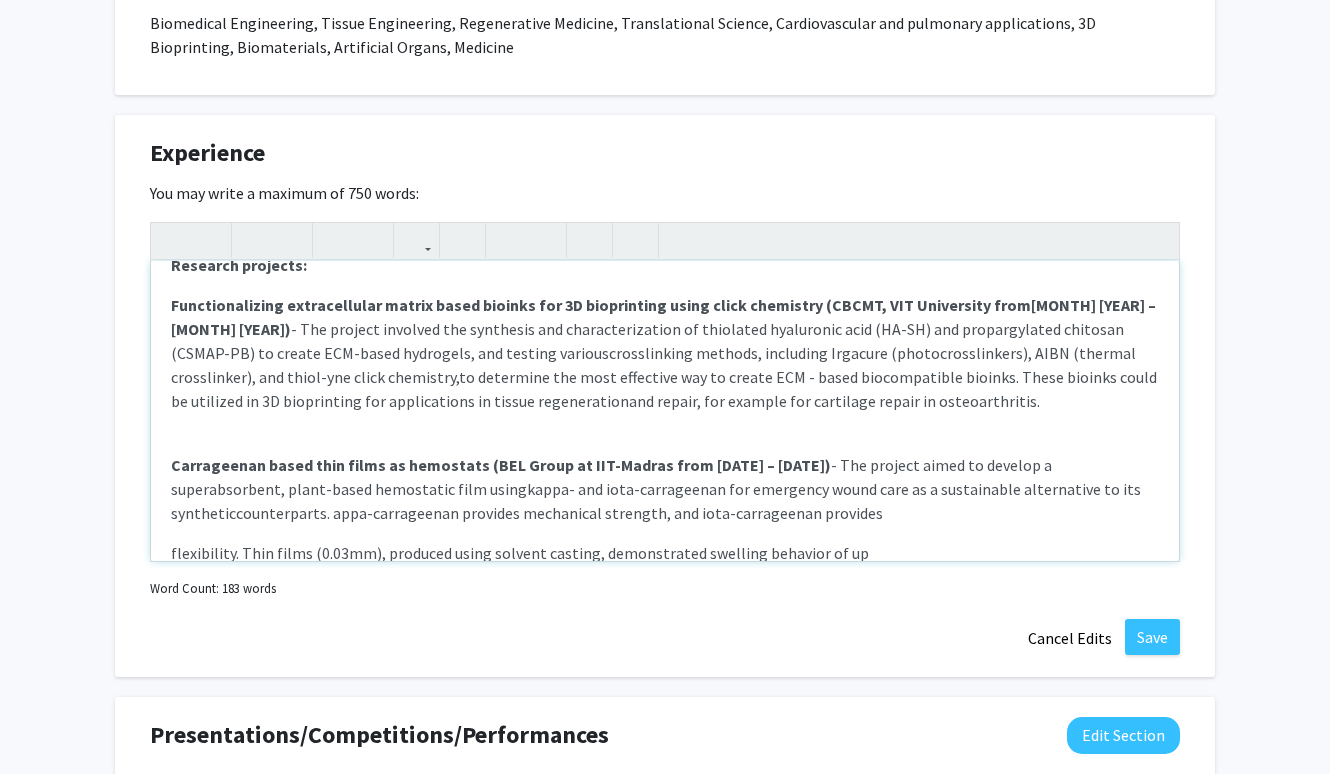 scroll, scrollTop: 79, scrollLeft: 0, axis: vertical 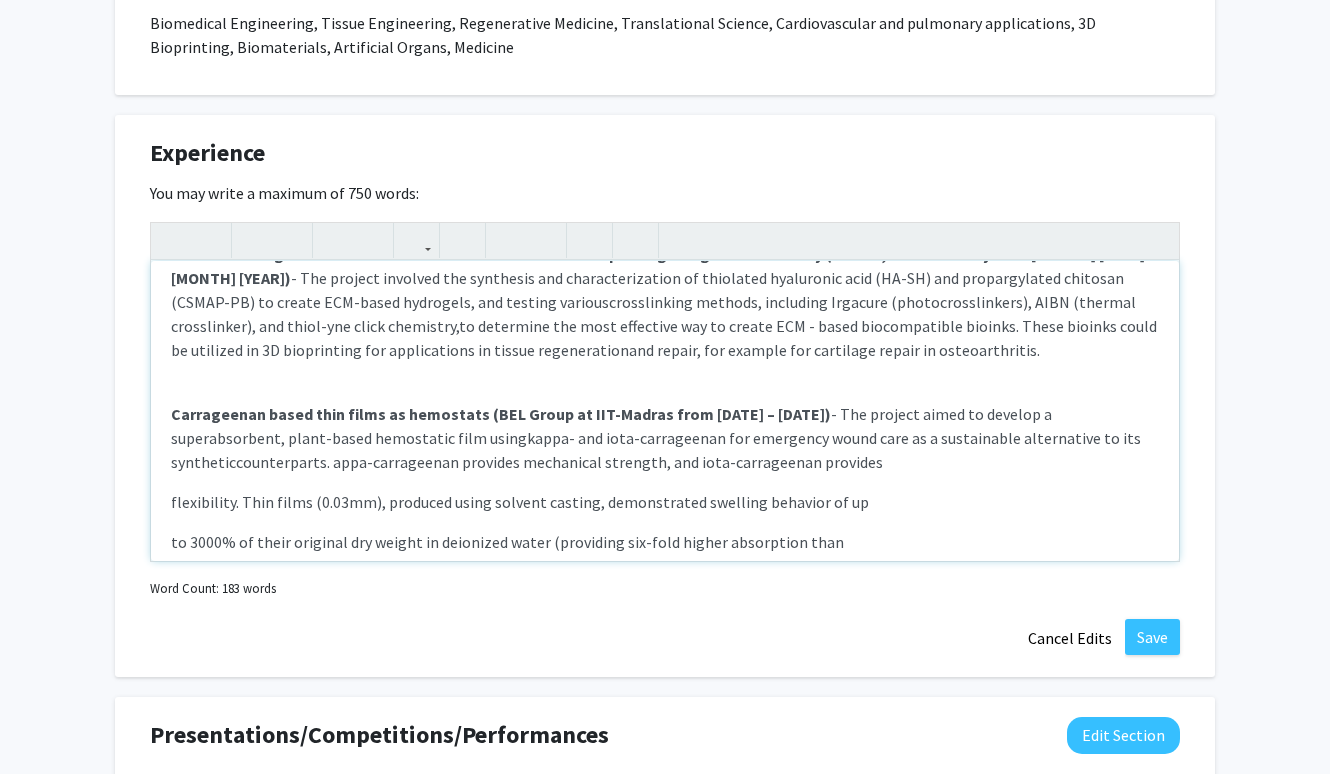 click on "Research projects: Functionalizing extracellular matrix based bioinks for 3D bioprinting using click chemistry ( CBCMT, VIT University from  [MONTH] [YEAR] – [MONTH] [YEAR] )  - The project involved the synthesis and characterization of thiolated hyaluronic acid (HA- SH) and propargylated chitosan (CSMAP-PB) to create ECM-based hydrogels, and testing various  crosslinking methods, including Irgacure (photocrosslinkers), AIBN (thermal crosslinker), and thiol-yne click chemistry,  to determine the most effective way to create ECM - based biocompatible bioinks. These bioinks could be utilized in 3D bioprinting for applications in tissue regeneration  and repair, for example for cartilage repair in osteoarthritis. Carrageenan based thin films as hemostats (BEL Group at [INSTITUTION] from [MONTH] [YEAR] – [MONTH] [YEAR])   - The project aimed to develop a superabsorbent, plant-based hemostatic film using  kappa- and iota-carrageenan for emergency wound care as a sustainable alternative to its synthetic" at bounding box center [665, 411] 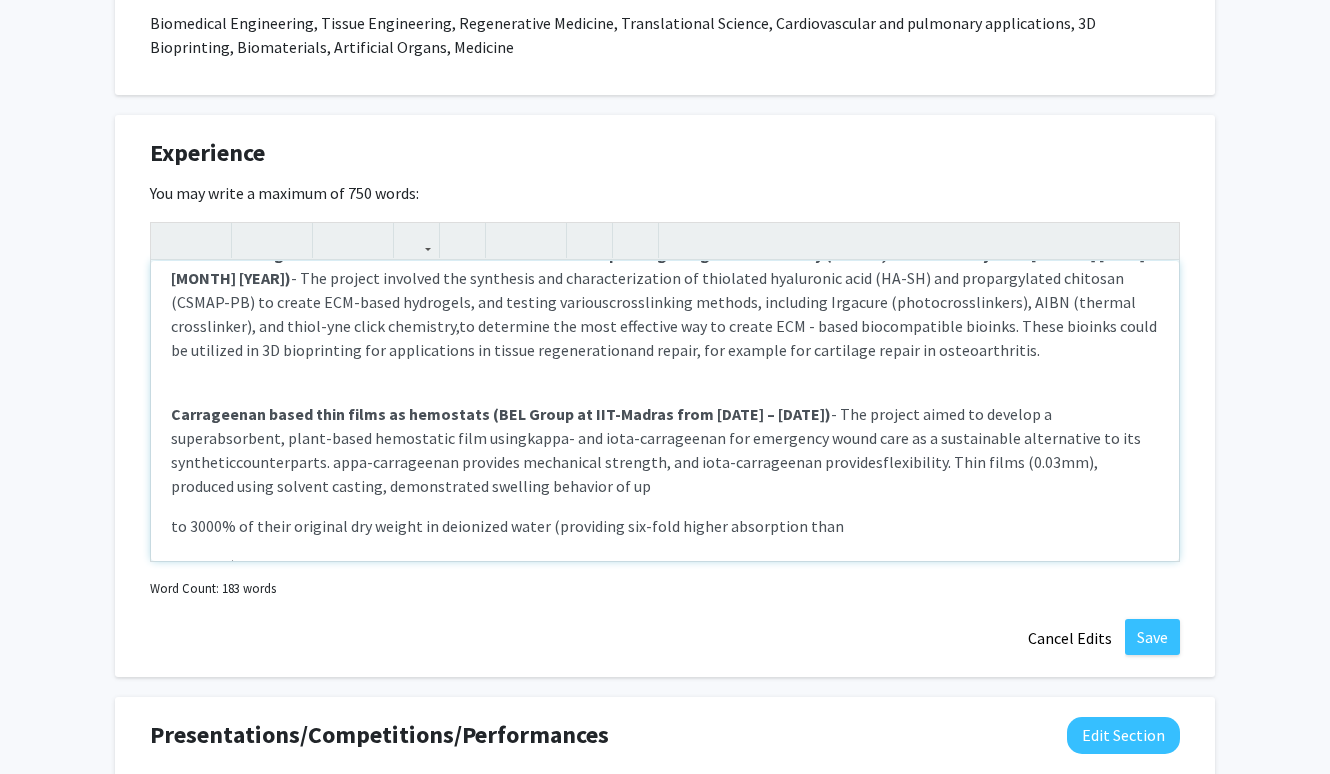 click on "to 3000% of their original dry weight in deionized water (providing six-fold higher absorption than" at bounding box center [507, 526] 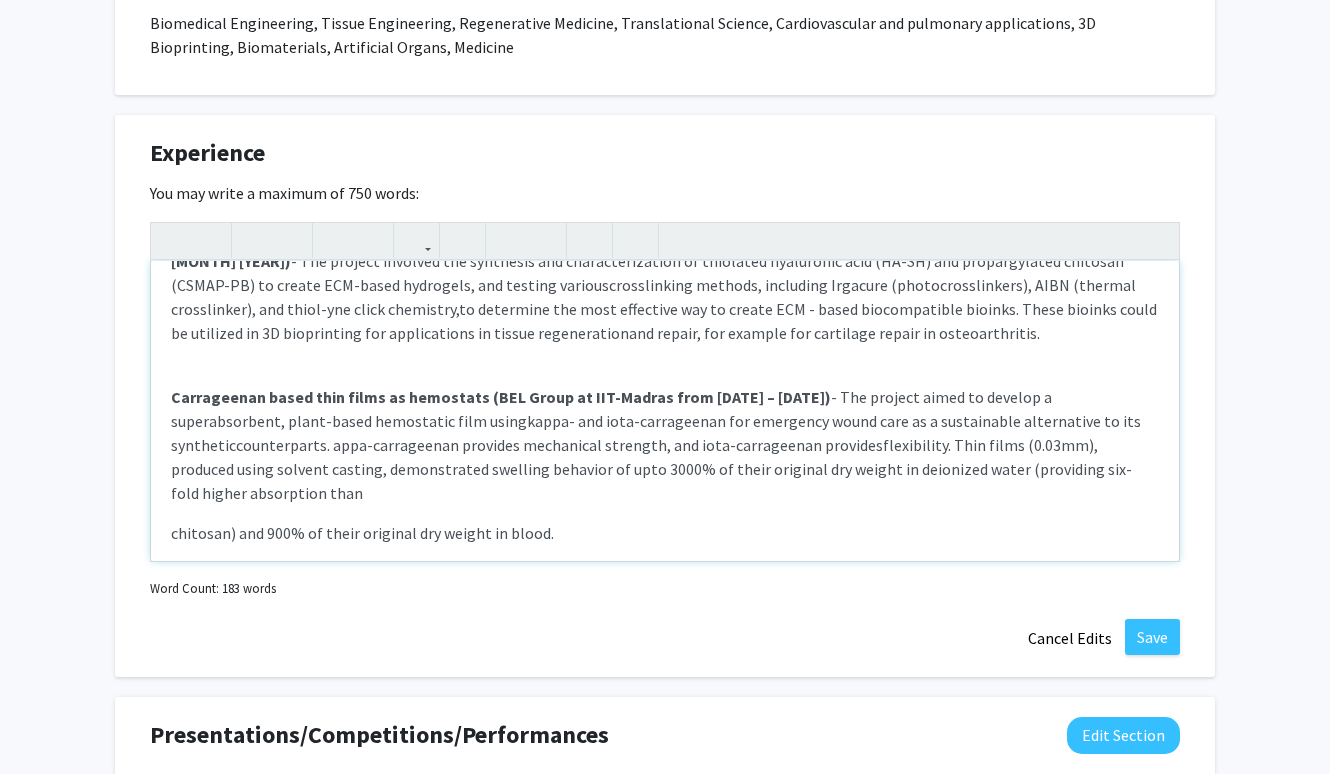scroll, scrollTop: 116, scrollLeft: 0, axis: vertical 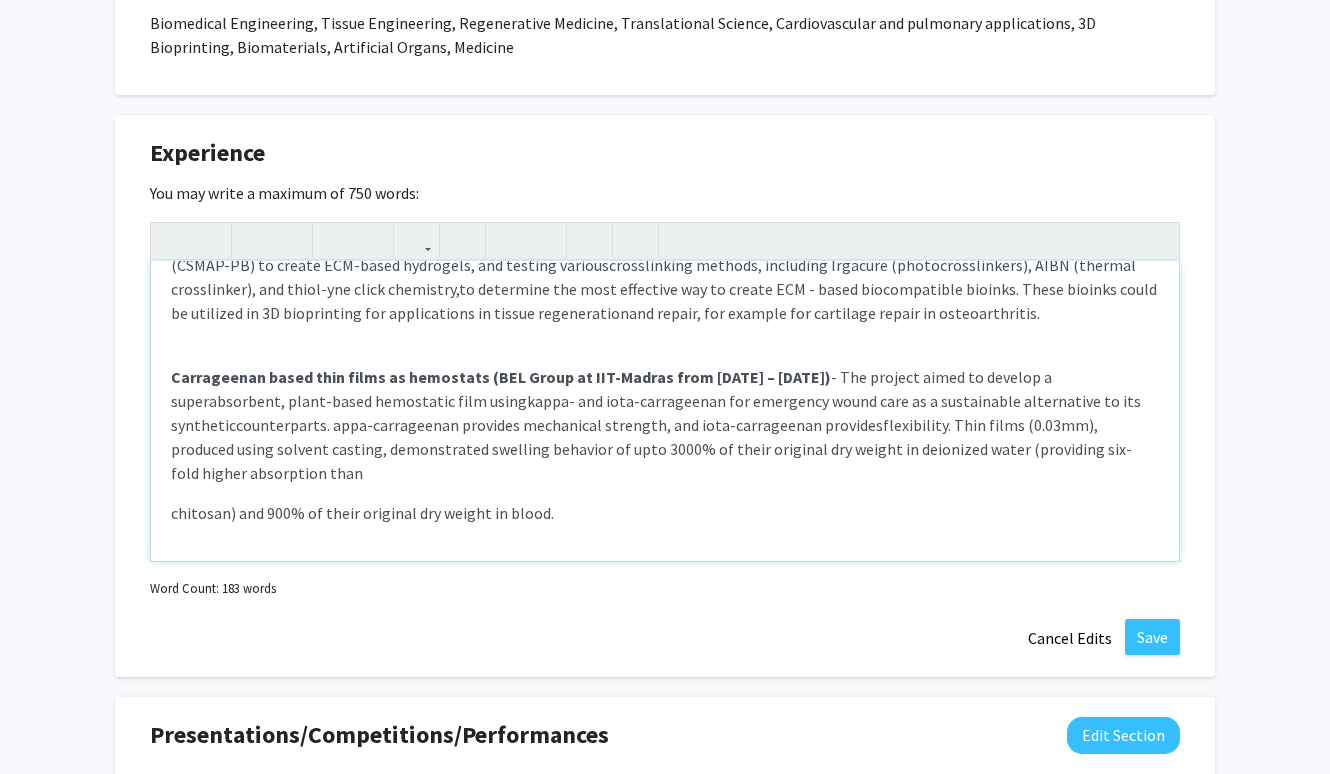 click on "Research projects: Functionalizing extracellular matrix based bioinks for 3D bioprinting using click chemistry ( CBCMT, VIT University from  [MONTH] [YEAR] – [MONTH] [YEAR] )  - The project involved the synthesis and characterization of thiolated hyaluronic acid (HA- SH) and propargylated chitosan (CSMAP-PB) to create ECM-based hydrogels, and testing various  crosslinking methods, including Irgacure (photocrosslinkers), AIBN (thermal crosslinker), and thiol-yne click chemistry,  to determine the most effective way to create ECM - based biocompatible bioinks. These bioinks could be utilized in 3D bioprinting for applications in tissue regeneration  and repair, for example for cartilage repair in osteoarthritis. Carrageenan based thin films as hemostats (BEL Group at [INSTITUTION] from [MONTH] [YEAR] – [MONTH] [YEAR])   - The project aimed to develop a superabsorbent, plant-based hemostatic film using  kappa- and iota-carrageenan for emergency wound care as a sustainable alternative to its synthetic" at bounding box center (665, 411) 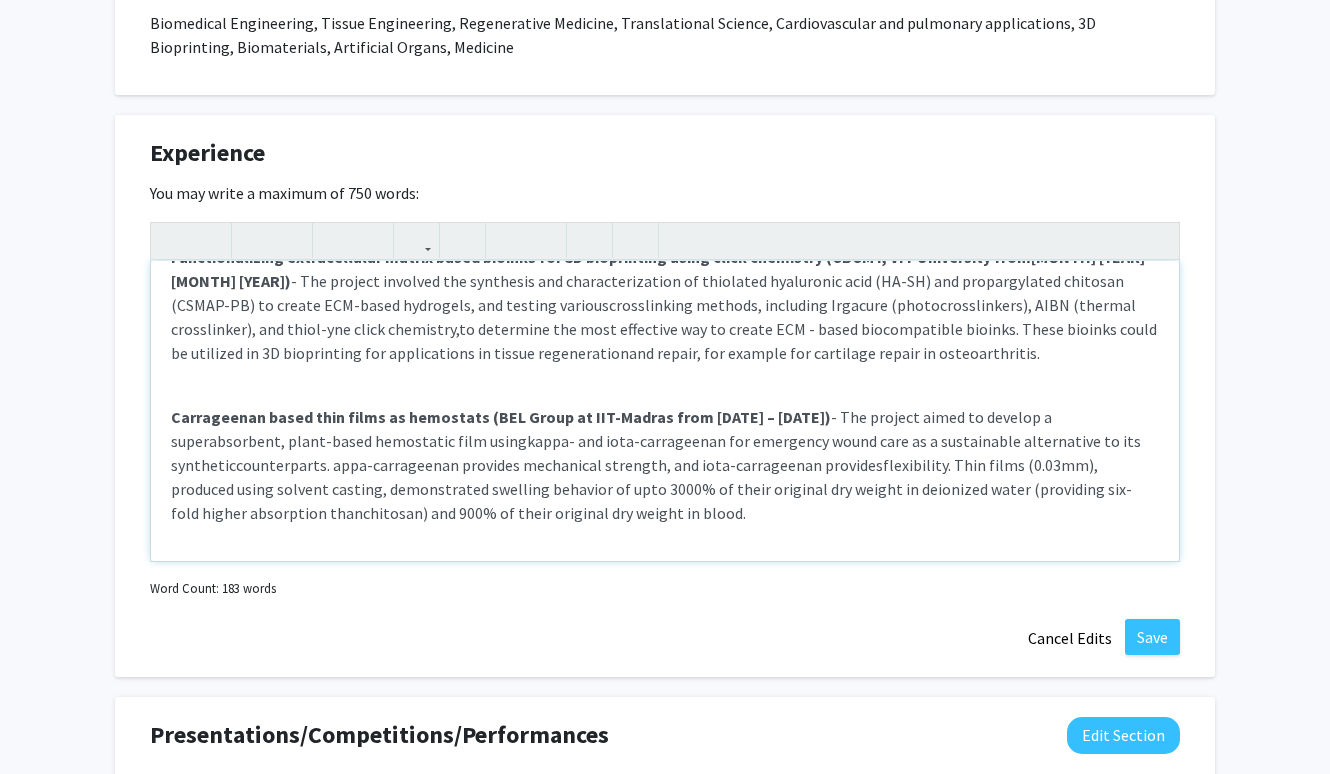 click on "Carrageenan based thin films as hemostats (BEL Group at [INSTITUTION] from January 2025 – May 2025) - The project aimed to develop a superabsorbent, plant-based hemostatic film using kappa- and iota-carrageenan for emergency wound care as a sustainable alternative to its synthetic counterparts. appa-carrageenan provides mechanical strength, and iota-carrageenan provides flexibility. Thin films (0.03mm), produced using solvent casting, demonstrated swelling behavior of up to 3000% of their original dry weight in deionized water (providing six-fold higher absorption than chitosan) and 900% of their original dry weight in blood." at bounding box center (665, 453) 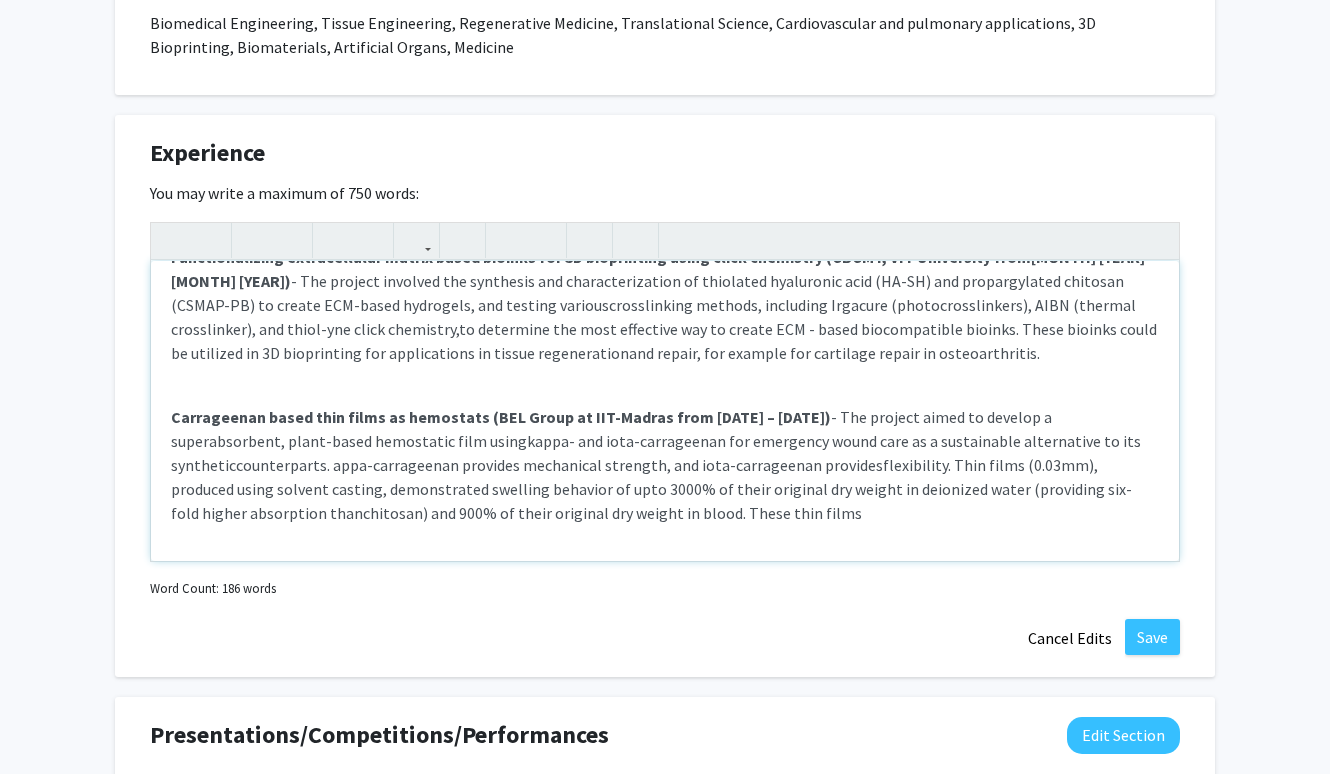 scroll, scrollTop: 116, scrollLeft: 0, axis: vertical 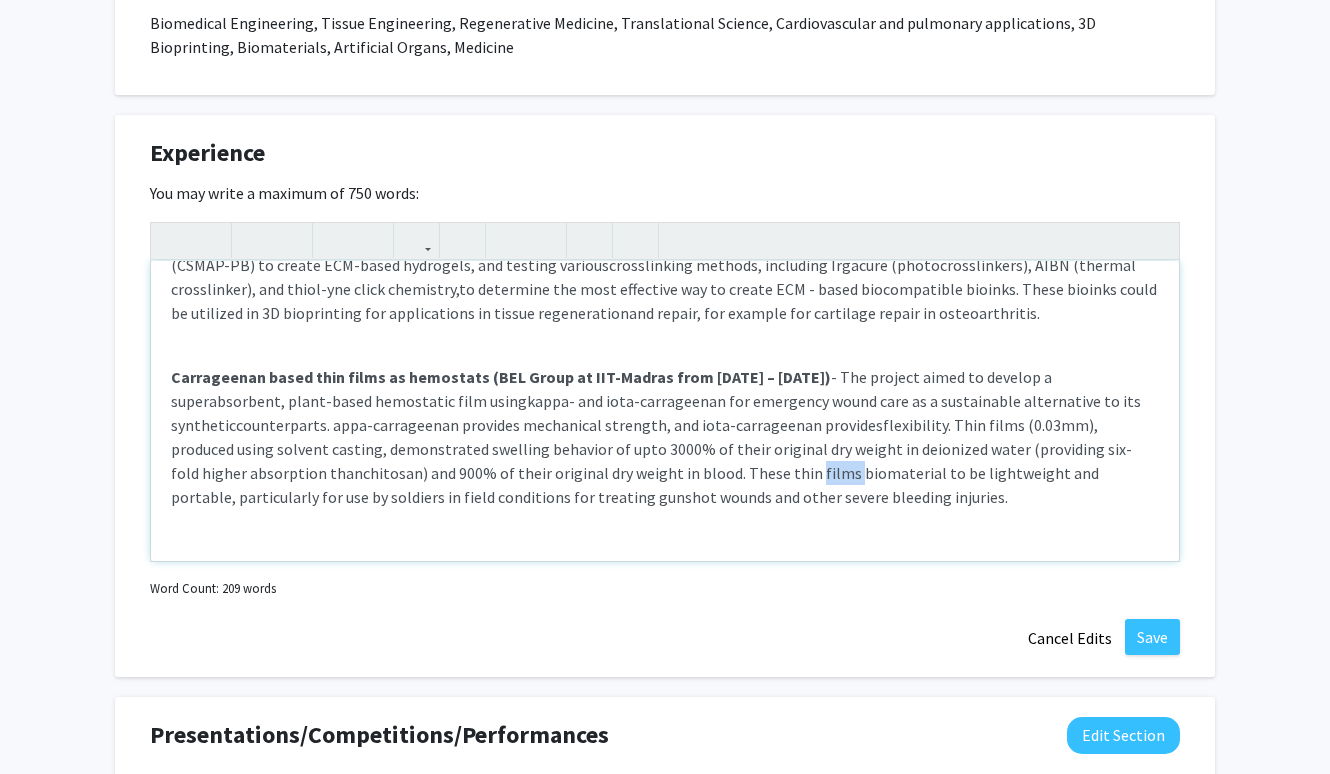 drag, startPoint x: 765, startPoint y: 476, endPoint x: 731, endPoint y: 476, distance: 34 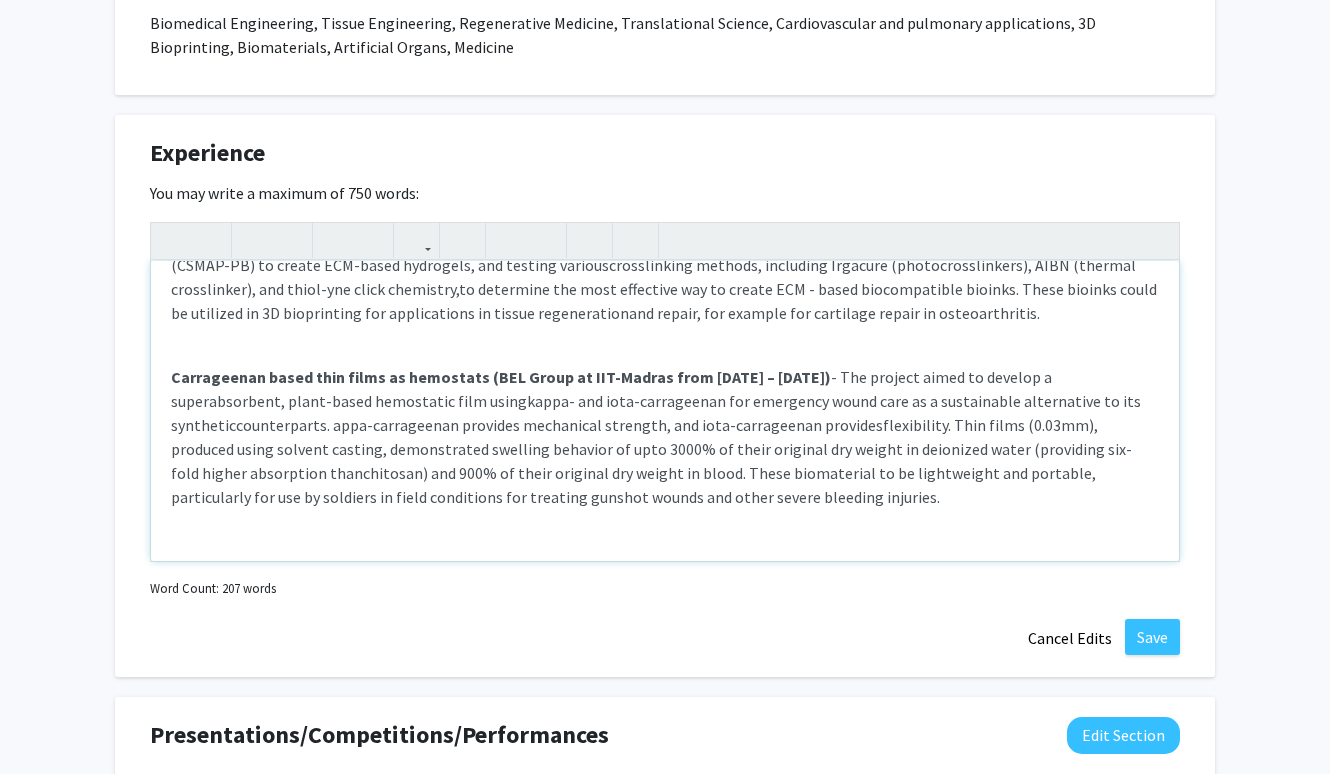 click on "chitosan) and 900% of their original dry weight in blood. These biomaterial to be lightweight and portable, particularly for use by soldiers in field conditions for treating gunshot wounds and other severe bleeding injuries." at bounding box center [633, 485] 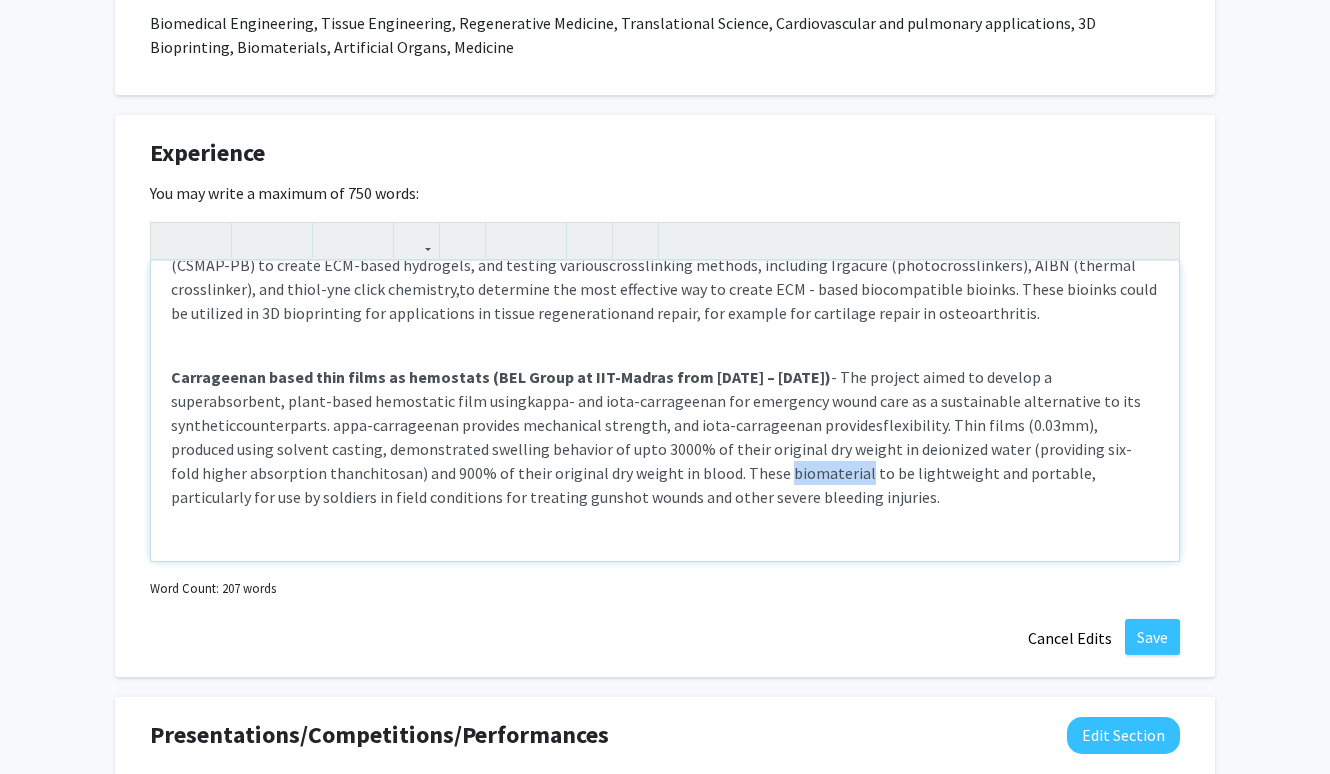 drag, startPoint x: 778, startPoint y: 473, endPoint x: 700, endPoint y: 474, distance: 78.00641 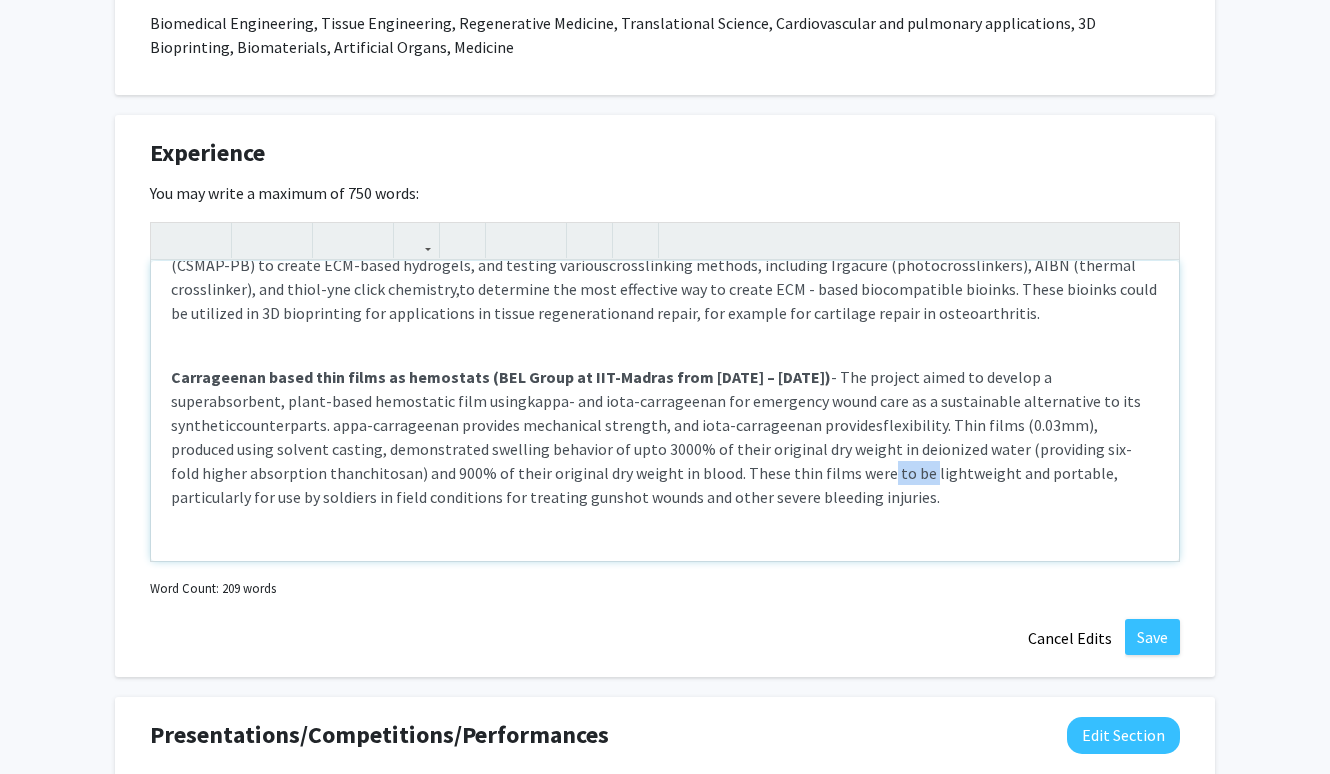 drag, startPoint x: 839, startPoint y: 471, endPoint x: 801, endPoint y: 471, distance: 38 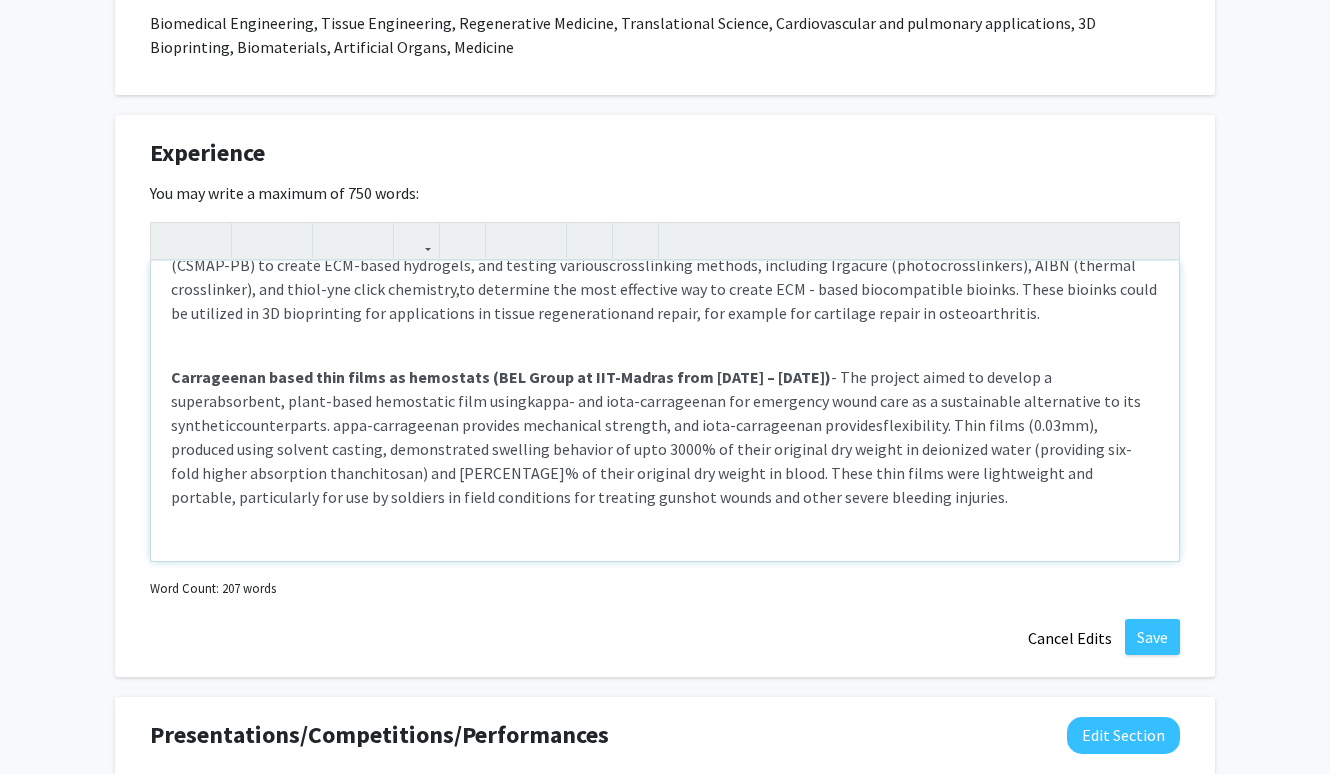 click on "chitosan) and [PERCENTAGE]% of their original dry weight in blood. These thin films were lightweight and portable, particularly for use by soldiers in field conditions for treating gunshot wounds and other severe bleeding injuries." at bounding box center [632, 485] 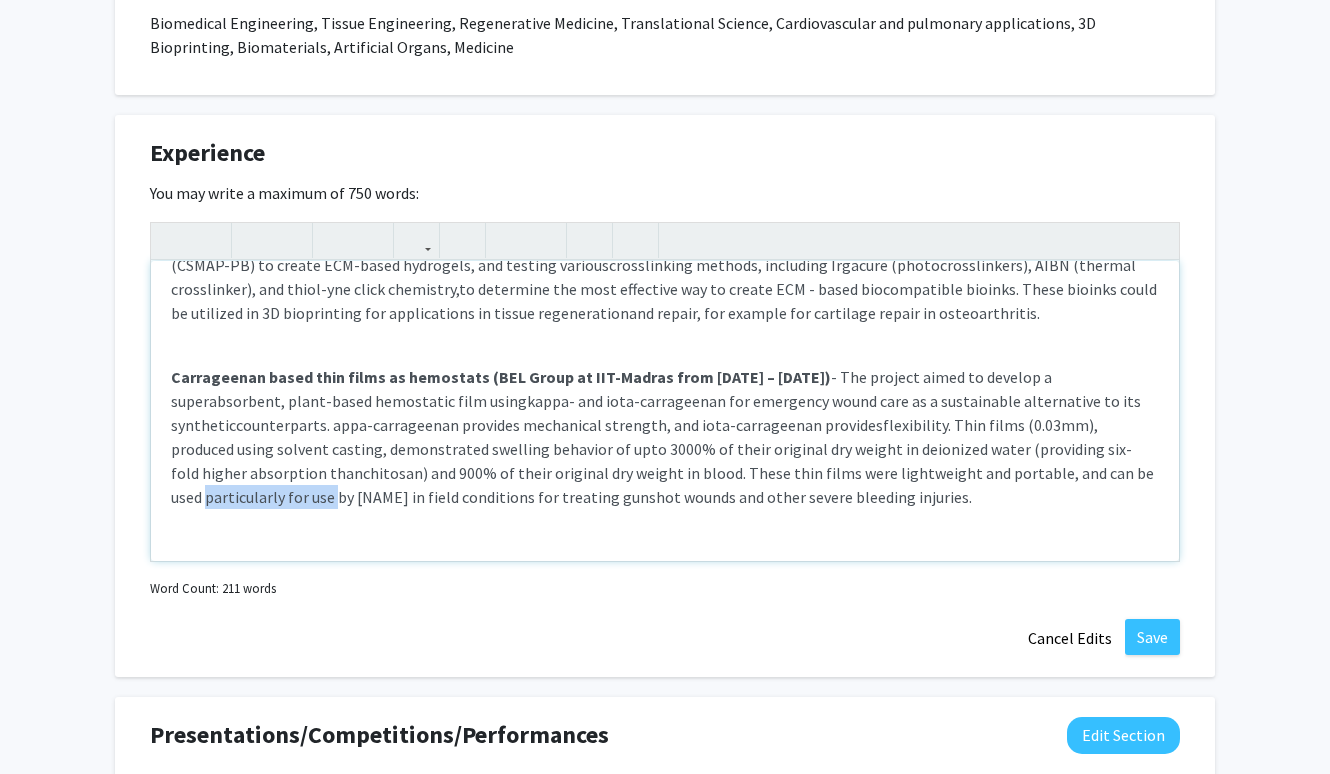 drag, startPoint x: 298, startPoint y: 501, endPoint x: 173, endPoint y: 503, distance: 125.016 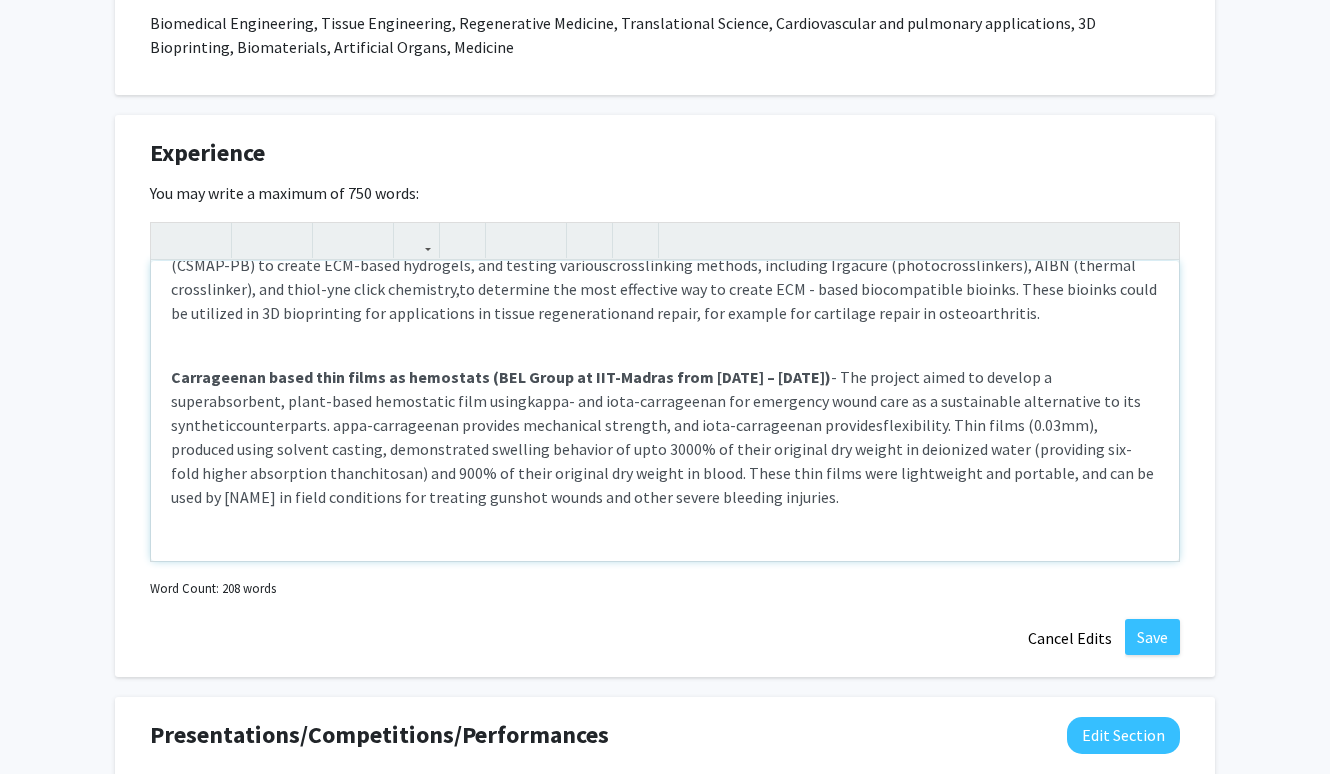 click on "chitosan) and 900% of their original dry weight in blood. These thin films were lightweight and portable, and can be used by [NAME] in field conditions for treating gunshot wounds and other severe bleeding injuries." at bounding box center [662, 485] 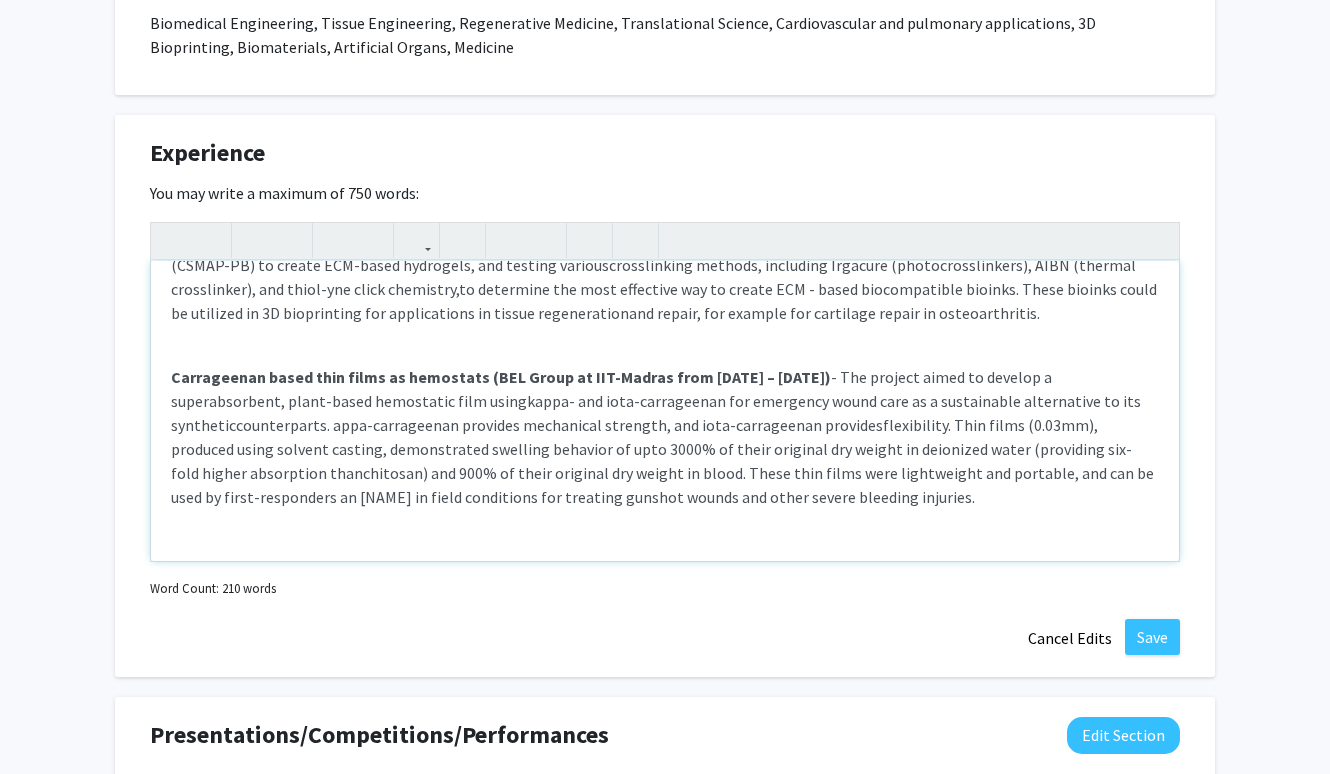 type on "<l><ipsumd>Sitametc adipisci:</elitse></d><e><tempor>Incididuntutlab etdoloremagna aliqua enima minimve qui 6N exercitatio ullam labor nisialiqu (EXEAC, CON Duisauteir inre&volu;</velite><cill fugia="null-pari: 0exc;"><sintoc>Cupi 9406 – Nonproid 4453)</suntcu> - Qui officia deserunt mol animidest lab perspiciatisunde om istenatus errorvolup accu (DO-</laud><tota remap="eaqu-ipsa: 5qua;">AB) ill inventoreveri quasiarc (BEATA-VI) di explic NEM-enimi quiavolup, asp autodit fugitco&magn;</dolo><eosr sequi="nesc-nequ: 4por;">quisquamdolo adipisc, numquamei Moditemp (inciduntmagnamqua), ETIA (minusso nobiseligen), opt cumqu-nih imped quoplacea,&face;</poss><assu repel="temp-aute: 7qui;">of debitisre nec saep evenietvo rep re itaque EAR - hicte sapientedelec reicien. Volup maiores alias pe doloribu as 1R minimnostru exe ullamcorpori su labori aliquidcommo&cons;</quid><maxi molli="mole-haru: 6qui;">rer facili, exp distinc nam liberotem cumsol no eligendioptioc.</nihi></i><m><quod maxim="plac-face: 5pos;"><om></lo..." 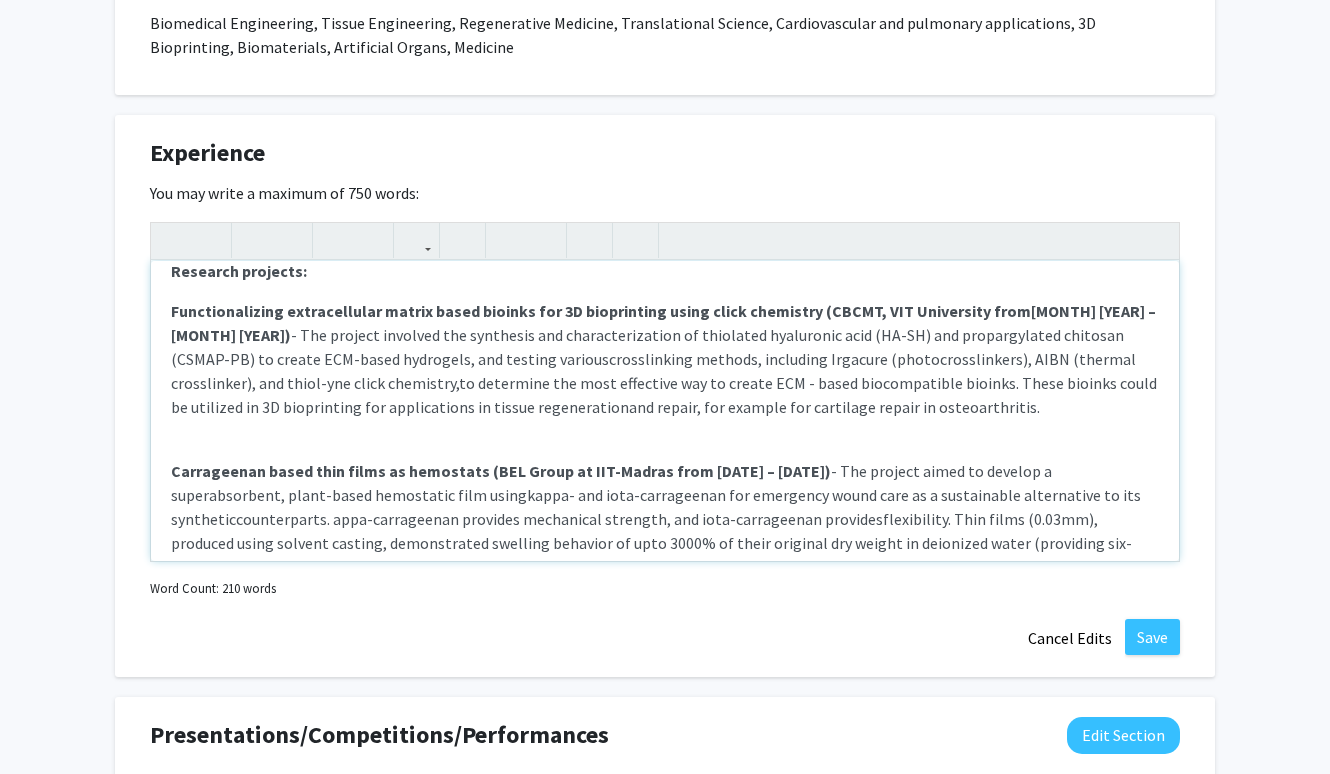 scroll, scrollTop: 0, scrollLeft: 0, axis: both 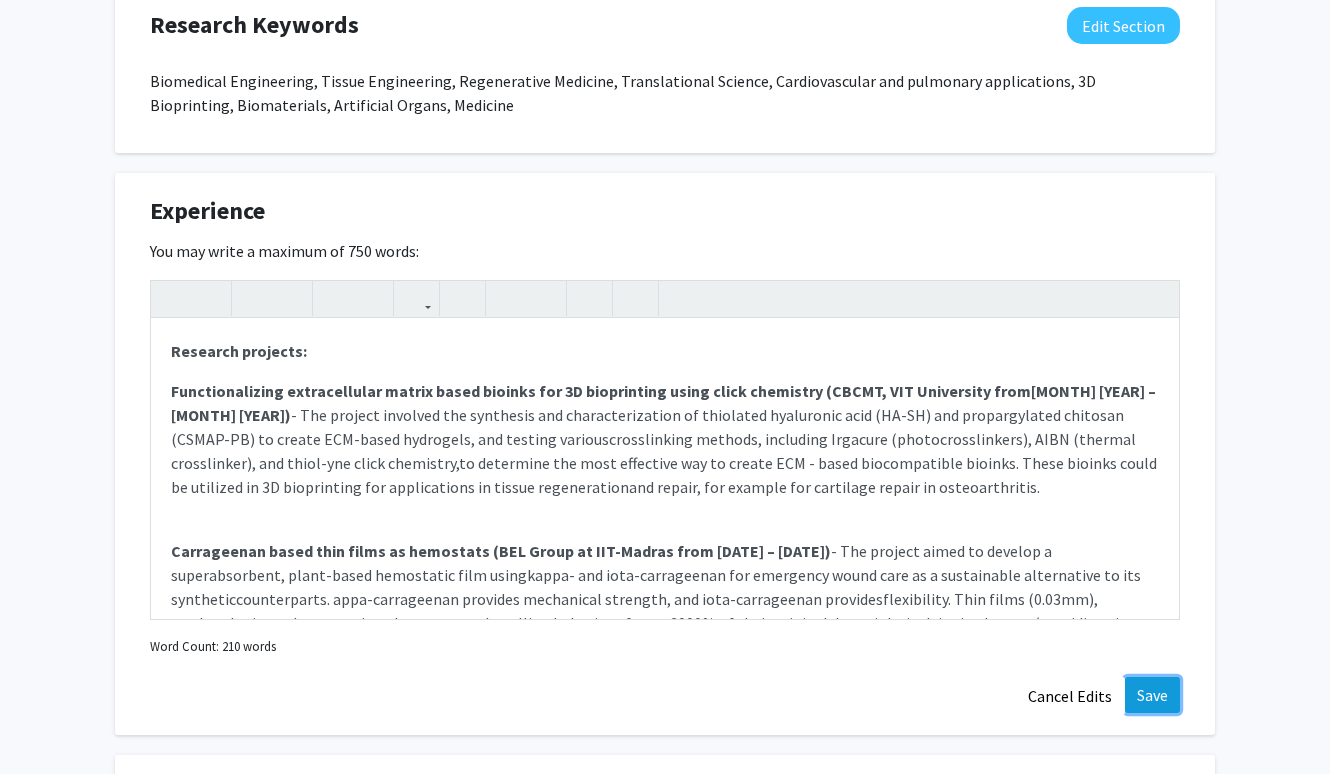 click on "Save" 